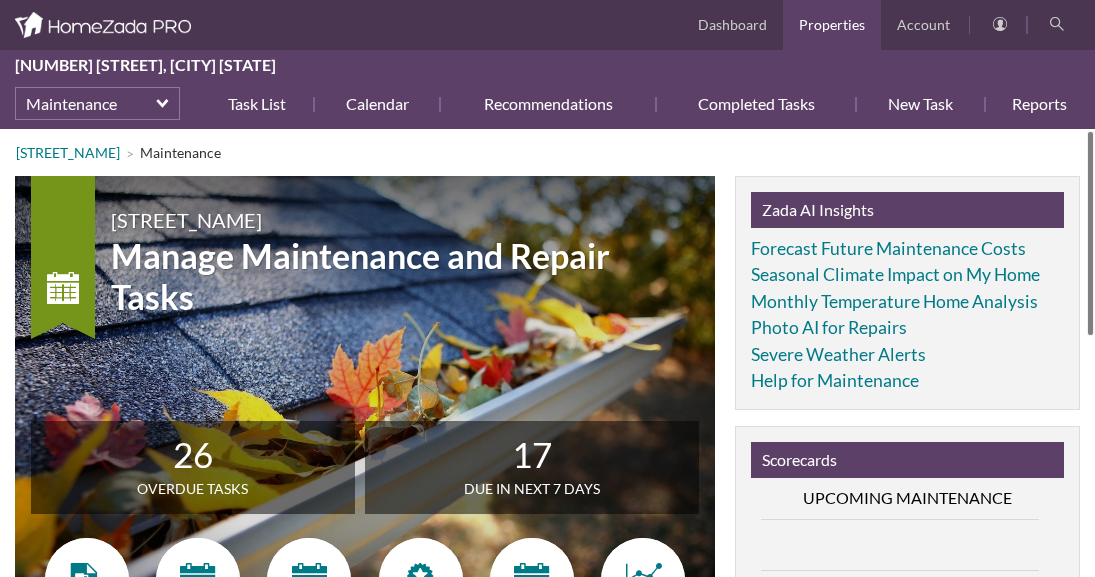 scroll, scrollTop: 0, scrollLeft: 0, axis: both 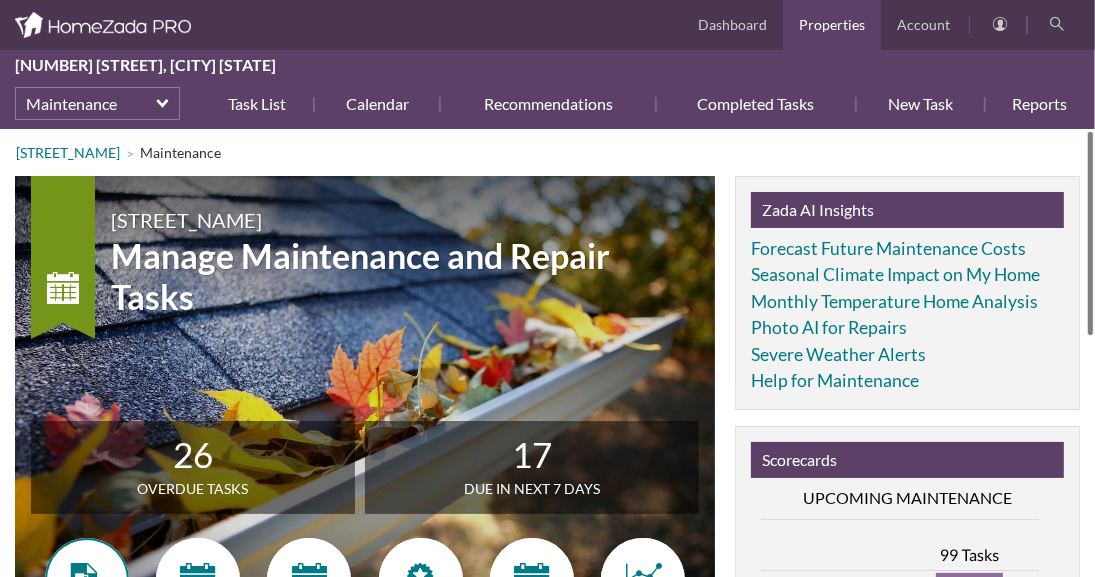 click at bounding box center [87, 580] 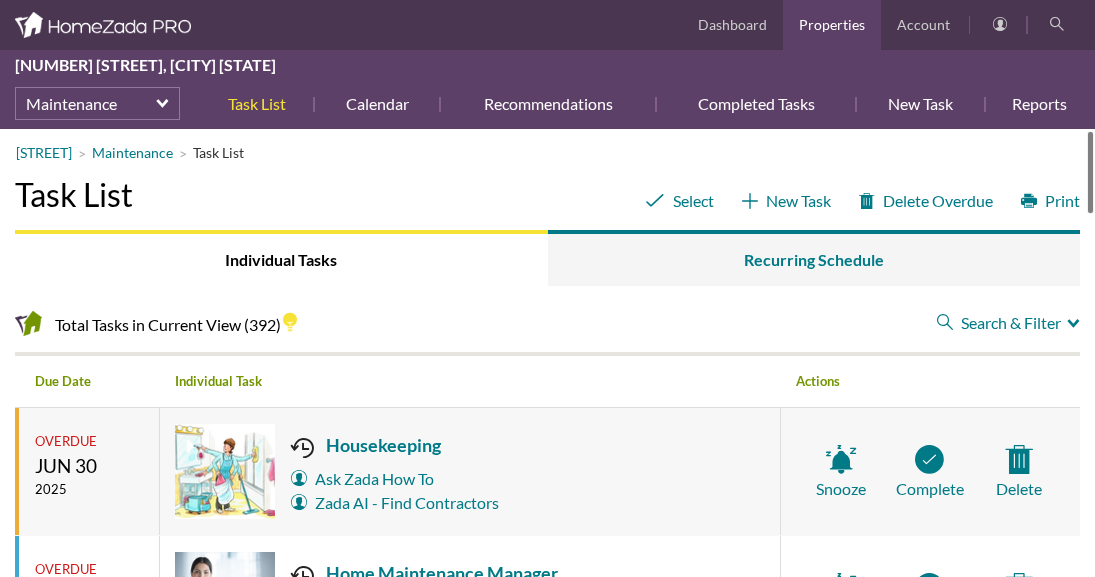 scroll, scrollTop: 0, scrollLeft: 0, axis: both 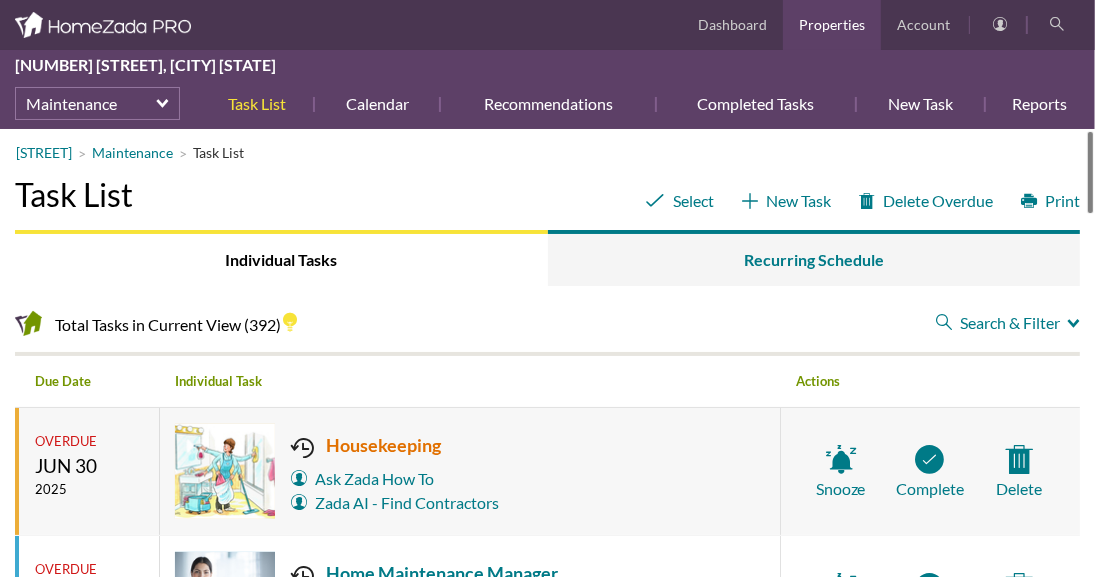 click on "Housekeeping" at bounding box center (395, 445) 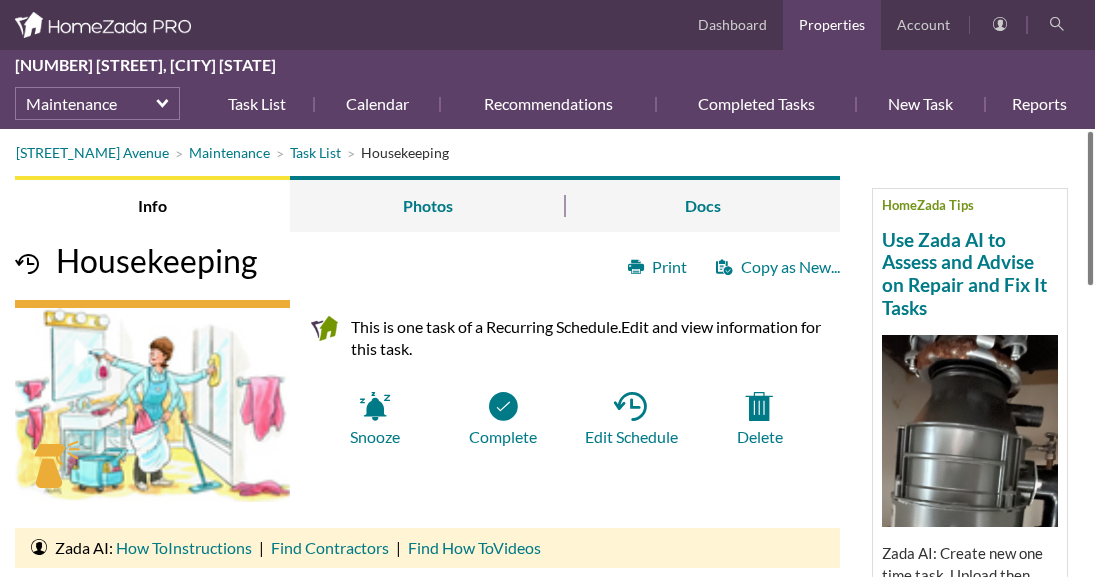 scroll, scrollTop: 0, scrollLeft: 0, axis: both 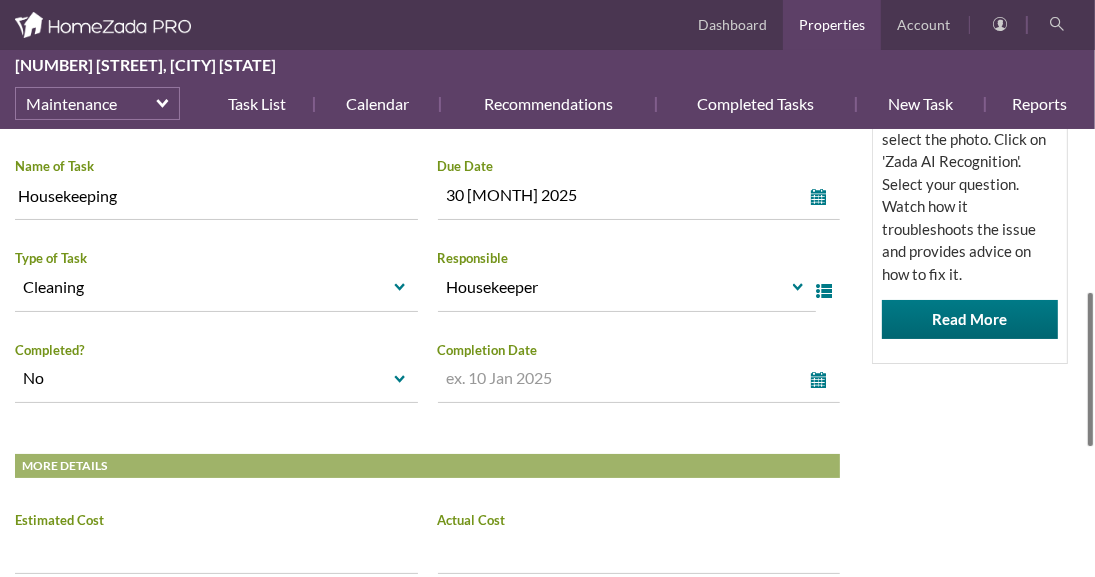 click on "[STREET_NAME]
Maintenance
Task List
Housekeeping
HomeZada Tips
Use Zada AI to Assess and Advise on Repair and Fix It Tasks
Create new one time task. Upload then select the photo. Click on 'Zada AI Recognition'. Select your question. Watch how it troubleshoots the issue and provides advice on how to fix it.
Read More
Info
Photos
Docs
Print
Copy as New...
Housekeeping
This is one task of a Recurring Schedule.  Edit and view information for this task.
Snooze
Complete
Edit Schedule" at bounding box center (547, 353) 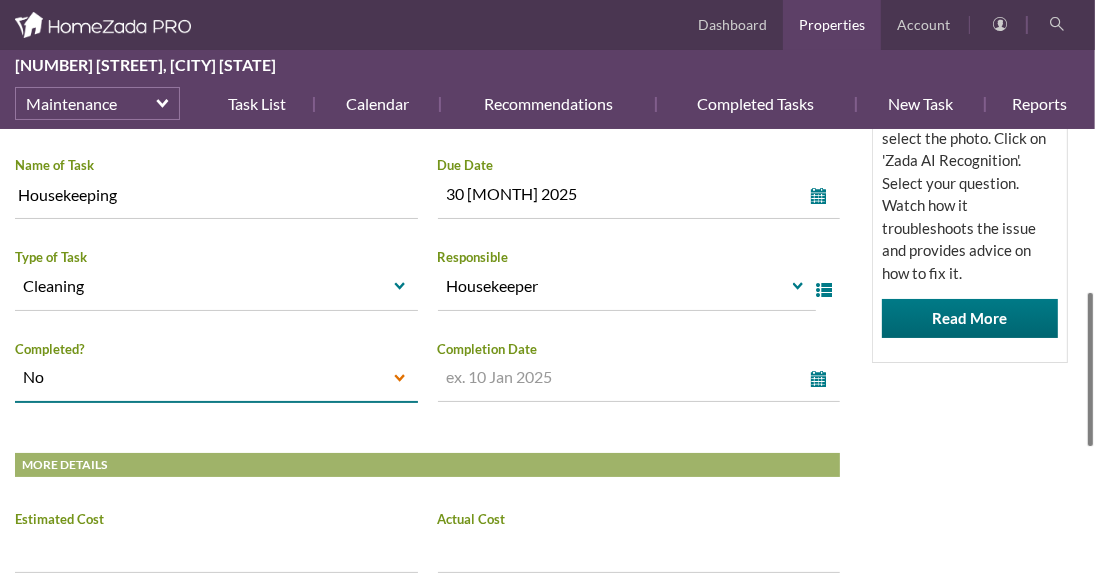 click on "select" at bounding box center (400, 379) 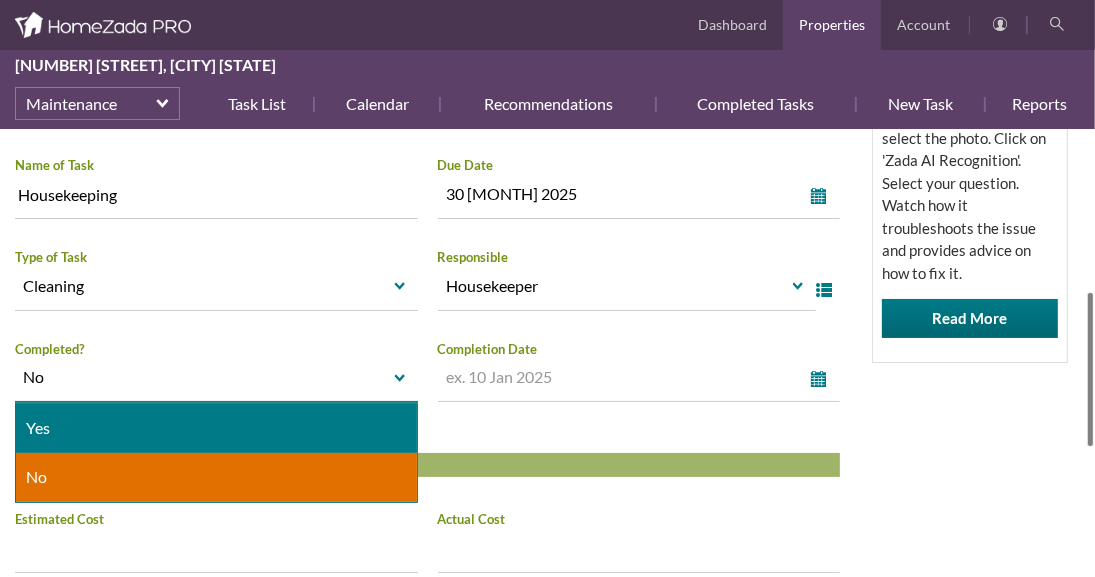 click on "Yes" at bounding box center [216, 428] 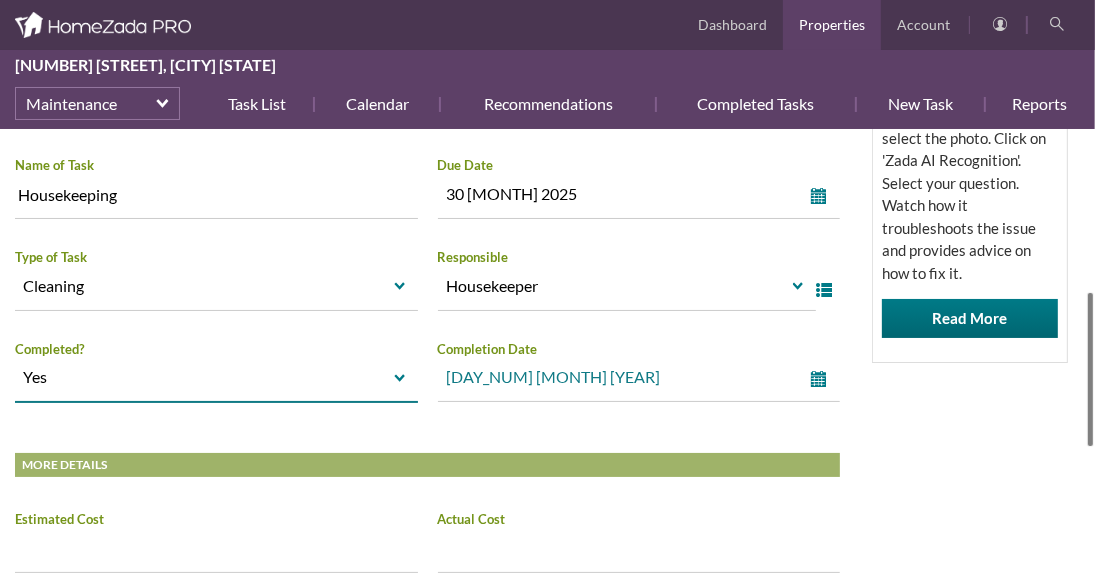 click on "select" at bounding box center [823, 379] 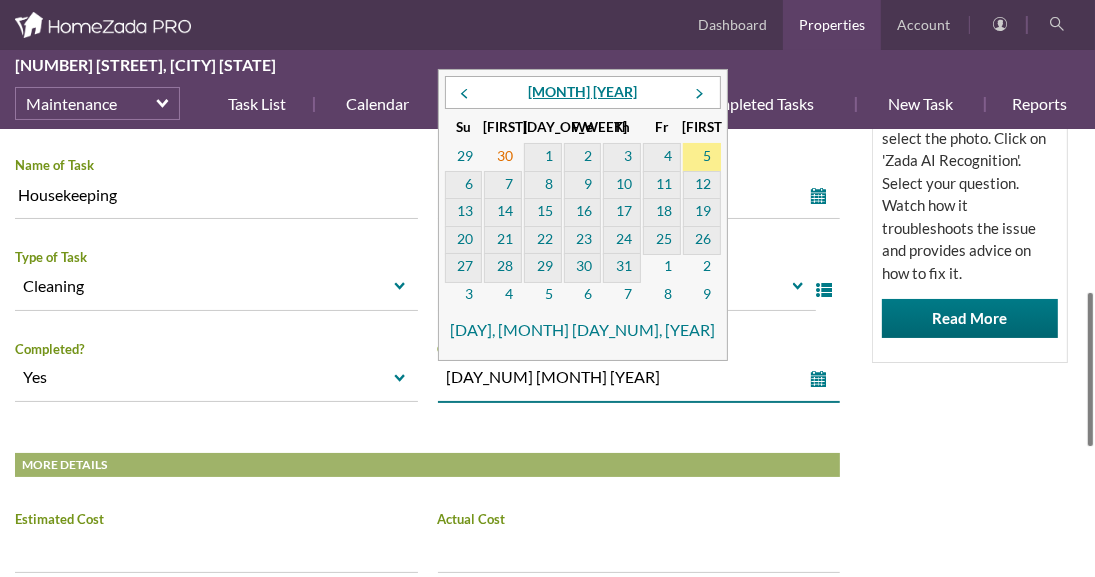 click on "30" at bounding box center [503, 158] 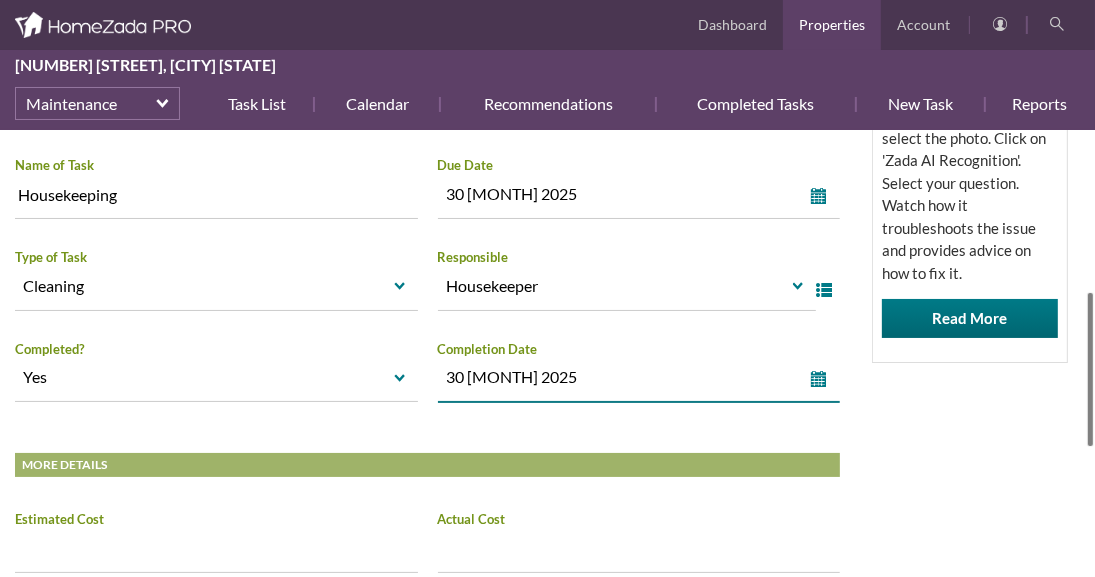 click on "HomeZada Tips
Use Zada AI to Assess and Advise on Repair and Fix It Tasks
Create new one time task. Upload then select the photo. Click on 'Zada AI Recognition'. Select your question. Watch how it troubleshoots the issue and provides advice on how to fix it.
Read More" at bounding box center (970, 109) 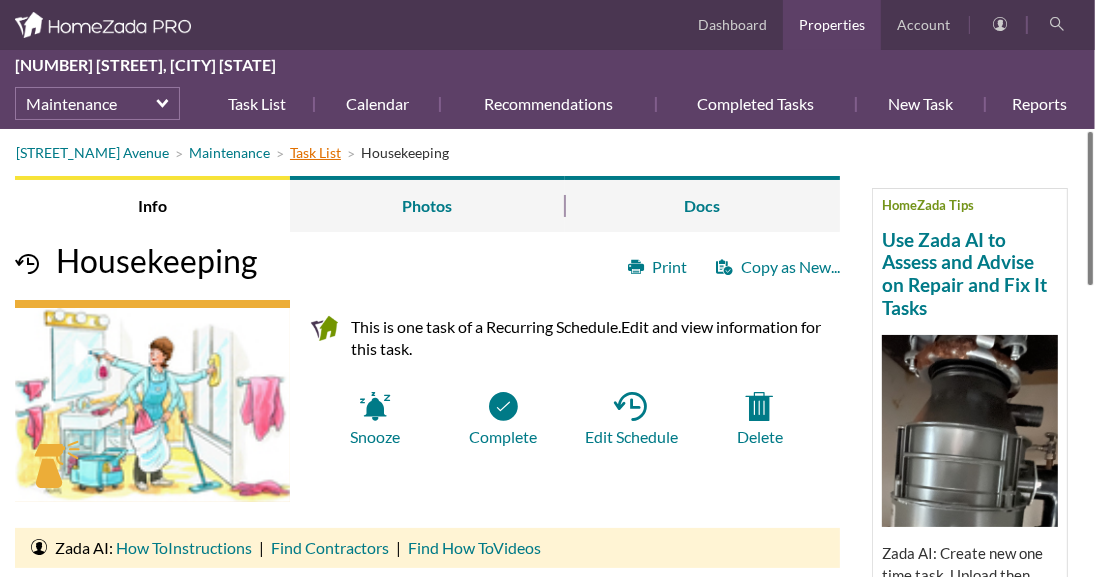 click on "Task List" at bounding box center (315, 152) 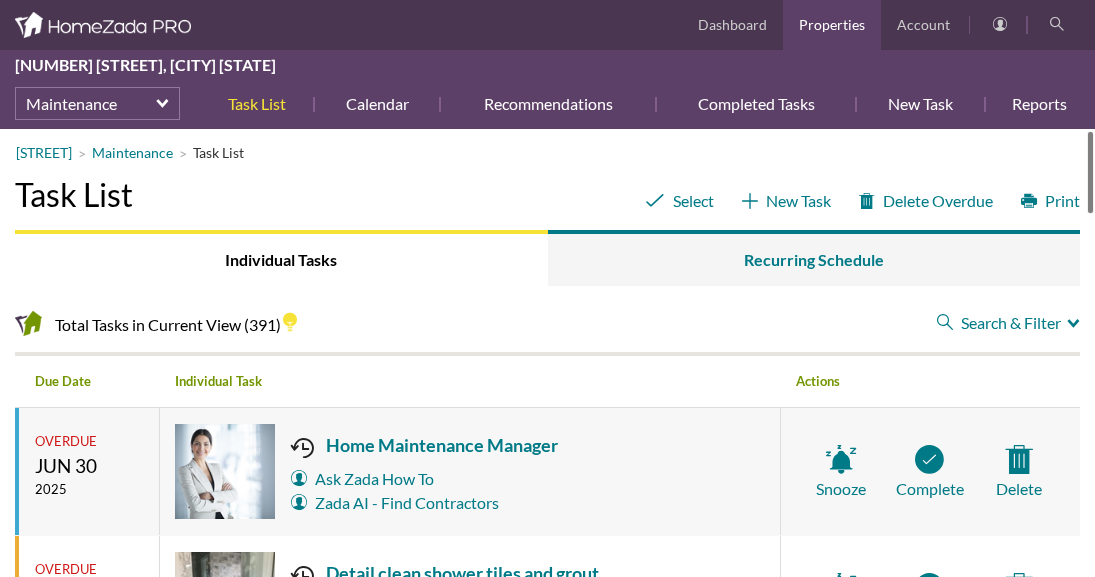 scroll, scrollTop: 0, scrollLeft: 0, axis: both 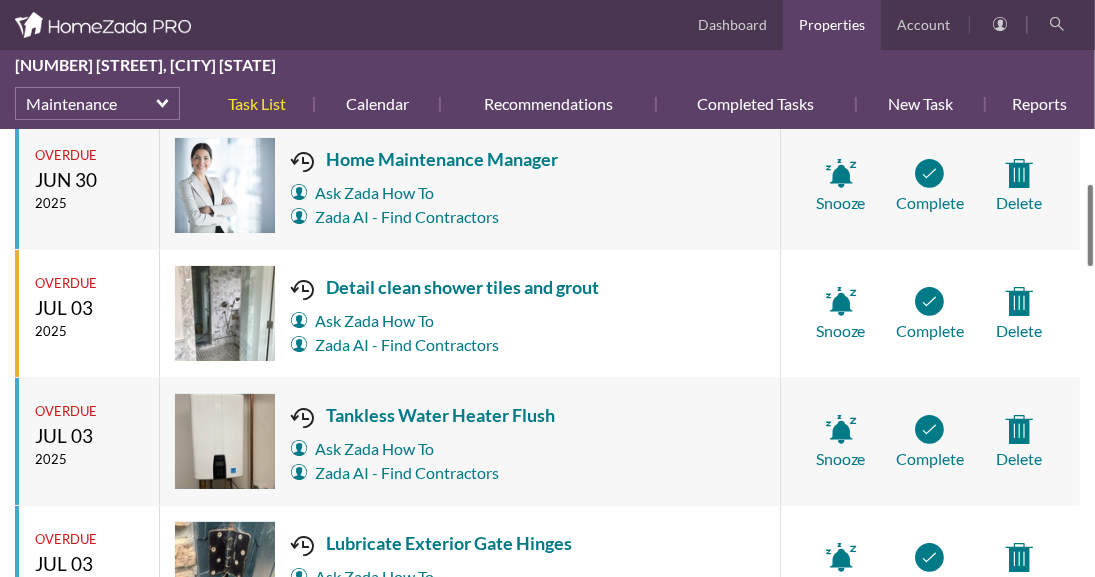 click at bounding box center [1090, 225] 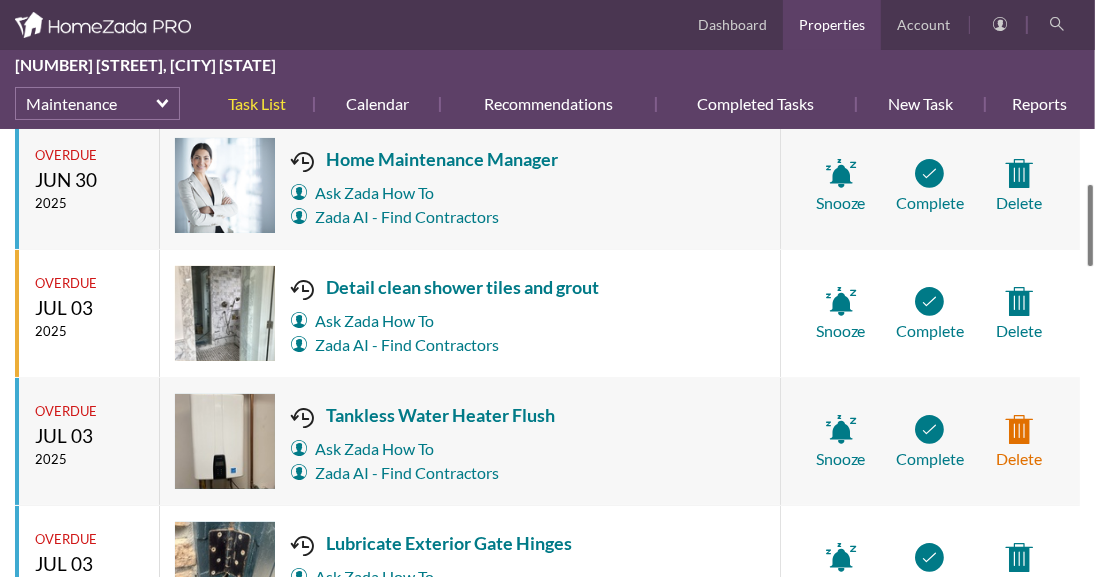click on "Delete" at bounding box center (1019, 186) 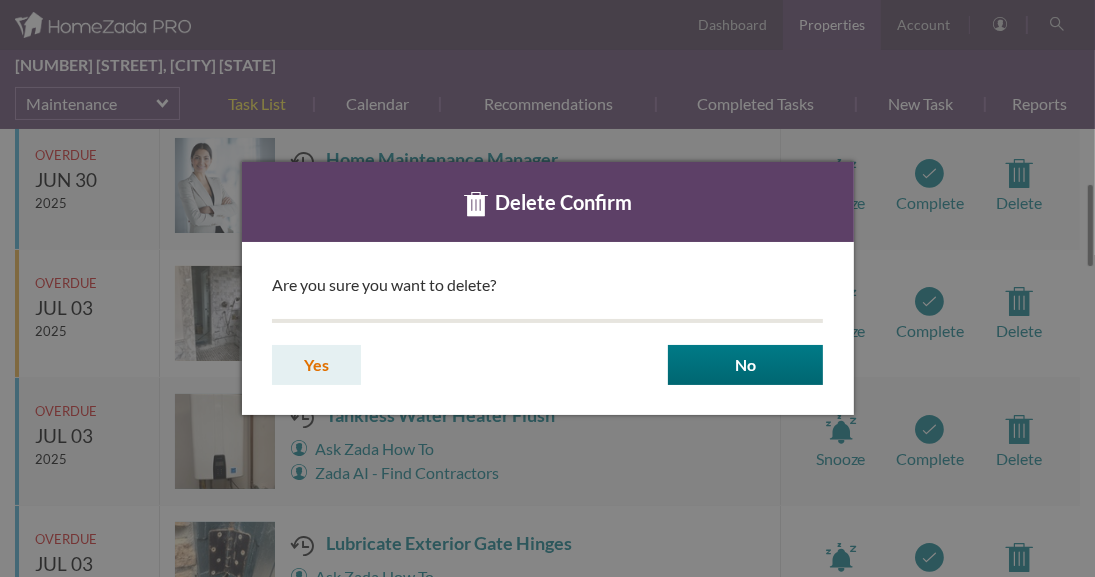click on "Yes" at bounding box center (316, 365) 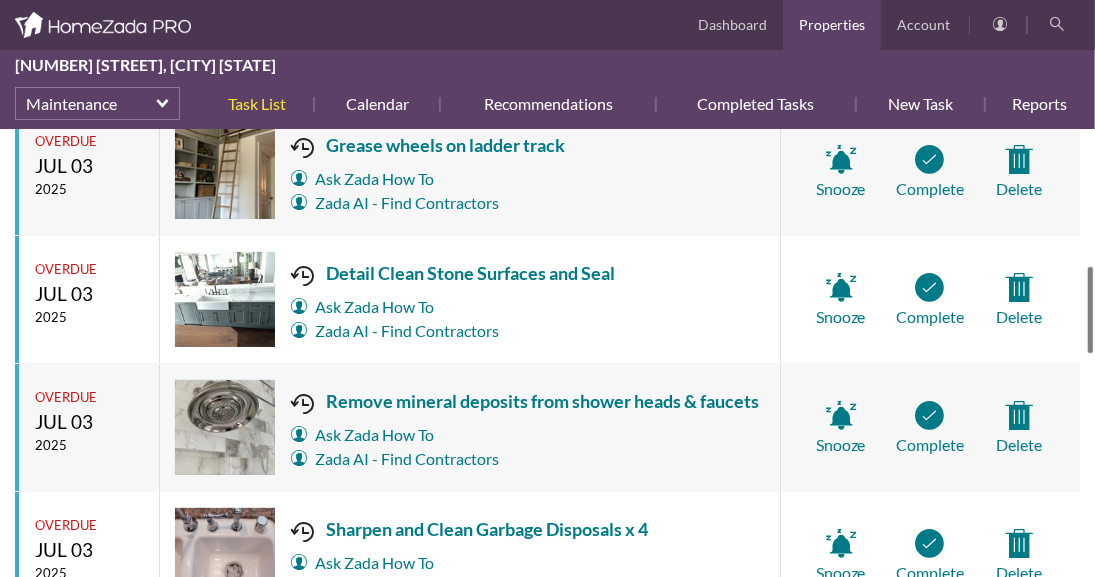 click on "Georgina Avenue
Maintenance
Task List
Select
New Task
Delete Overdue
Print
Task List
Individual Tasks
Recurring Schedule
Total Tasks in Current View (391)
Search & Filter
Close Filter
Search & Filter
Close Filter
Filter By When select Filter By When Overdue Today Next 7 Days Next 14 Days Next 30 Days Next 90 Days
Filter By Responsible select Filter By Responsible Advanced Homes Arborist - Mook’s Arbor Systems Bin Wash LA Bulletproof Tile and Stone Canoga Park HVAC Chandler Roofing Chimney Checkup Crystal Water Pool Serv Culligan Drakes furniture and rugs EHM Elevator Residential Elevator Gardener Gas Grill - Superclean BBQ Handyman Home Manager Housekeeper" at bounding box center (547, 353) 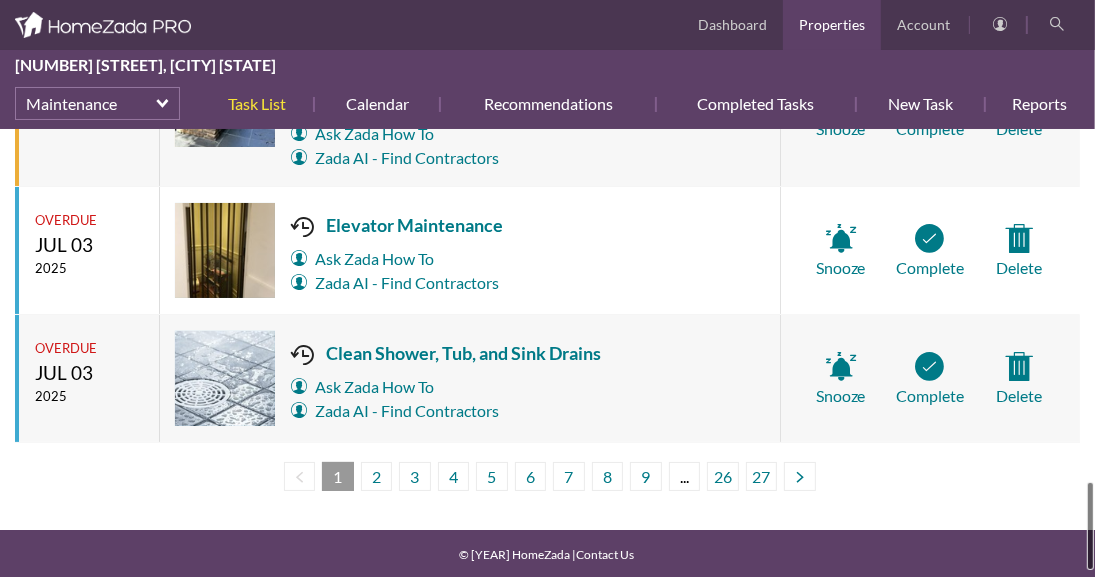 click at bounding box center [1090, 526] 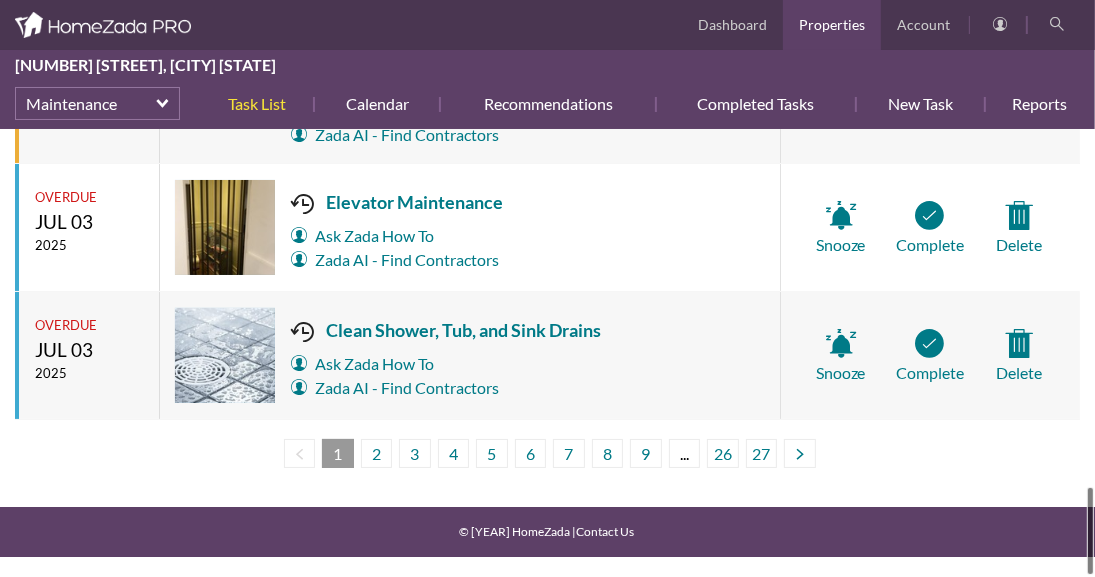click at bounding box center [1090, 531] 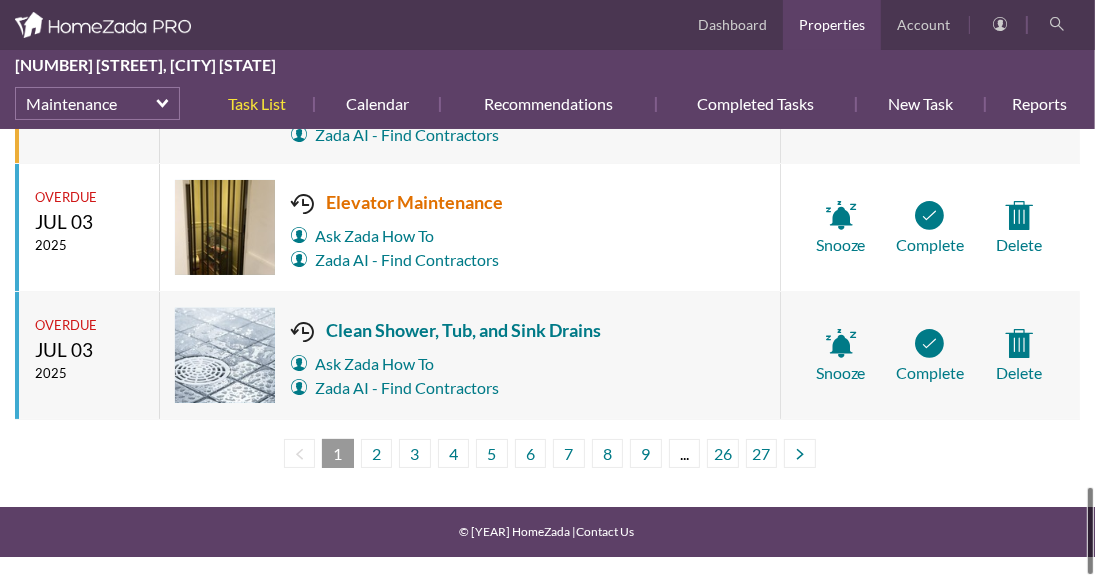 click on "Elevator Maintenance" at bounding box center (397, 202) 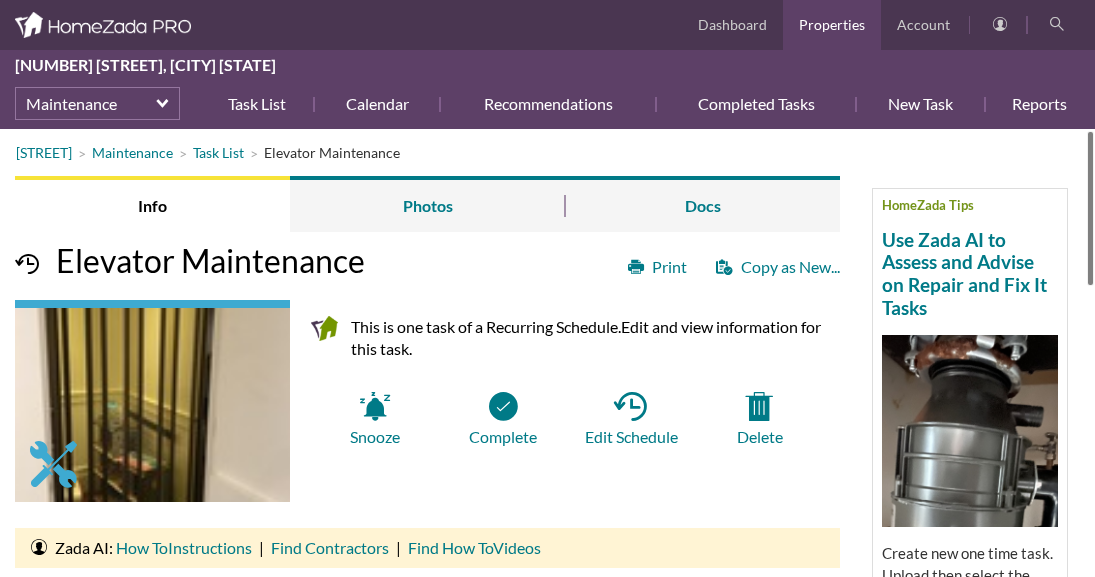 scroll, scrollTop: 0, scrollLeft: 0, axis: both 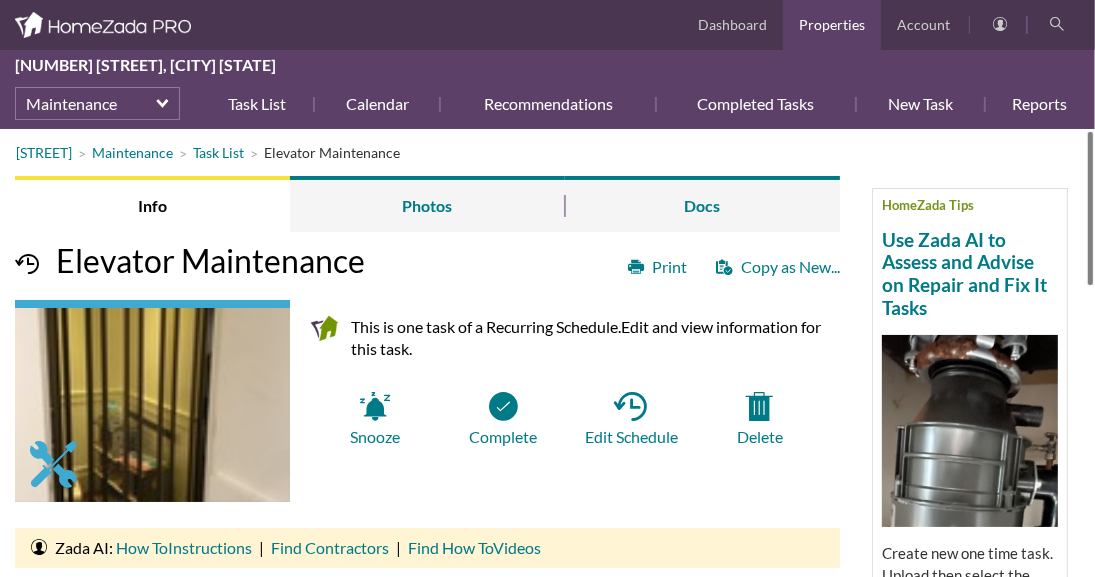 click on "[STREET]
Maintenance
Task List
Elevator Maintenance
HomeZada Tips
Use Zada AI to Assess and Advise on Repair and Fix It Tasks
Create new one time task. Upload then select the photo. Click on 'Zada AI Recognition'. Select your question. Watch how it troubleshoots the issue and provides advice on how to fix it.
Read More
Info
Photos
Docs
Print
Copy as New...
Elevator Maintenance
This is one task of a Recurring Schedule.  Edit and view information for this task.
Snooze
Complete
Edit Schedule" at bounding box center (547, 353) 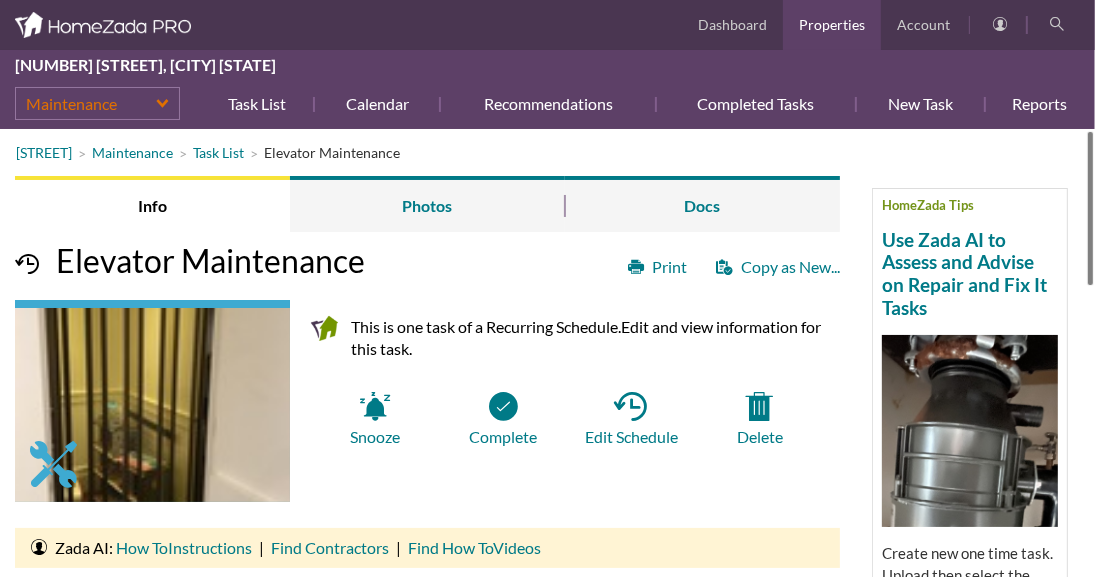 click on "Maintenance" at bounding box center [97, 103] 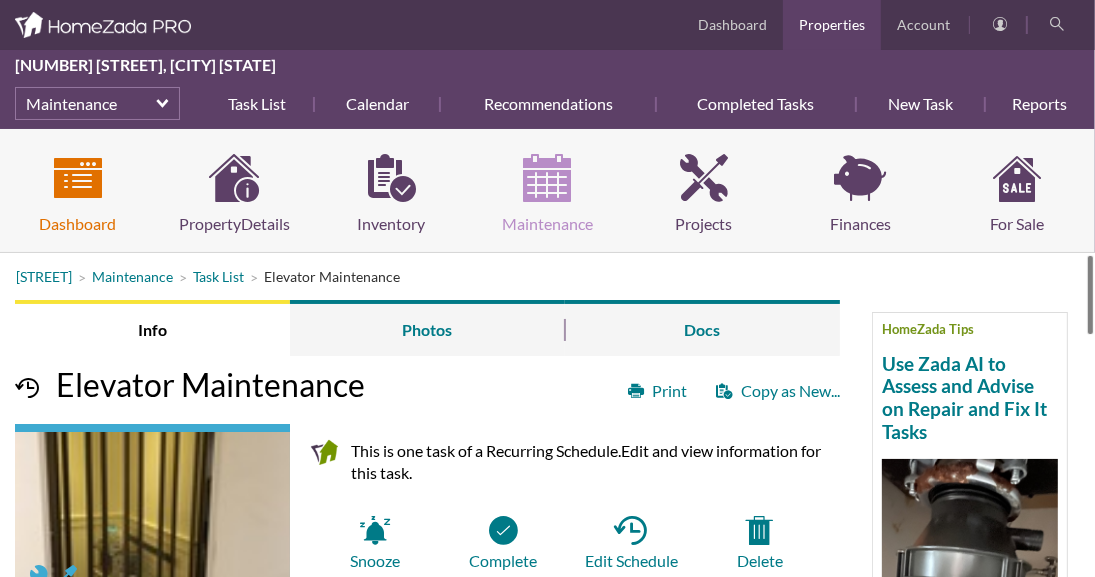 click on "Dashboard" at bounding box center (78, 195) 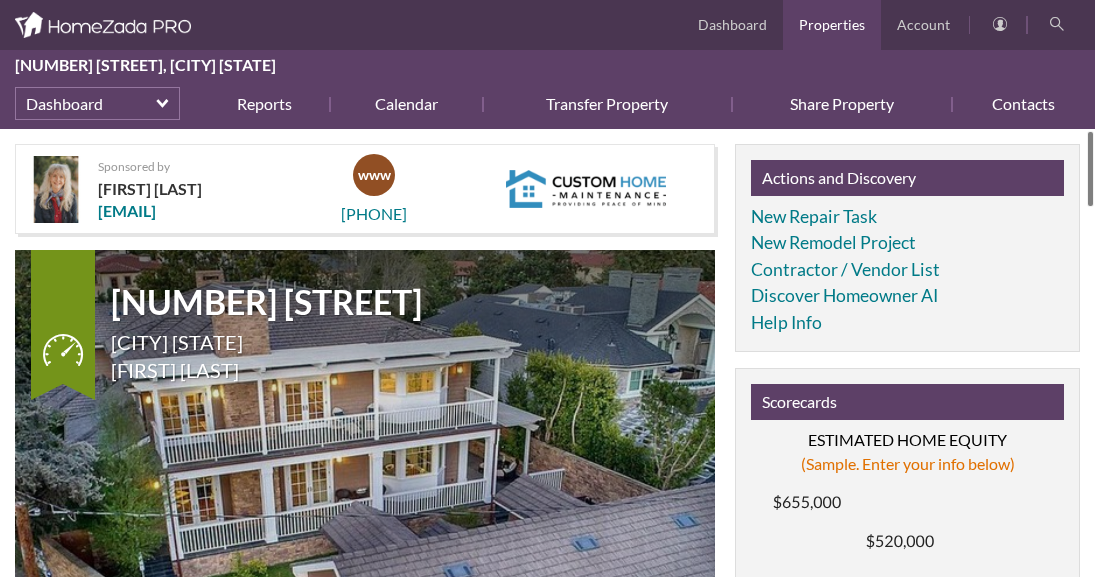 scroll, scrollTop: 0, scrollLeft: 0, axis: both 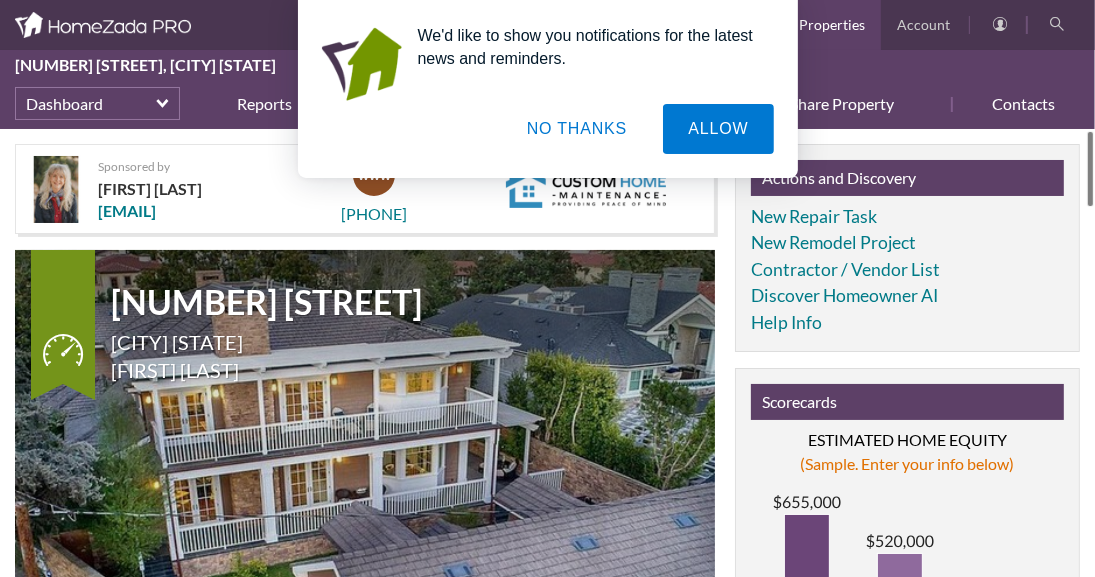 click on "We'd like to show you notifications for the latest news and reminders. ALLOW NO THANKS" at bounding box center (547, 89) 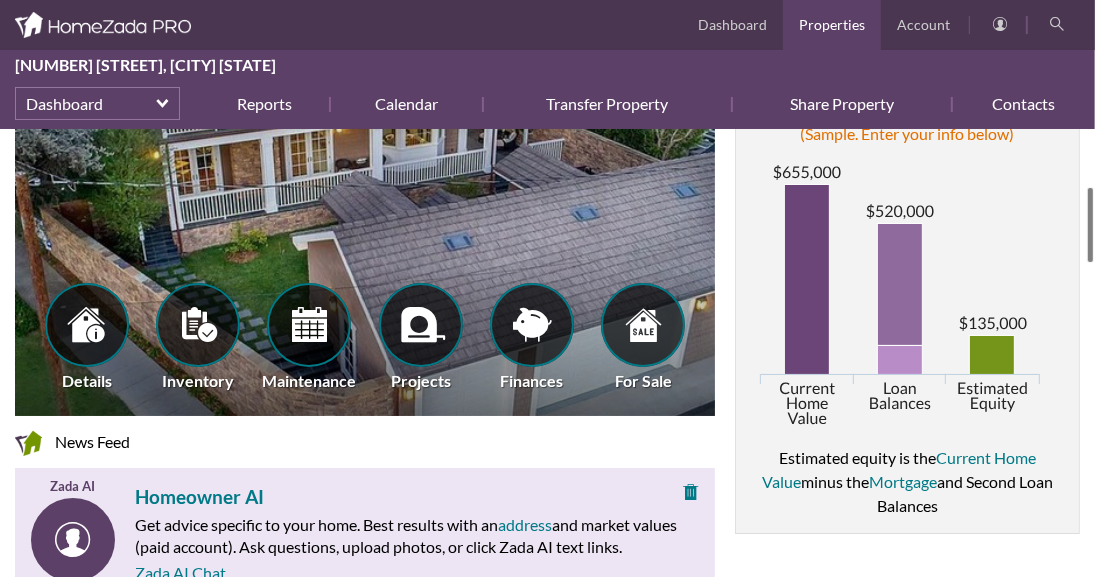 click on "Sponsored by
Patricia St Pierre
Custom Home Maintenance
customhm@protonmail.com
Contact info
Close
310-237-3869
Sponsored by
Custom Home Maintenance
1230 Georgina Avenue
Santa Monica California
Tim Sehn
Details
Inventory
Maintenance
Projects" at bounding box center (547, 353) 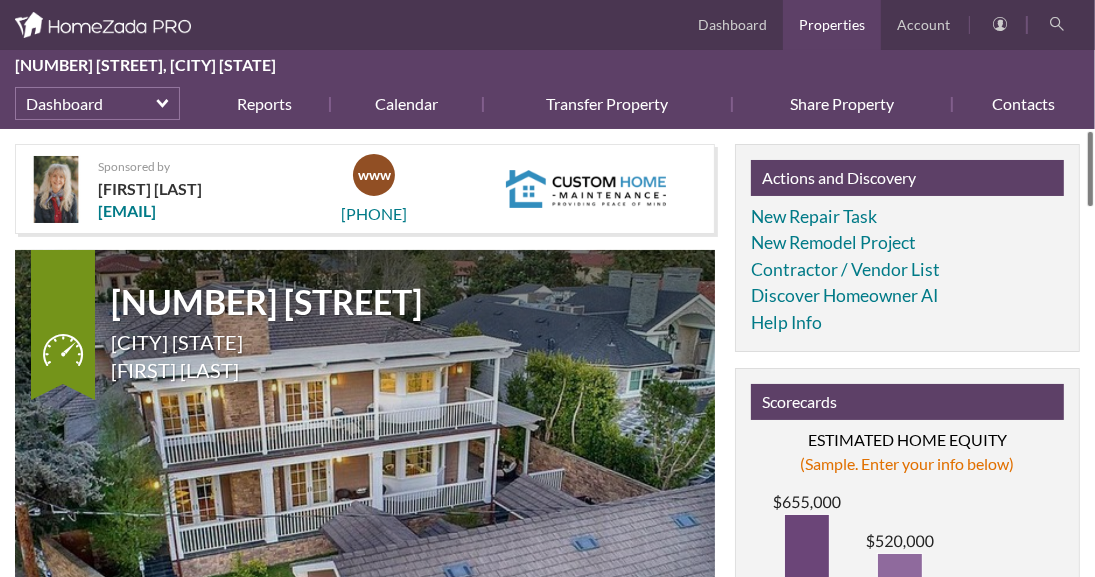 click on "Dashboard
My Account
Dashboard Properties Account
1230 Georgina Avenue, Santa Monica California Dashboard
Reports
Calendar
Transfer Property
Share Property
Contacts
More select
Dashboard
Property  Details
Inventory
Maintenance
Projects
Finances
For Sale
Dashboard" at bounding box center (547, 288) 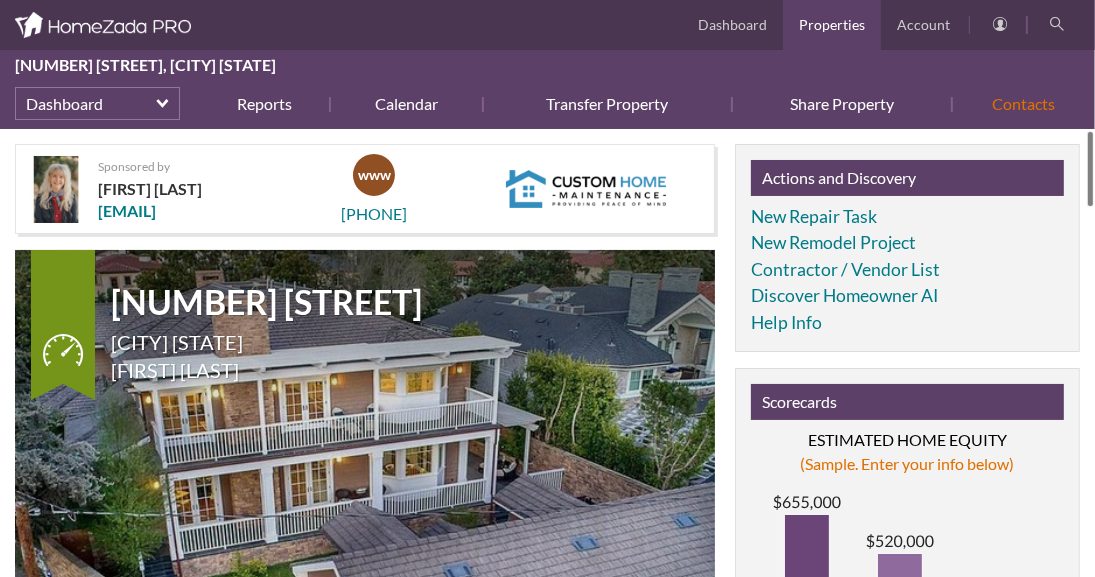 click on "Contacts" at bounding box center (1016, 104) 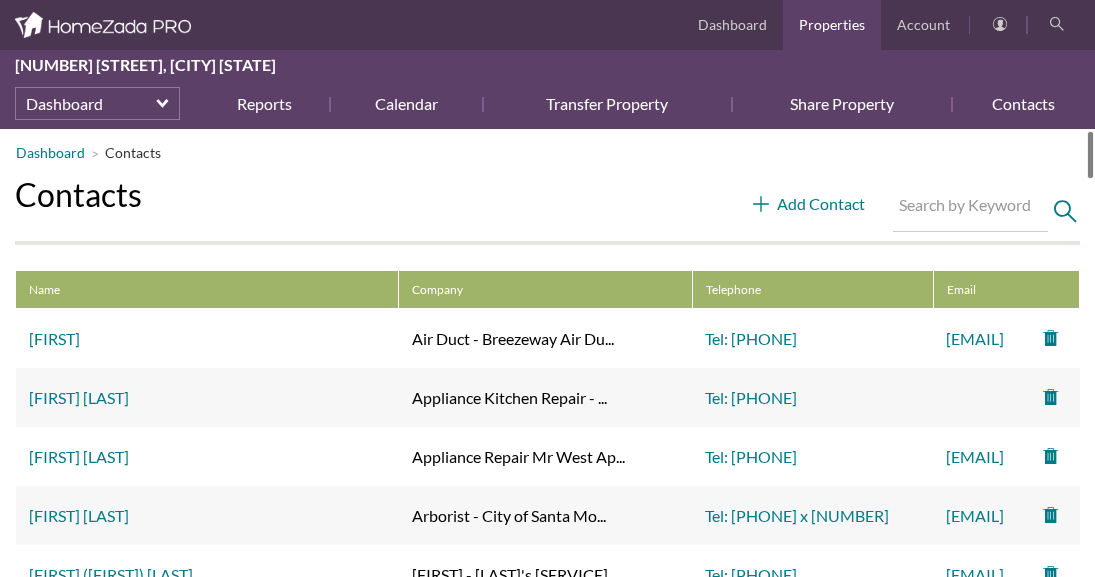 scroll, scrollTop: 0, scrollLeft: 0, axis: both 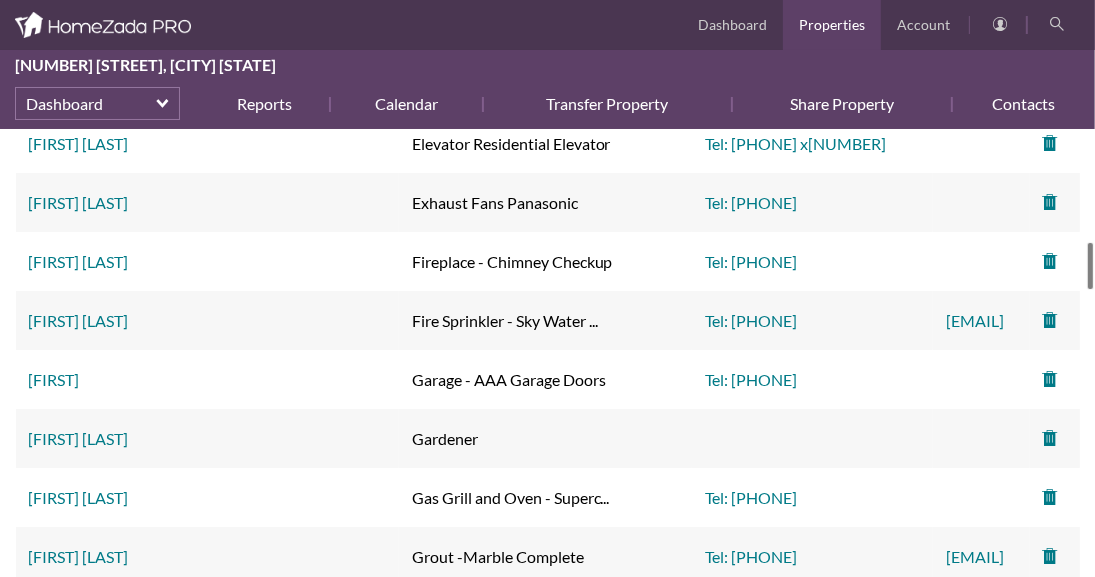 click at bounding box center [1090, 266] 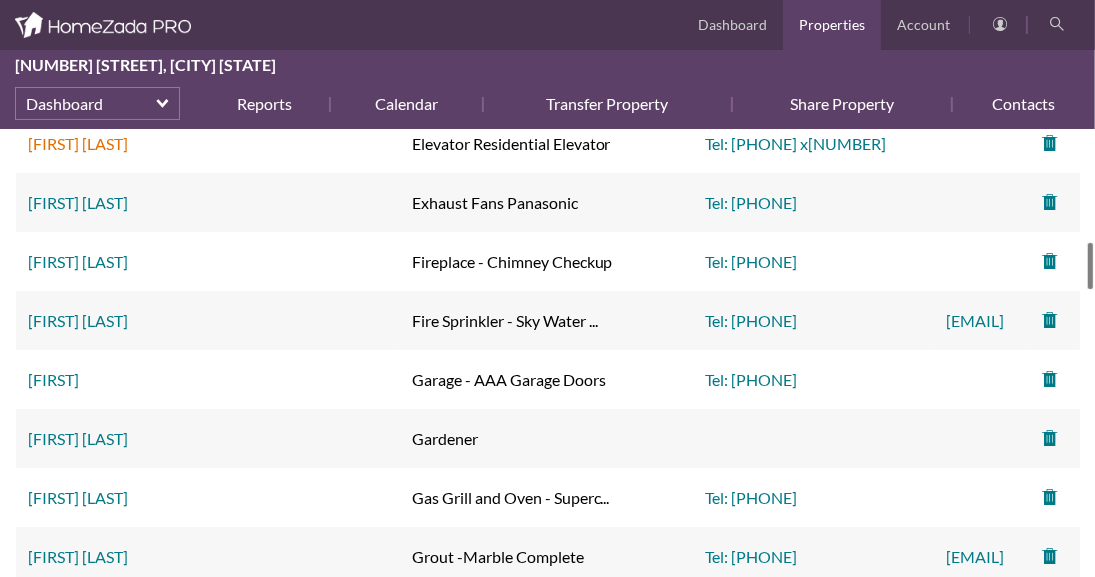 click on "[FIRST] [LAST]" at bounding box center (79, 143) 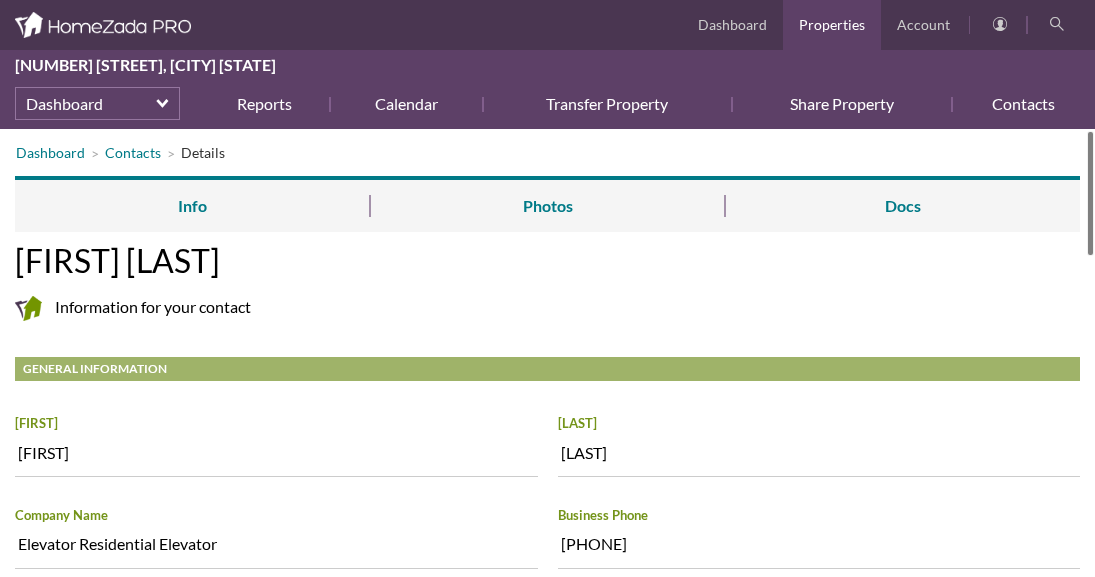 scroll, scrollTop: 0, scrollLeft: 0, axis: both 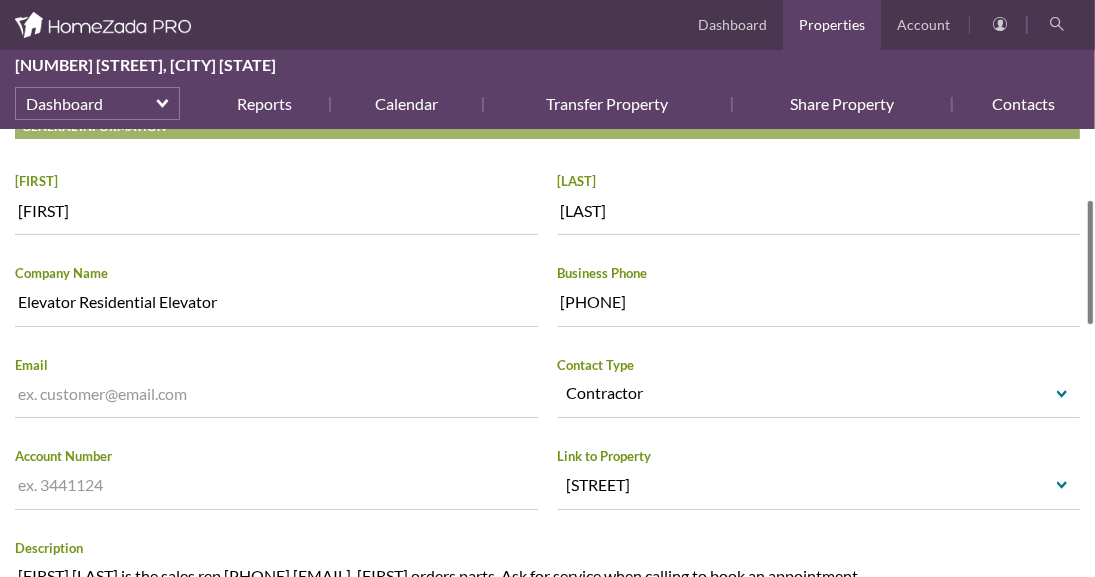 click at bounding box center [1090, 262] 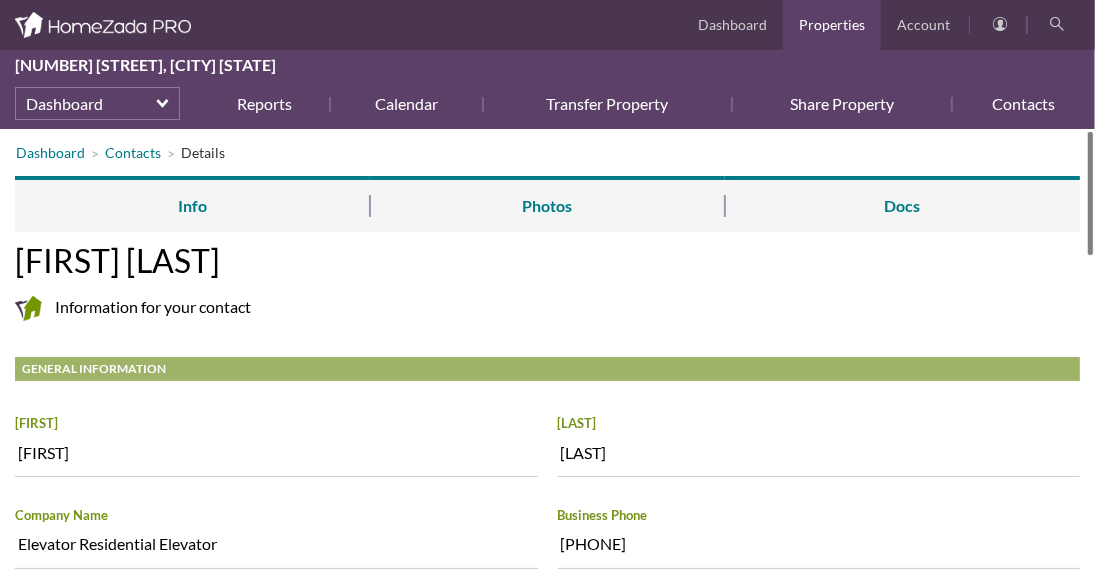 click on "[COMPANY] Property
[FIRST] [LAST]
Information for your contact
Information for your contact
General Information
First Name [FIRST]
Last Name [LAST]
Company Name [COMPANY] [COMPANY]
Business Phone [PHONE]
Email
Contact Type Contractor select Contractor Family Friend Service Provider Vendor Utility City / County Other
Account Number
Link to Property [STREET] select None [LOCATION] [TYPE] [STREET] [COMPANY] Property [STREET] [COMPANY] Property [STREET] [COMPANY] Property
Description [FIRST] [LAST] is the sales rep [PHONE] [EMAIL]. [FIRST] orders parts. Ask for service when calling to book an appointment
Address Information
Address" at bounding box center (547, 353) 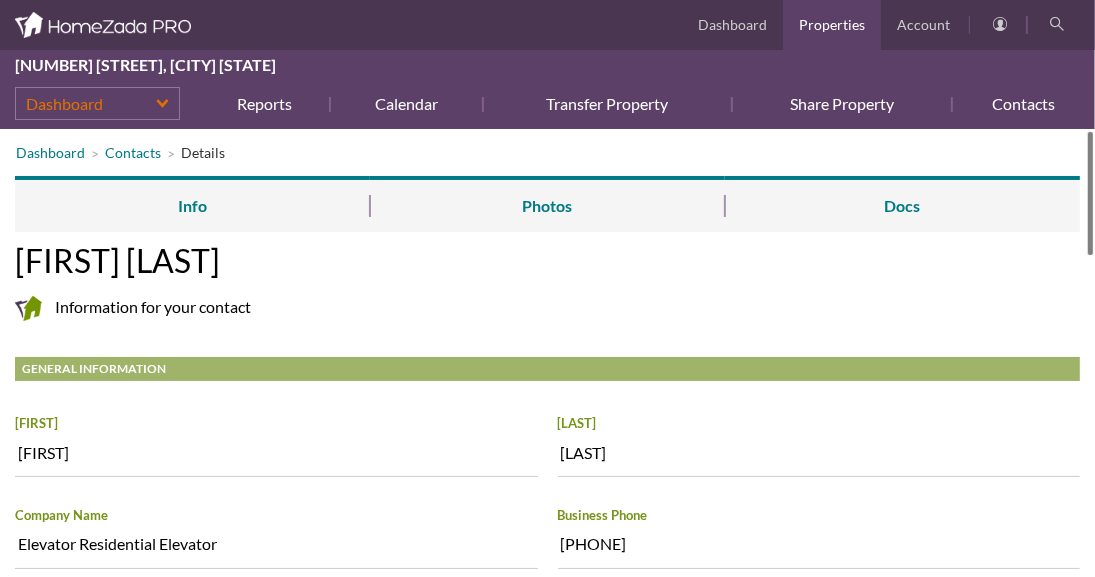 click on "Dashboard" at bounding box center (97, 103) 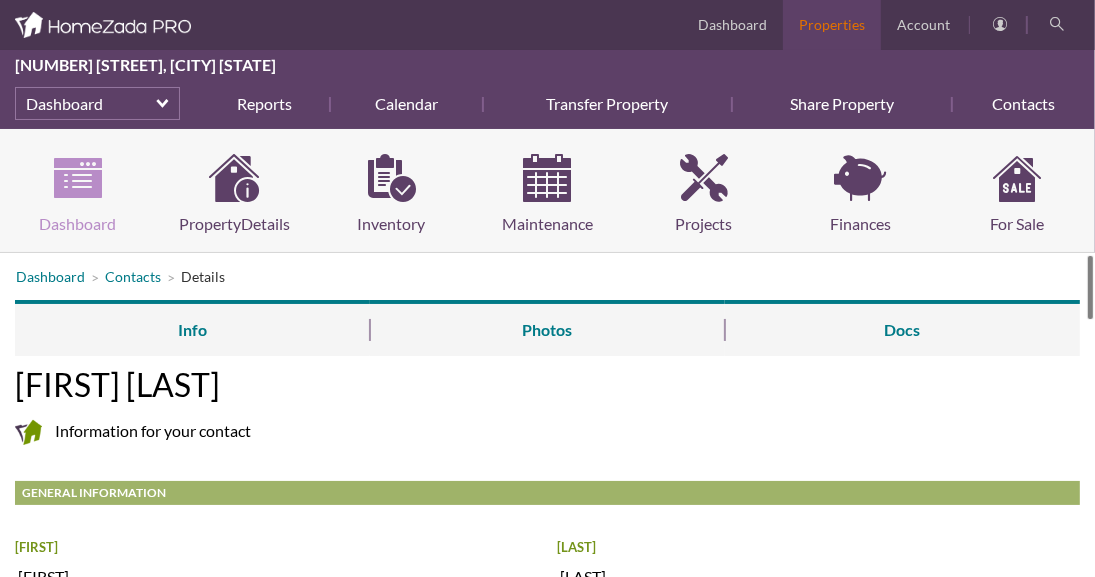 click on "Properties" at bounding box center [832, 25] 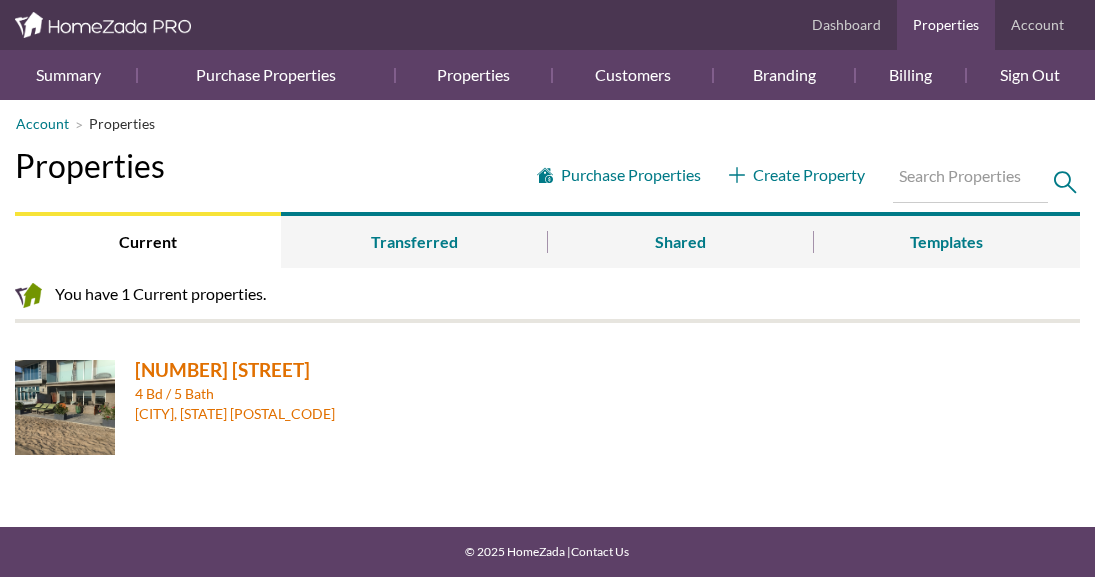scroll, scrollTop: 0, scrollLeft: 0, axis: both 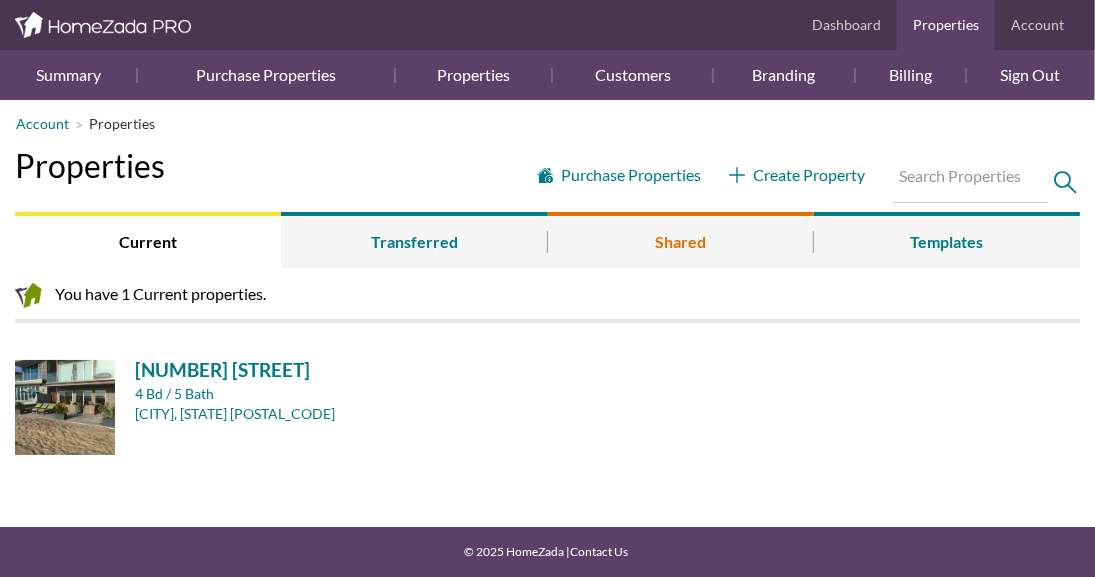 click on "Shared" at bounding box center [681, 240] 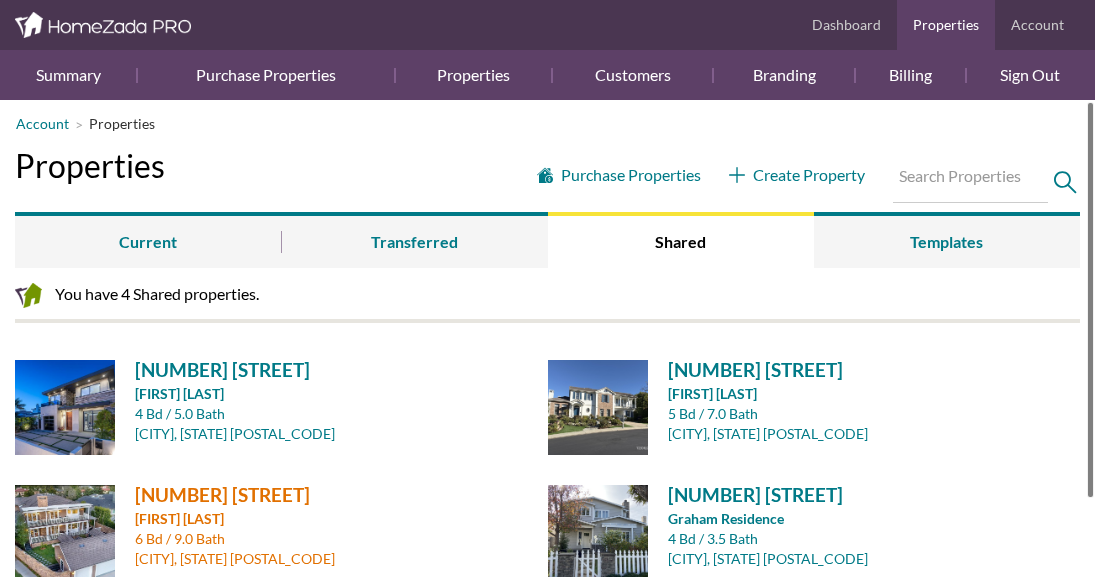 scroll, scrollTop: 0, scrollLeft: 0, axis: both 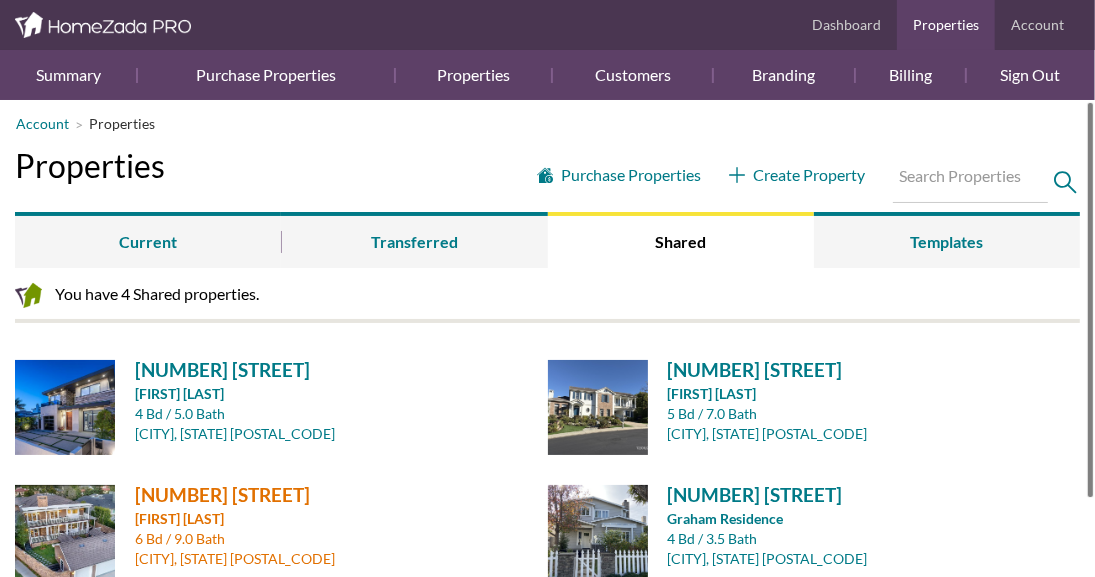 click on "[NUMBER] [STREET]" at bounding box center [334, 494] 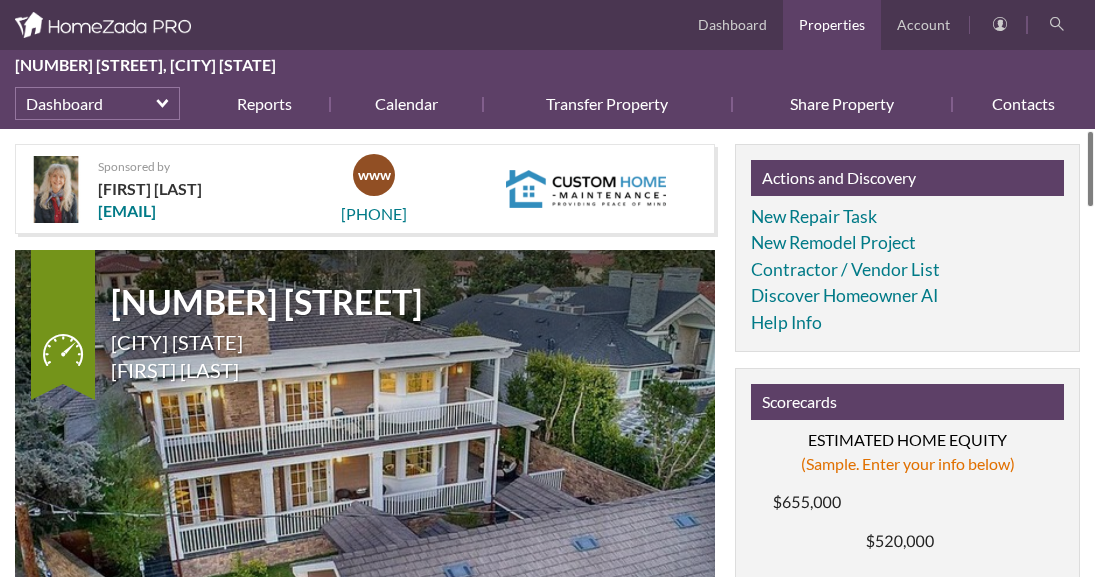 scroll, scrollTop: 0, scrollLeft: 0, axis: both 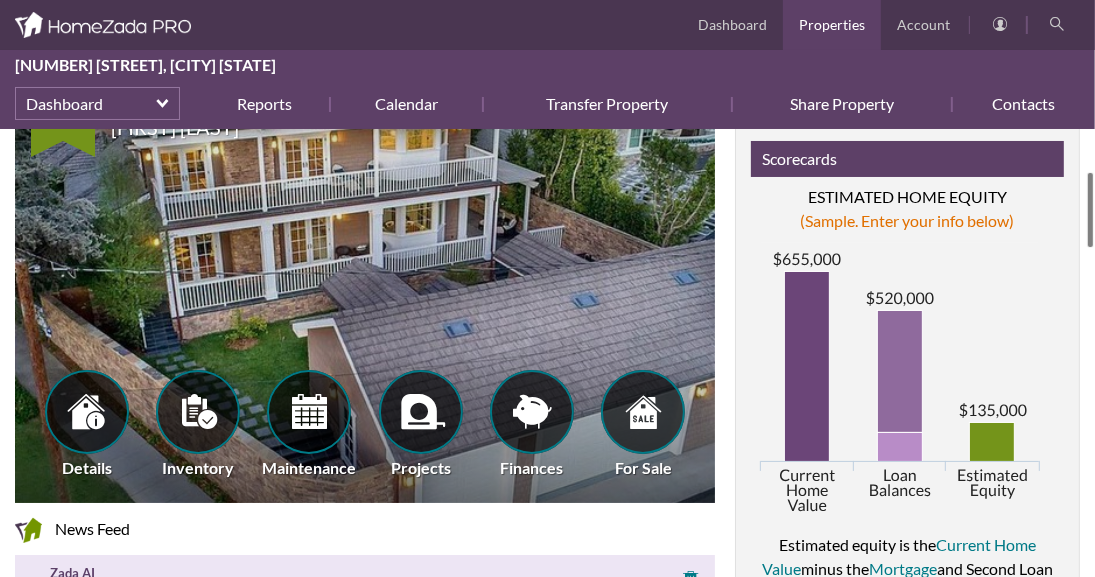 click at bounding box center [1090, 210] 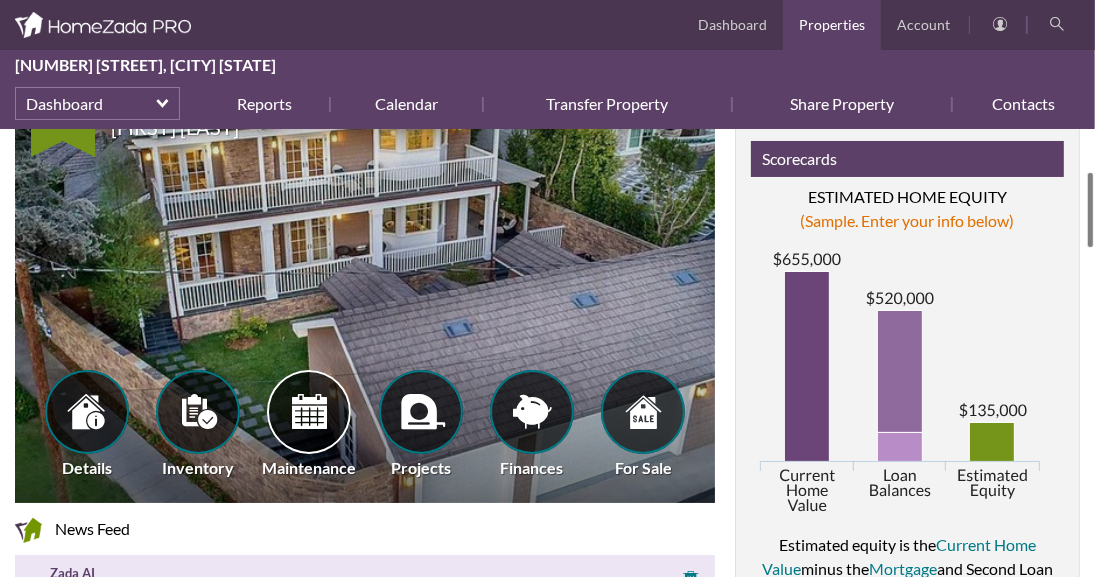 click at bounding box center (309, 411) 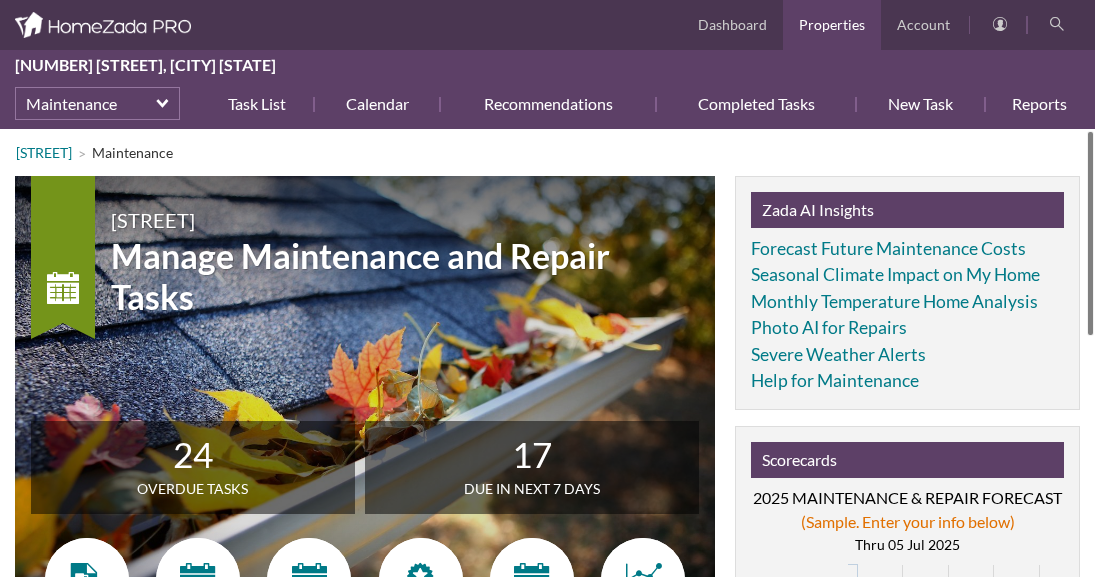 scroll, scrollTop: 0, scrollLeft: 0, axis: both 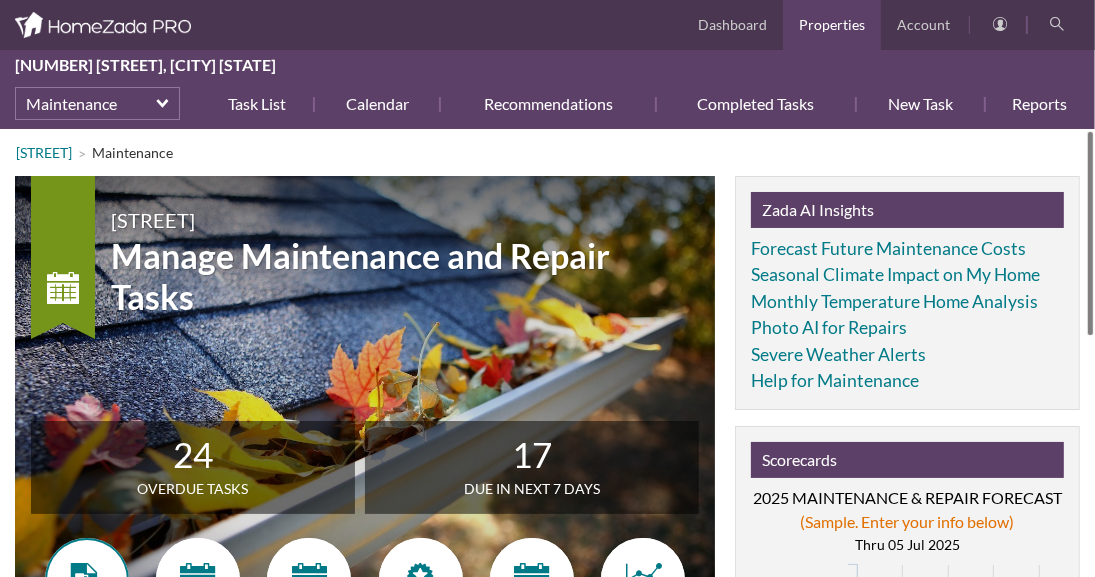 click at bounding box center [87, 580] 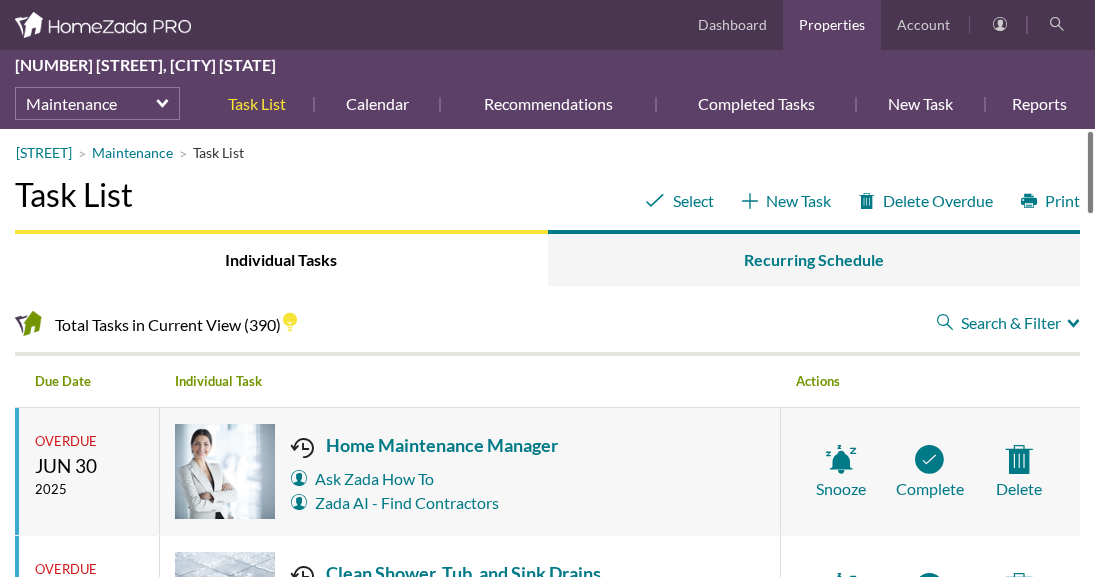 scroll, scrollTop: 0, scrollLeft: 0, axis: both 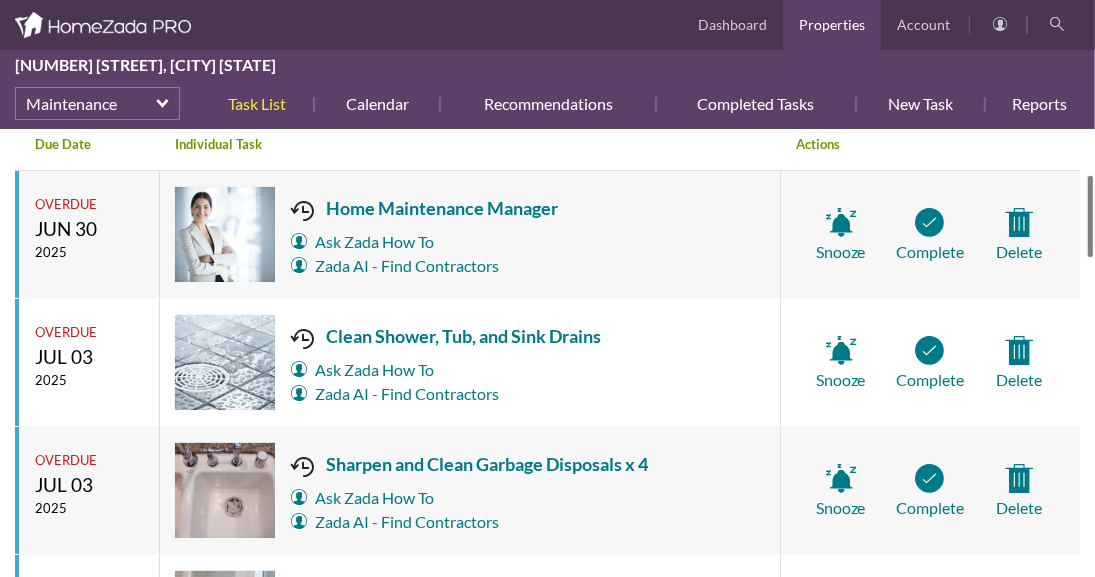 click at bounding box center (1090, 216) 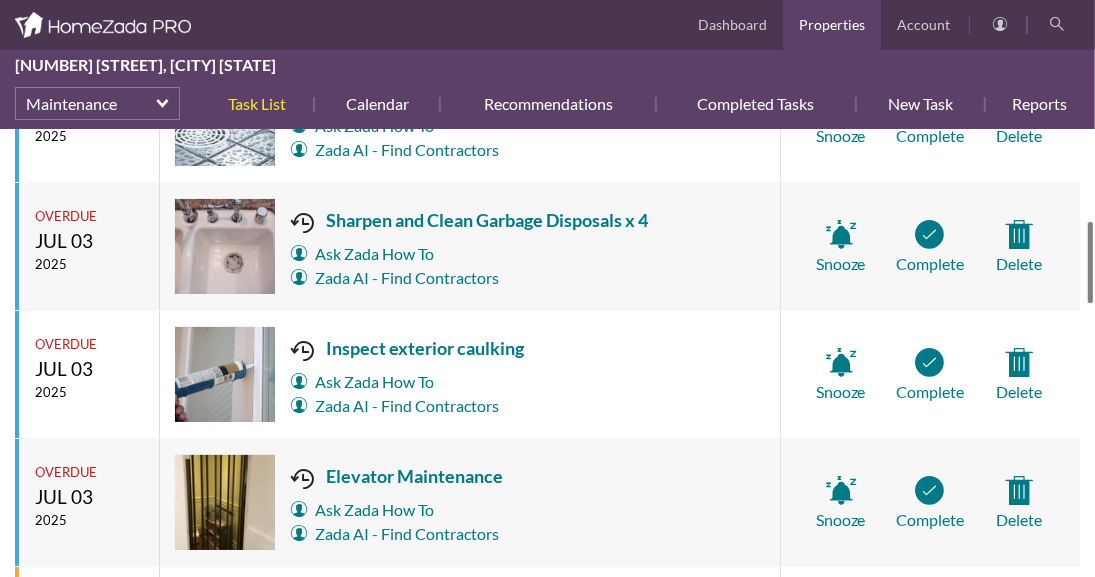 click on "Georgina Avenue
Maintenance
Task List
Select
New Task
Delete Overdue
Print
Task List
Individual Tasks
Recurring Schedule
Total Tasks in Current View (390)
Search & Filter
Close Filter
Search & Filter
Close Filter
Filter By When select Filter By When Overdue Today Next 7 Days Next 14 Days Next 30 Days Next 90 Days
Filter By Responsible select Filter By Responsible Advanced Homes Arborist - Mook’s Arbor Systems Bin Wash LA Bulletproof Tile and Stone Canoga Park HVAC Chandler Roofing Chimney Checkup Crystal Water Pool Serv Culligan Drakes furniture and rugs EHM Elevator Residential Elevator Gardener Gas Grill - Superclean BBQ Handyman Home Manager Housekeeper" at bounding box center (547, 353) 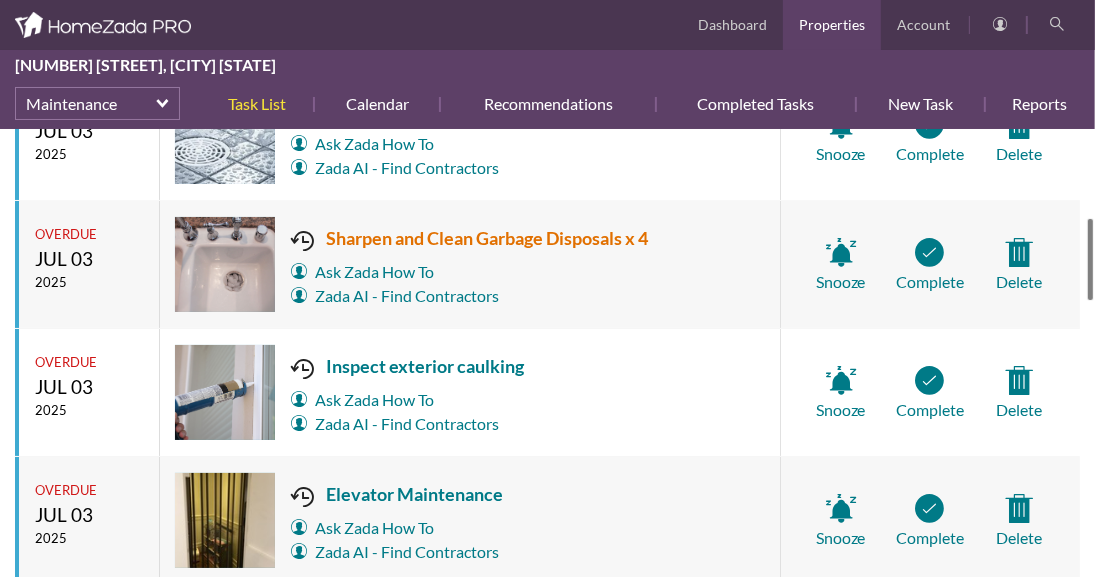 click on "Sharpen and Clean Garbage Disposals x 4" at bounding box center (469, 238) 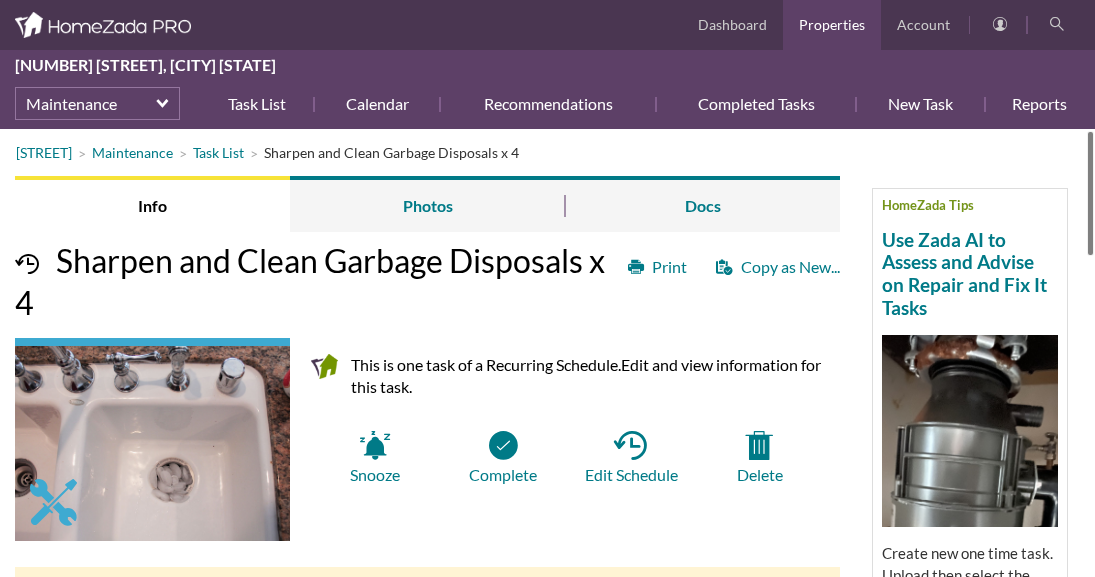 scroll, scrollTop: 0, scrollLeft: 0, axis: both 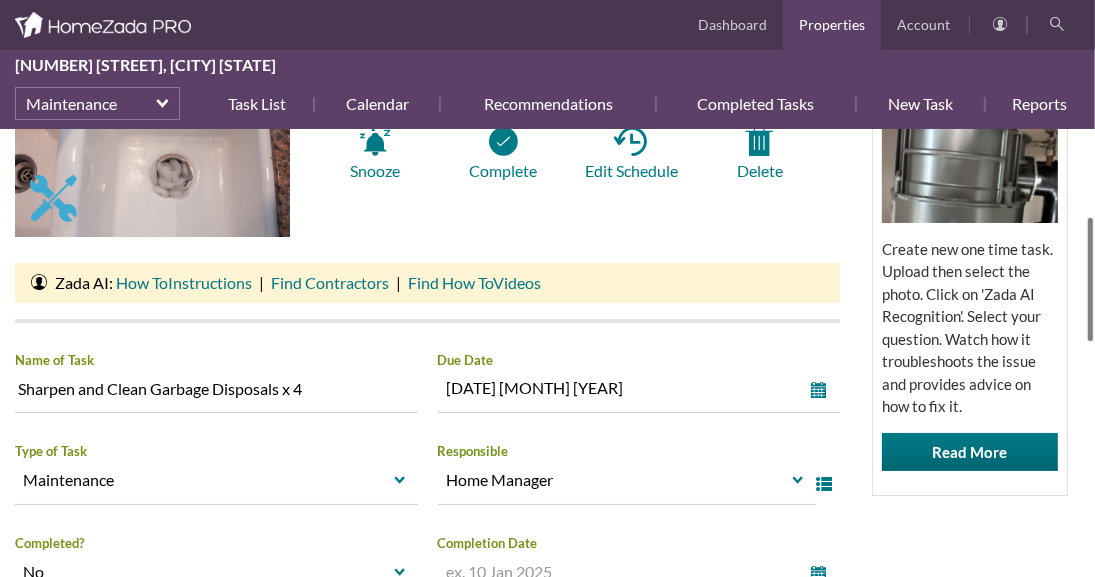 click at bounding box center [1090, 279] 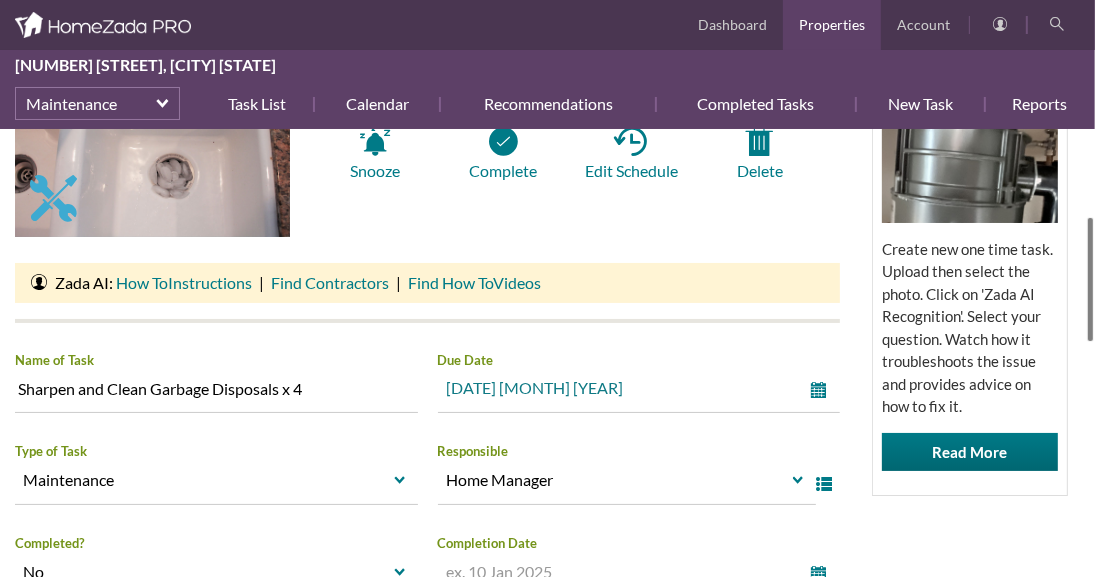 click on "select" at bounding box center (823, 390) 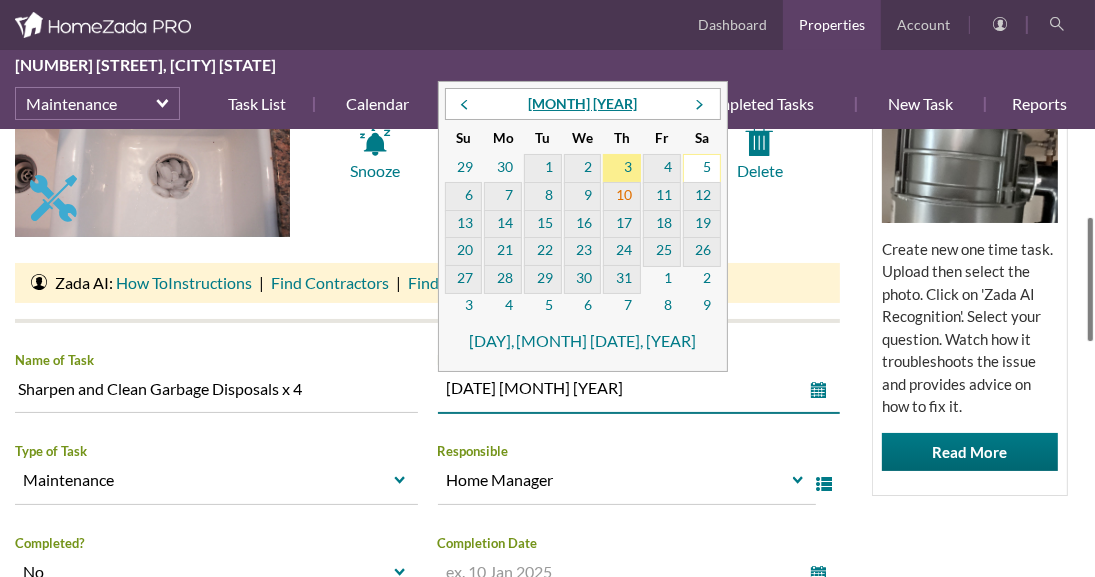 click on "10" at bounding box center [622, 197] 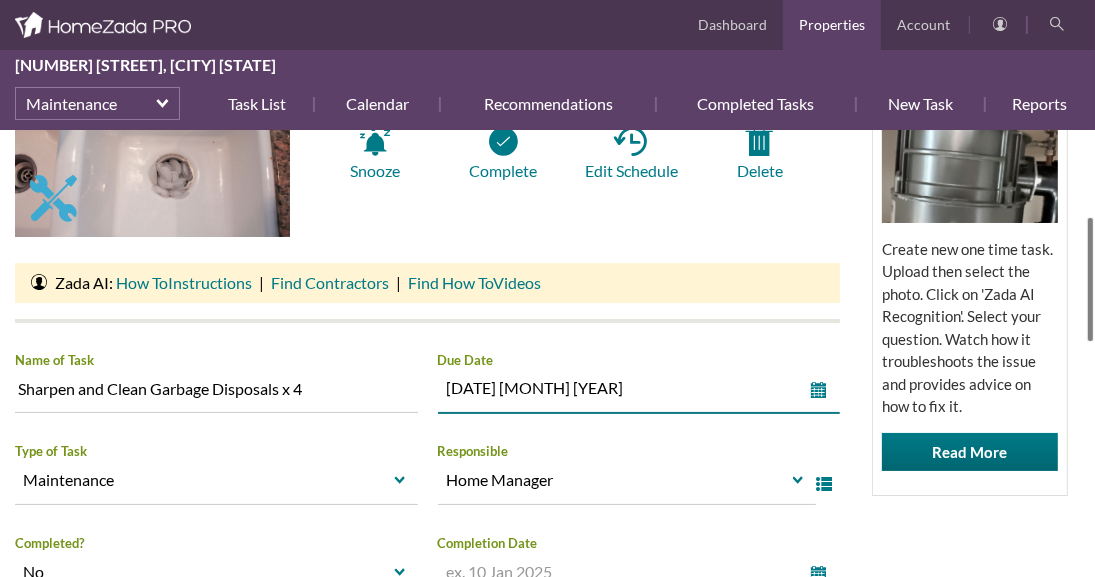 click on "HomeZada Tips
Use Zada AI to Assess and Advise on Repair and Fix It Tasks
Create new one time task. Upload then select the photo. Click on 'Zada AI Recognition'. Select your question. Watch how it troubleshoots the issue and provides advice on how to fix it.
Read More" at bounding box center [970, 265] 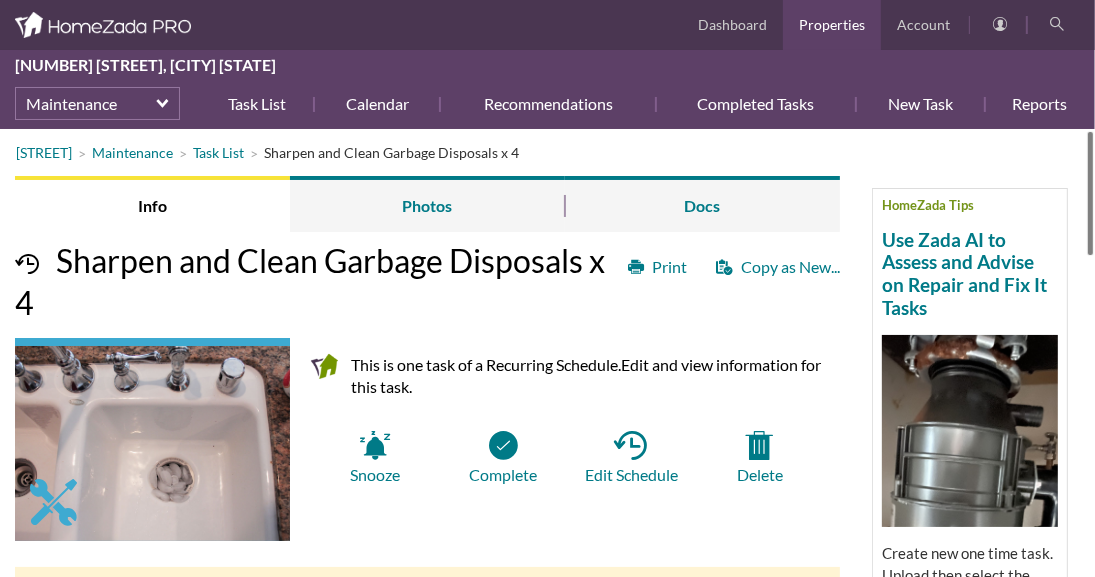 click on "Georgina Avenue
Maintenance
Task List
Sharpen and Clean Garbage Disposals x 4
HomeZada Tips
Use Zada AI to Assess and Advise on Repair and Fix It Tasks
Create new one time task. Upload then select the photo. Click on 'Zada AI Recognition'. Select your question. Watch how it troubleshoots the issue and provides advice on how to fix it.
Read More
Info
Photos
Docs
Print
Copy as New...
Sharpen and Clean Garbage Disposals x 4
This is one task of a Recurring Schedule.  Edit and view information for this task.
Snooze
Complete
Ask Zada" at bounding box center [547, 353] 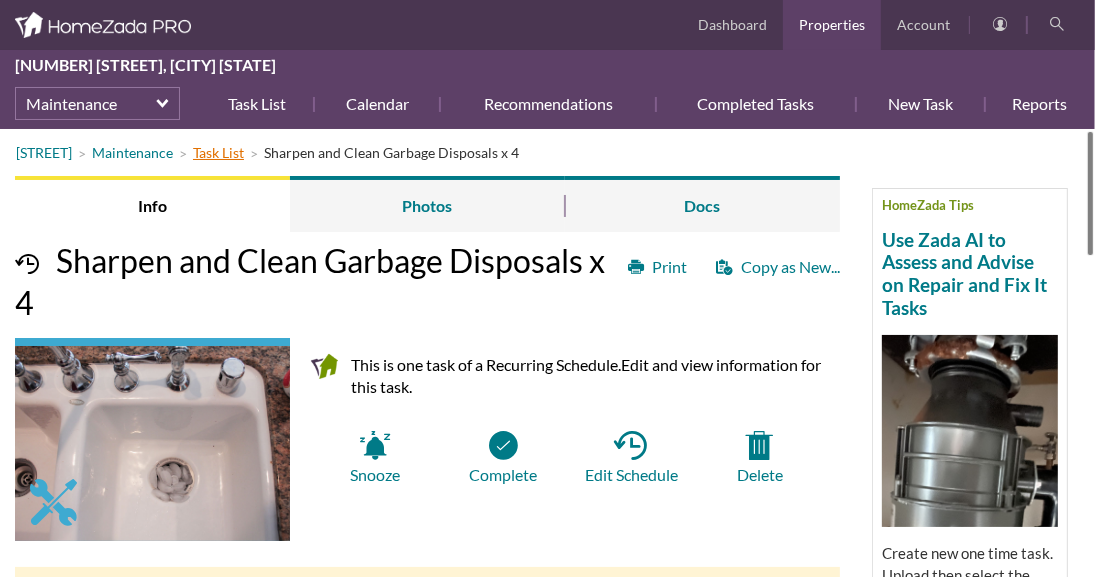 click on "Task List" at bounding box center [218, 152] 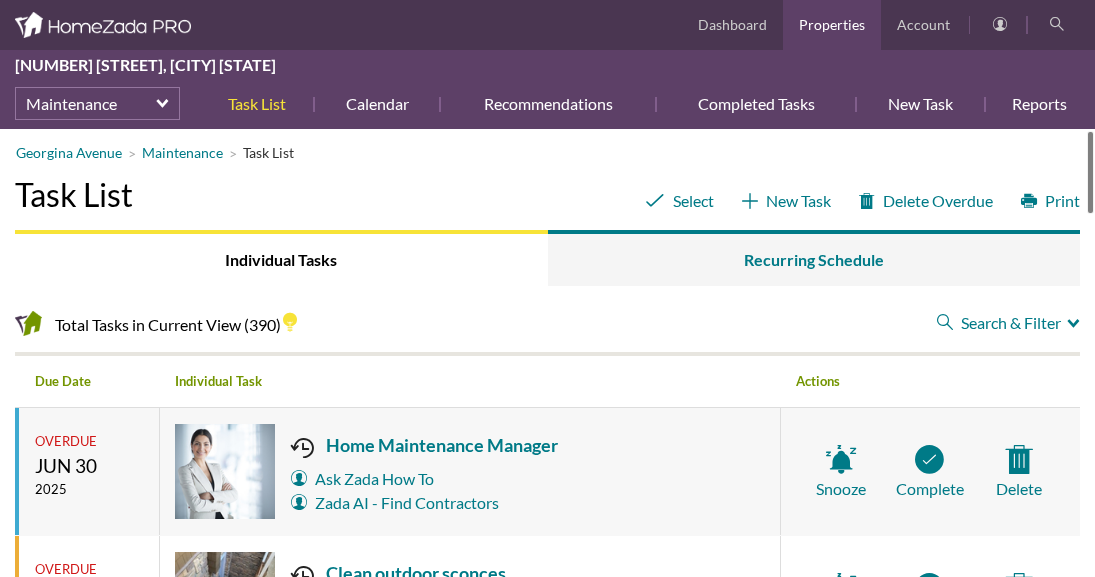 scroll, scrollTop: 0, scrollLeft: 0, axis: both 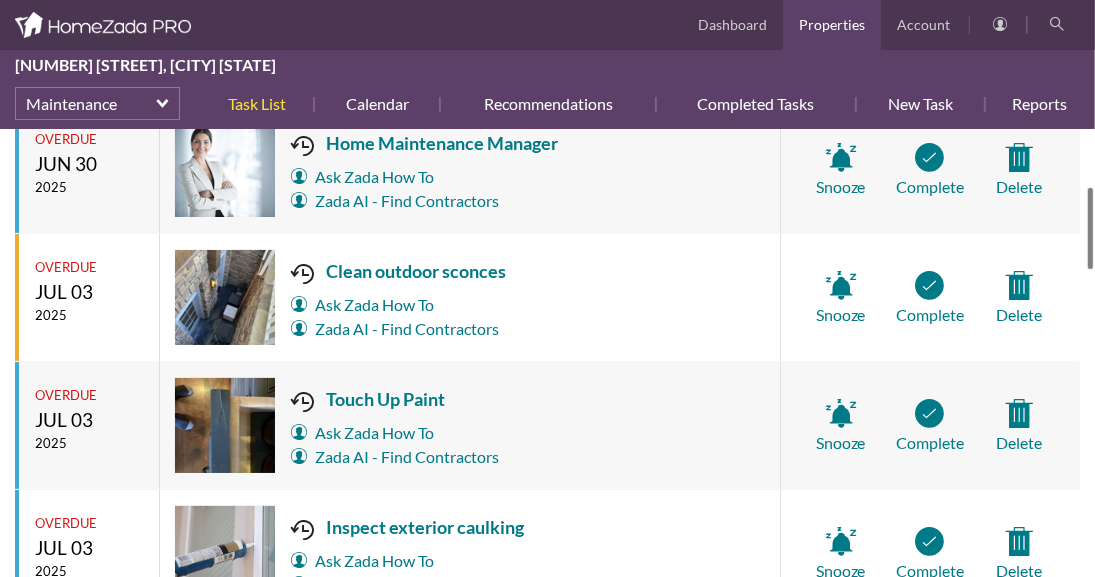 click at bounding box center [1090, 228] 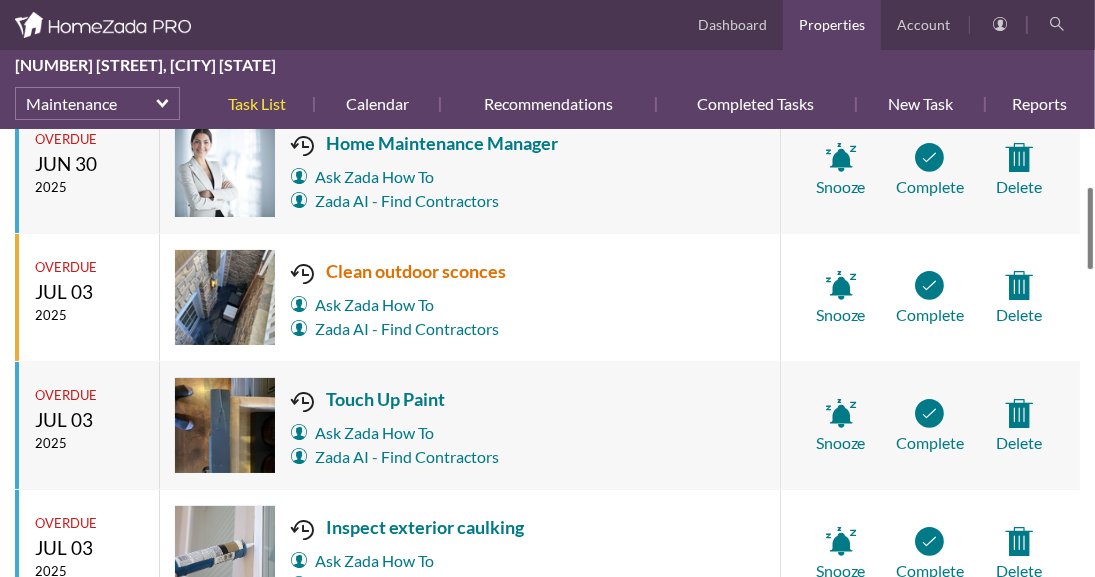 click on "Clean outdoor sconces" at bounding box center (398, 271) 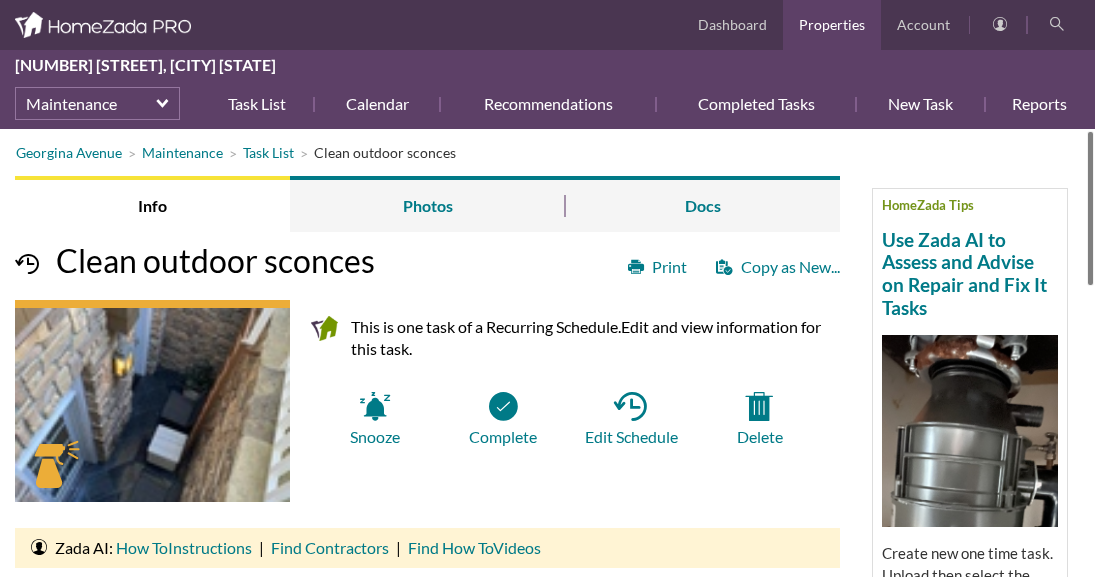 scroll, scrollTop: 0, scrollLeft: 0, axis: both 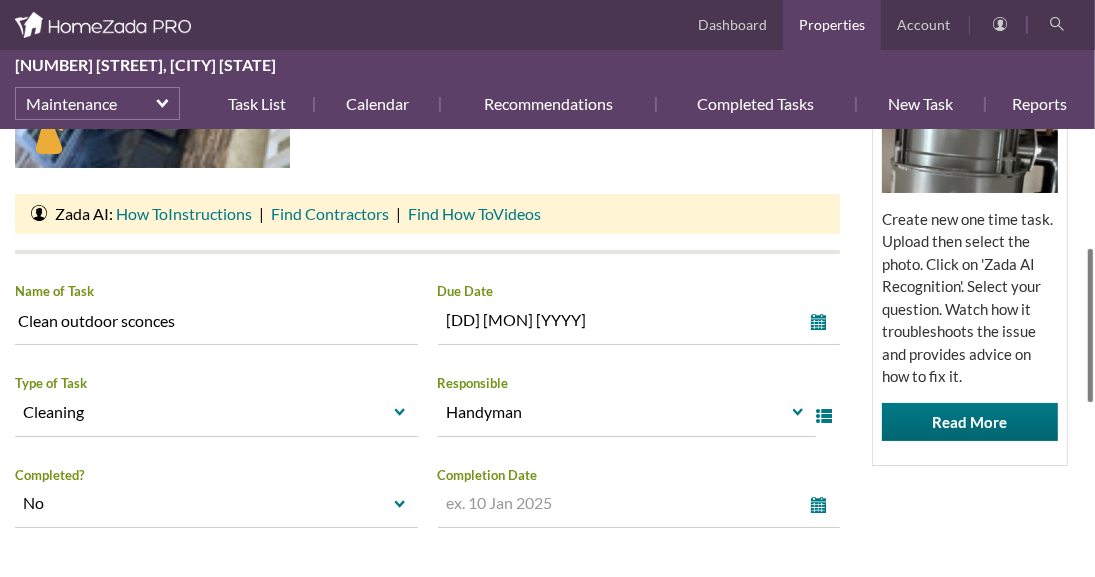 click on "Georgina Avenue
Maintenance
Task List
Clean outdoor sconces
HomeZada Tips
Use Zada AI to Assess and Advise on Repair and Fix It Tasks
Create new one time task. Upload then select the photo. Click on 'Zada AI Recognition'. Select your question. Watch how it troubleshoots the issue and provides advice on how to fix it.
Read More
Info
Photos
Docs
Print
Copy as New...
Clean outdoor sconces
This is one task of a Recurring Schedule.  Edit and view information for this task.
Snooze
Complete
Edit Schedule
|" at bounding box center (547, 353) 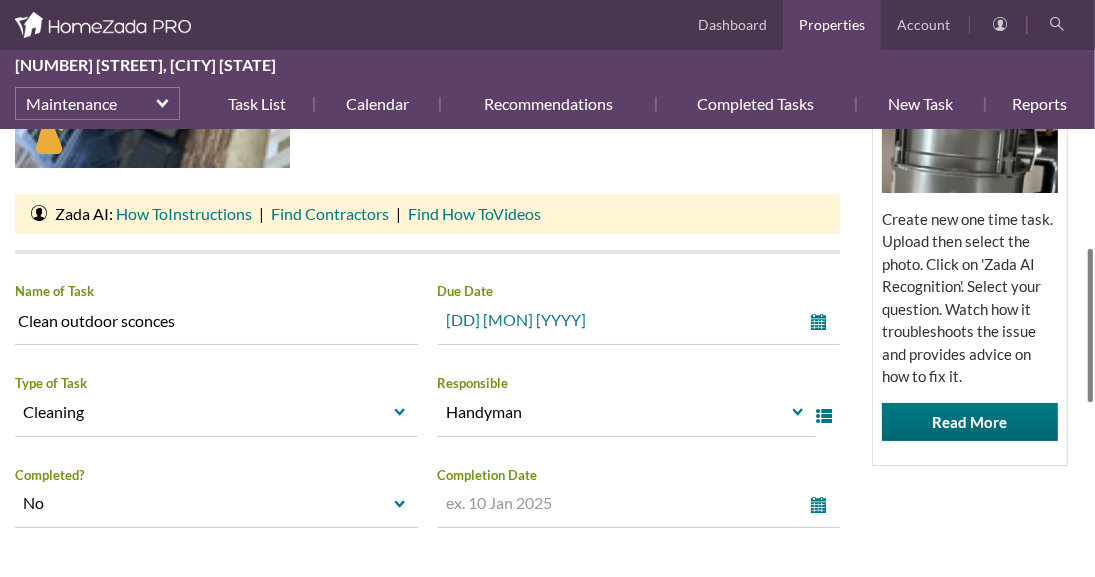 click on "select" at bounding box center [823, 322] 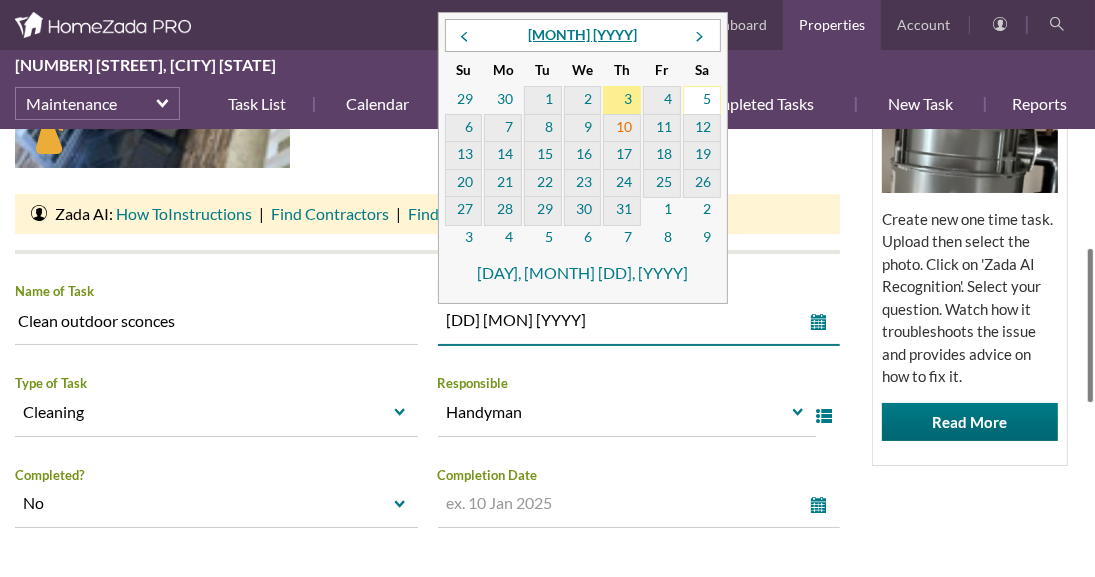 click on "10" at bounding box center [622, 129] 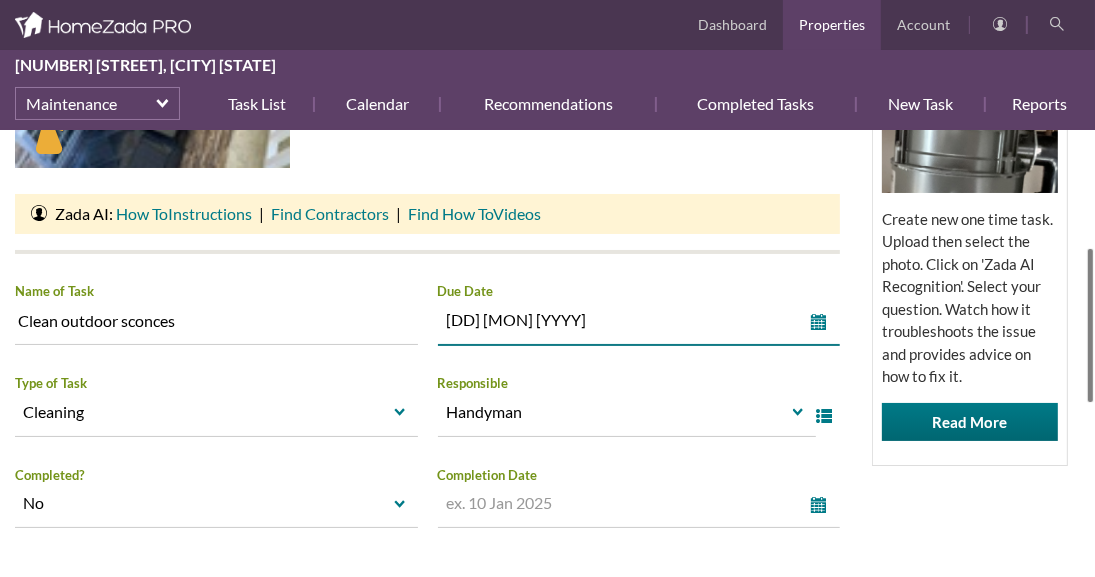 click on "HomeZada Tips
Use Zada AI to Assess and Advise on Repair and Fix It Tasks
Create new one time task. Upload then select the photo. Click on 'Zada AI Recognition'. Select your question. Watch how it troubleshoots the issue and provides advice on how to fix it.
Read More" at bounding box center (970, 235) 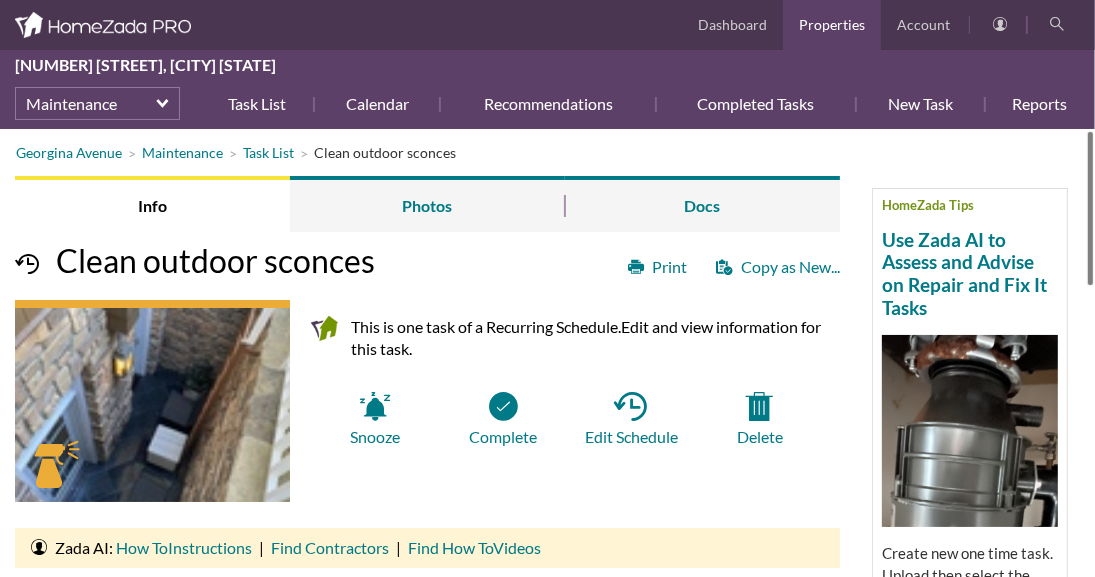 click on "Georgina Avenue
Maintenance
Task List
Clean outdoor sconces
HomeZada Tips
Use Zada AI to Assess and Advise on Repair and Fix It Tasks
Create new one time task. Upload then select the photo. Click on 'Zada AI Recognition'. Select your question. Watch how it troubleshoots the issue and provides advice on how to fix it.
Read More
Info
Photos
Docs
Print
Copy as New...
Clean outdoor sconces
This is one task of a Recurring Schedule.  Edit and view information for this task.
Snooze
Complete
Edit Schedule
|" at bounding box center [547, 353] 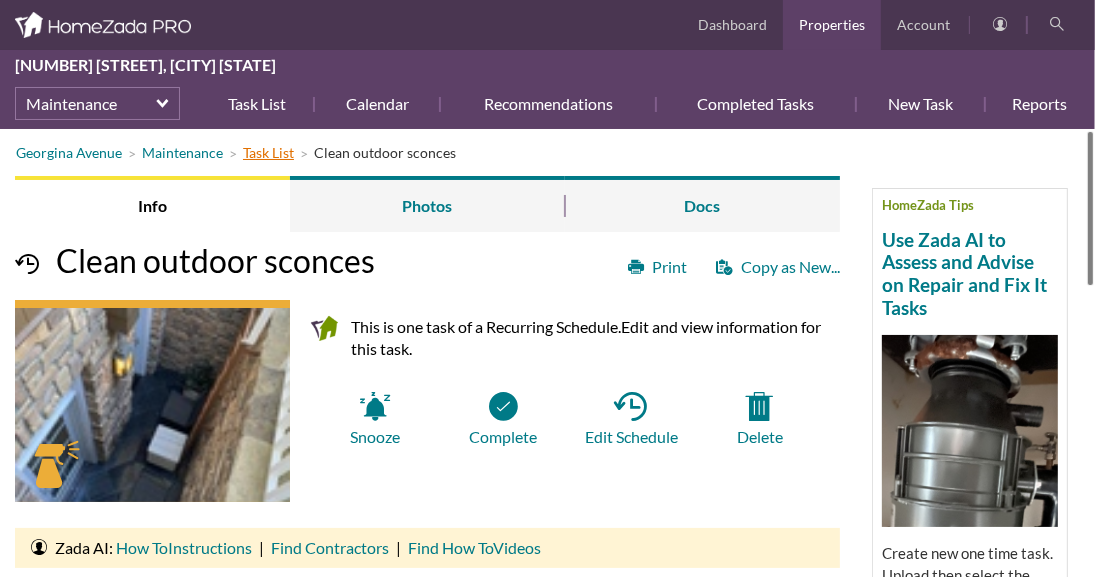 click on "Task List" at bounding box center (268, 152) 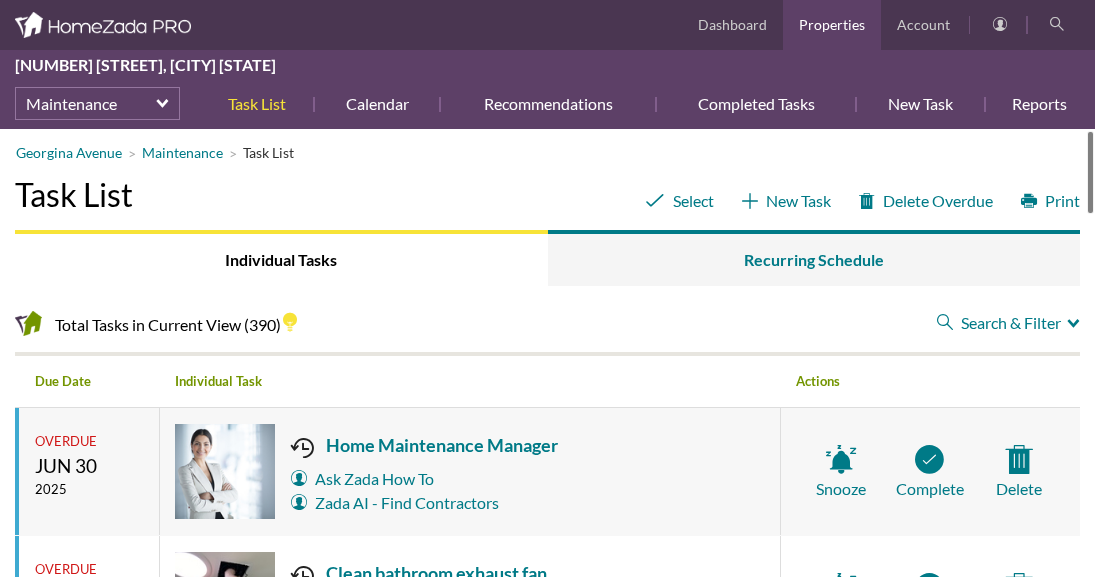 scroll, scrollTop: 0, scrollLeft: 0, axis: both 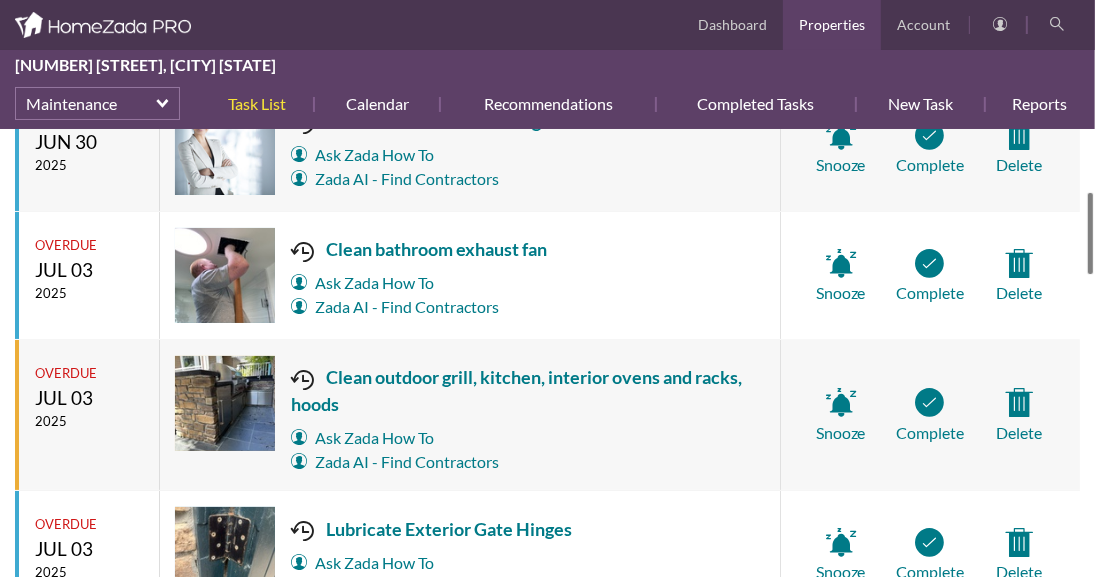 click at bounding box center (1090, 233) 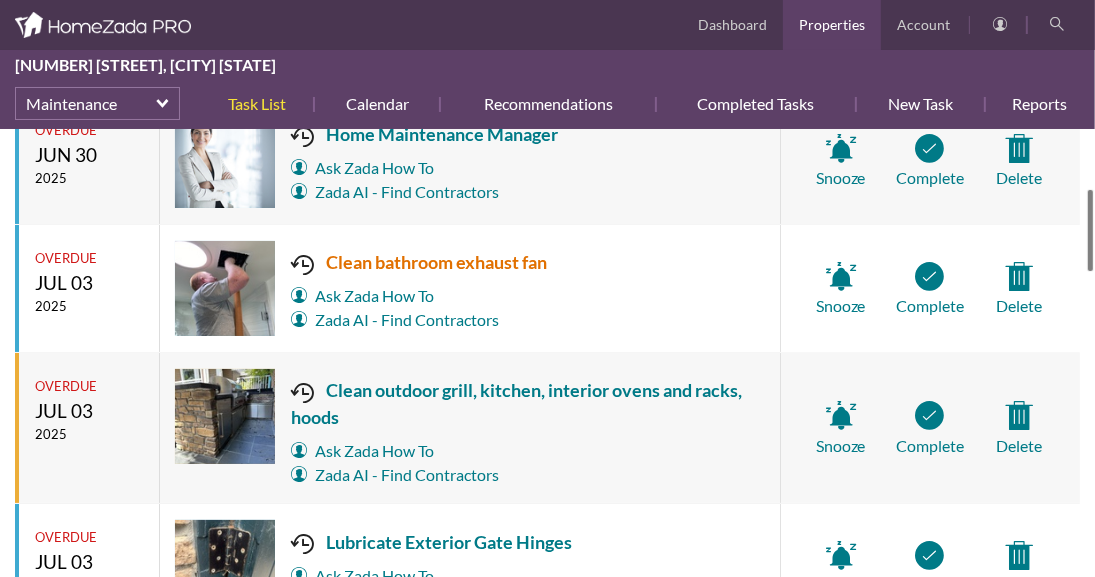 click on "Clean bathroom exhaust fan" at bounding box center [419, 262] 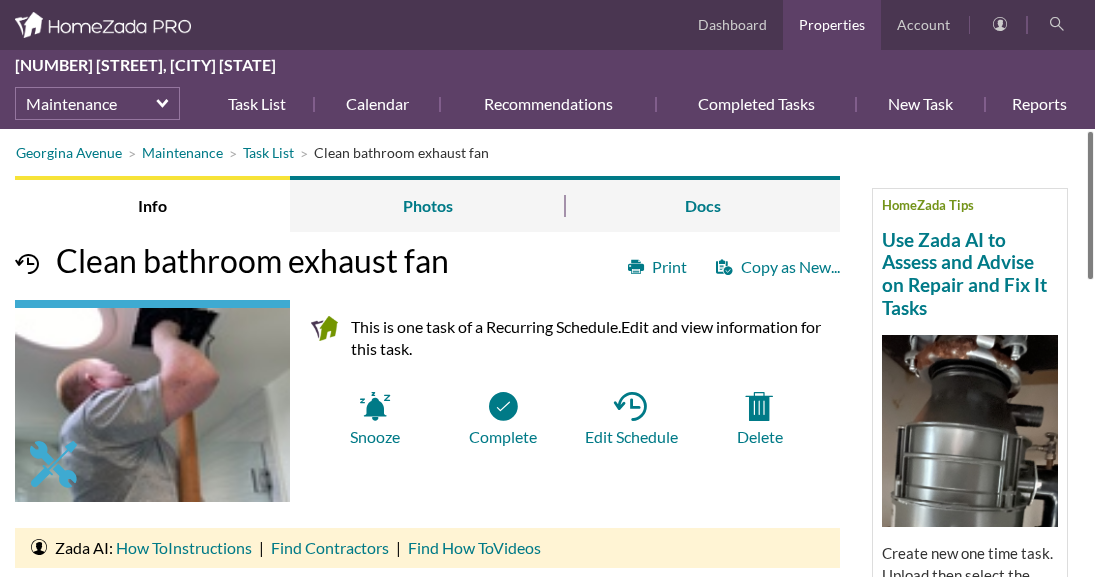 scroll, scrollTop: 0, scrollLeft: 0, axis: both 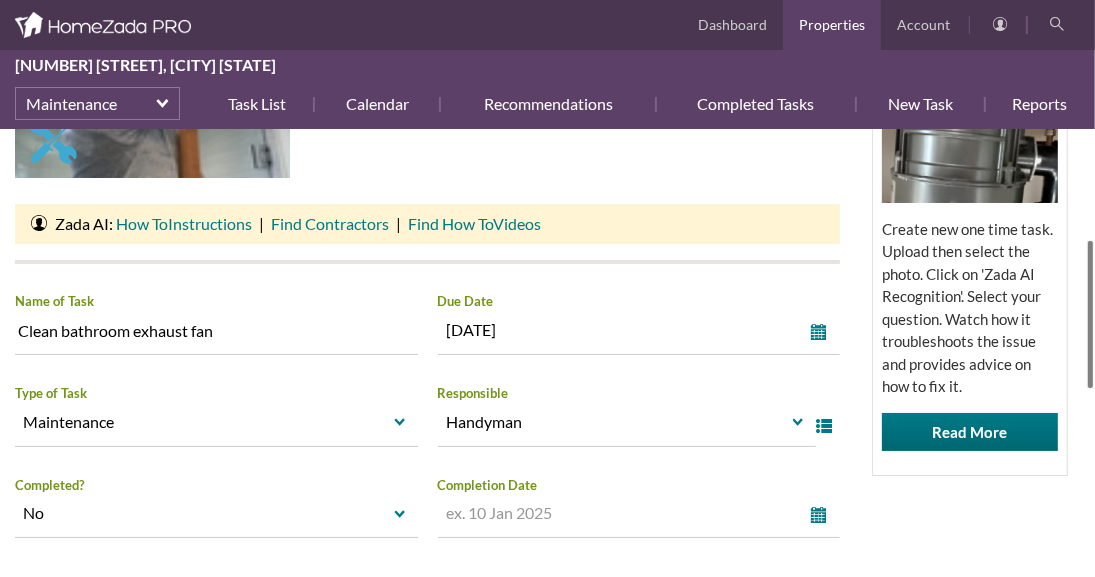 click on "[STREET]
Maintenance
Task List
Clean bathroom exhaust fan
HomeZada Tips
Use Zada AI to Assess and Advise on Repair and Fix It Tasks
Create new one time task. Upload then select the photo. Click on 'Zada AI Recognition'. Select your question. Watch how it troubleshoots the issue and provides advice on how to fix it.
Read More
Info
Photos
Docs
Print
Copy as New...
Clean bathroom exhaust fan
This is one task of a Recurring Schedule.  Edit and view information for this task.
Snooze
Complete
Edit Schedule" at bounding box center [547, 353] 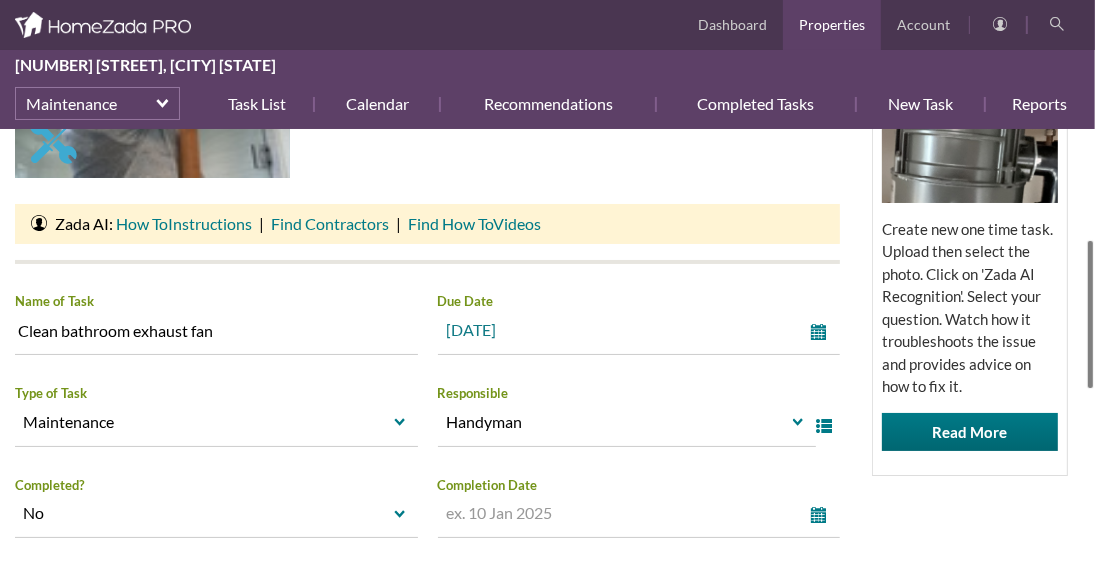 click on "select" at bounding box center (823, 332) 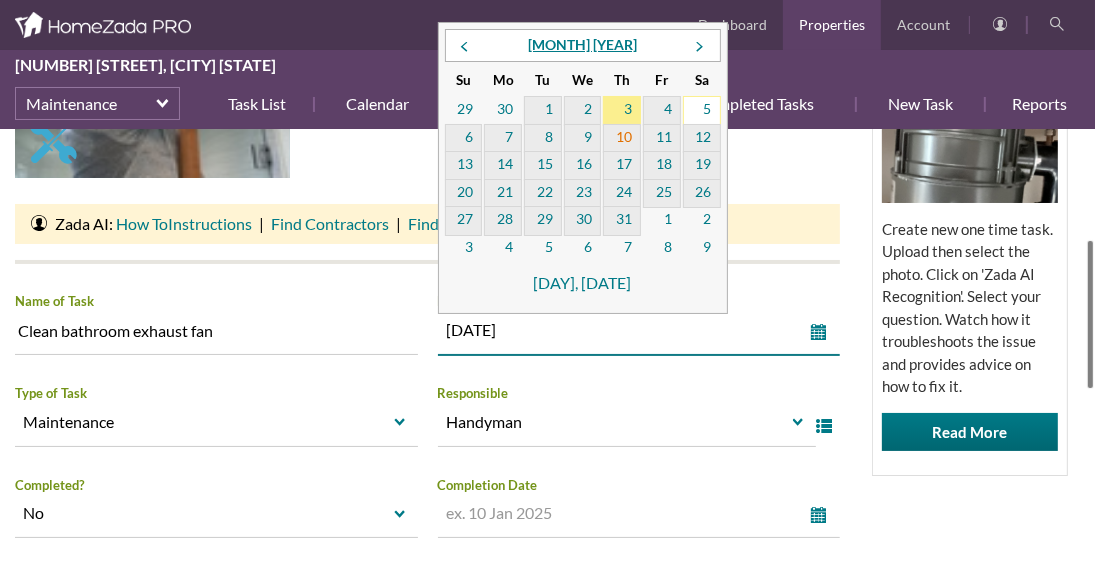 click on "10" at bounding box center (622, 139) 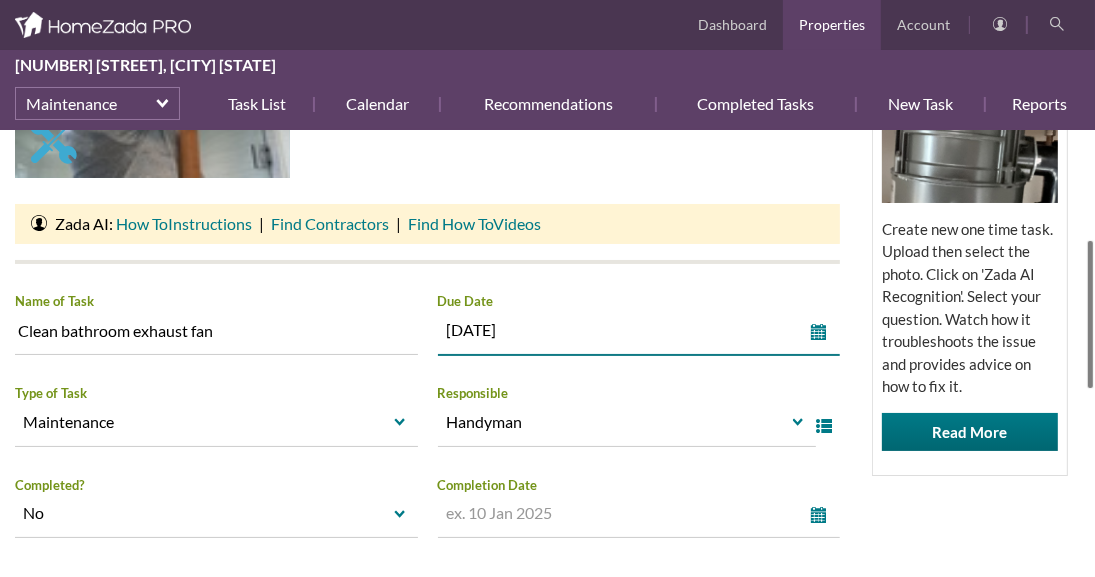 click on "HomeZada Tips
Use Zada AI to Assess and Advise on Repair and Fix It Tasks
Create new one time task. Upload then select the photo. Click on 'Zada AI Recognition'. Select your question. Watch how it troubleshoots the issue and provides advice on how to fix it.
Read More" at bounding box center [970, 245] 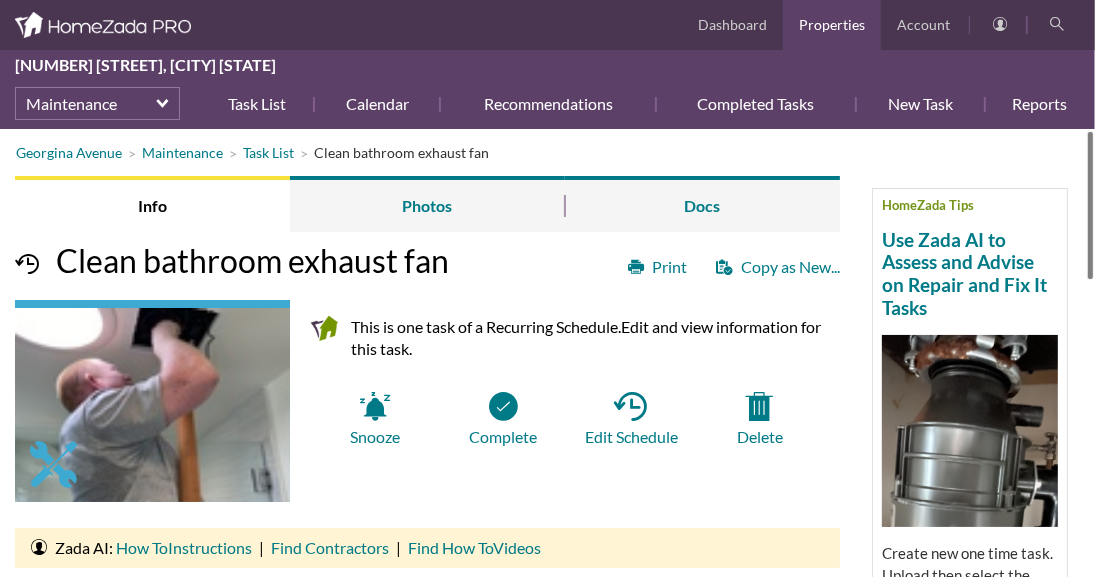 click on "Georgina Avenue
Maintenance
Task List
Clean bathroom exhaust fan
HomeZada Tips
Use Zada AI to Assess and Advise on Repair and Fix It Tasks
Create new one time task. Upload then select the photo. Click on 'Zada AI Recognition'. Select your question. Watch how it troubleshoots the issue and provides advice on how to fix it.
Read More
Info
Photos
Docs
Print
Copy as New...
Clean bathroom exhaust fan
This is one task of a Recurring Schedule.  Edit and view information for this task.
Snooze
Complete
Edit Schedule" at bounding box center (547, 353) 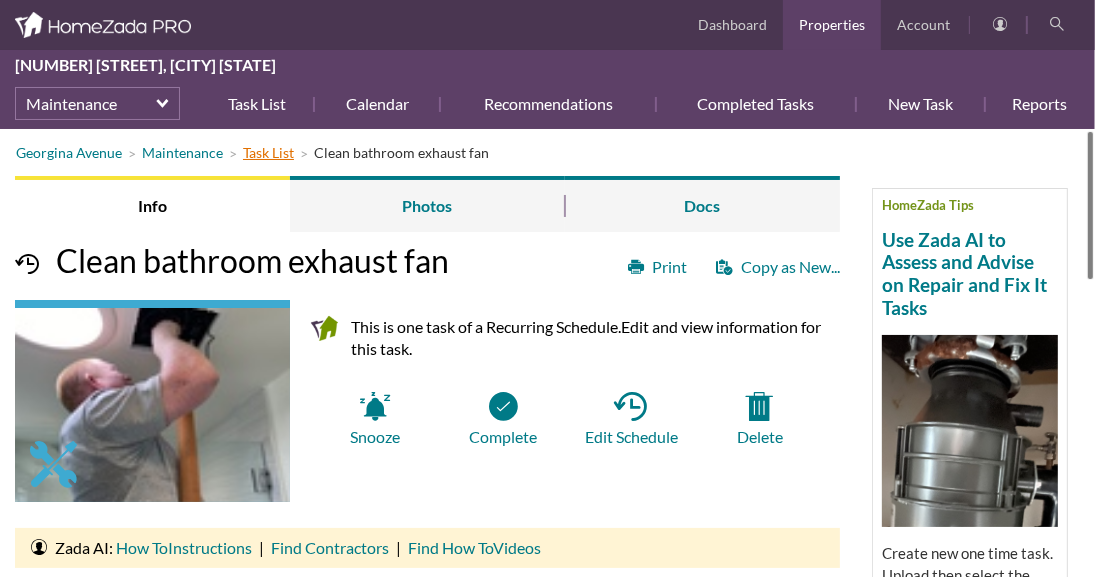 click on "Task List" at bounding box center [268, 152] 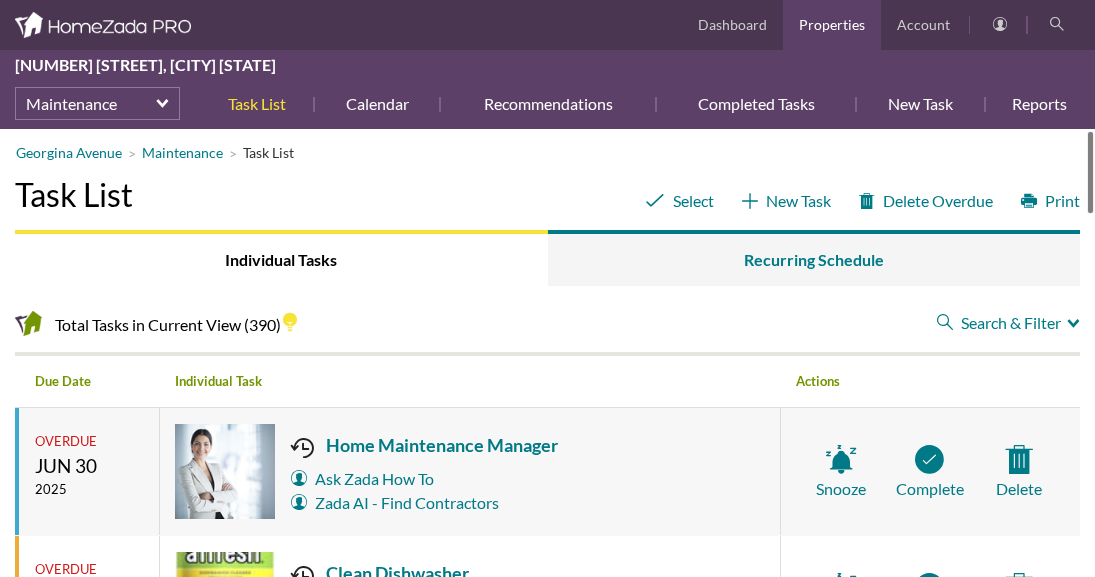 scroll, scrollTop: 0, scrollLeft: 0, axis: both 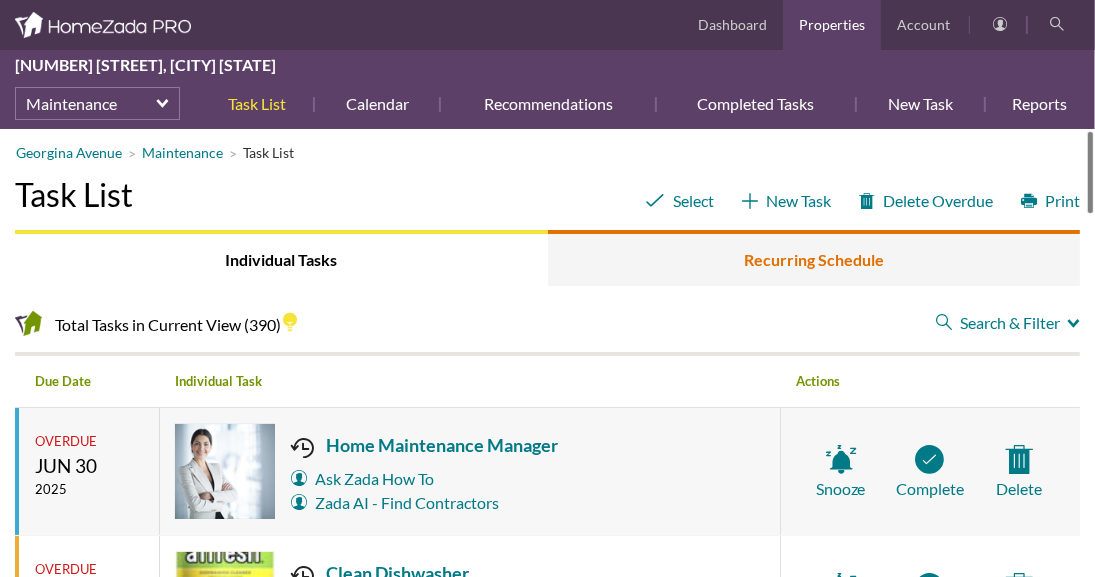 click on "Recurring Schedule" at bounding box center (814, 258) 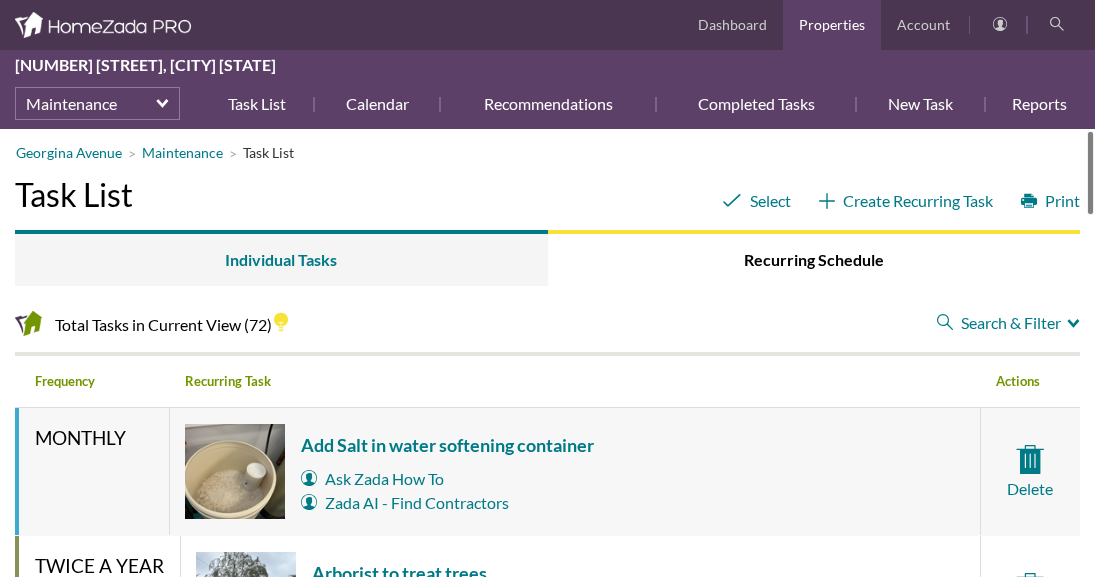 scroll, scrollTop: 0, scrollLeft: 0, axis: both 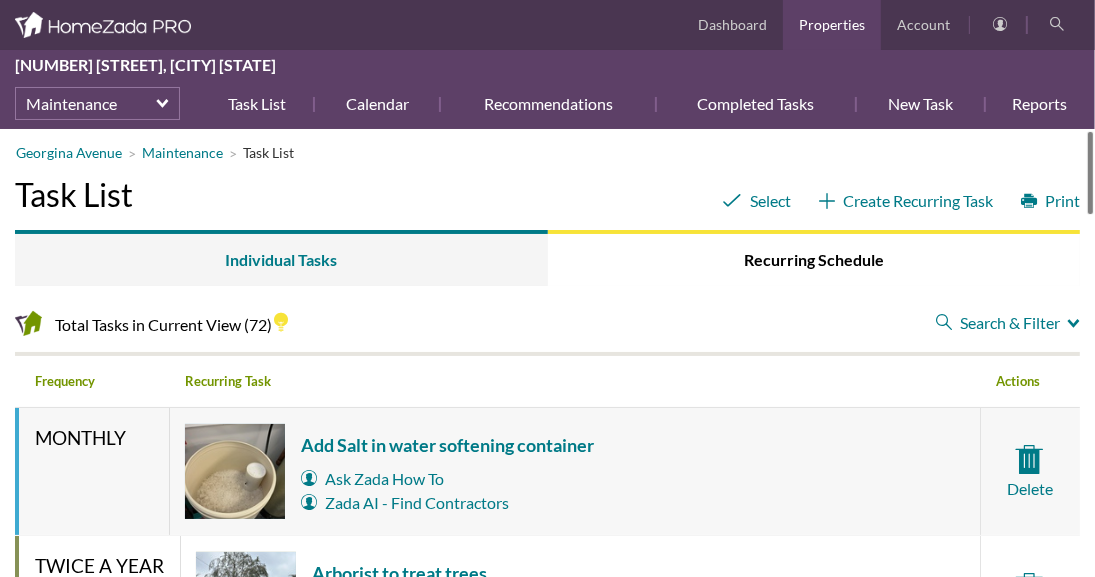 click on "Search & Filter" at bounding box center (1008, 323) 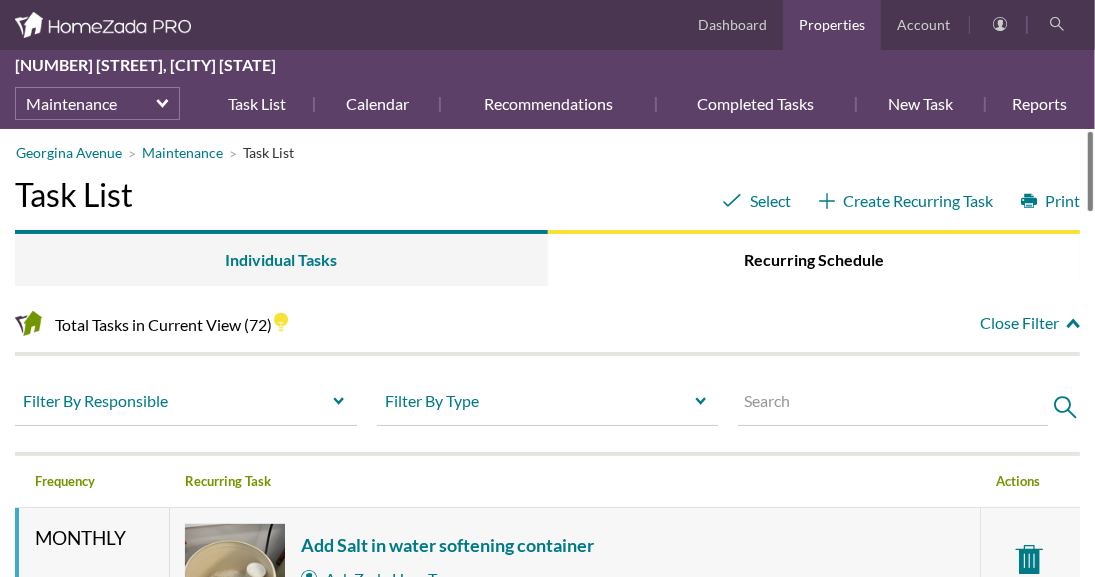 click at bounding box center [893, 405] 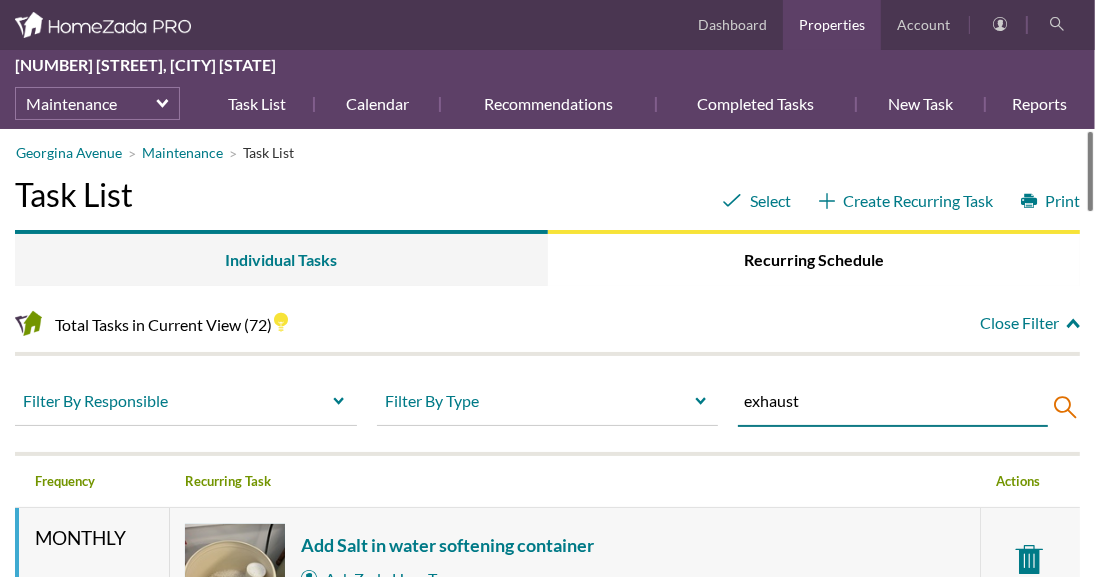 type on "exhaust" 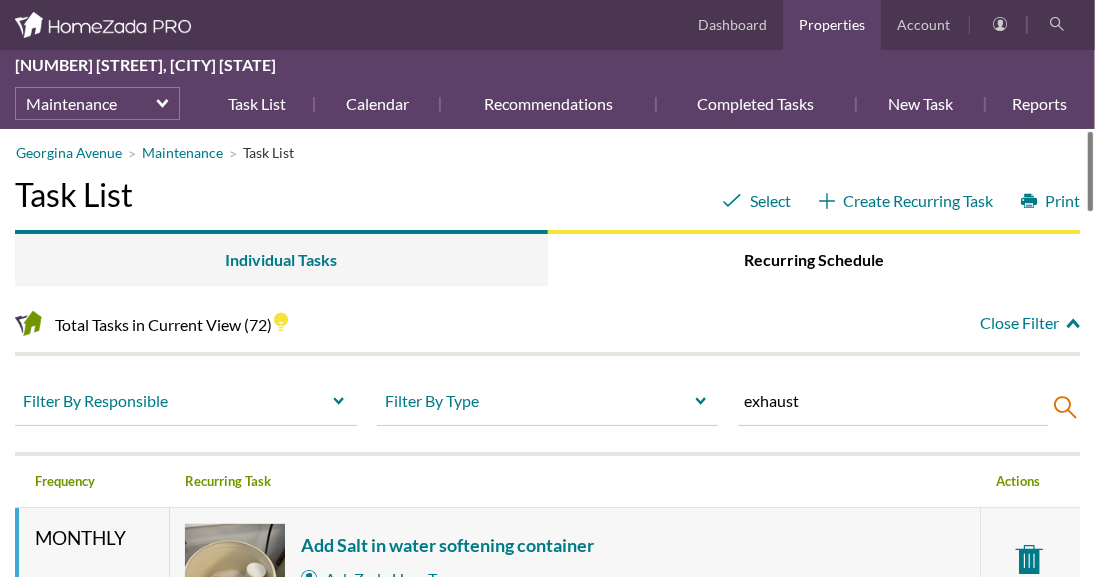 click at bounding box center (1059, 408) 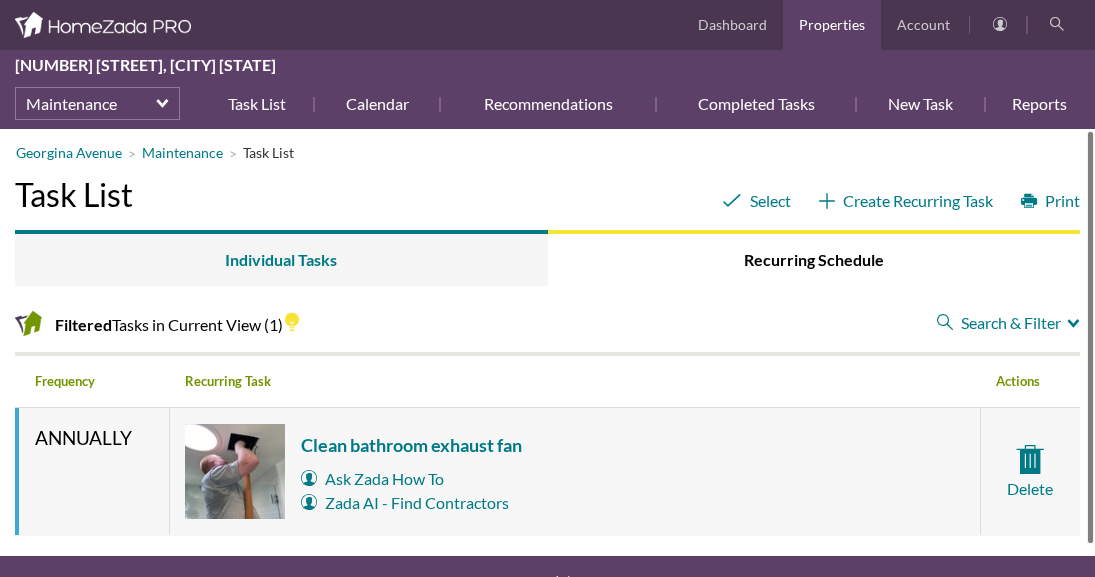 scroll, scrollTop: 0, scrollLeft: 0, axis: both 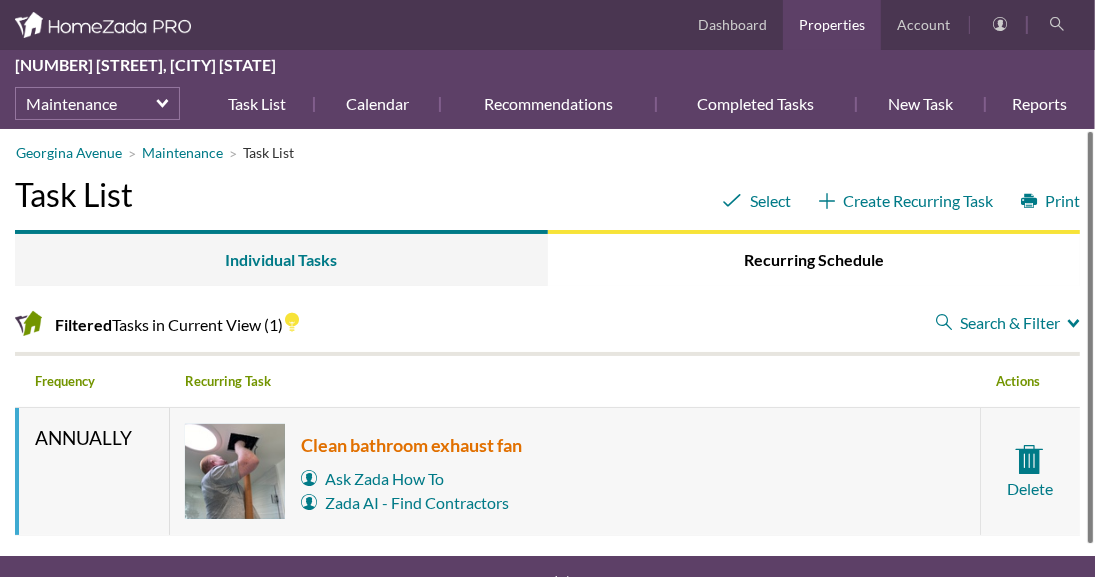 click on "Clean bathroom exhaust fan" at bounding box center (411, 445) 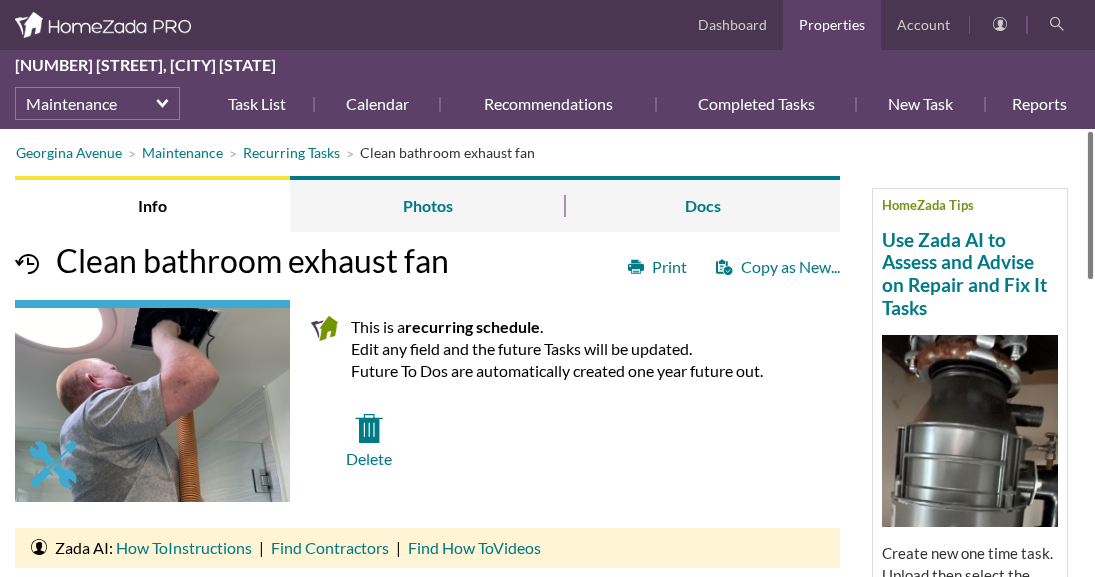 scroll, scrollTop: 0, scrollLeft: 0, axis: both 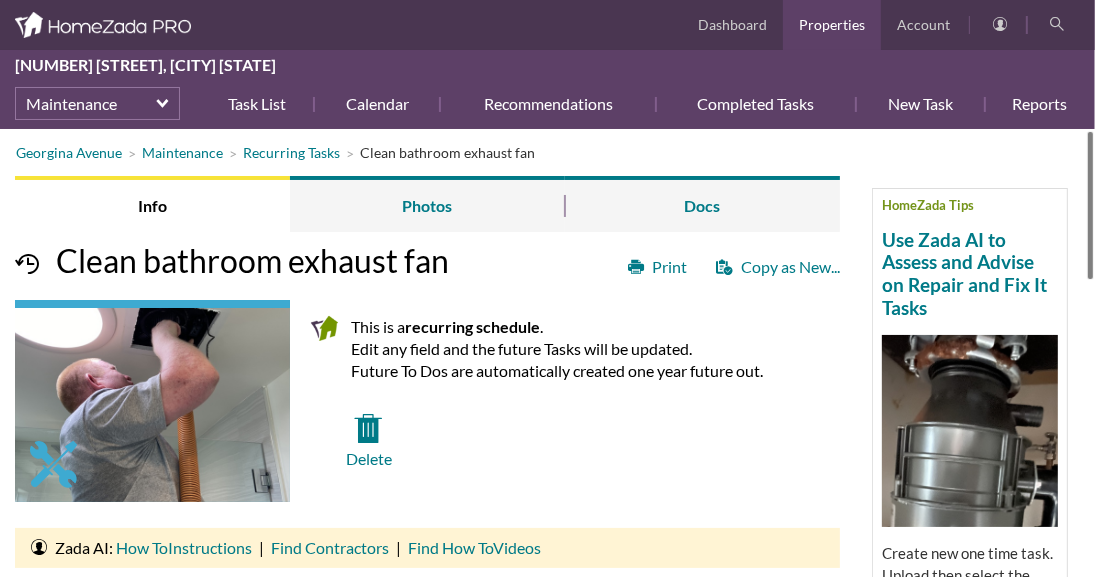 drag, startPoint x: 1086, startPoint y: 145, endPoint x: 1094, endPoint y: 215, distance: 70.45566 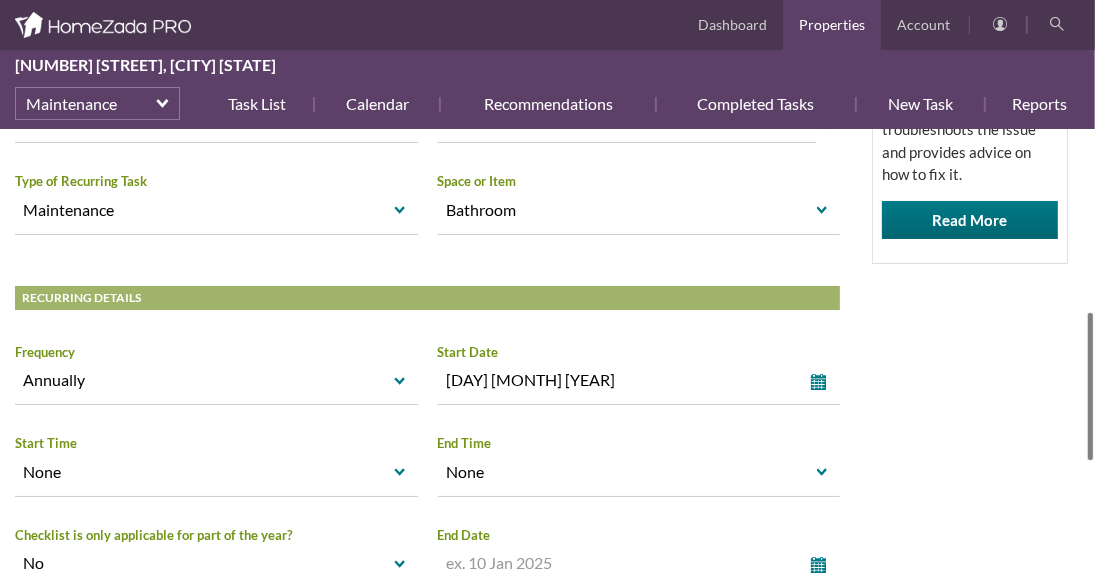 click at bounding box center [1090, 386] 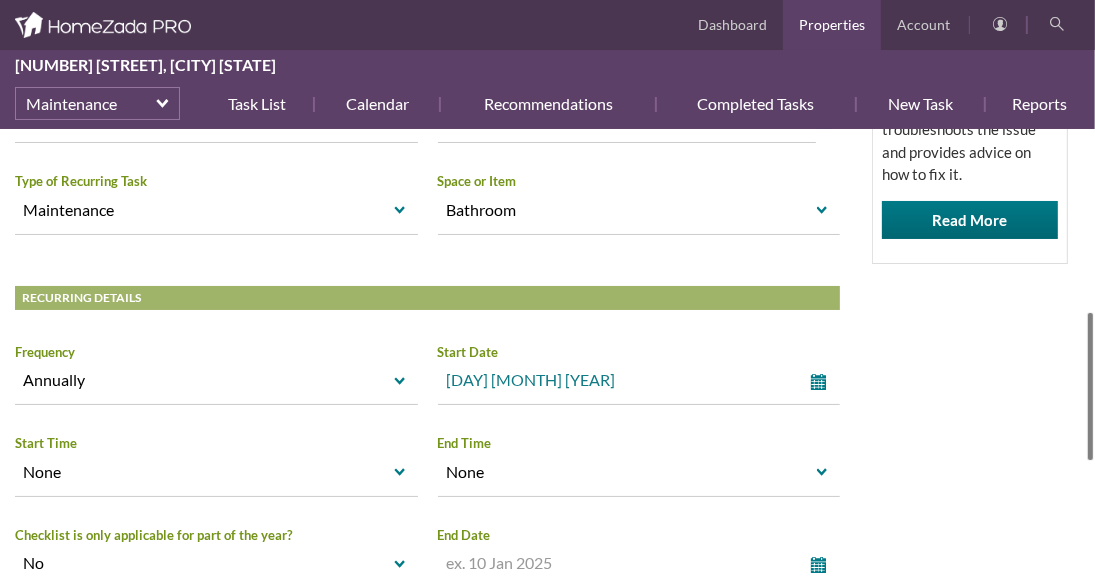 click on "select" at bounding box center (823, 382) 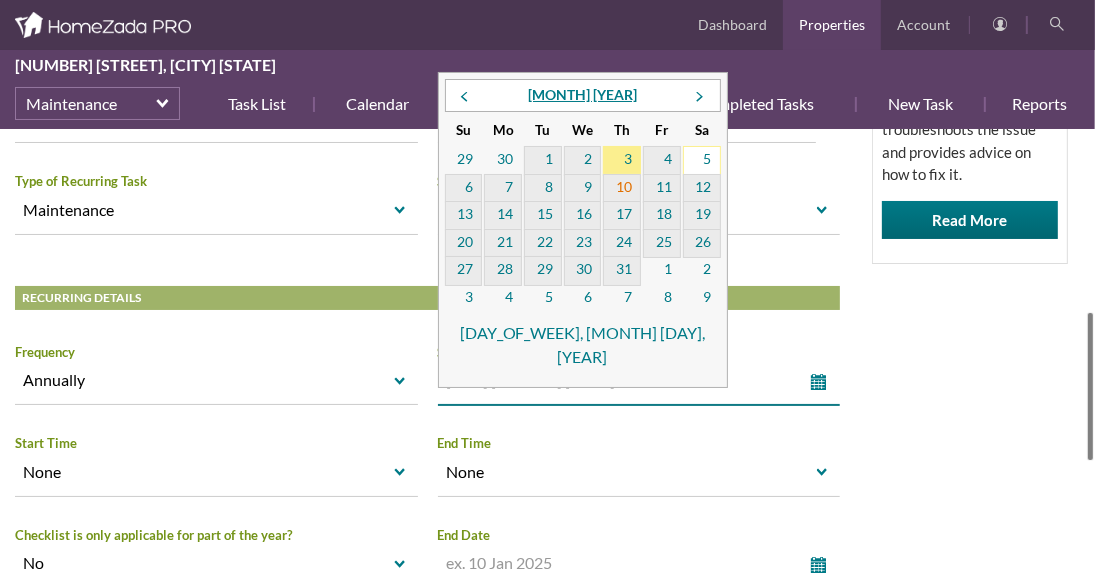 click on "10" at bounding box center (622, 189) 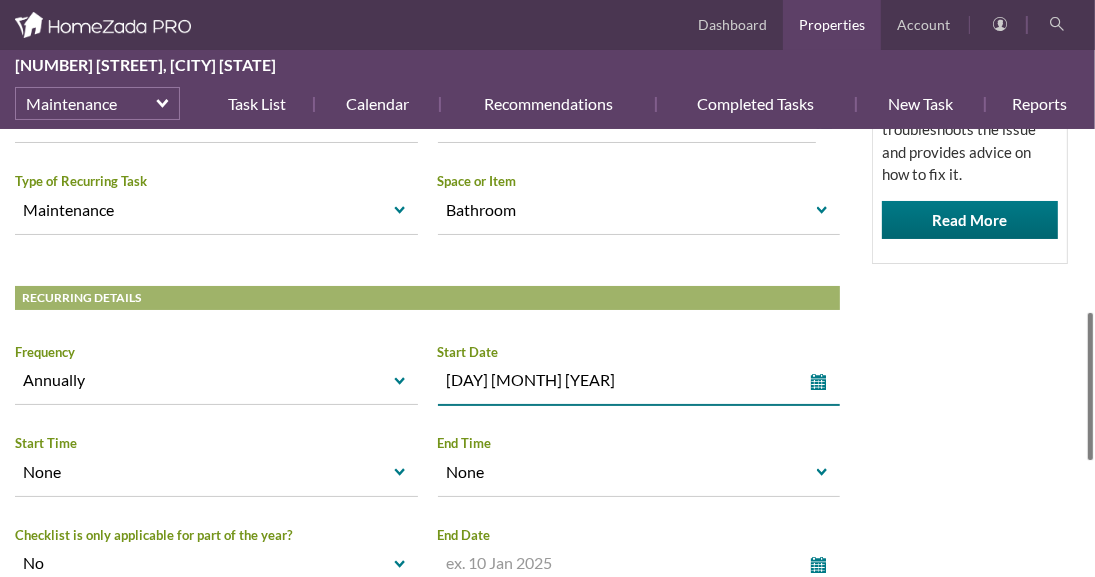 click on "HomeZada Tips
Use Zada AI to Assess and Advise on Repair and Fix It Tasks
Create new one time task. Upload then select the photo. Click on 'Zada AI Recognition'. Select your question. Watch how it troubleshoots the issue and provides advice on how to fix it.
Read More" at bounding box center (970, 33) 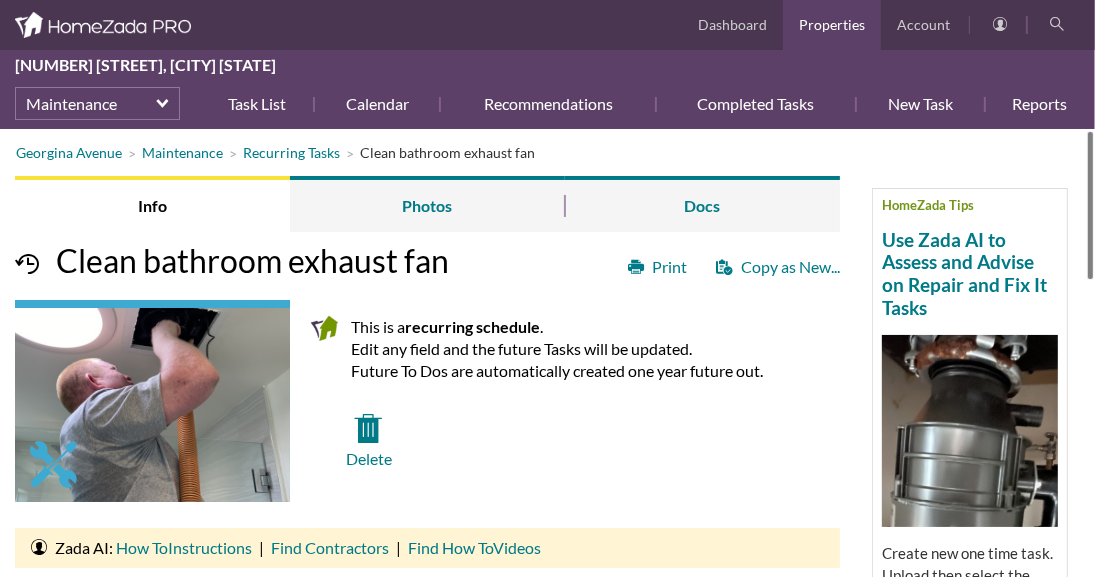 click on "Recurring Tasks
1230 Georgina..
Info
Photos
Docs
Dashboard Properties Account
1230 Georgina Avenue, Santa Monica California Maintenance
Task List
Calendar
Recommendations
Completed Tasks
New Task
Reports
More select
Dashboard
Property  Details
Inventory
Maintenance
Projects
Finances
For Sale
Dashboard" at bounding box center [547, 288] 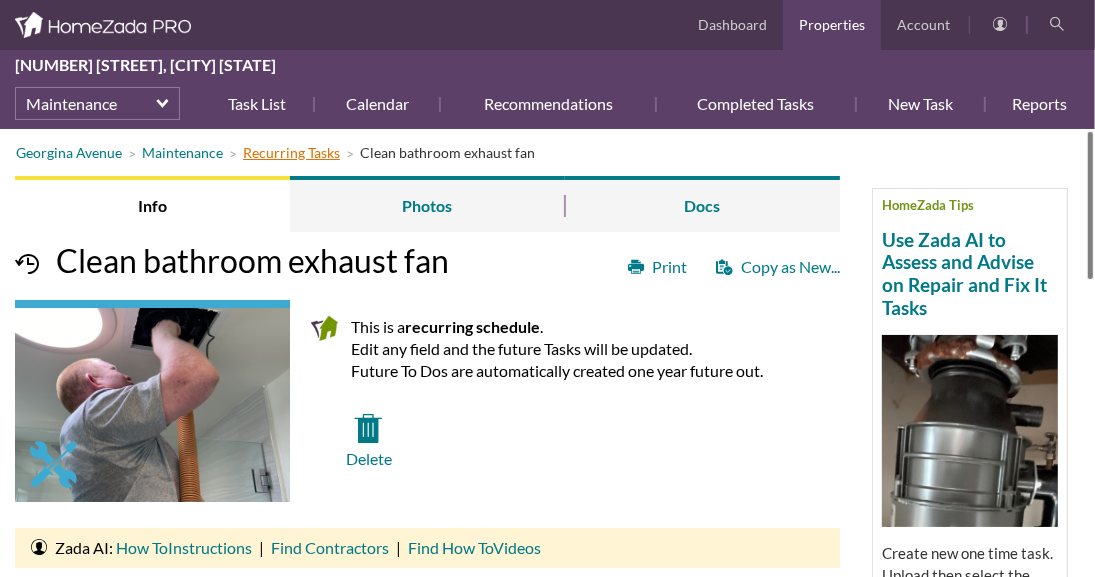click on "Recurring Tasks" at bounding box center (291, 152) 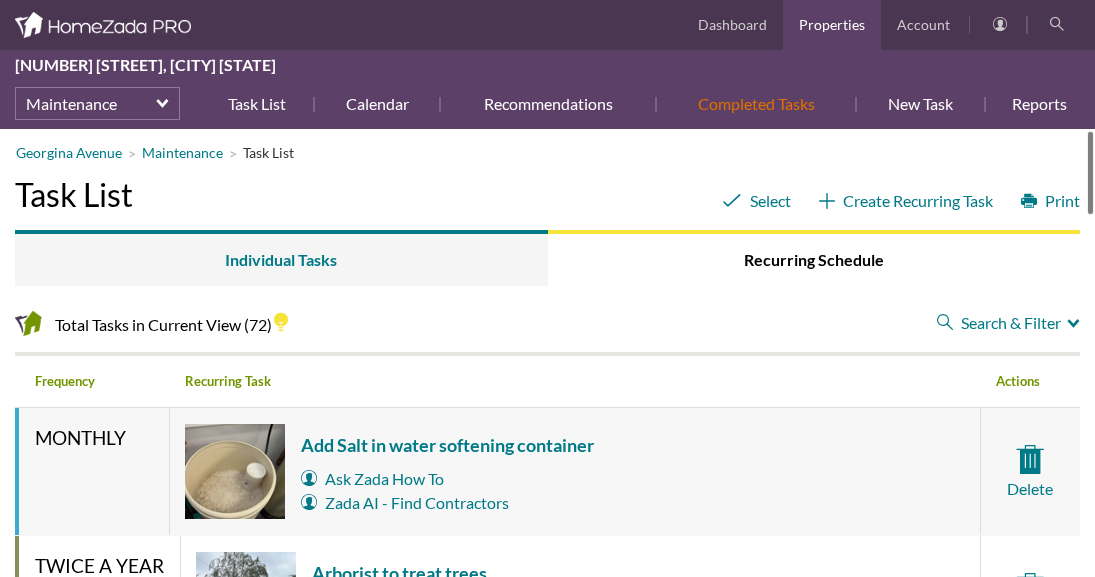 scroll, scrollTop: 0, scrollLeft: 0, axis: both 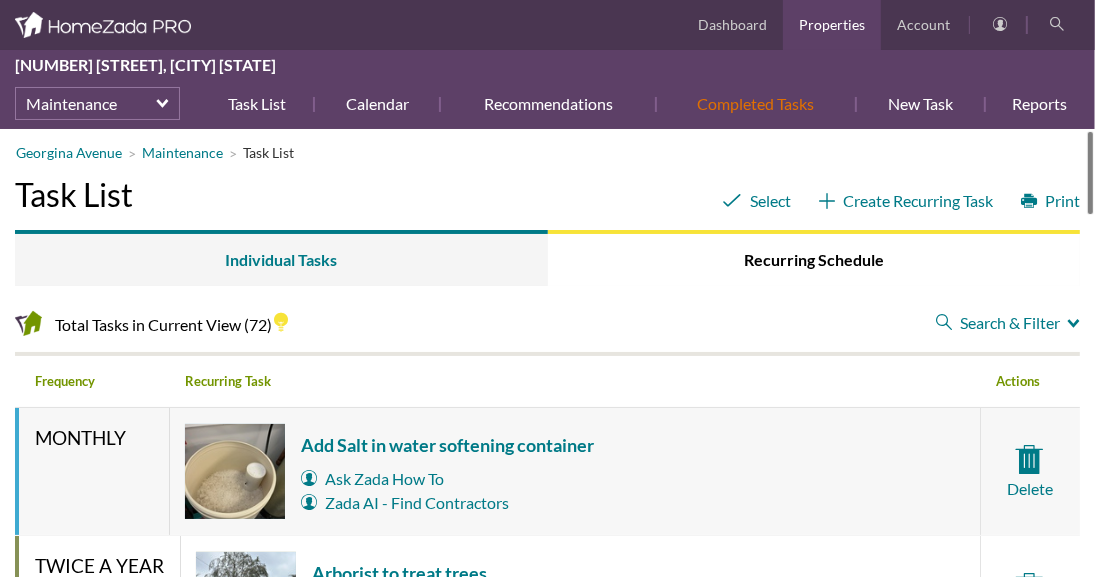 click on "Completed Tasks" at bounding box center [756, 104] 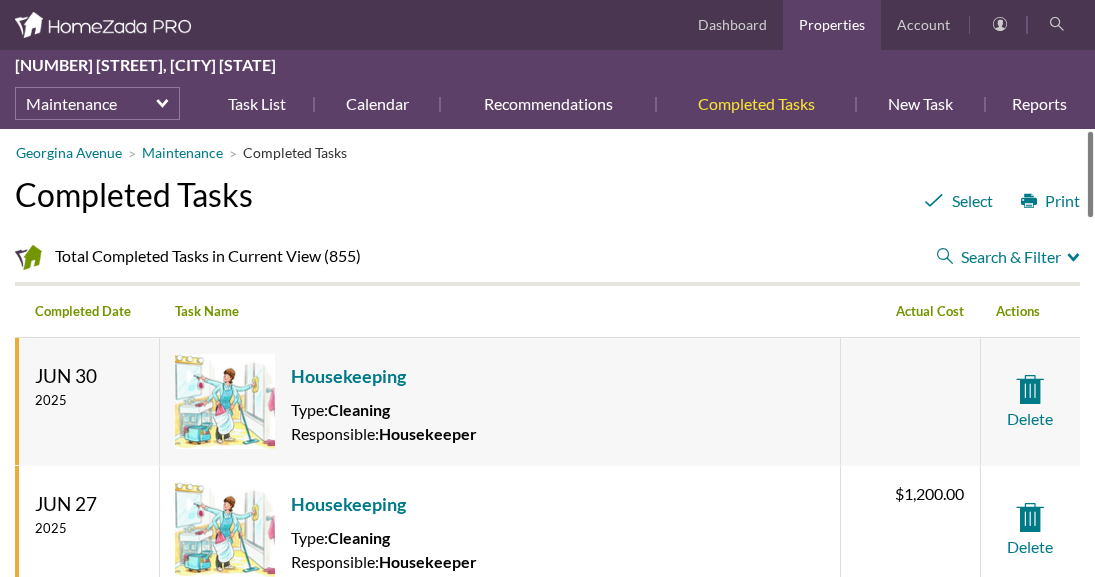 scroll, scrollTop: 0, scrollLeft: 0, axis: both 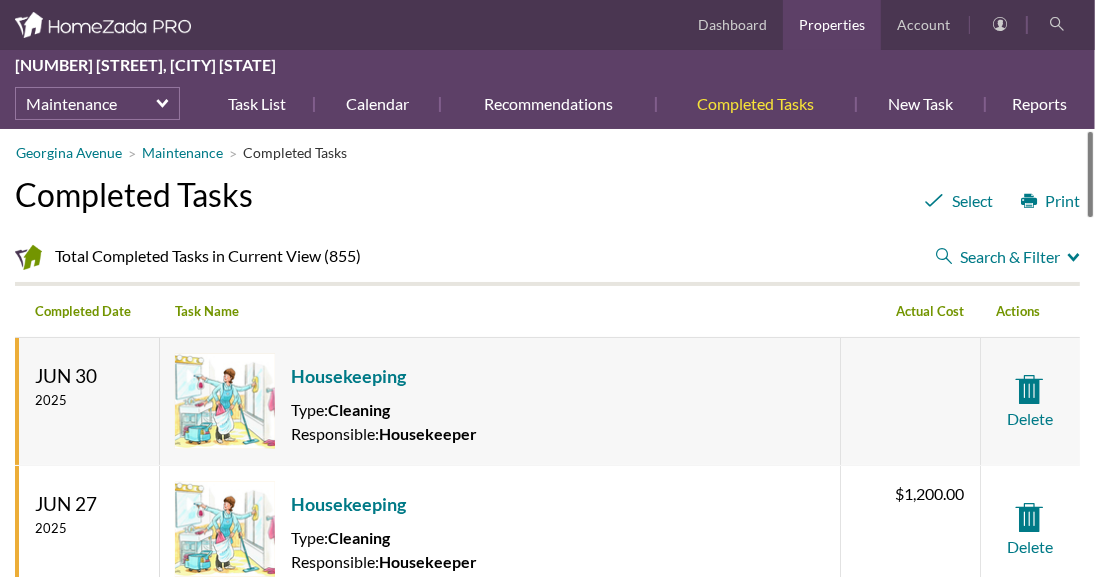 click on "Search & Filter" at bounding box center (1008, 257) 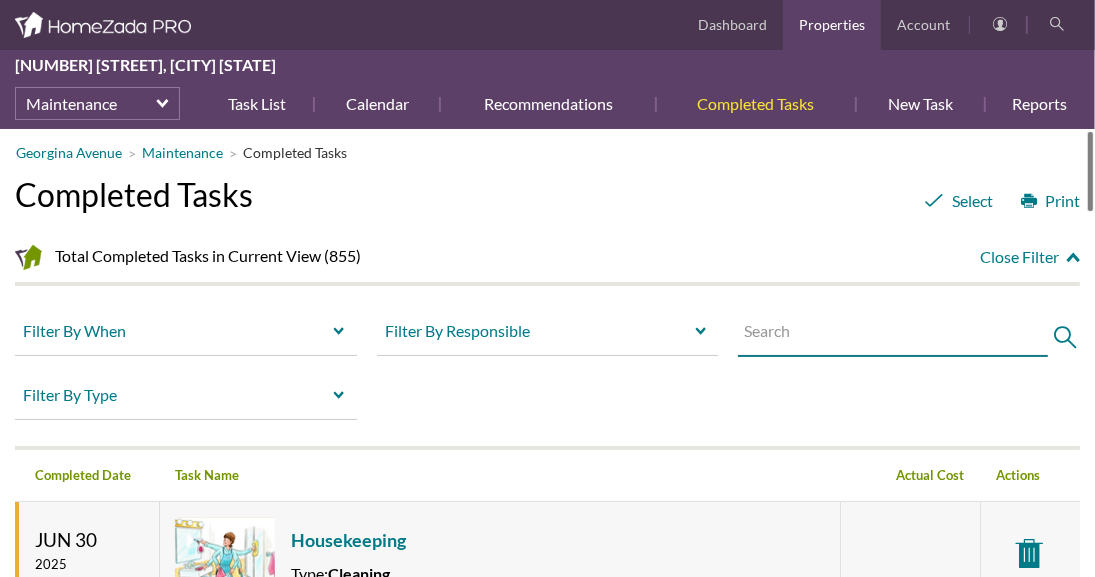 click at bounding box center (893, 335) 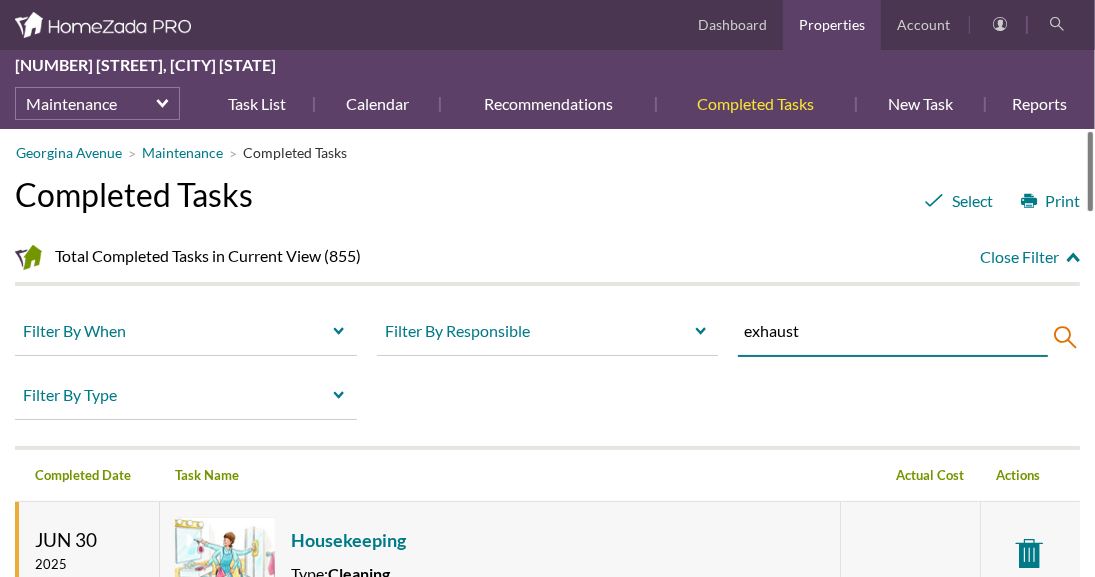 type on "exhaust" 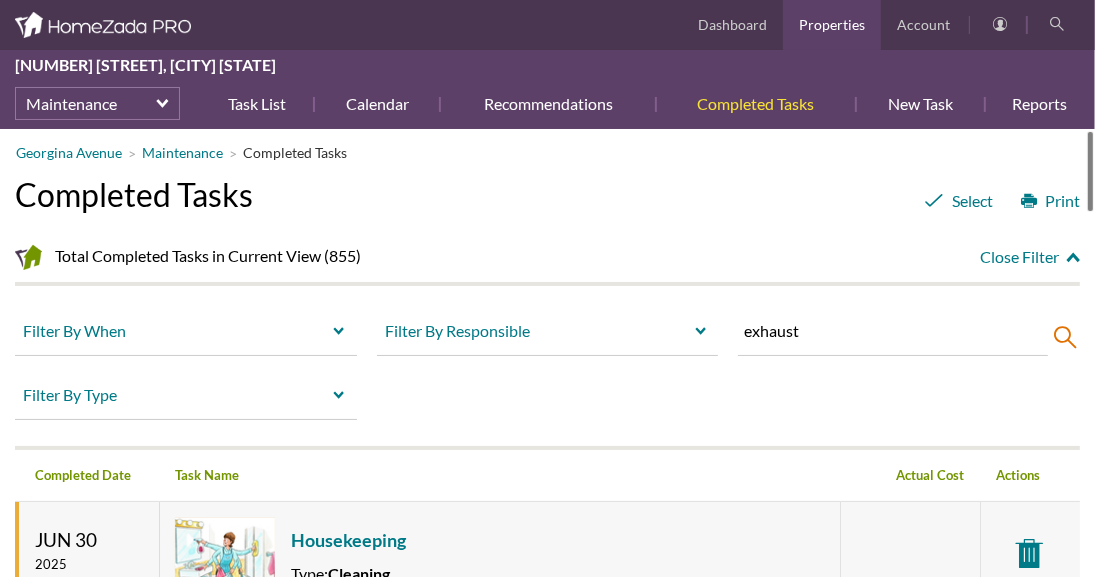 click at bounding box center (1059, 338) 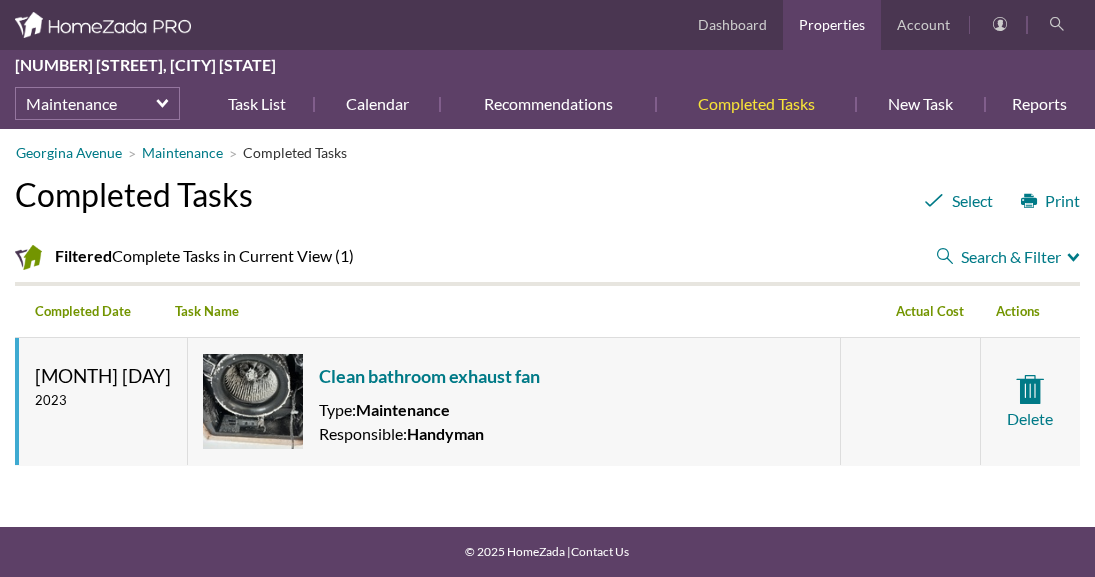 scroll, scrollTop: 0, scrollLeft: 0, axis: both 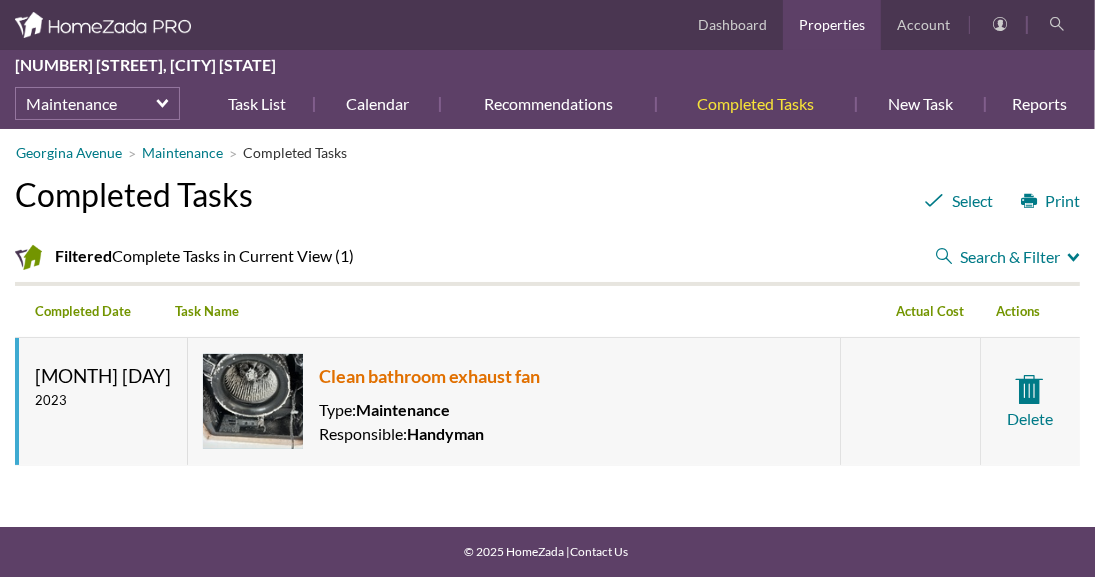 click on "Clean bathroom exhaust fan" at bounding box center (429, 376) 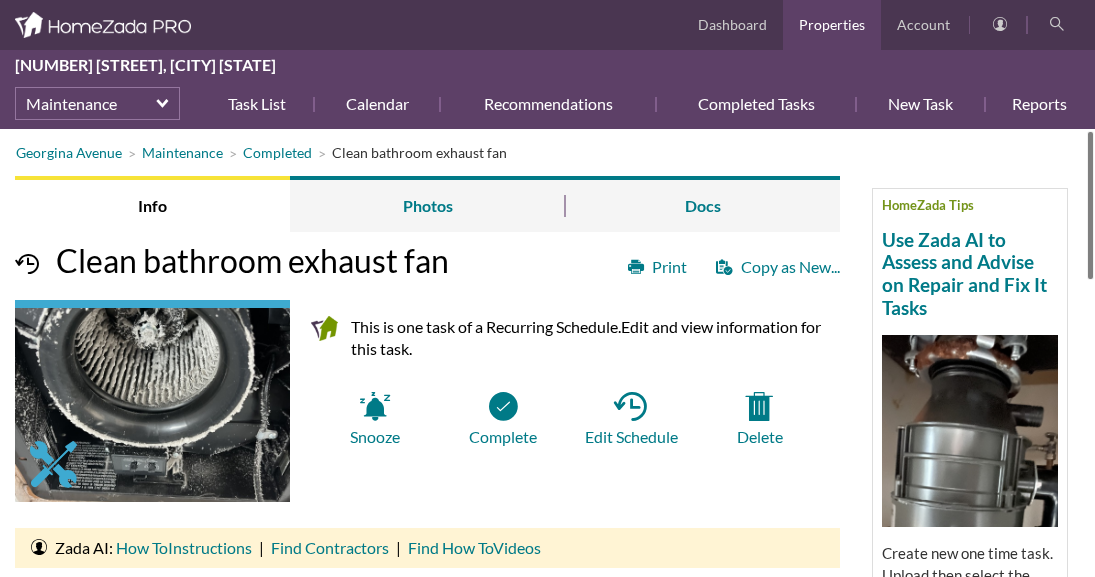 scroll, scrollTop: 0, scrollLeft: 0, axis: both 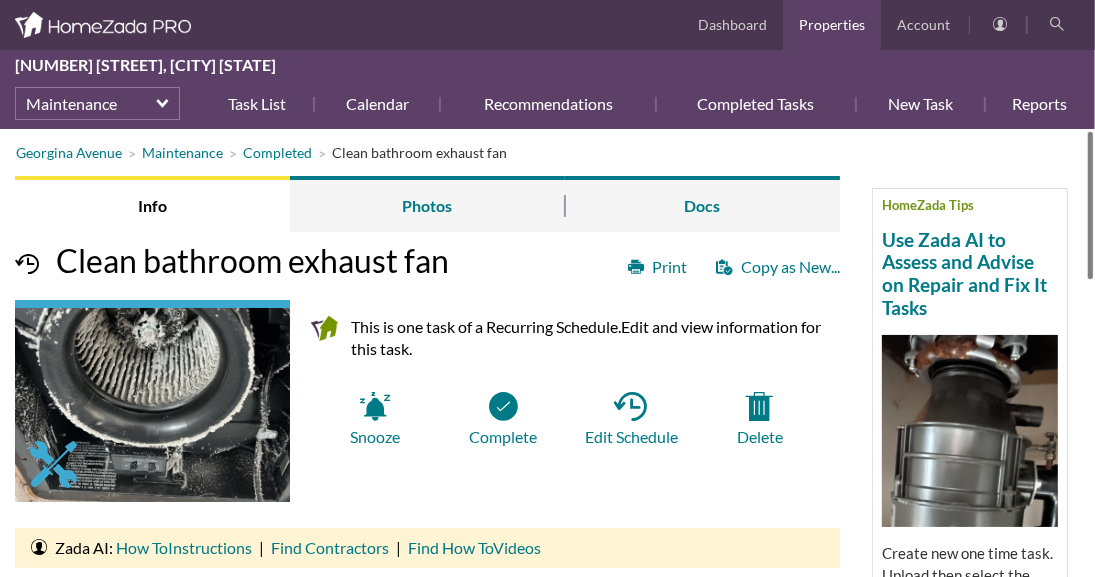 click at bounding box center (1090, 205) 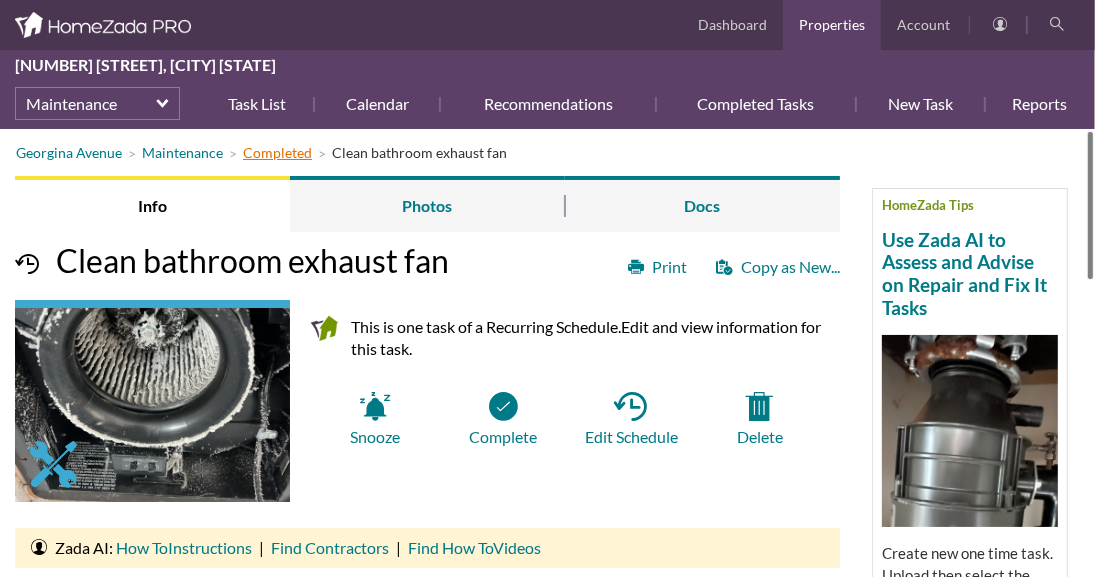 click on "Completed" at bounding box center [277, 152] 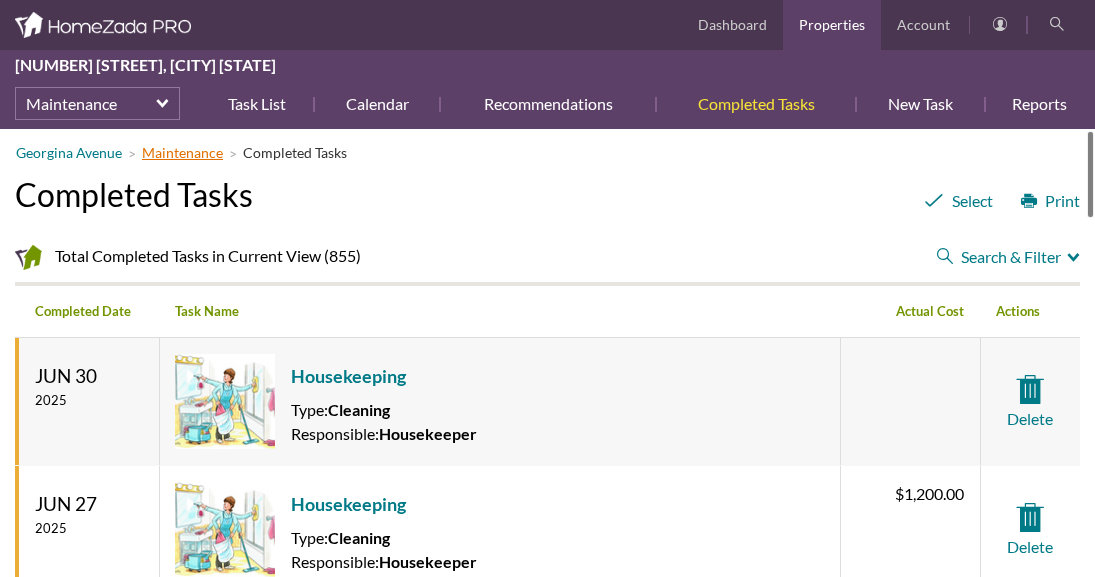 scroll, scrollTop: 0, scrollLeft: 0, axis: both 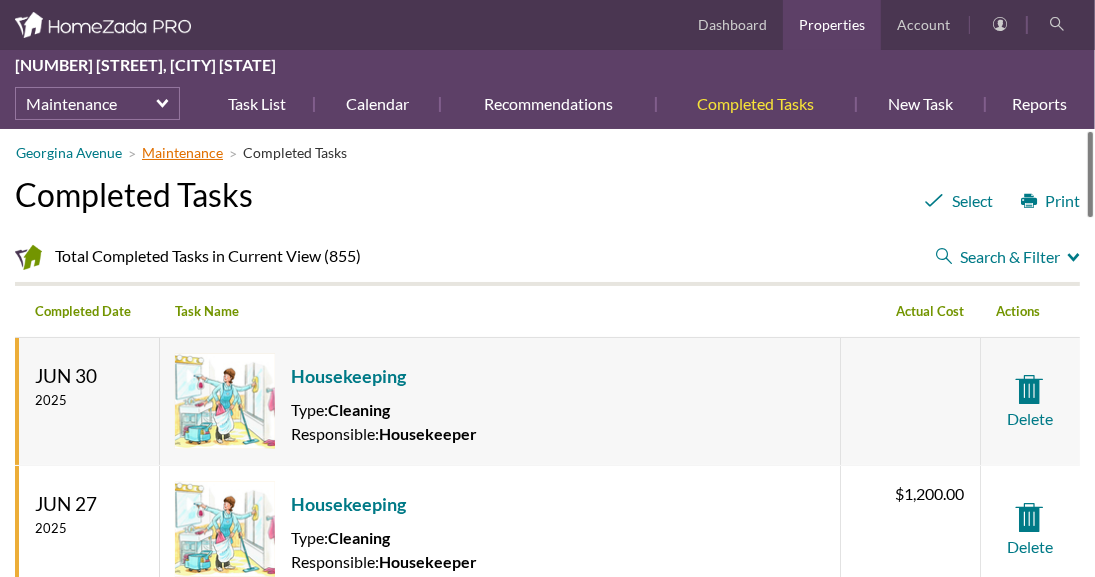 click on "Maintenance" at bounding box center (182, 152) 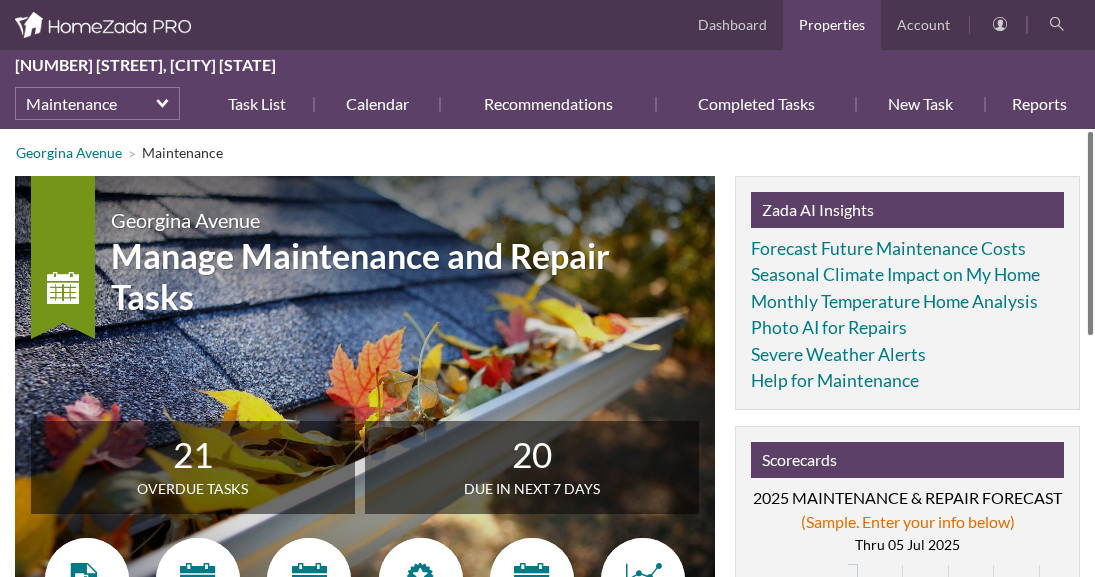 scroll, scrollTop: 0, scrollLeft: 0, axis: both 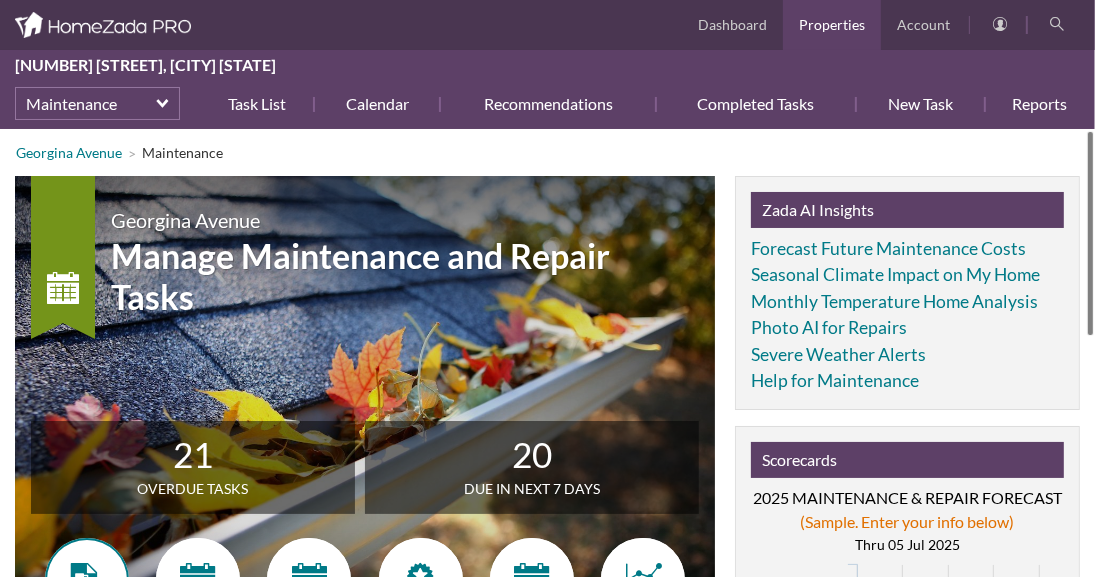 click at bounding box center (87, 580) 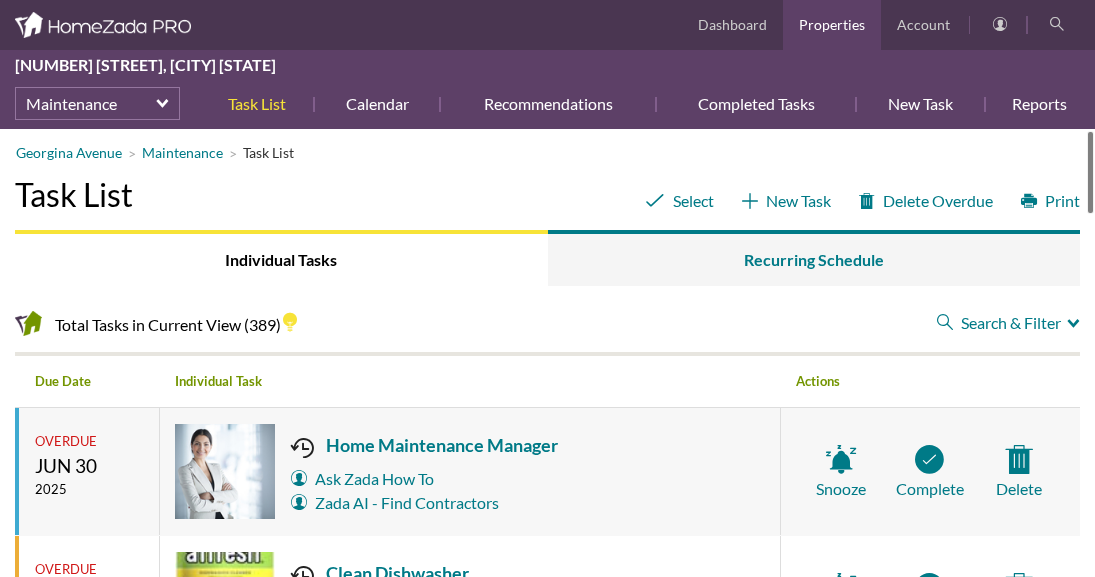 scroll, scrollTop: 0, scrollLeft: 0, axis: both 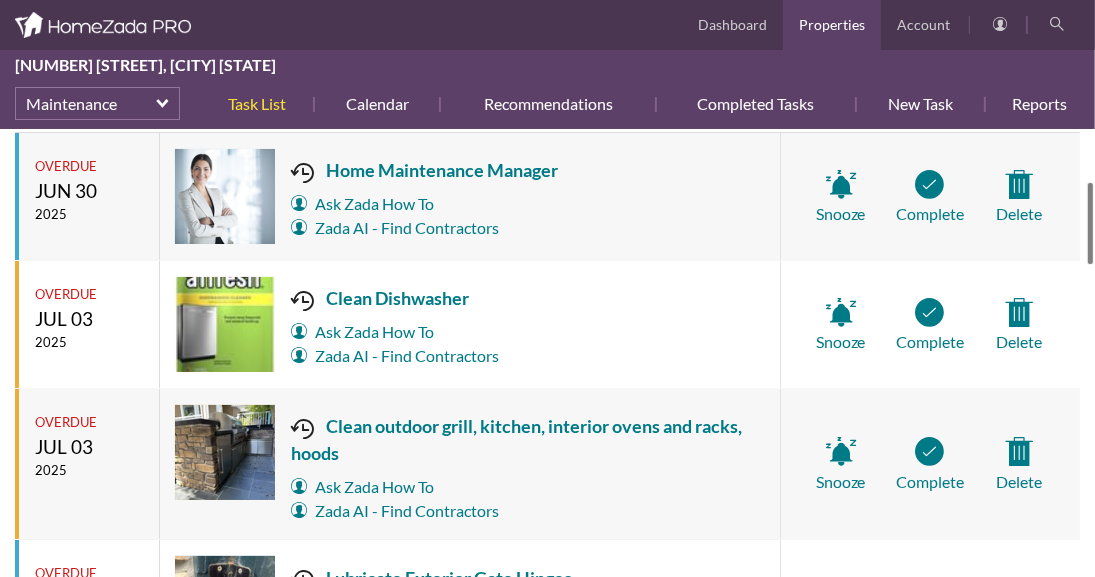 click at bounding box center (1090, 223) 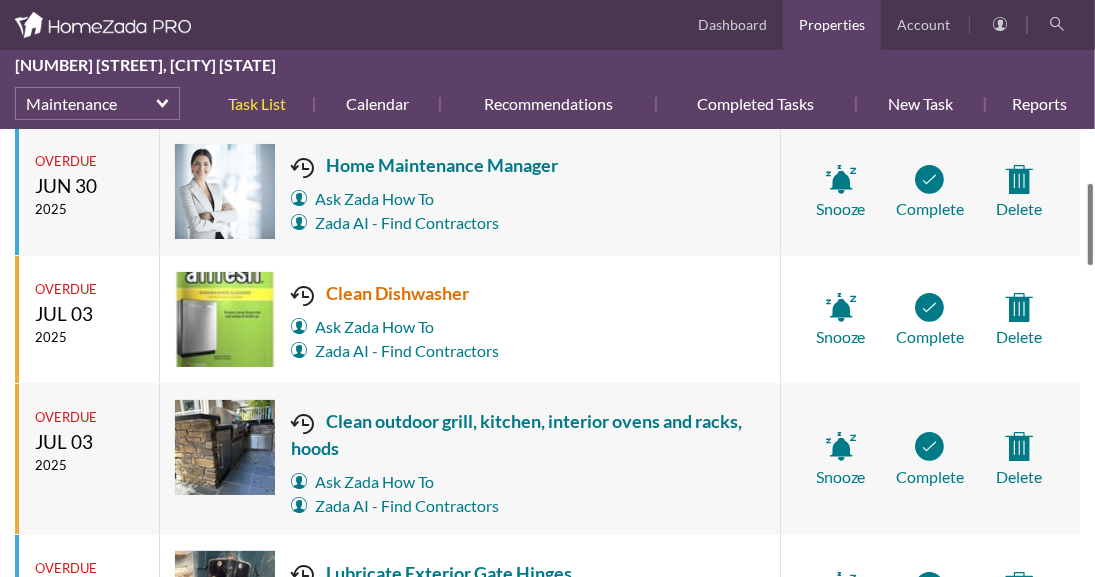 click on "Clean Dishwasher" at bounding box center (395, 293) 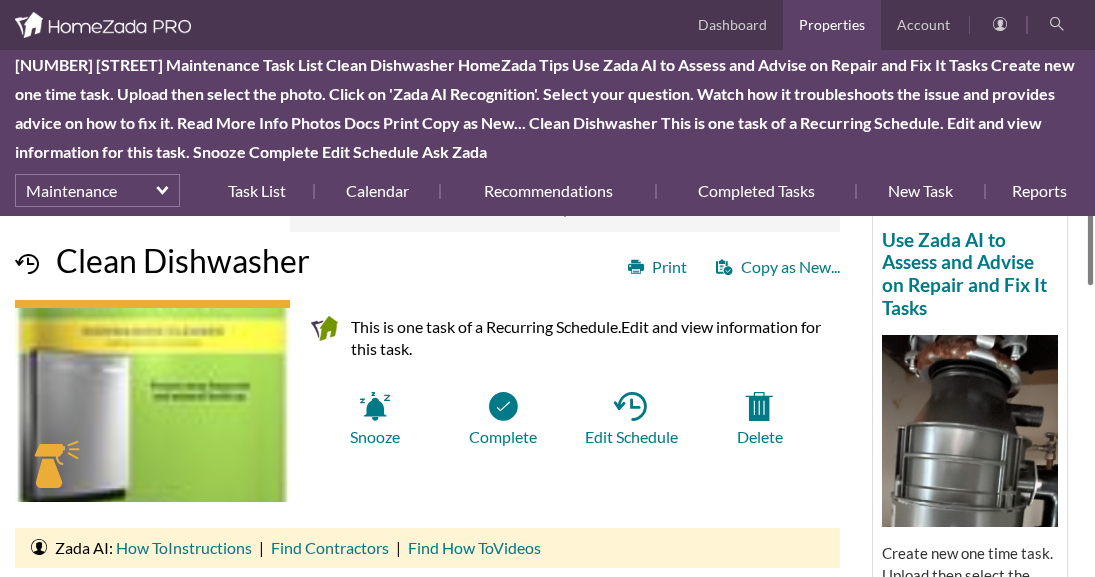 scroll, scrollTop: 0, scrollLeft: 0, axis: both 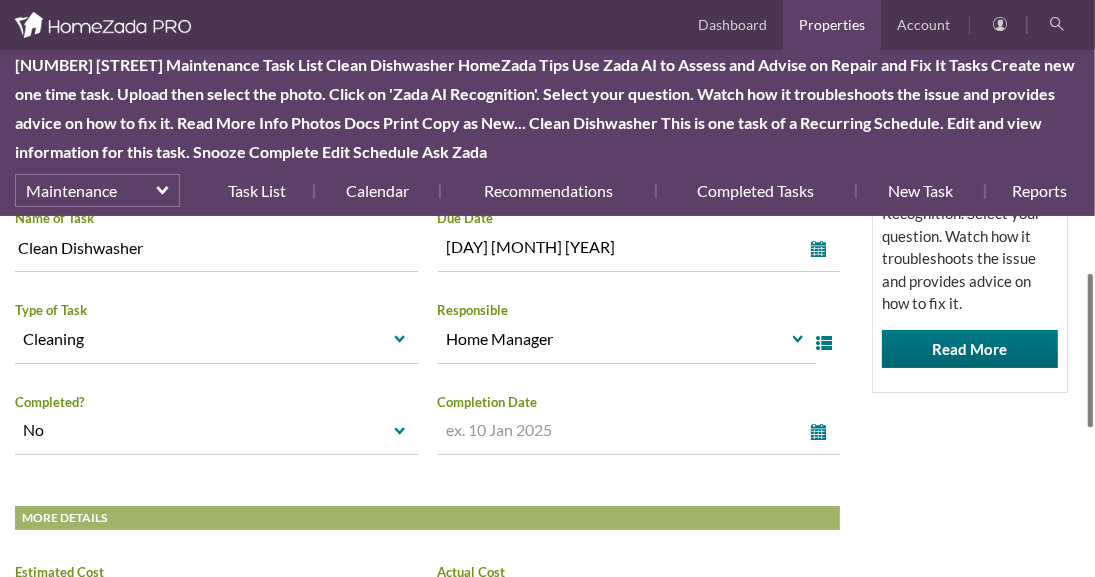 click at bounding box center (1090, 350) 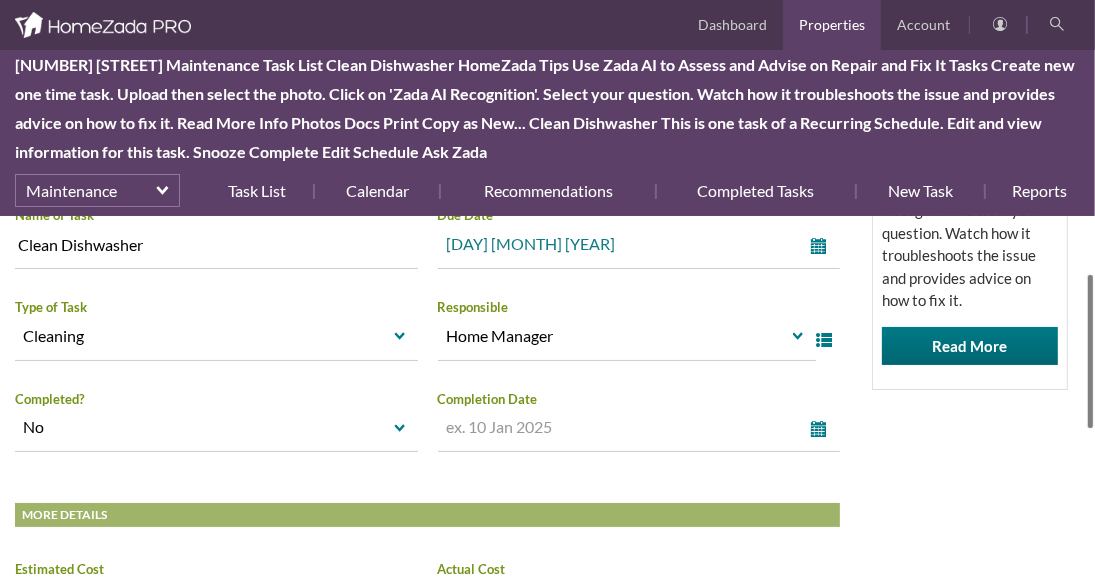click on "select" at bounding box center (823, 246) 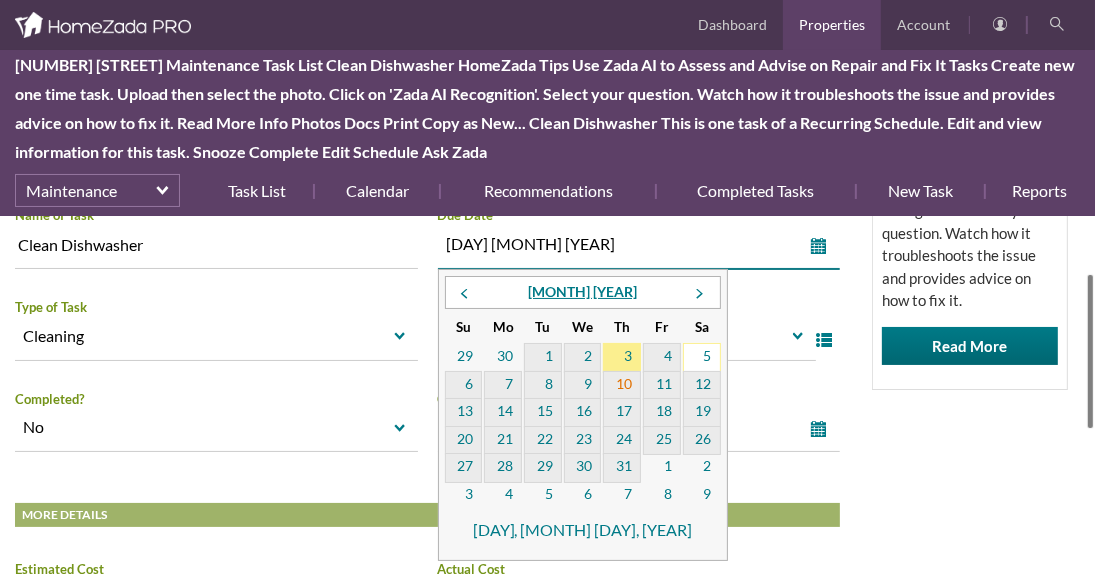 click on "10" at bounding box center (622, 386) 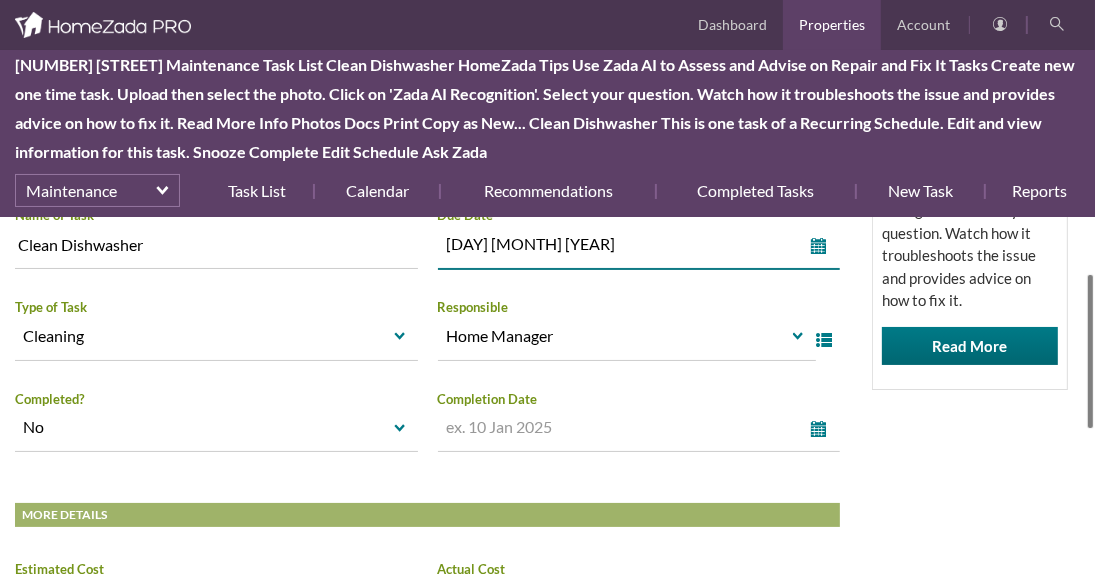 click on "HomeZada Tips
Use Zada AI to Assess and Advise on Repair and Fix It Tasks
Create new one time task. Upload then select the photo. Click on 'Zada AI Recognition'. Select your question. Watch how it troubleshoots the issue and provides advice on how to fix it.
Read More" at bounding box center (970, 159) 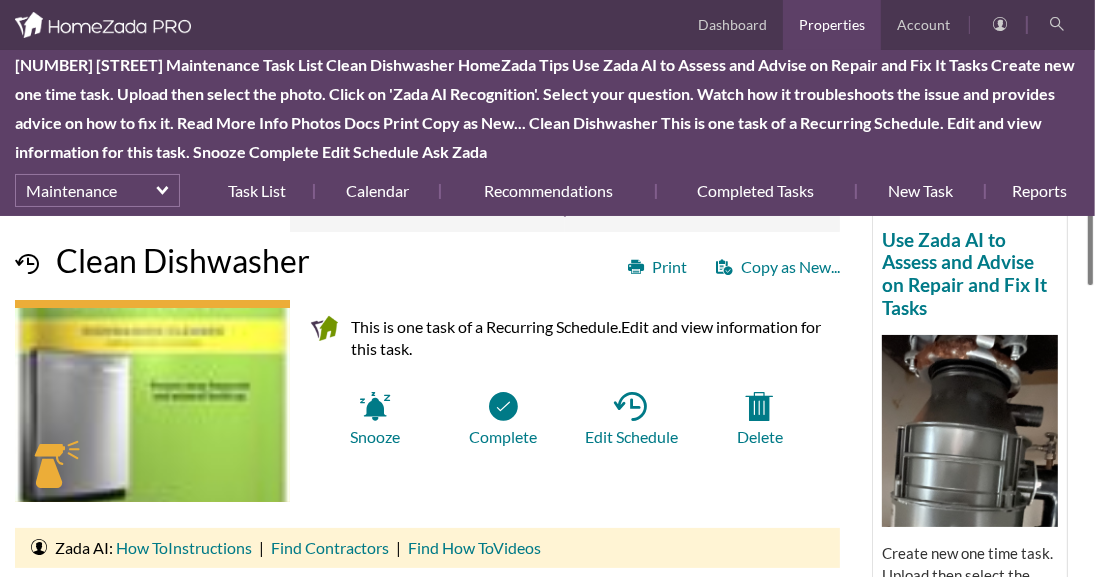 click on "Georgina Avenue
Maintenance
Task List
Clean Dishwasher
HomeZada Tips
Use Zada AI to Assess and Advise on Repair and Fix It Tasks
Create new one time task. Upload then select the photo. Click on 'Zada AI Recognition'. Select your question. Watch how it troubleshoots the issue and provides advice on how to fix it.
Read More
Info
Photos
Docs
Print
Copy as New...
Clean Dishwasher
This is one task of a Recurring Schedule.  Edit and view information for this task.
Snooze
Complete
Edit Schedule
Ask Zada" at bounding box center (547, 353) 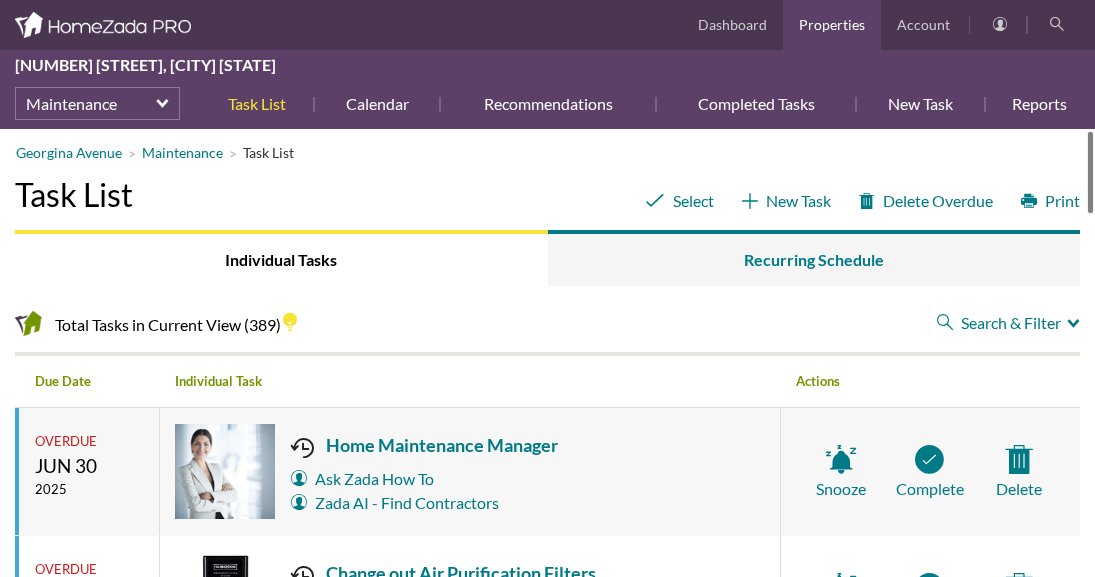 scroll, scrollTop: 0, scrollLeft: 0, axis: both 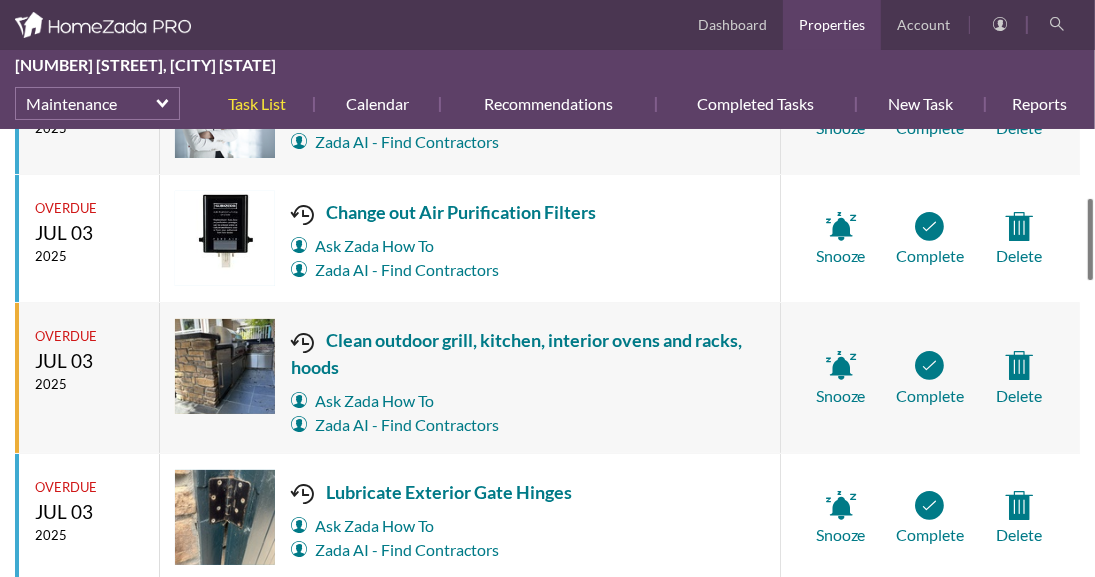 click at bounding box center (1090, 239) 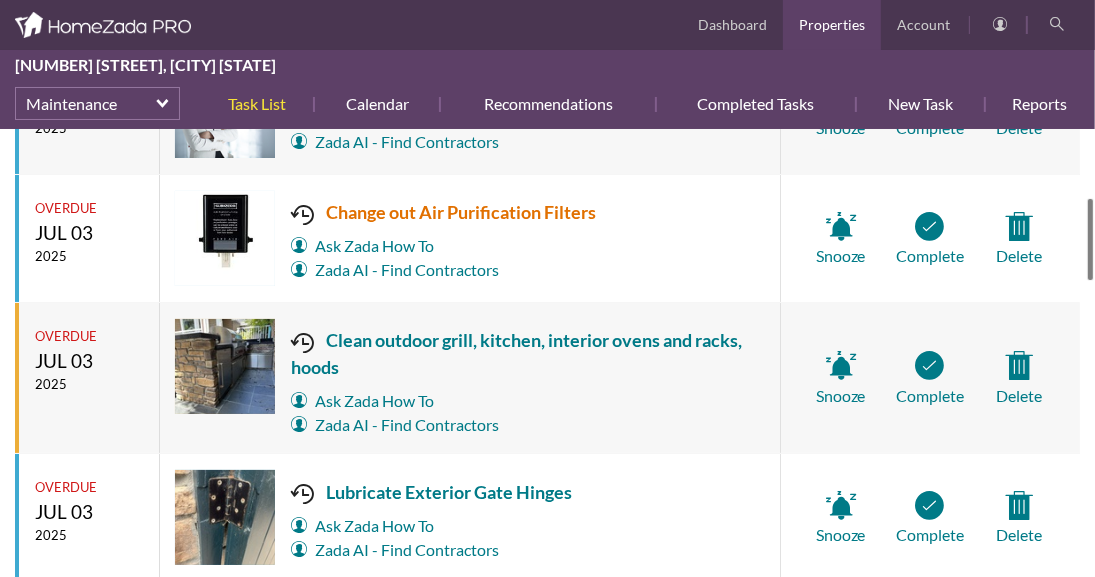 click on "Change out Air Purification Filters" at bounding box center (443, 212) 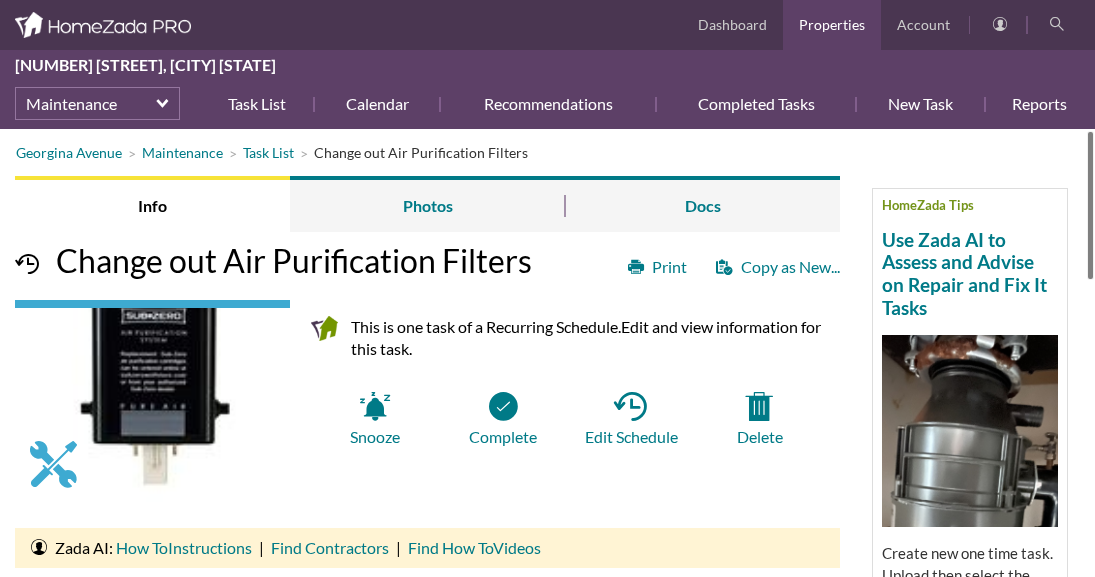 scroll, scrollTop: 0, scrollLeft: 0, axis: both 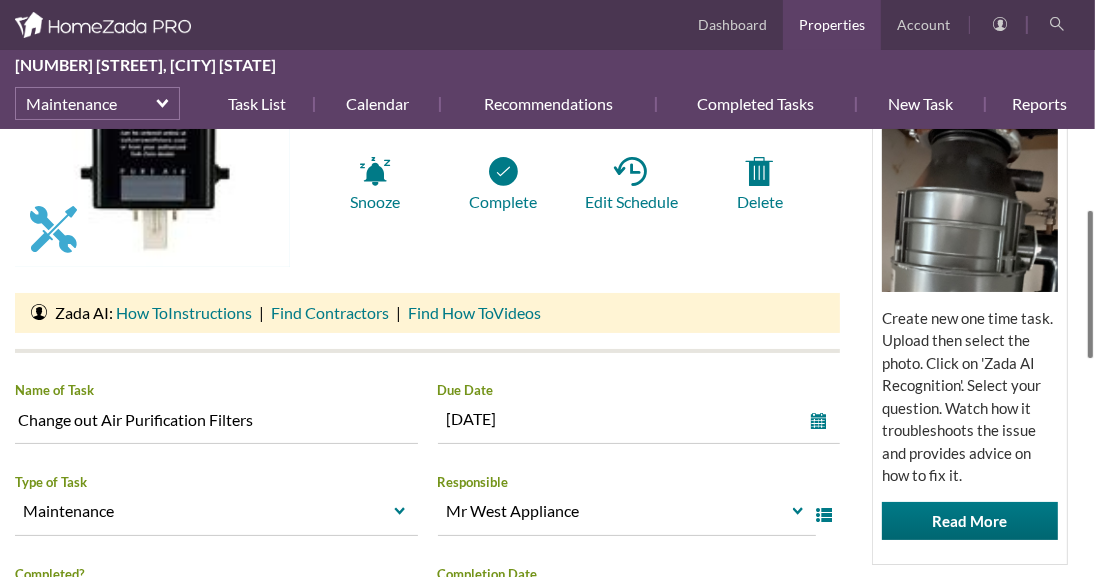 click at bounding box center (1090, 284) 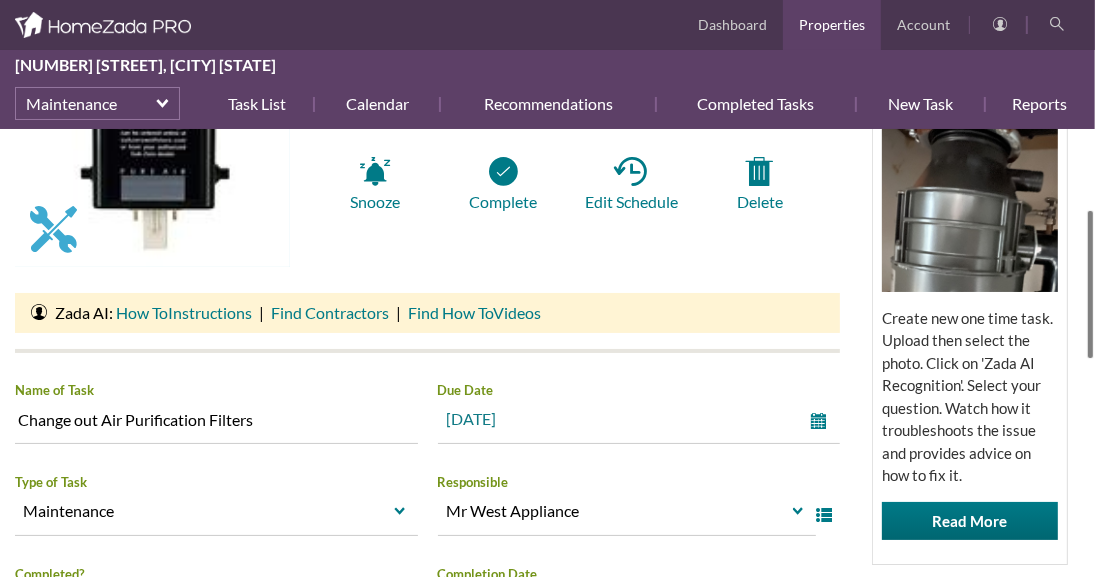 click on "select" at bounding box center [823, 421] 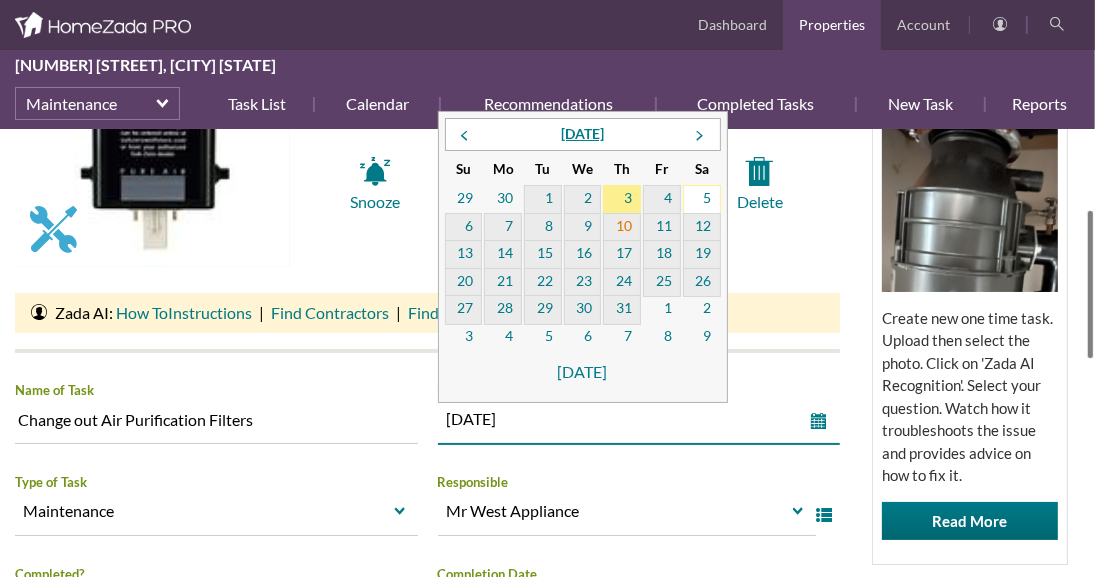click on "10" at bounding box center (622, 228) 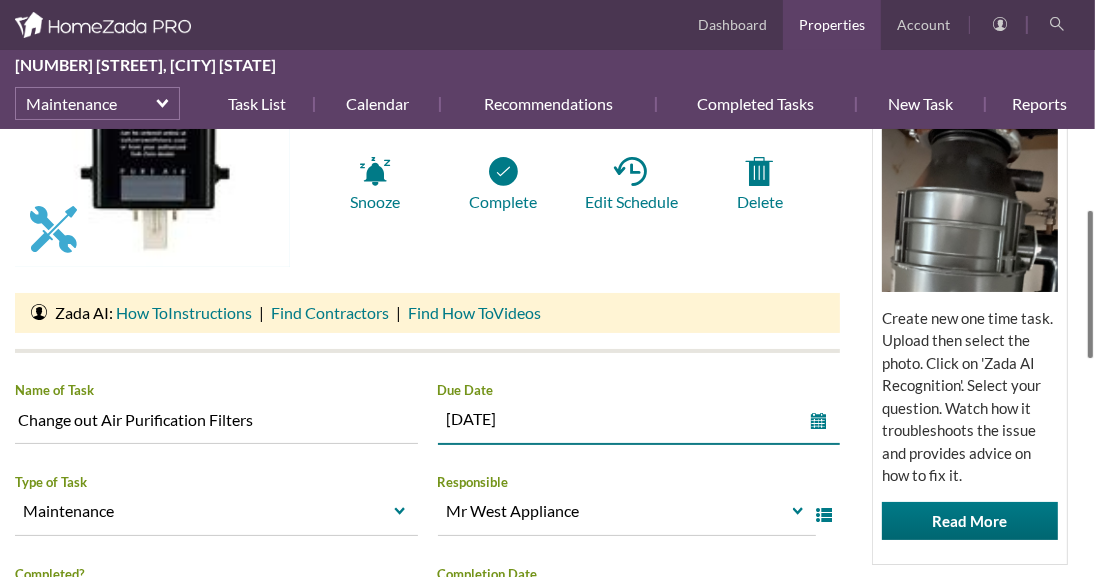 click on "Georgina Avenue
Maintenance
Task List
Change out Air Purification Filters
HomeZada Tips
Use Zada AI to Assess and Advise on Repair and Fix It Tasks
Create new one time task. Upload then select the photo. Click on 'Zada AI Recognition'. Select your question. Watch how it troubleshoots the issue and provides advice on how to fix it.
Read More
Info
Photos
Docs
Print
Copy as New...
Change out Air Purification Filters
This is one task of a Recurring Schedule.  Edit and view information for this task.
Snooze
Complete
Edit Schedule
|" at bounding box center [547, 530] 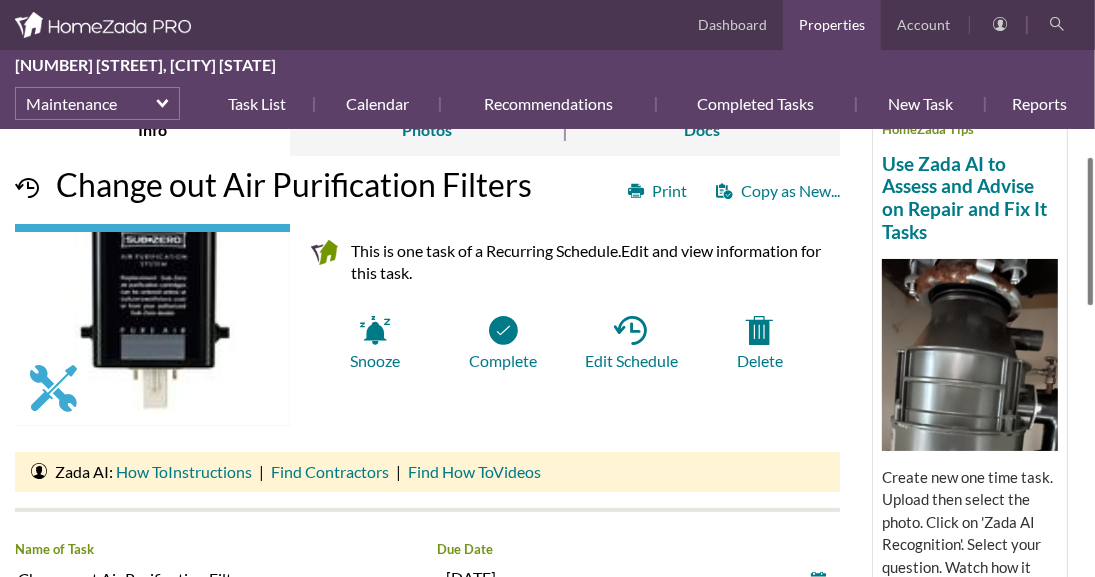 click on "Georgina Avenue
Maintenance
Task List
Change out Air Purification Filters
HomeZada Tips
Use Zada AI to Assess and Advise on Repair and Fix It Tasks
Create new one time task. Upload then select the photo. Click on 'Zada AI Recognition'. Select your question. Watch how it troubleshoots the issue and provides advice on how to fix it.
Read More
Info
Photos
Docs
Print
Copy as New...
Change out Air Purification Filters
This is one task of a Recurring Schedule.  Edit and view information for this task.
Snooze
Complete" at bounding box center [547, 353] 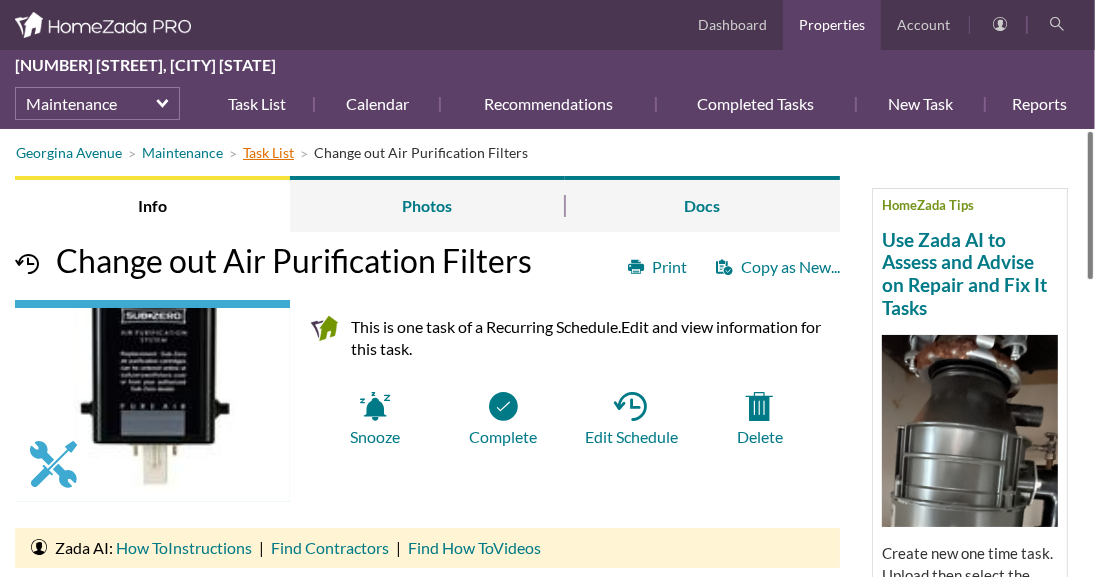 click on "Task List" at bounding box center [268, 152] 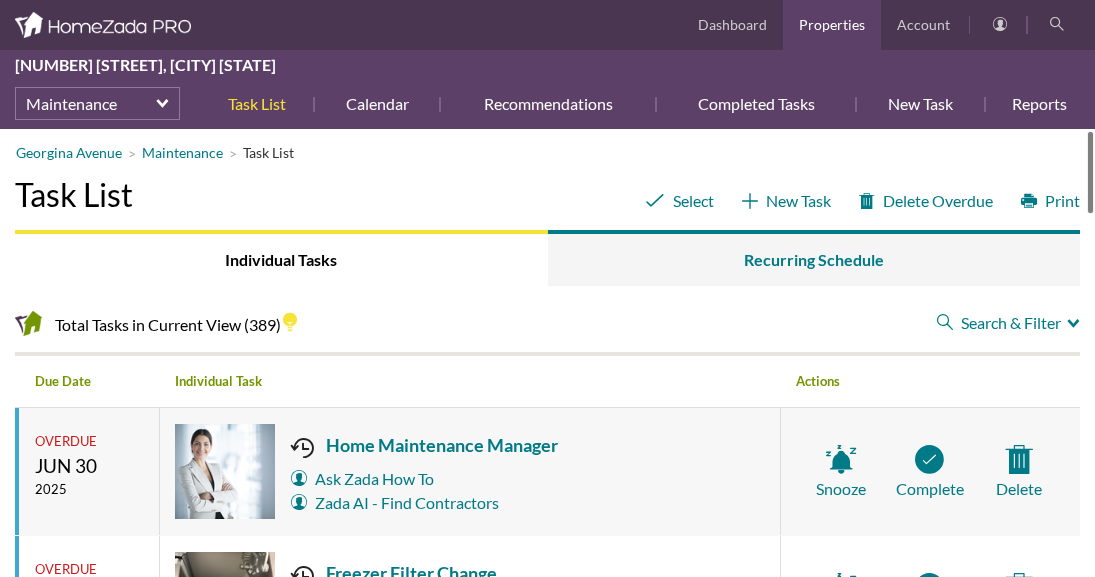 scroll, scrollTop: 0, scrollLeft: 0, axis: both 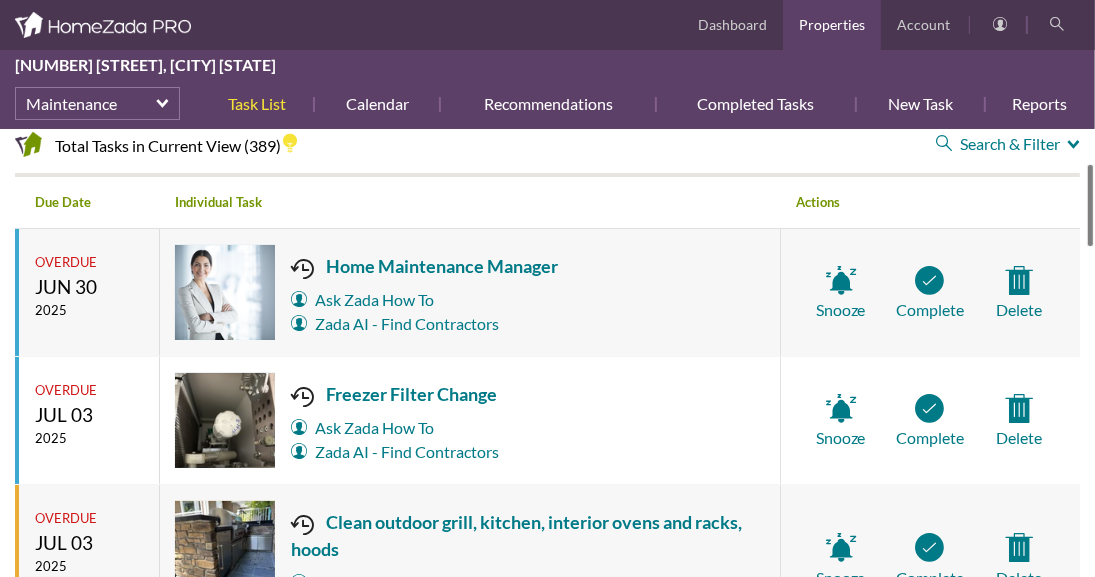 click at bounding box center (1090, 205) 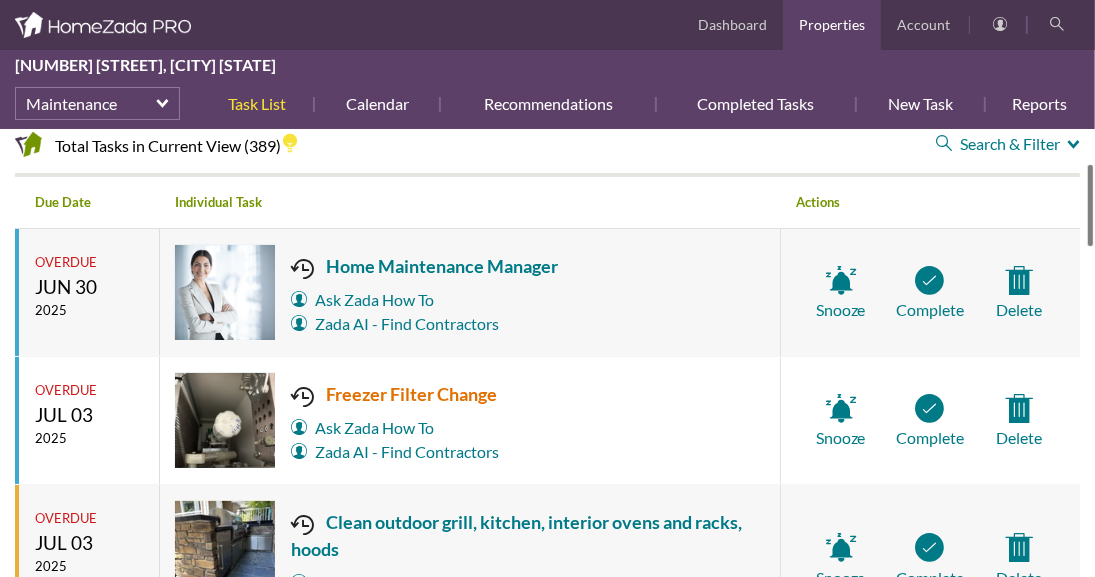 click on "Freezer Filter Change" at bounding box center [395, 394] 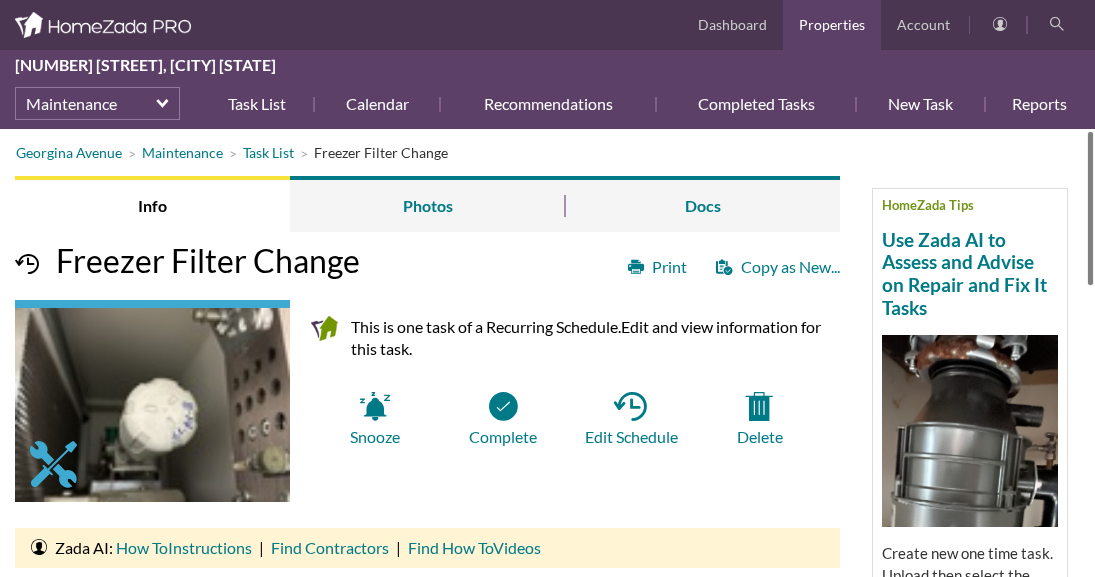 scroll, scrollTop: 0, scrollLeft: 0, axis: both 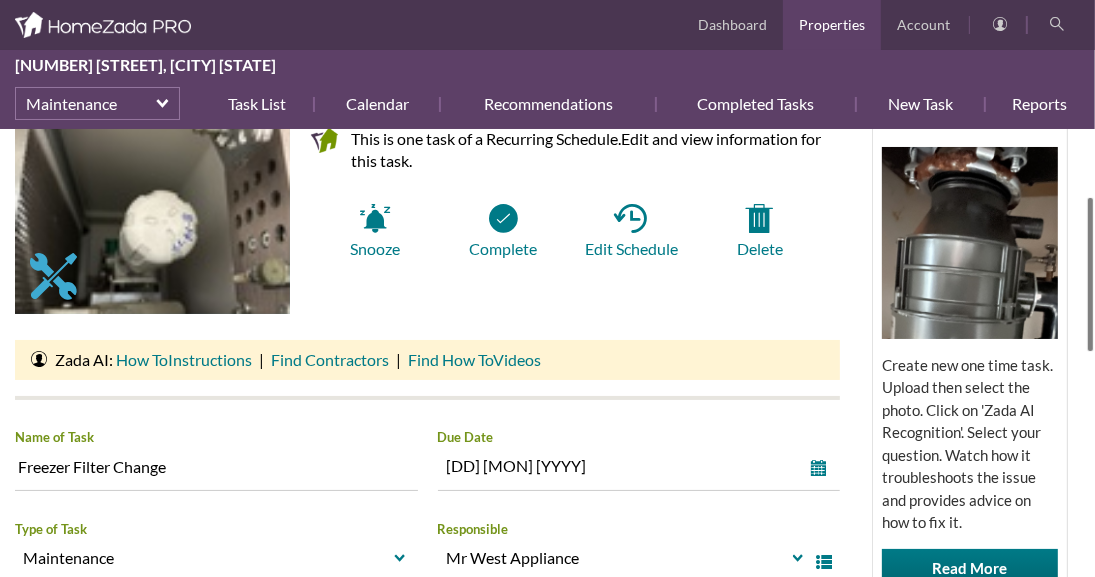 click at bounding box center (1090, 274) 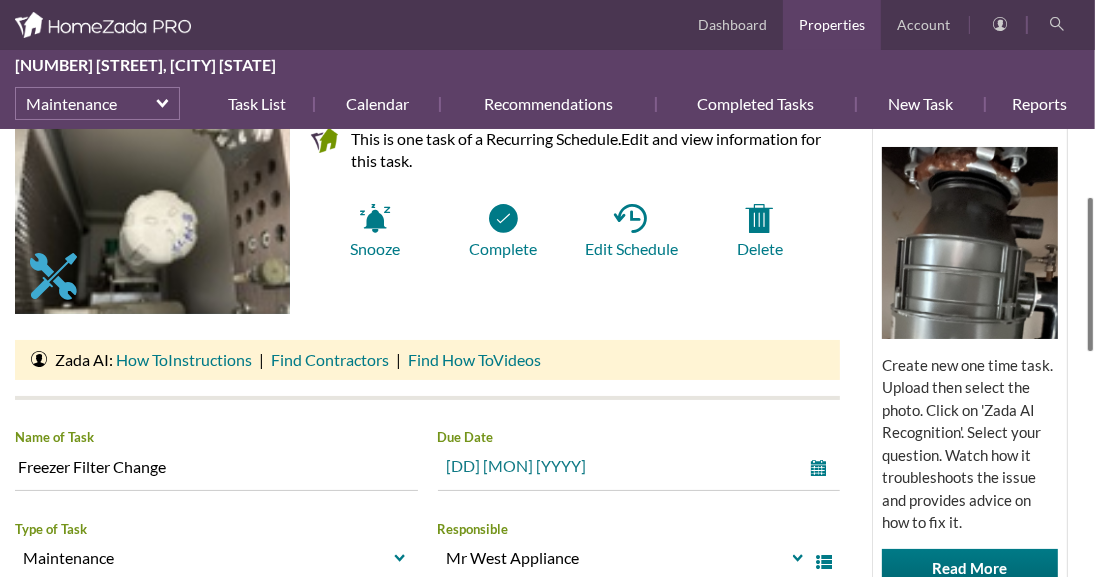 click on "select" at bounding box center [823, 468] 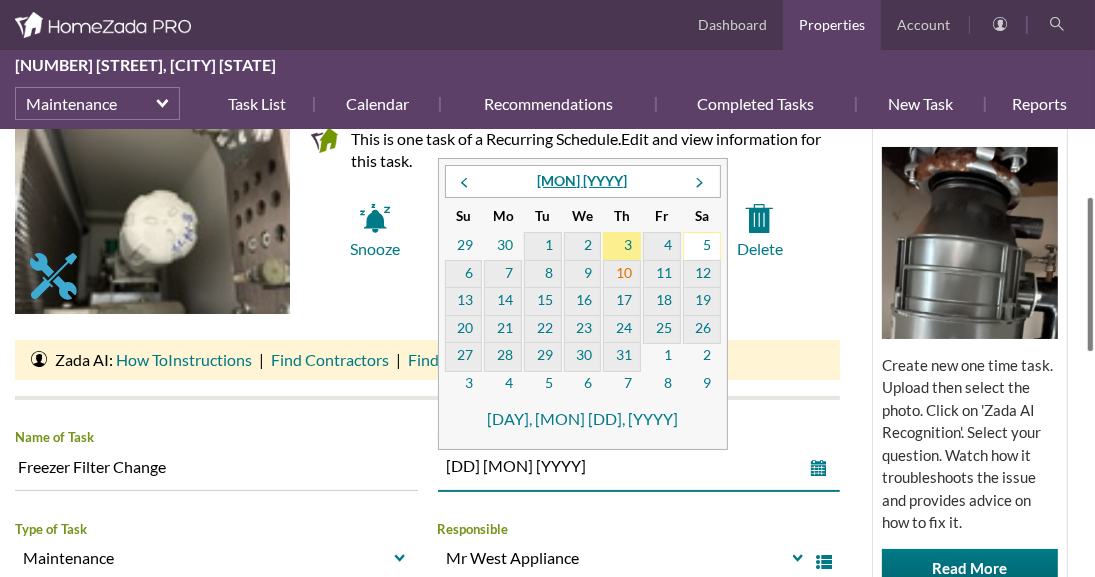 click on "10" at bounding box center [622, 275] 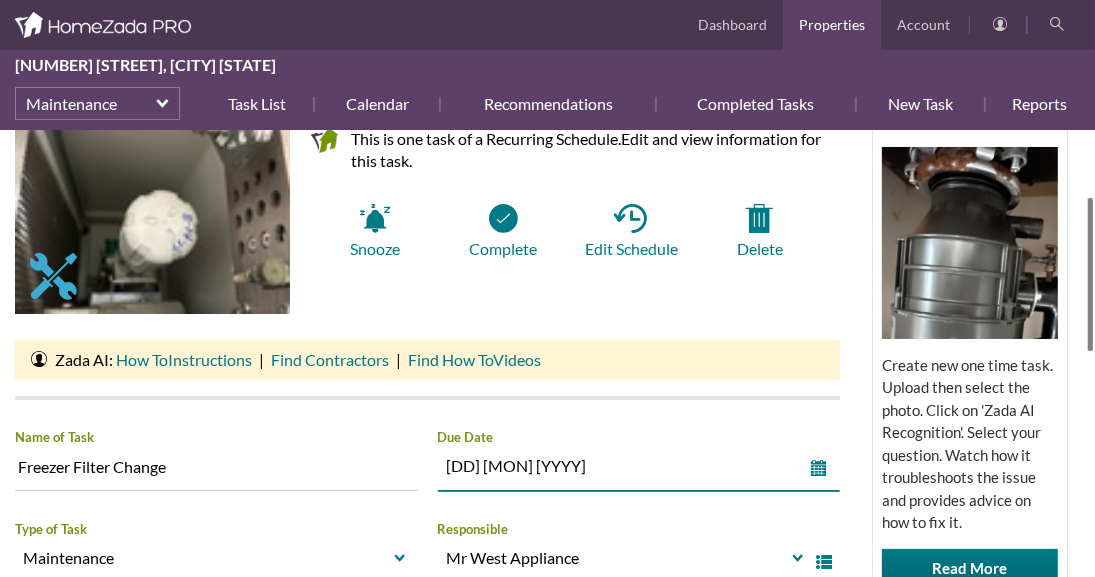 click on "Georgina Avenue
Maintenance
Task List
Freezer Filter Change
HomeZada Tips
Use Zada AI to Assess and Advise on Repair and Fix It Tasks
Create new one time task. Upload then select the photo. Click on 'Zada AI Recognition'. Select your question. Watch how it troubleshoots the issue and provides advice on how to fix it.
Read More
Info
Photos
Docs
Print
Copy as New...
Freezer Filter Change
This is one task of a Recurring Schedule.  Edit and view information for this task.
Snooze
Complete
Edit Schedule" at bounding box center (547, 553) 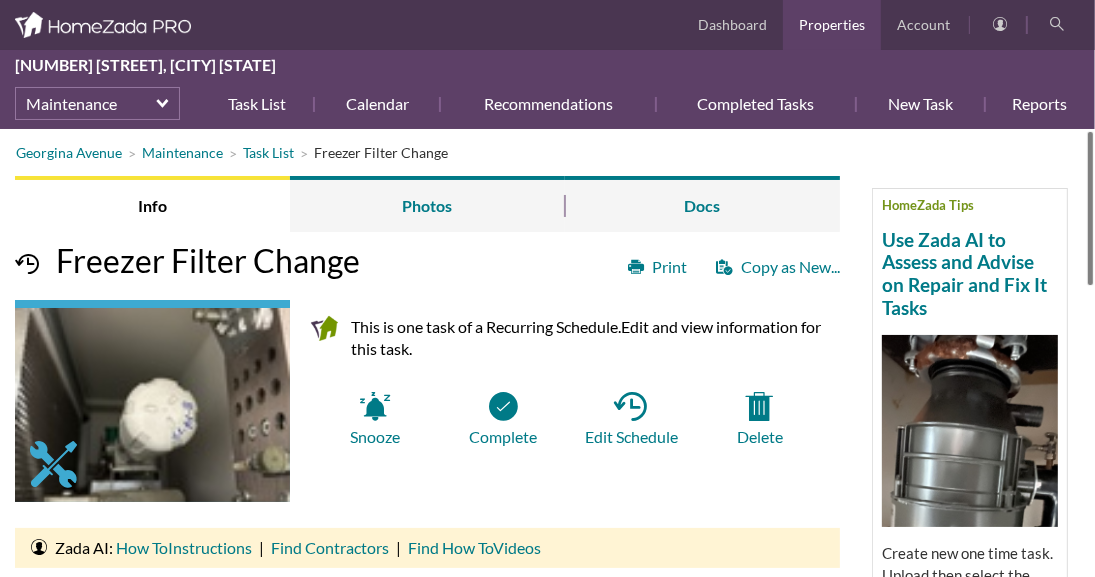 click at bounding box center [1090, 208] 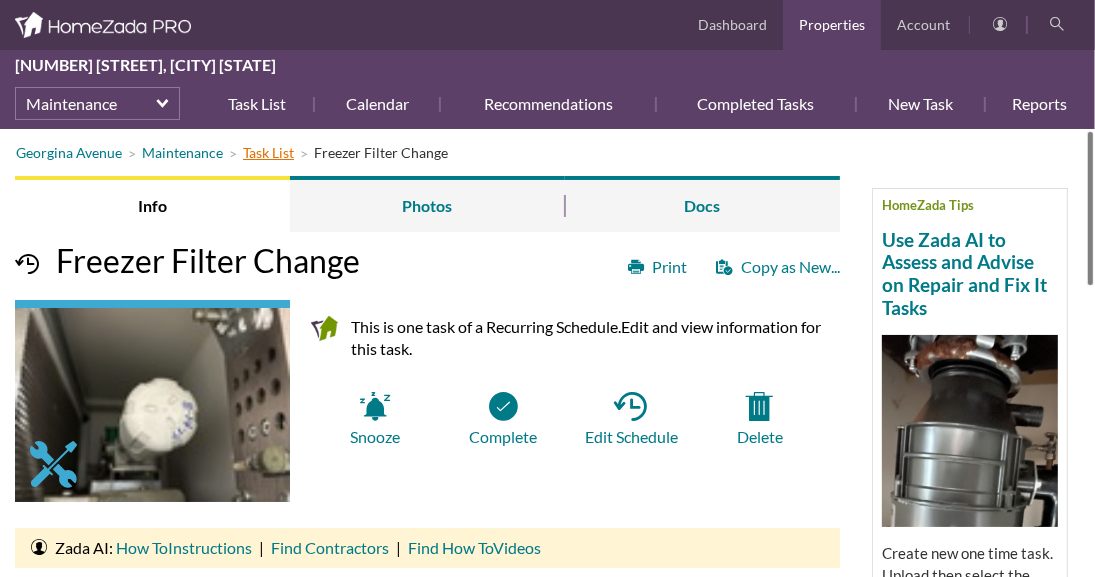 click on "Task List" at bounding box center (268, 152) 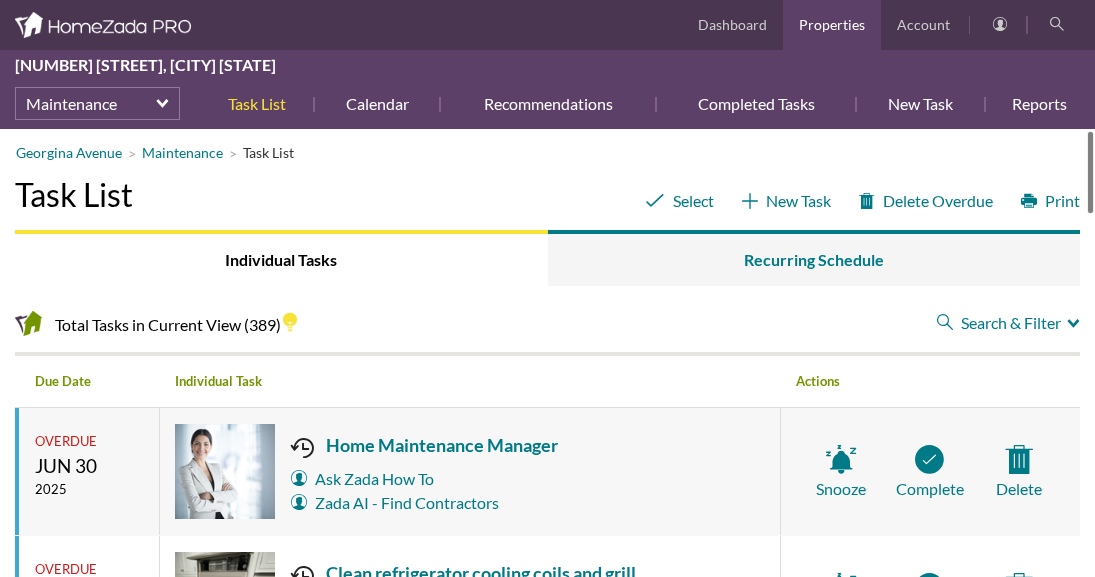 scroll, scrollTop: 0, scrollLeft: 0, axis: both 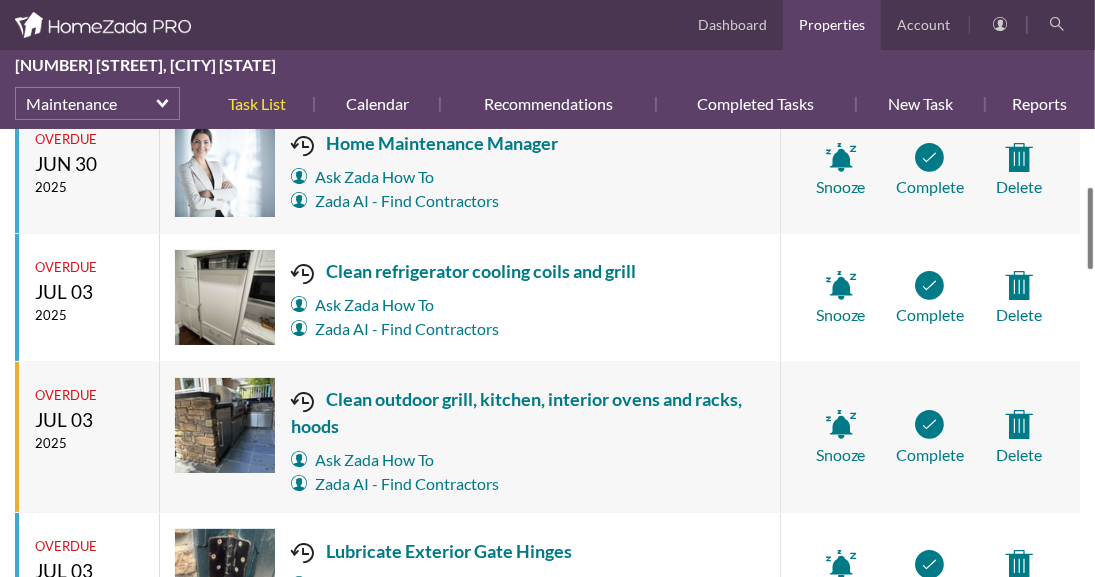 click at bounding box center (1090, 228) 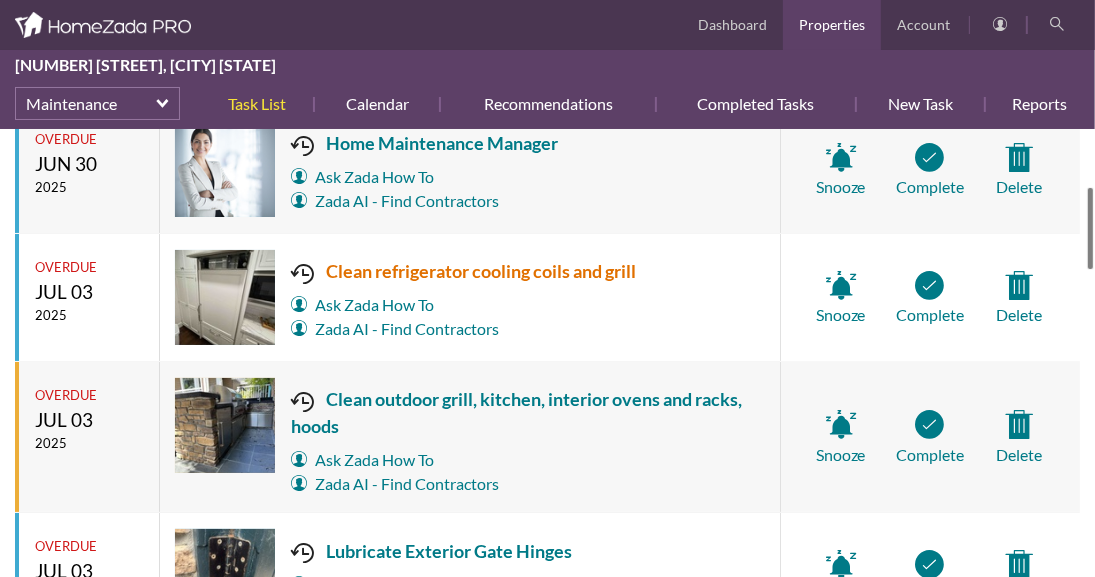 click on "Clean refrigerator cooling coils and grill" at bounding box center [463, 271] 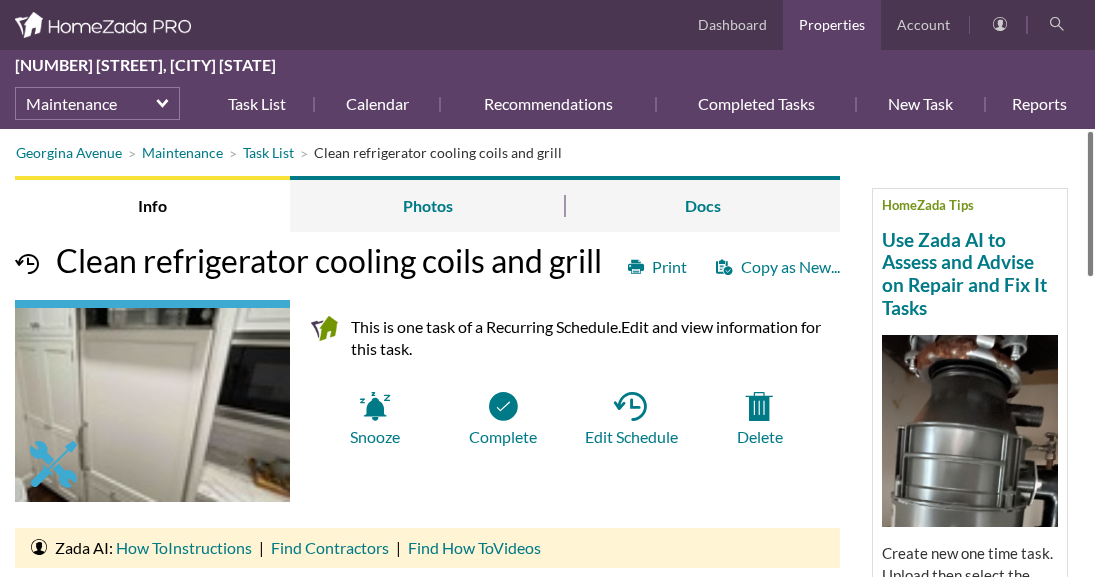 scroll, scrollTop: 0, scrollLeft: 0, axis: both 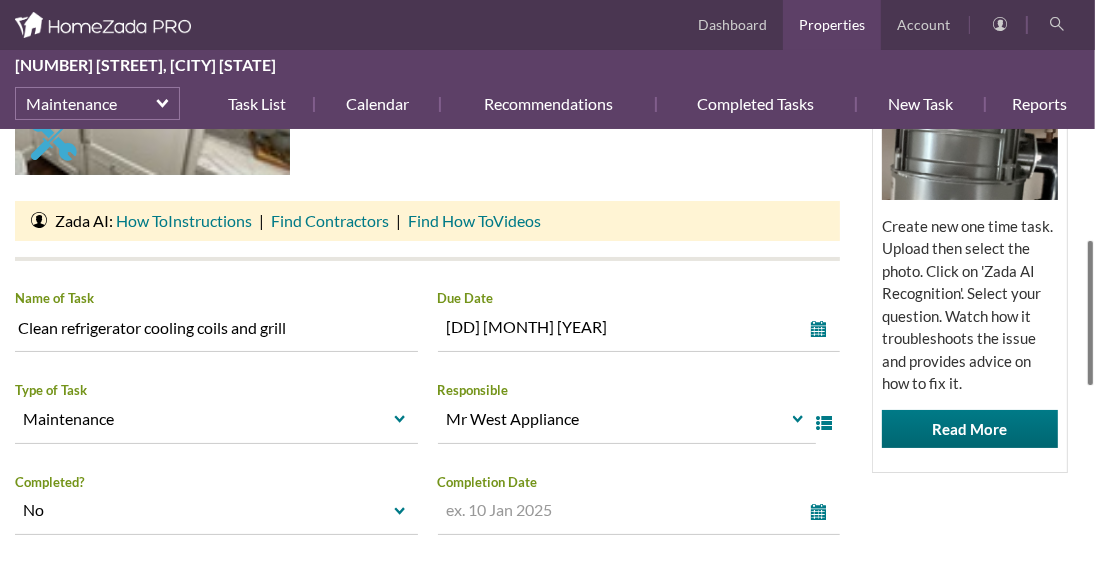 click at bounding box center [1090, 313] 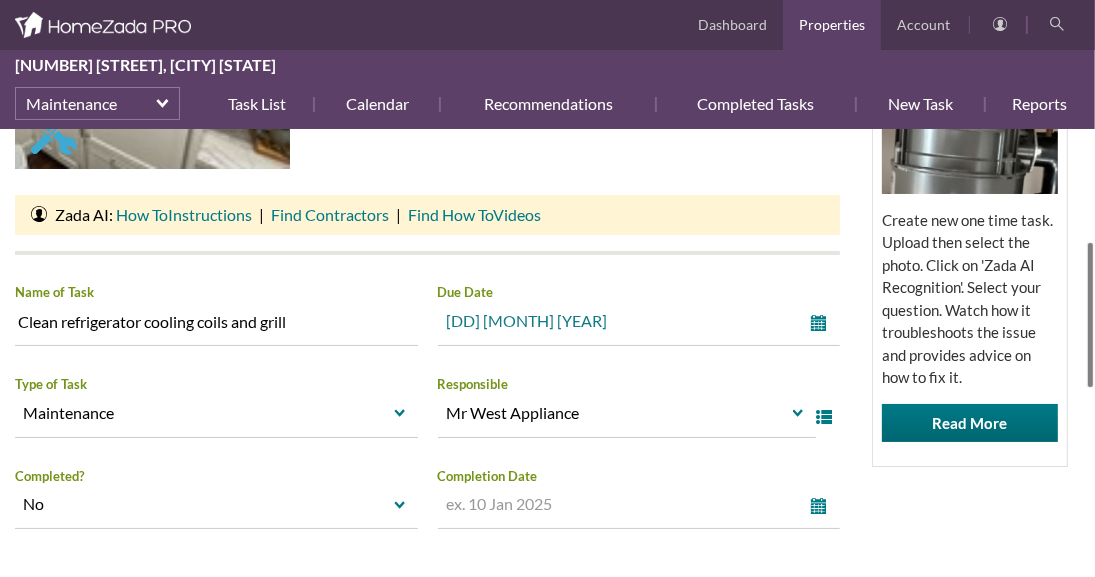 click on "select" at bounding box center [823, 323] 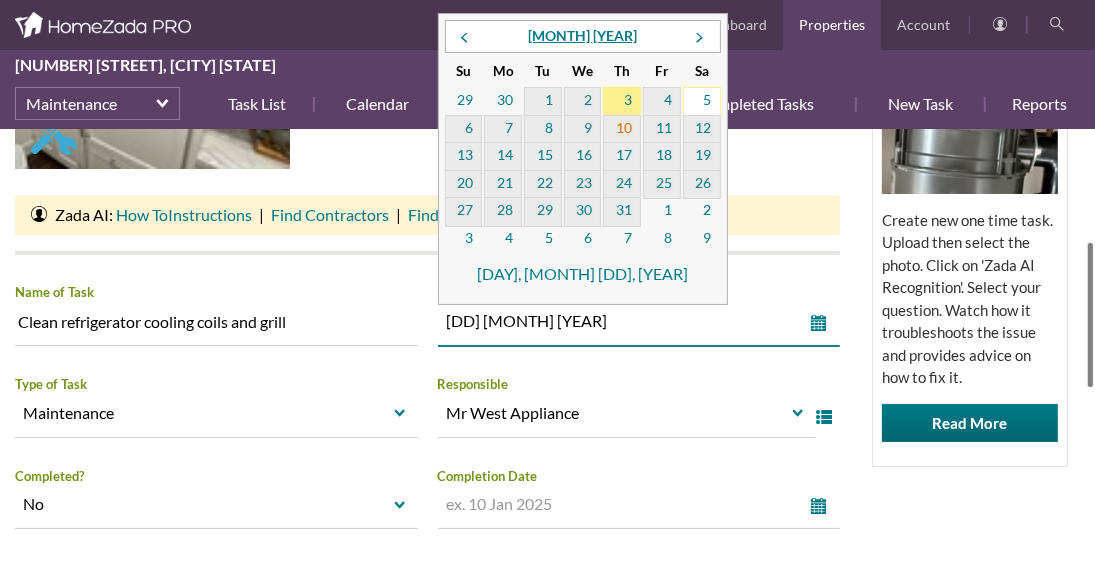 click on "10" at bounding box center [622, 130] 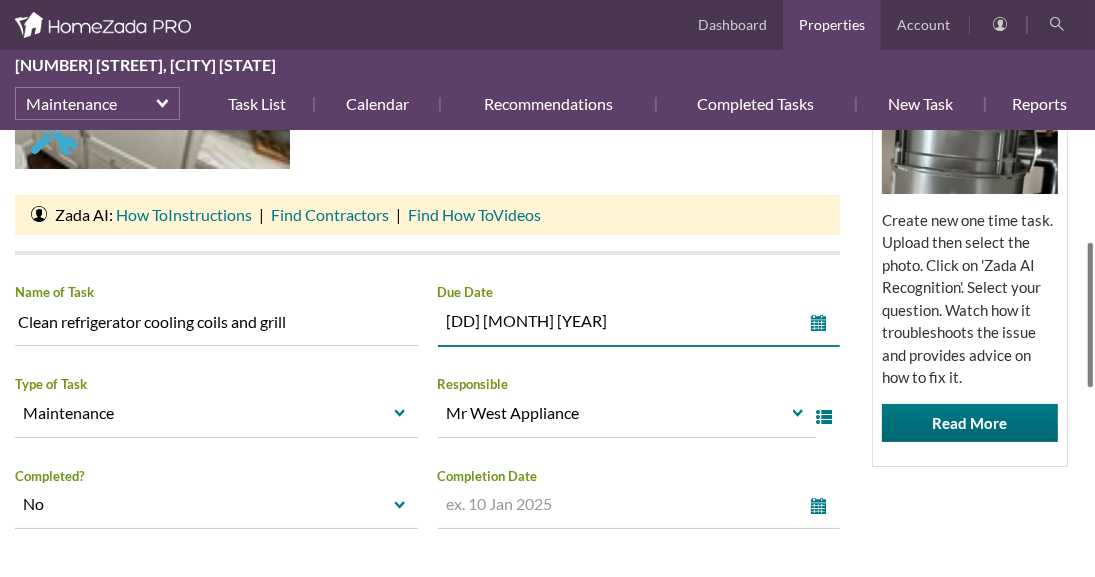 drag, startPoint x: 980, startPoint y: 510, endPoint x: 1043, endPoint y: 476, distance: 71.5891 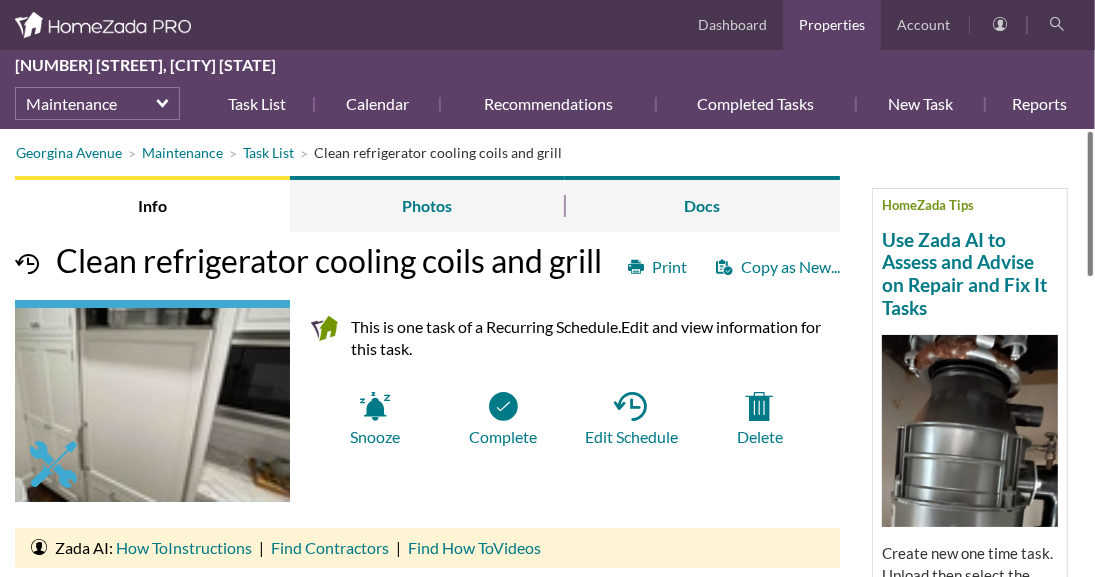 click at bounding box center (1090, 204) 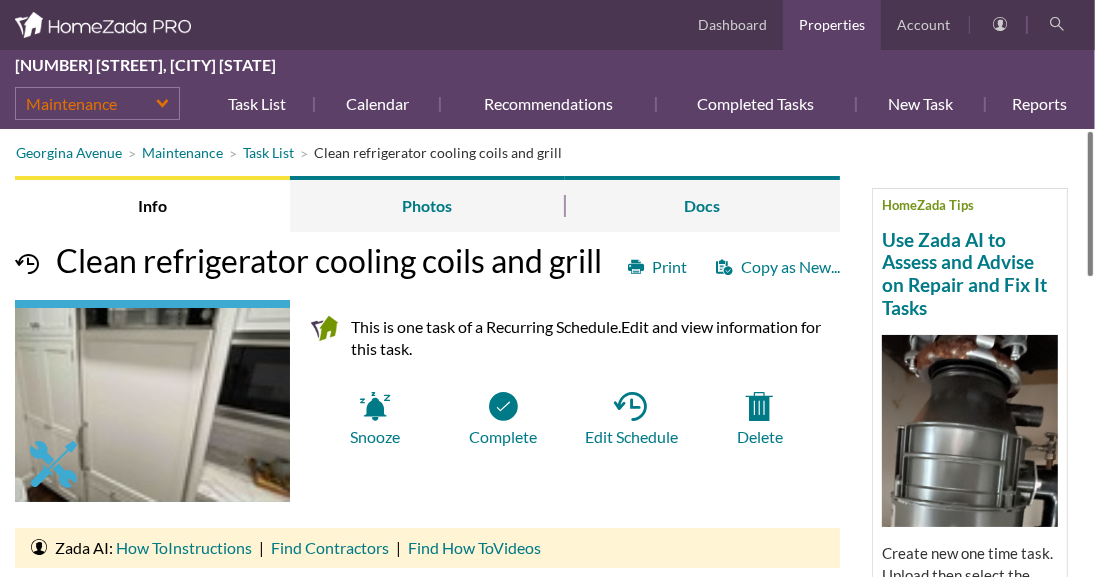 click on "Maintenance" at bounding box center (97, 103) 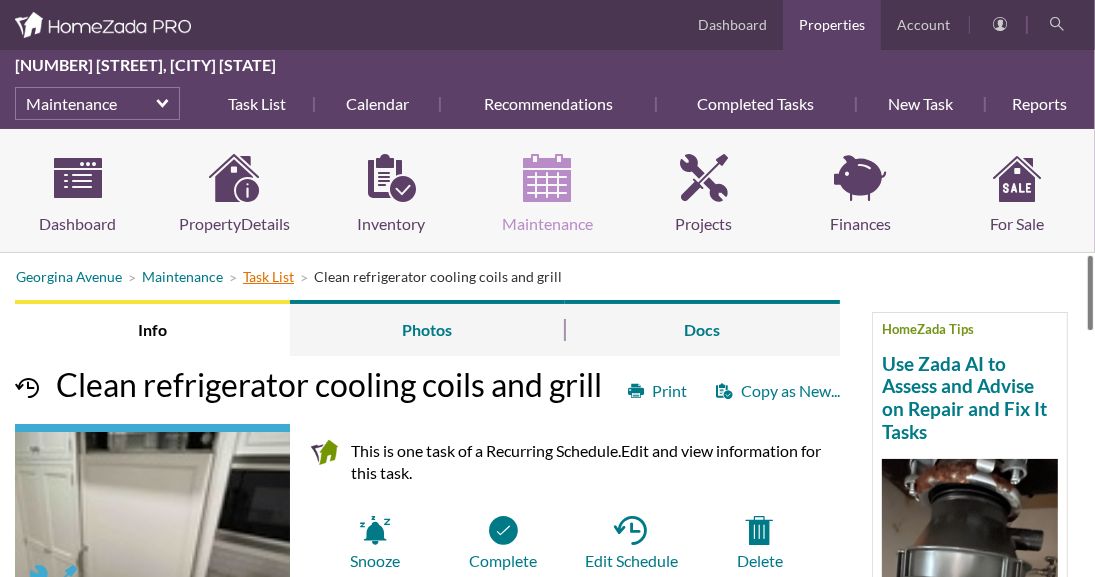 click on "Task List" at bounding box center (268, 276) 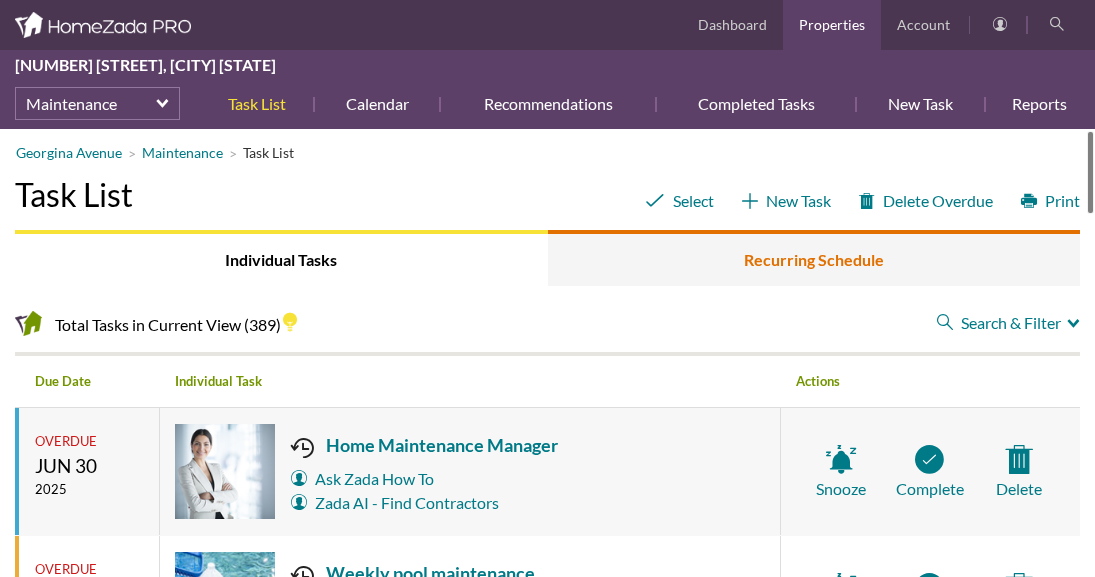scroll, scrollTop: 0, scrollLeft: 0, axis: both 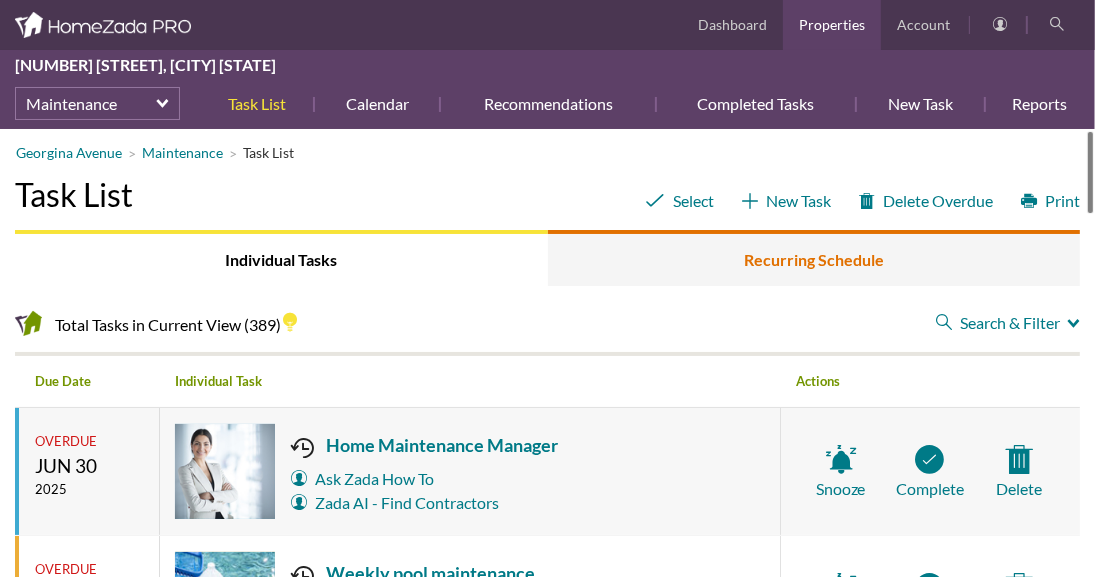 click on "Recurring Schedule" at bounding box center [814, 258] 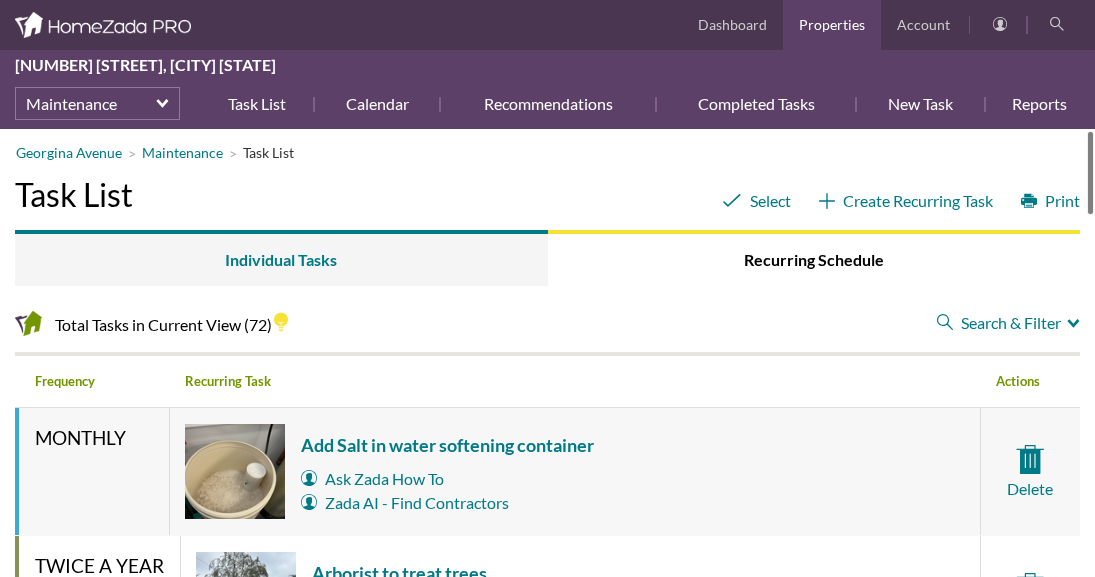 scroll, scrollTop: 0, scrollLeft: 0, axis: both 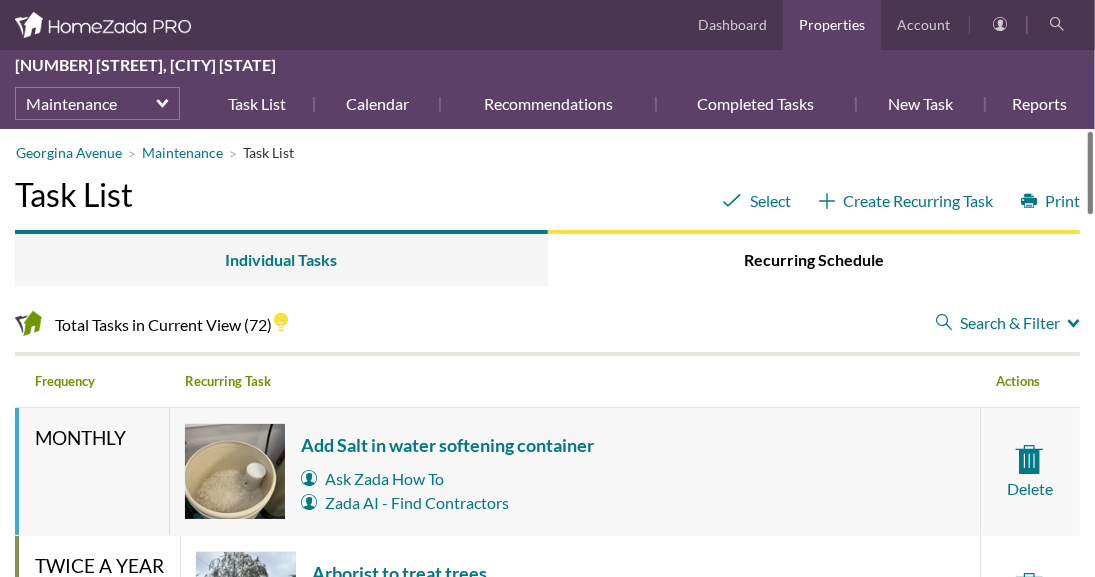 click on "Search & Filter" at bounding box center [1008, 323] 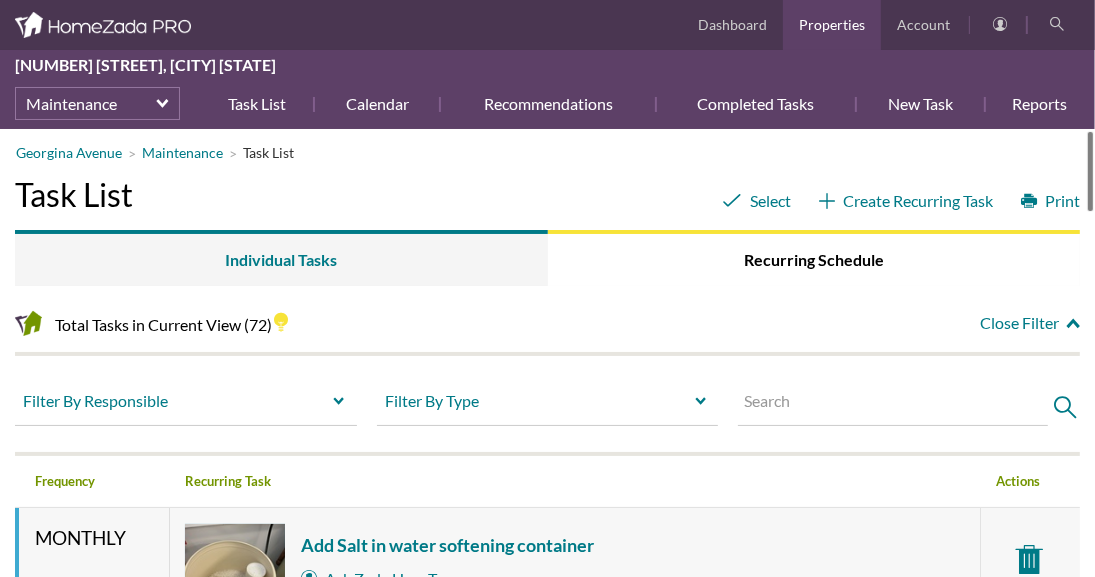 click at bounding box center [893, 405] 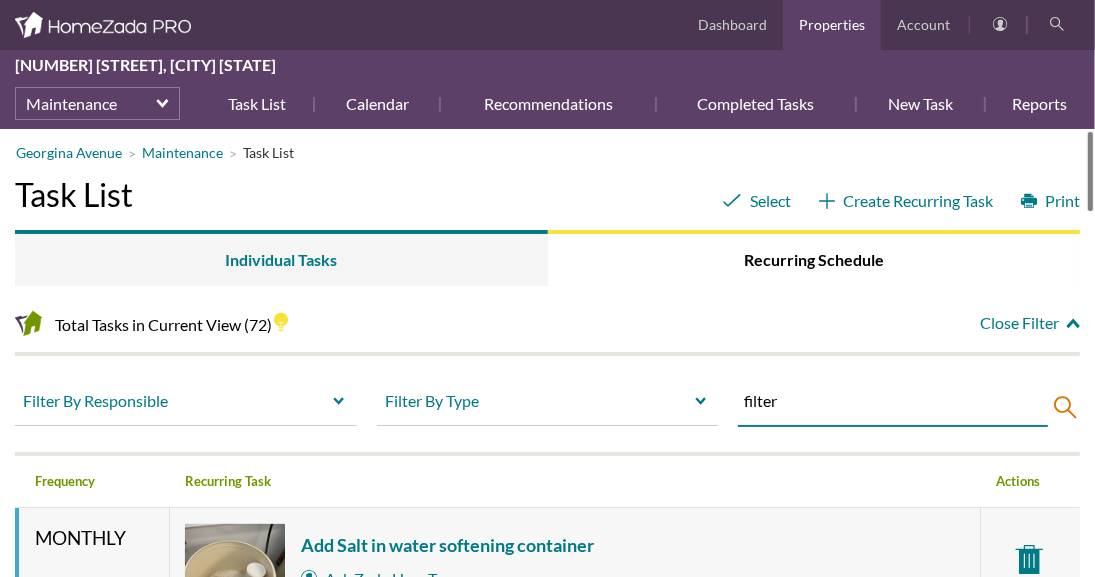 type on "filter" 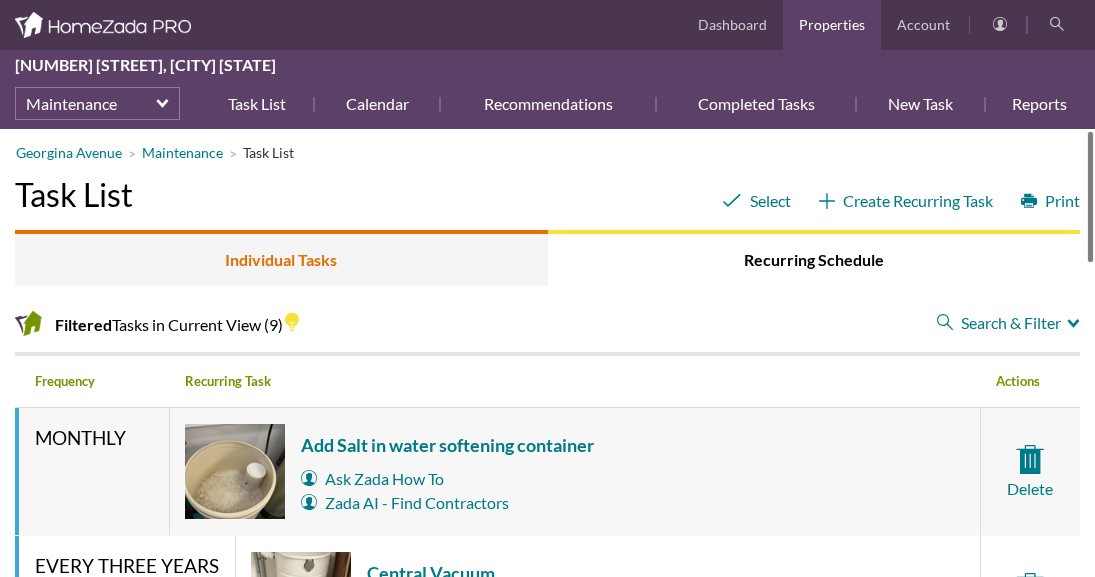scroll, scrollTop: 0, scrollLeft: 0, axis: both 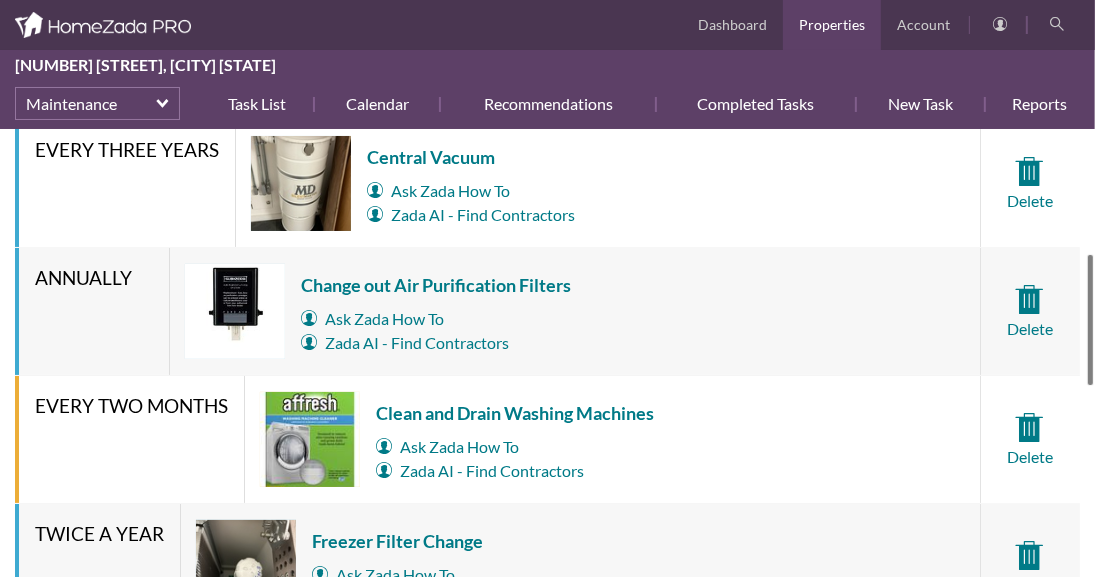 click at bounding box center [1090, 320] 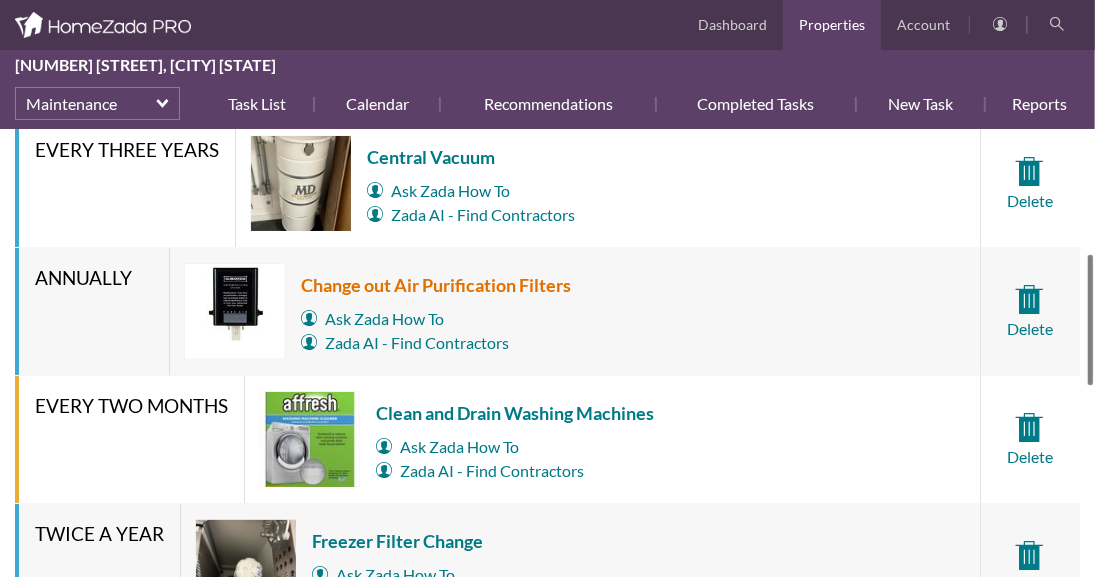 click on "Change out Air Purification Filters" at bounding box center (436, 285) 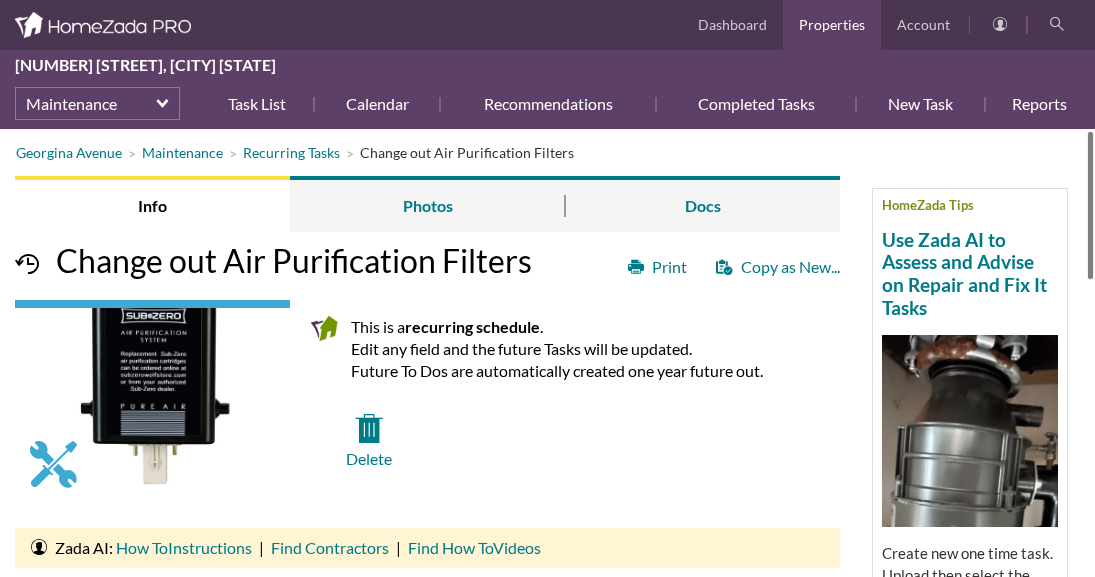 scroll, scrollTop: 0, scrollLeft: 0, axis: both 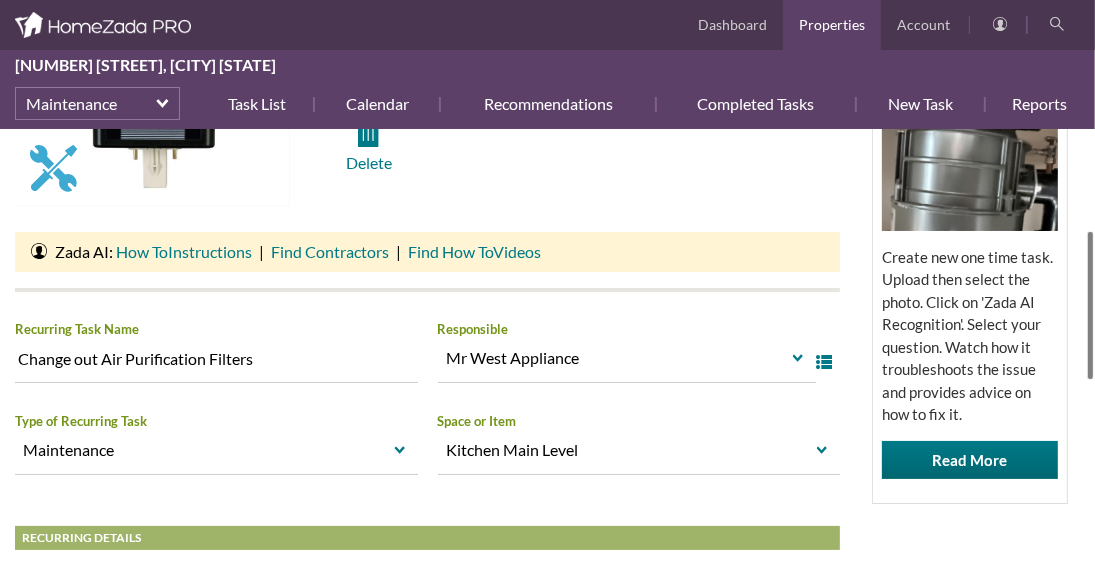click at bounding box center (1090, 305) 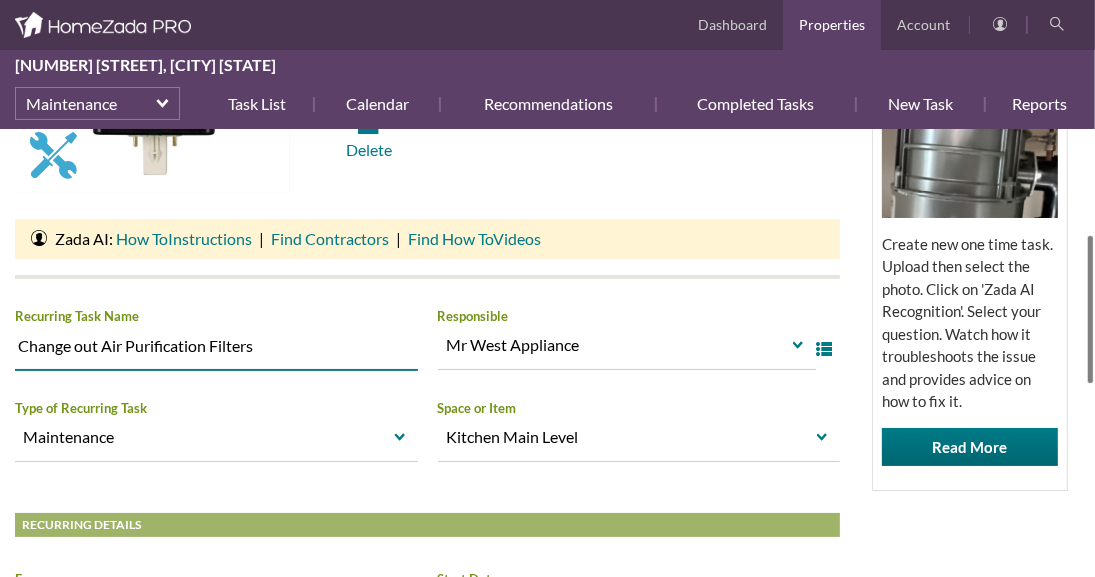 click on "Change out Air Purification Filters" at bounding box center [216, 349] 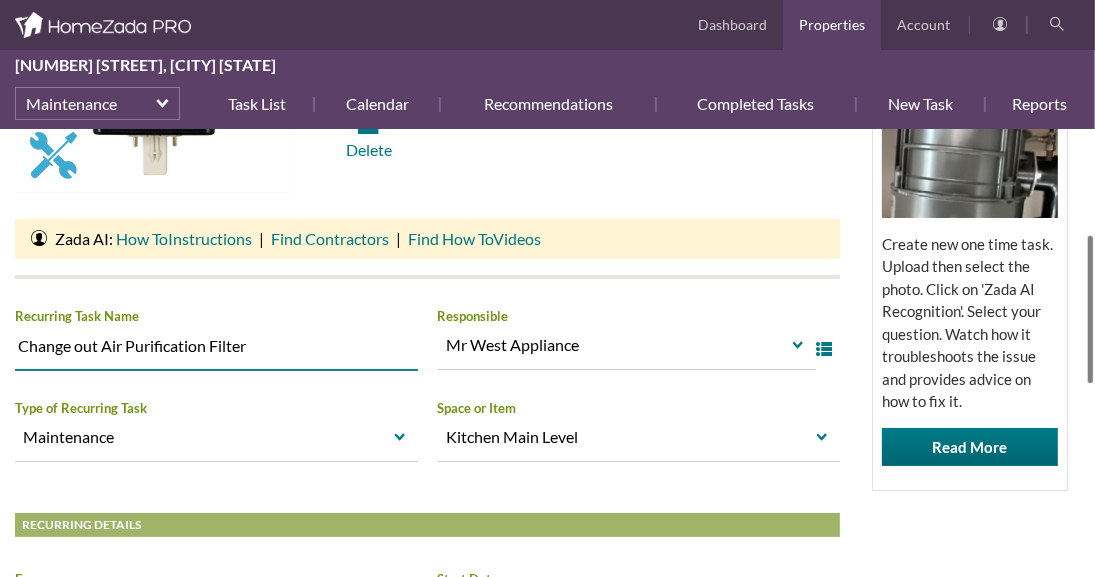 type on "Change out Air Purification Filter" 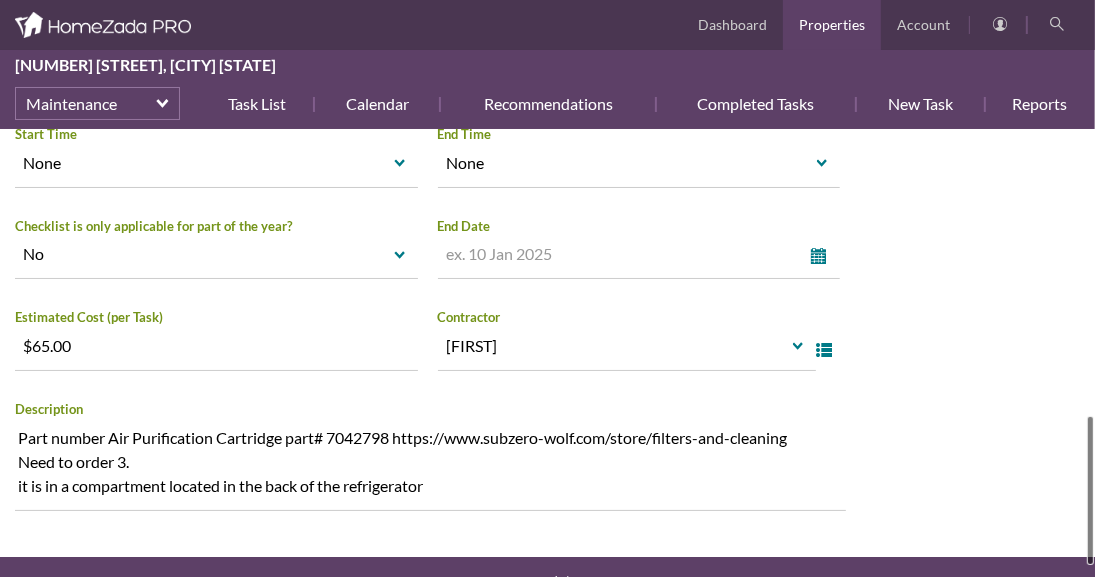 click on "Georgina Avenue
Maintenance
Recurring Tasks
Change out Air Purification Filters
HomeZada Tips
Use Zada AI to Assess and Advise on Repair and Fix It Tasks
Create new one time task. Upload then select the photo. Click on 'Zada AI Recognition'. Select your question. Watch how it troubleshoots the issue and provides advice on how to fix it.
Read More
Info
Photos
Docs
Print
Copy as New...
Change out Air Purification Filters
This is a  recurring schedule .
Edit any field and the future Tasks will be updated.
Future To Dos are automatically created one year future out." at bounding box center (547, 353) 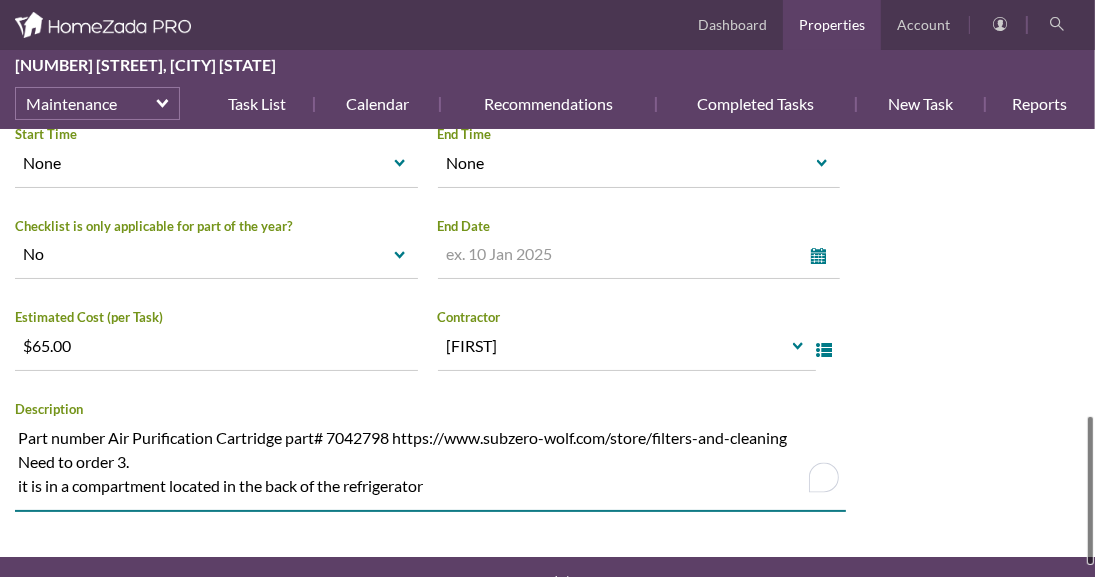 drag, startPoint x: 398, startPoint y: 437, endPoint x: 808, endPoint y: 433, distance: 410.0195 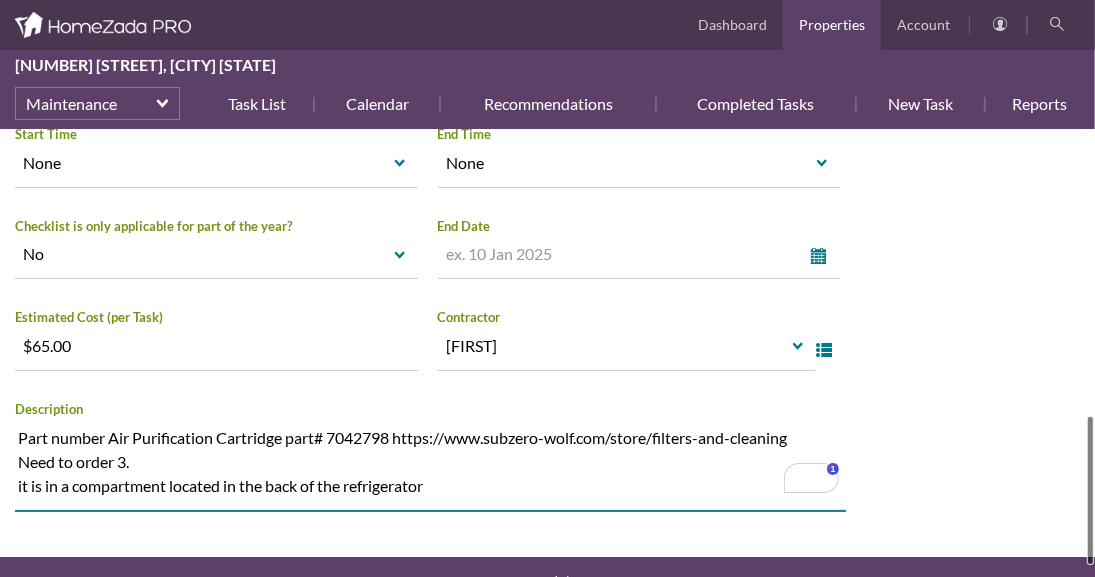 drag, startPoint x: 394, startPoint y: 432, endPoint x: 331, endPoint y: 439, distance: 63.387695 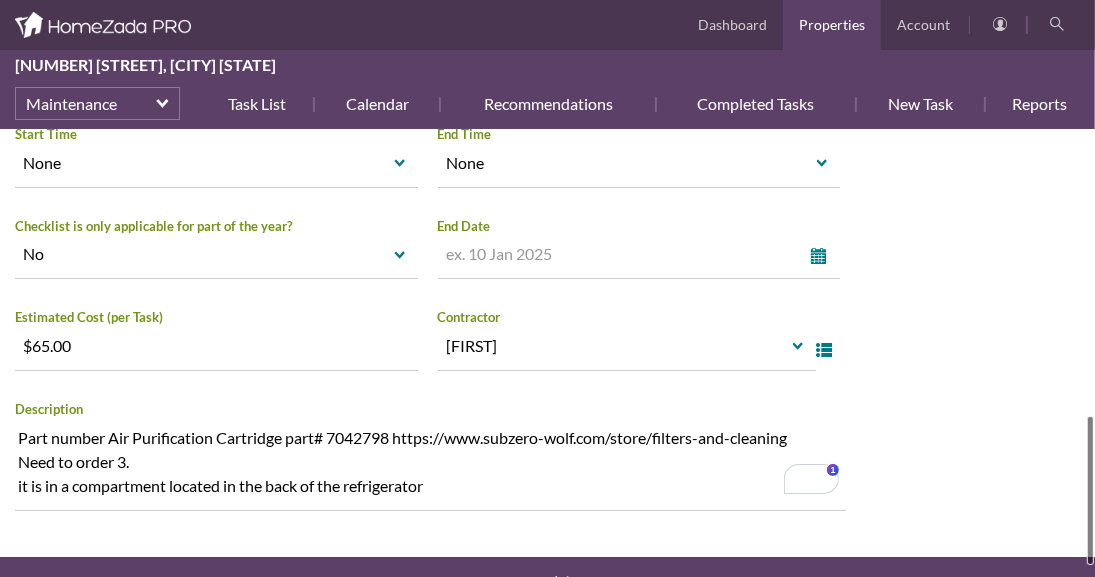 click on "Georgina Avenue
Maintenance
Recurring Tasks
Change out Air Purification Filters
HomeZada Tips
Use Zada AI to Assess and Advise on Repair and Fix It Tasks
Create new one time task. Upload then select the photo. Click on 'Zada AI Recognition'. Select your question. Watch how it troubleshoots the issue and provides advice on how to fix it.
Read More
Info
Photos
Docs
Print
Copy as New...
Change out Air Purification Filters
This is a  recurring schedule .
Edit any field and the future Tasks will be updated.
Future To Dos are automatically created one year future out.
|" at bounding box center [547, -80] 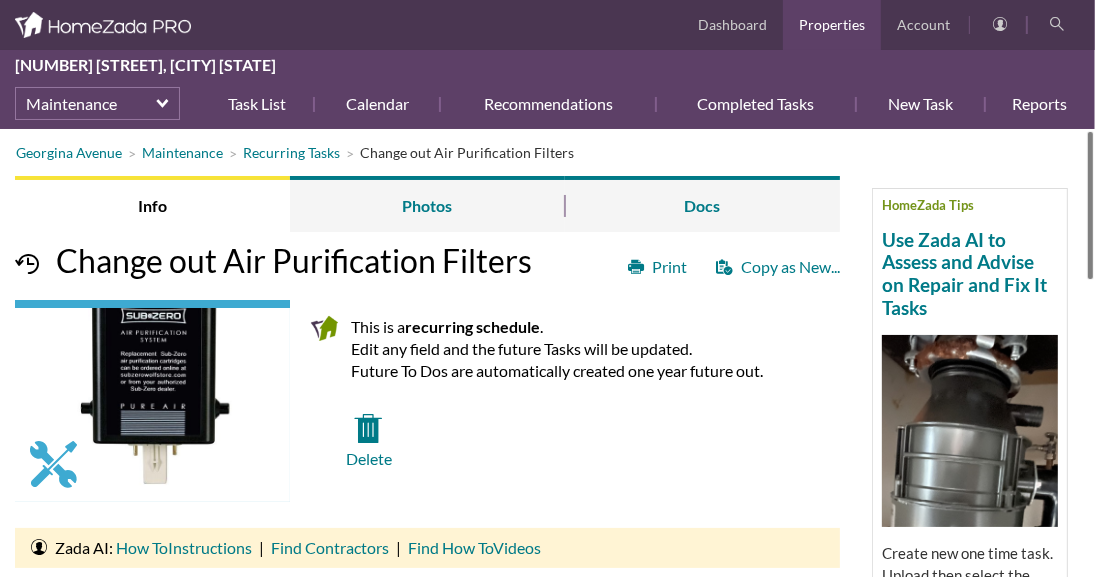 click on "Georgina Avenue
Maintenance
Recurring Tasks
Change out Air Purification Filters
HomeZada Tips
Use Zada AI to Assess and Advise on Repair and Fix It Tasks
Create new one time task. Upload then select the photo. Click on 'Zada AI Recognition'. Select your question. Watch how it troubleshoots the issue and provides advice on how to fix it.
Read More
Info
Photos
Docs
Print
Copy as New...
Change out Air Purification Filters
This is a  recurring schedule .
Edit any field and the future Tasks will be updated.
Future To Dos are automatically created one year future out." at bounding box center [547, 353] 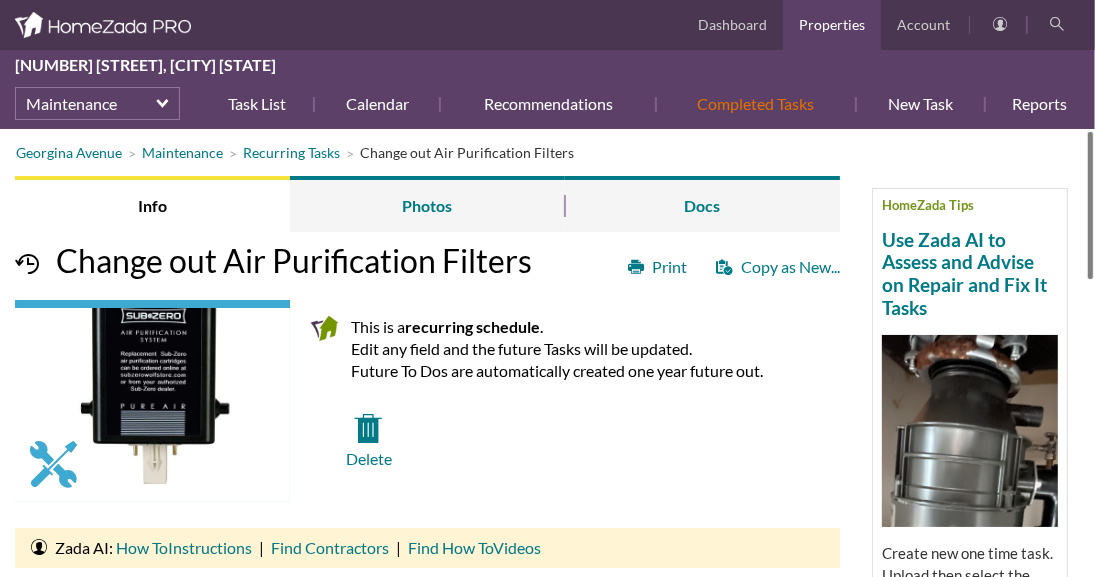 click on "Completed Tasks" at bounding box center [756, 104] 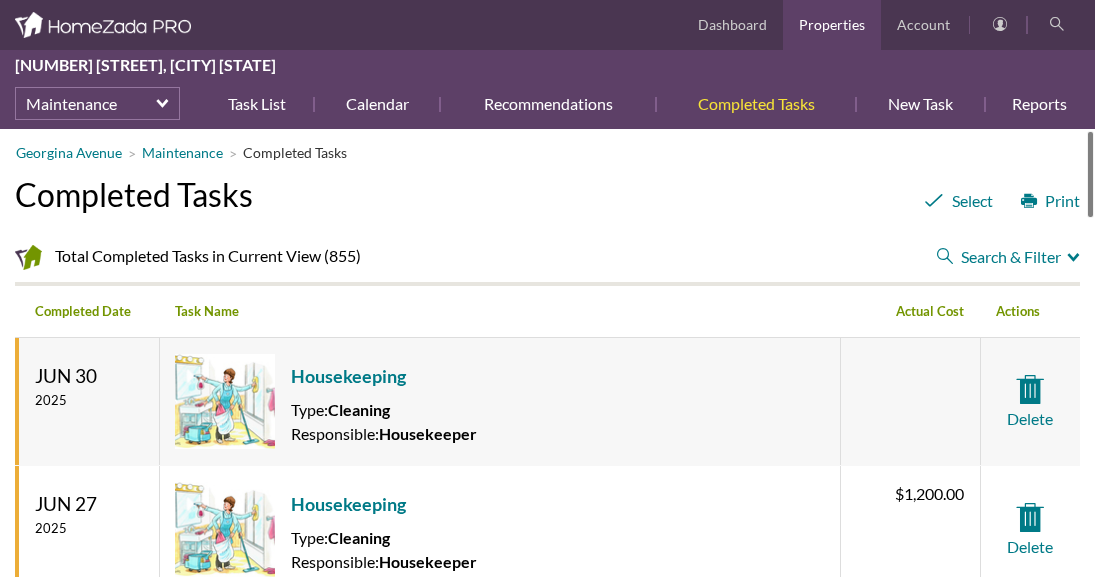 scroll, scrollTop: 0, scrollLeft: 0, axis: both 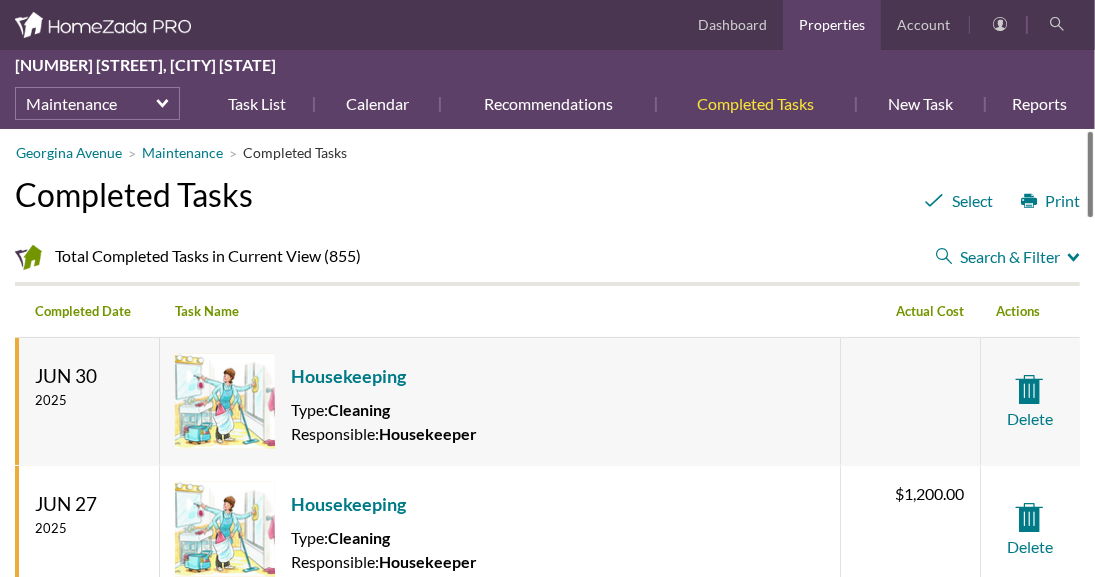 click on "Search & Filter" at bounding box center (1008, 257) 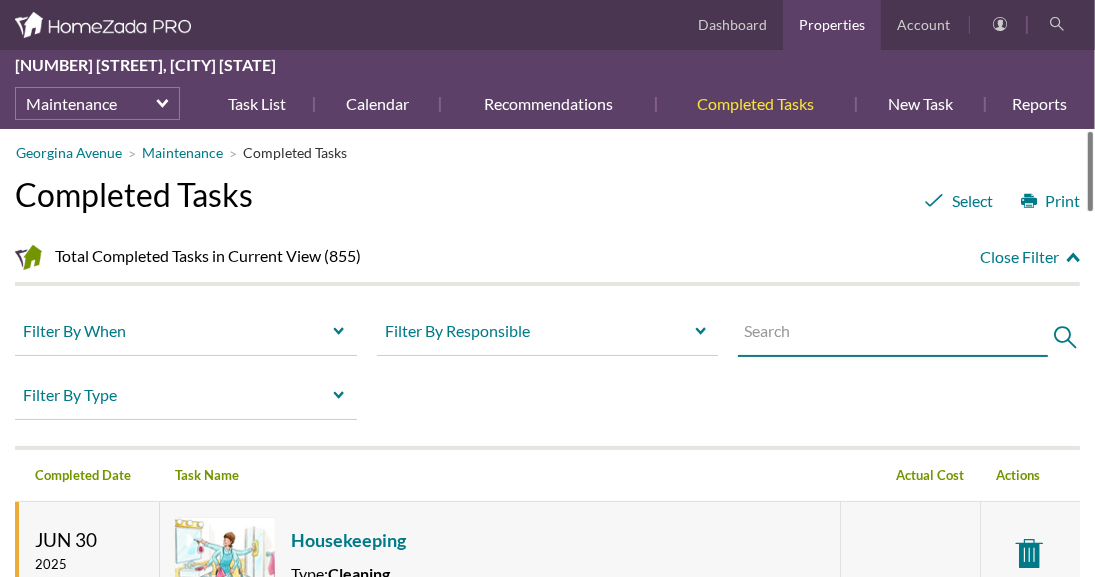 click at bounding box center [893, 335] 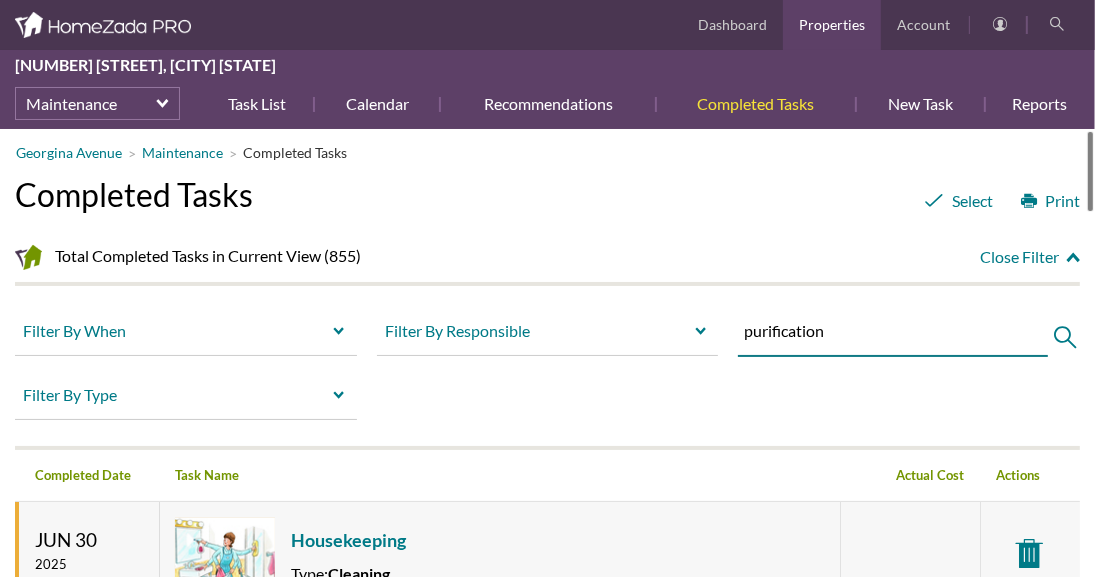 type on "purification" 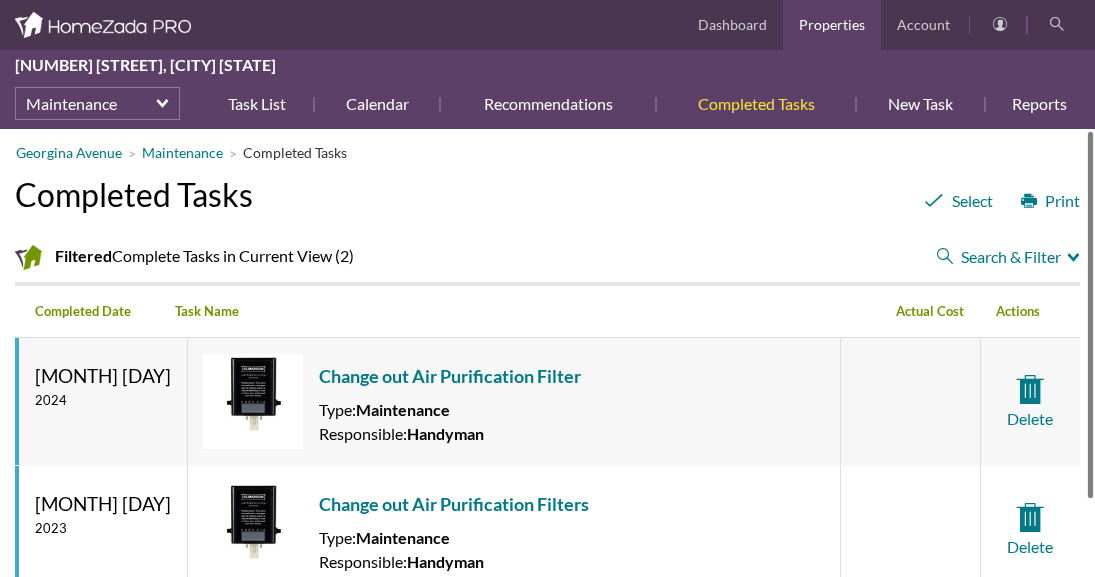 scroll, scrollTop: 0, scrollLeft: 0, axis: both 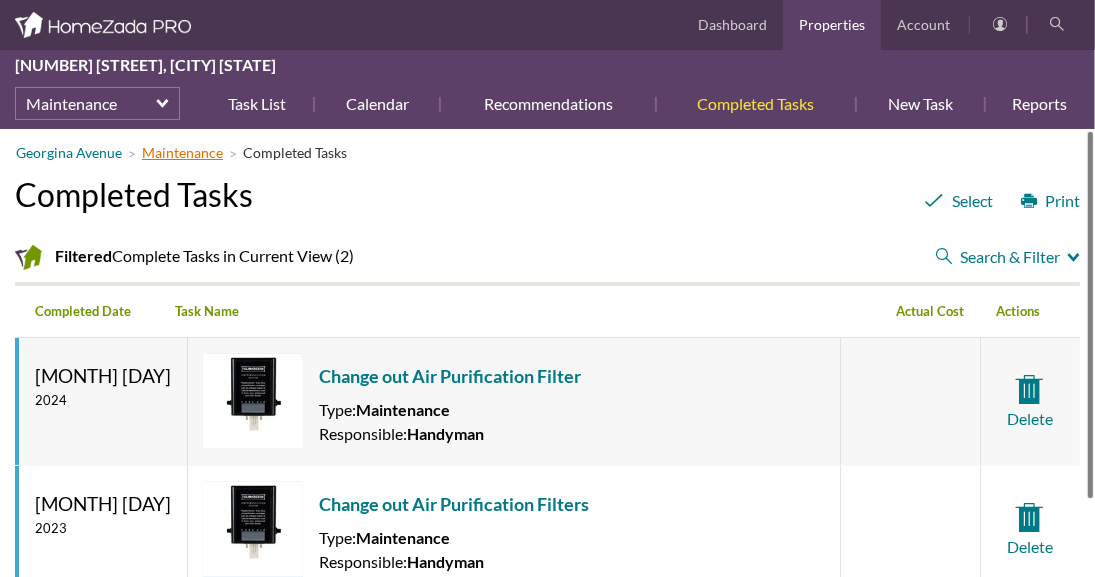 click on "Maintenance" at bounding box center [182, 152] 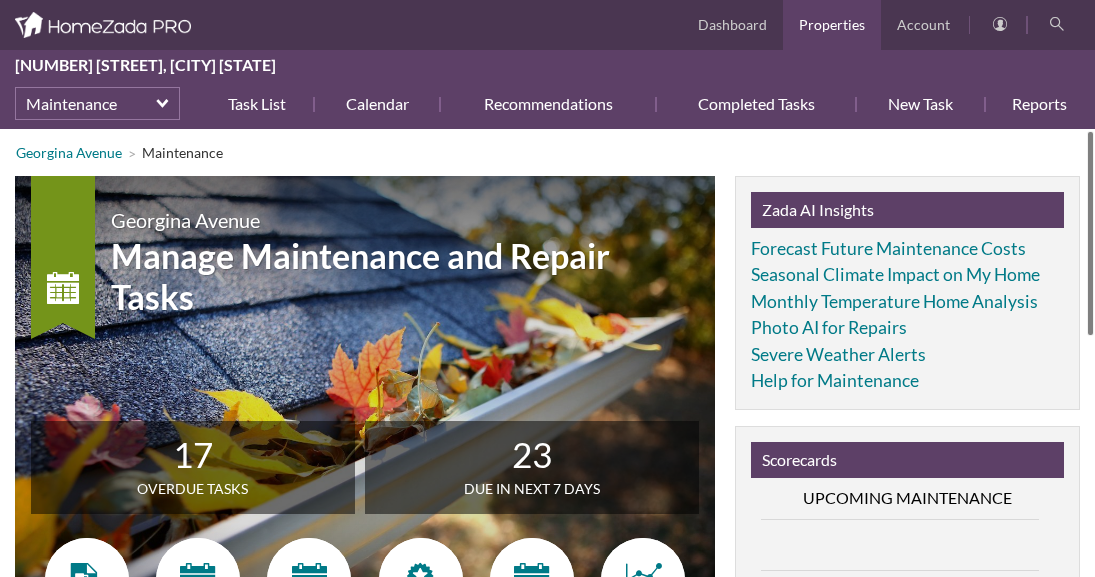 scroll, scrollTop: 0, scrollLeft: 0, axis: both 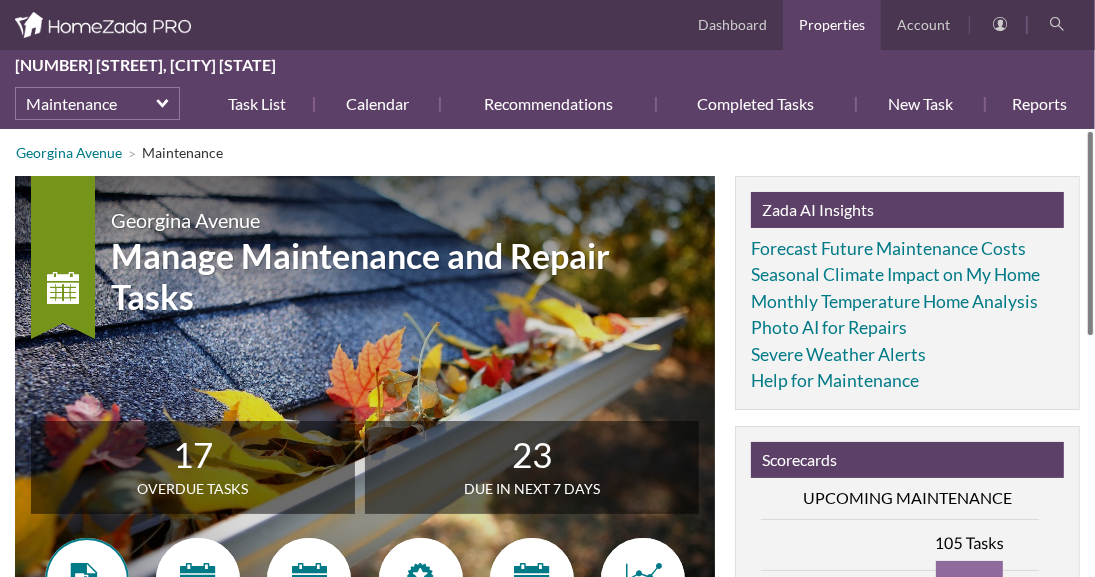 click at bounding box center [87, 580] 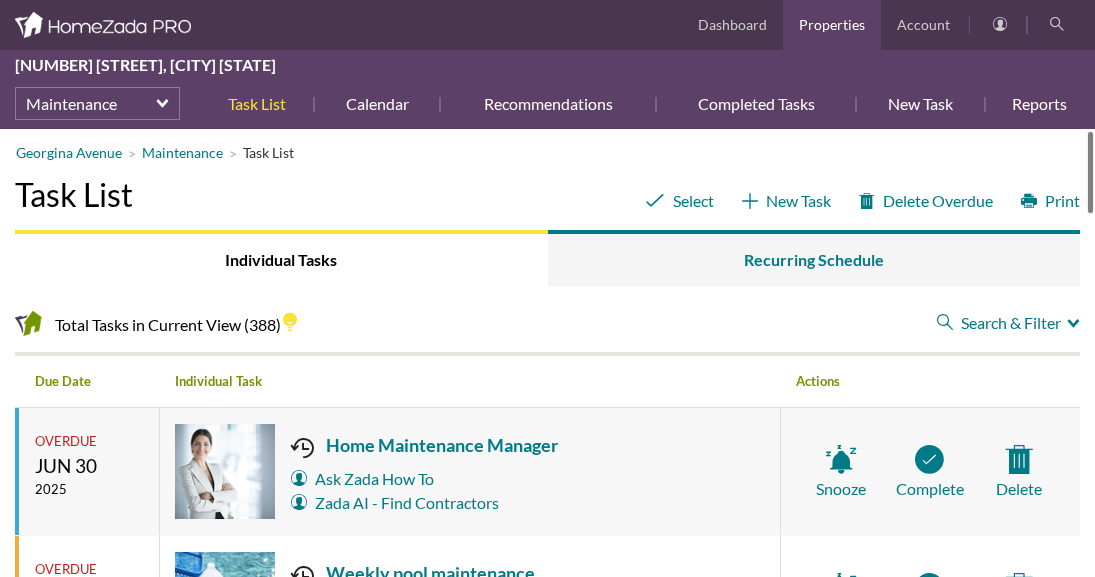 scroll, scrollTop: 0, scrollLeft: 0, axis: both 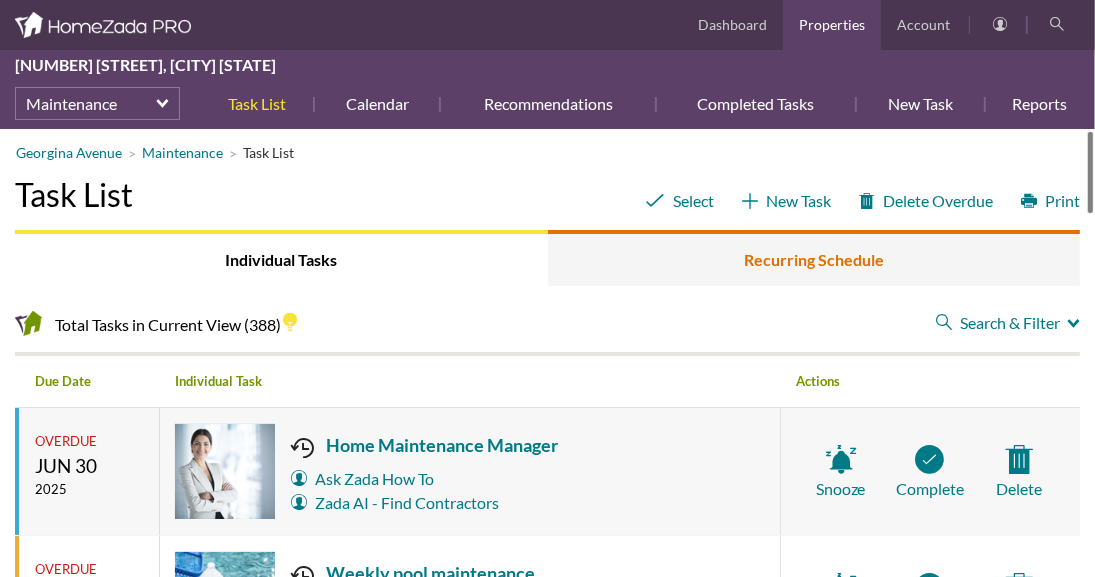 click on "Recurring Schedule" at bounding box center [814, 258] 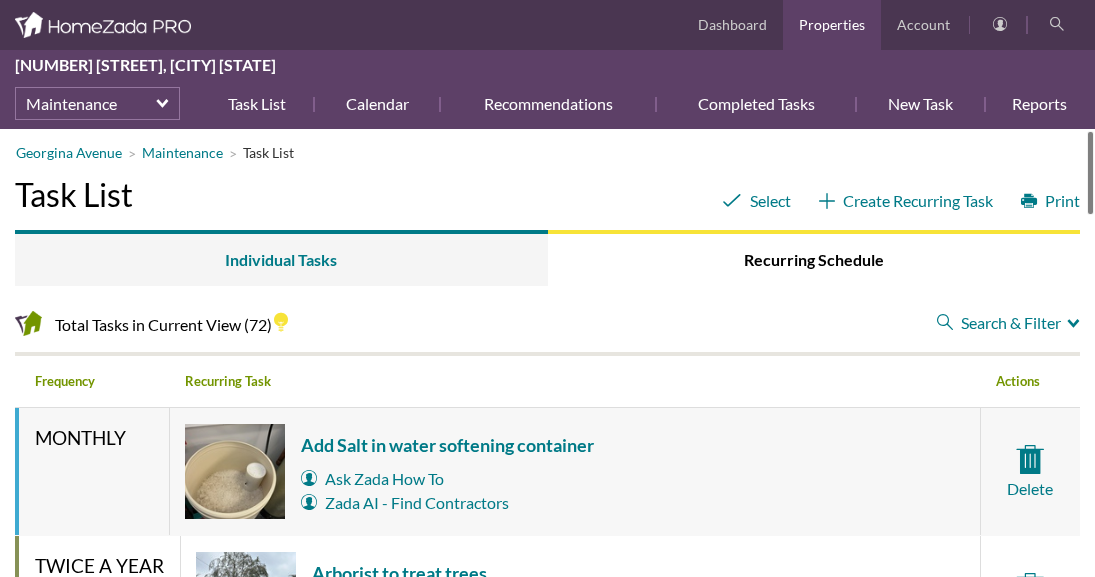 scroll, scrollTop: 0, scrollLeft: 0, axis: both 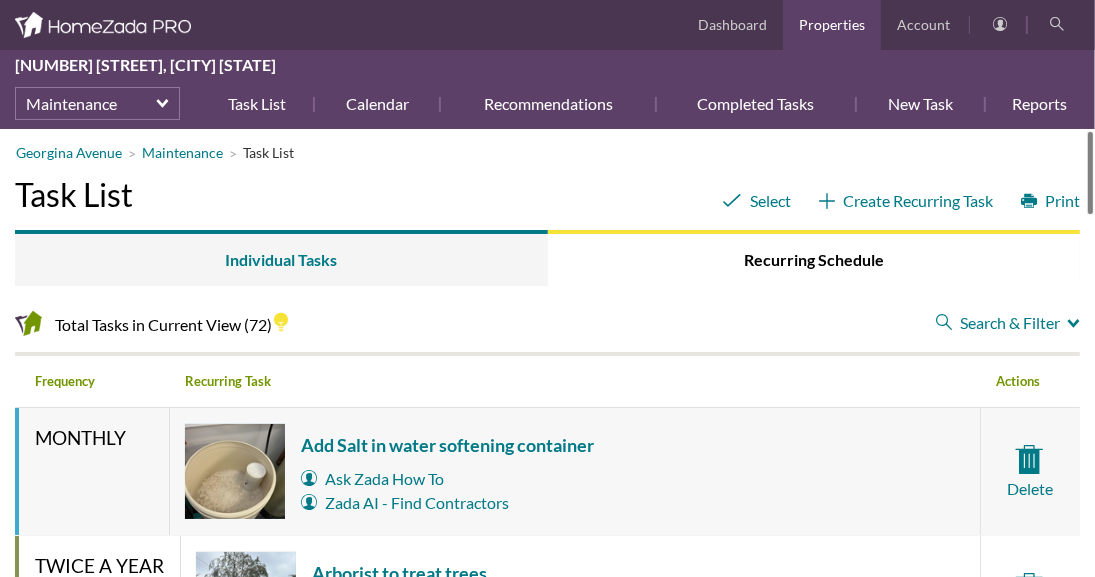 click on "Search & Filter" at bounding box center (1008, 323) 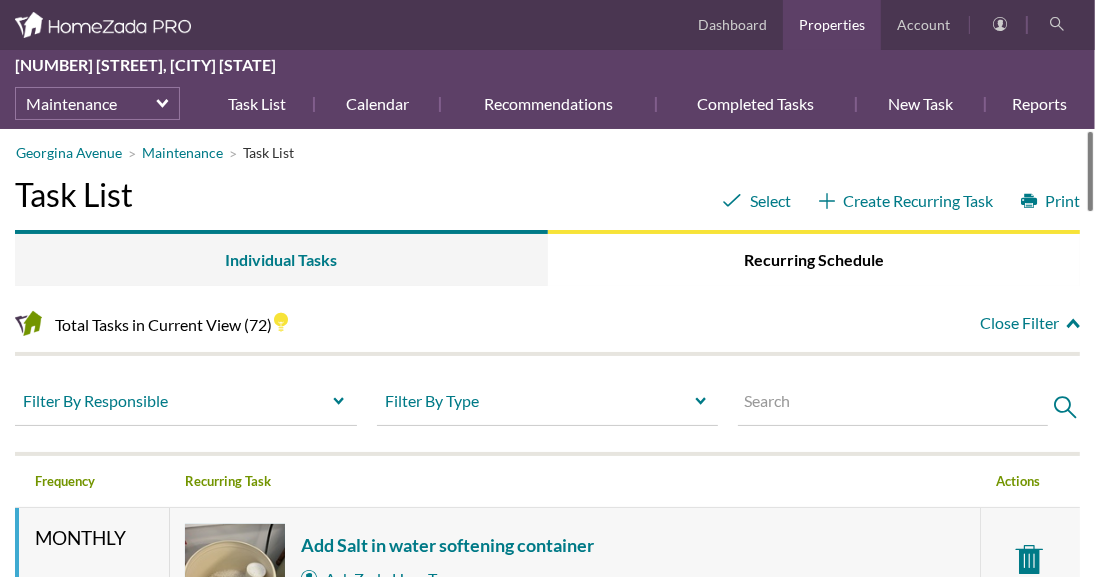 click at bounding box center [893, 405] 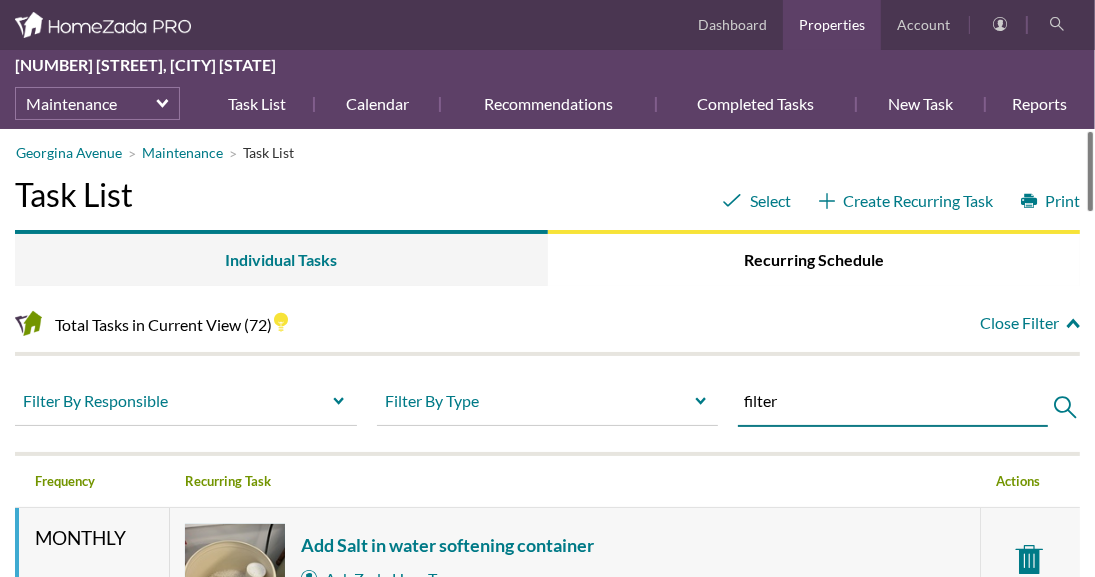 type on "filter" 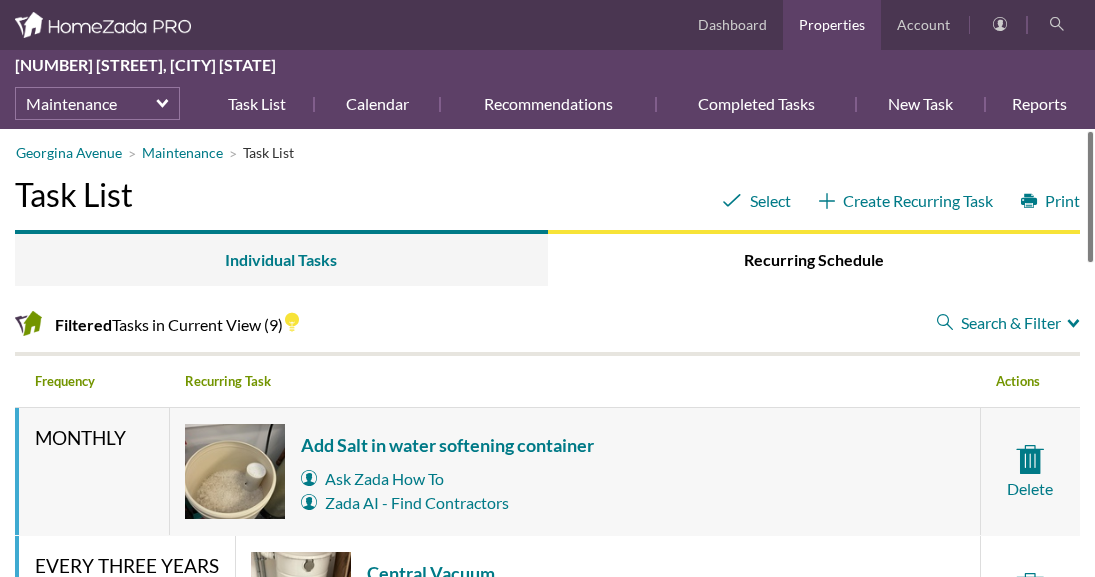 scroll, scrollTop: 0, scrollLeft: 0, axis: both 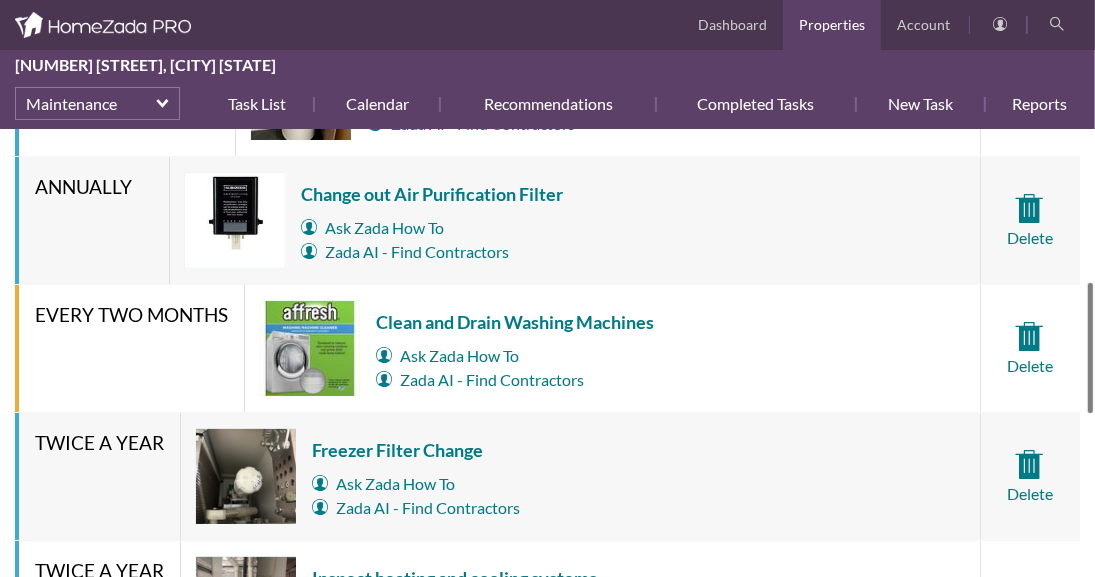 click on "[STREET]
Maintenance
Task List
Select
Create Recurring Task
Print
Task List
Individual Tasks
Recurring Schedule
Filtered  Tasks in Current View (9)
Search & Filter
Close Filter
Search & Filter
Close Filter
filter
Filter By Responsible select Filter By Responsible Advanced Homes Arborist - Mook’s Arbor Systems Bin Wash LA Bulletproof Tile and Stone Canoga Park HVAC Chandler Roofing Chimney Checkup Crystal Water Pool Serv Culligan Drakes furniture and rugs EHM Elevator Residential Elevator Gardener Gas Grill - Superclean BBQ Handyman Home Manager Housekeeper LA Pinball Liliput MightyServ Mr West Appliance Pacific Plumbing Team Pacific Tree Care Painting PCH Construction" at bounding box center (547, 353) 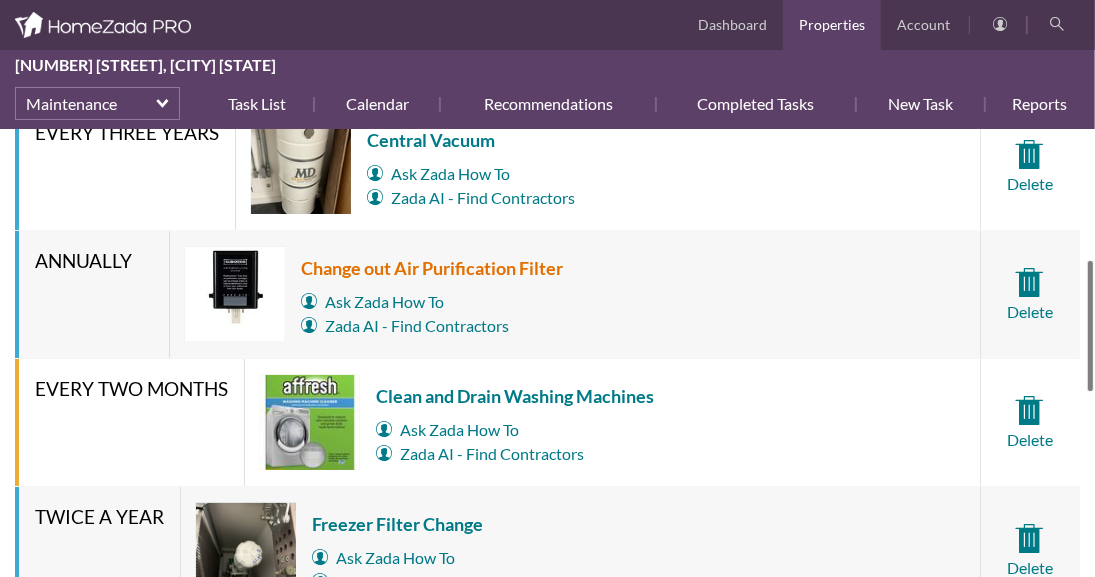 click on "Change out Air Purification Filter" at bounding box center [432, 268] 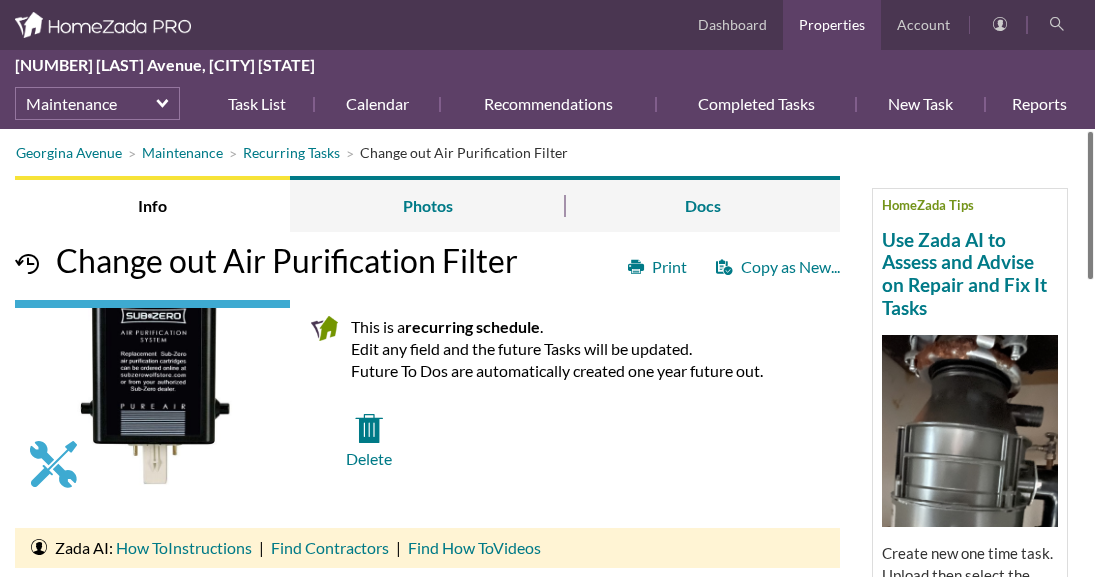 scroll, scrollTop: 0, scrollLeft: 0, axis: both 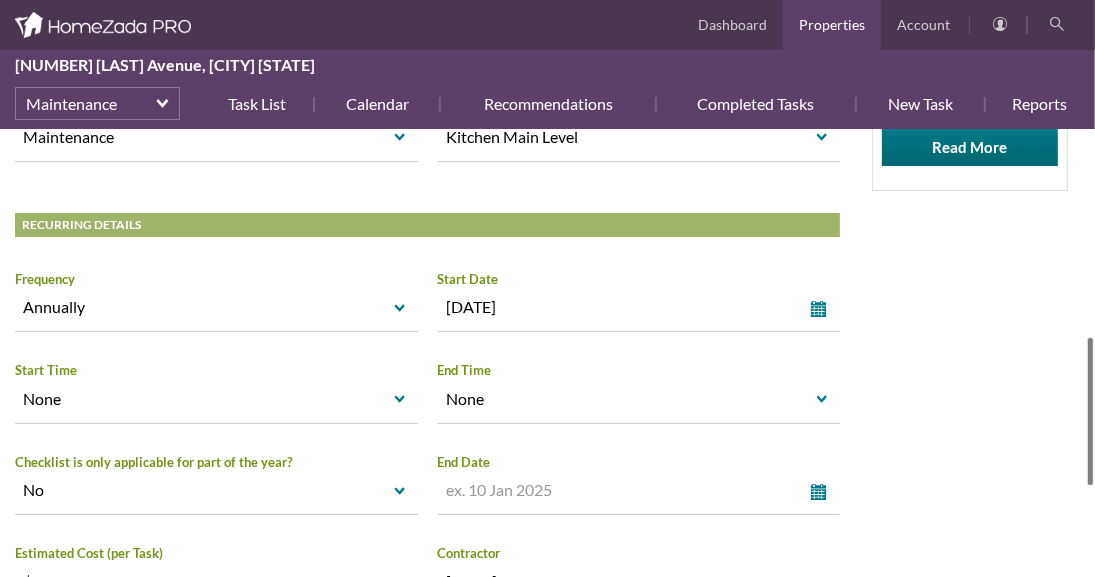 click at bounding box center [1090, 411] 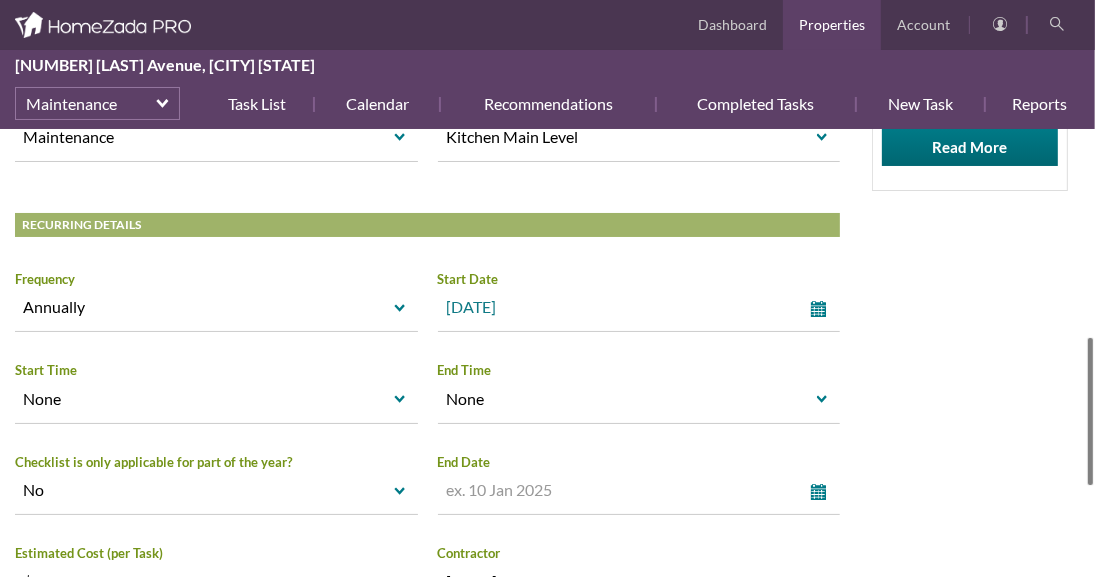 click on "select" at bounding box center [823, 309] 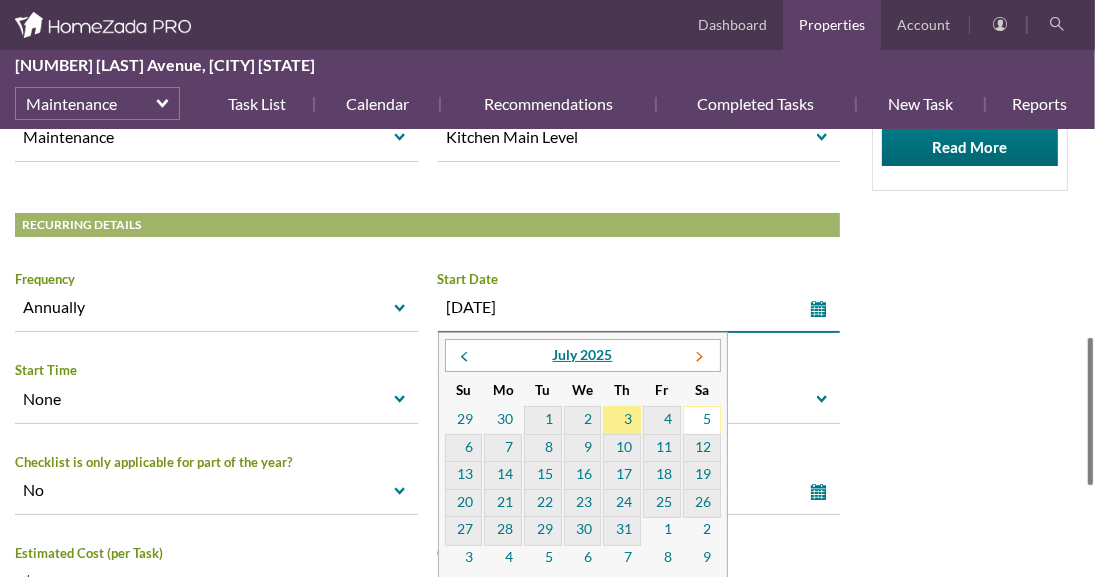 click at bounding box center [698, 358] 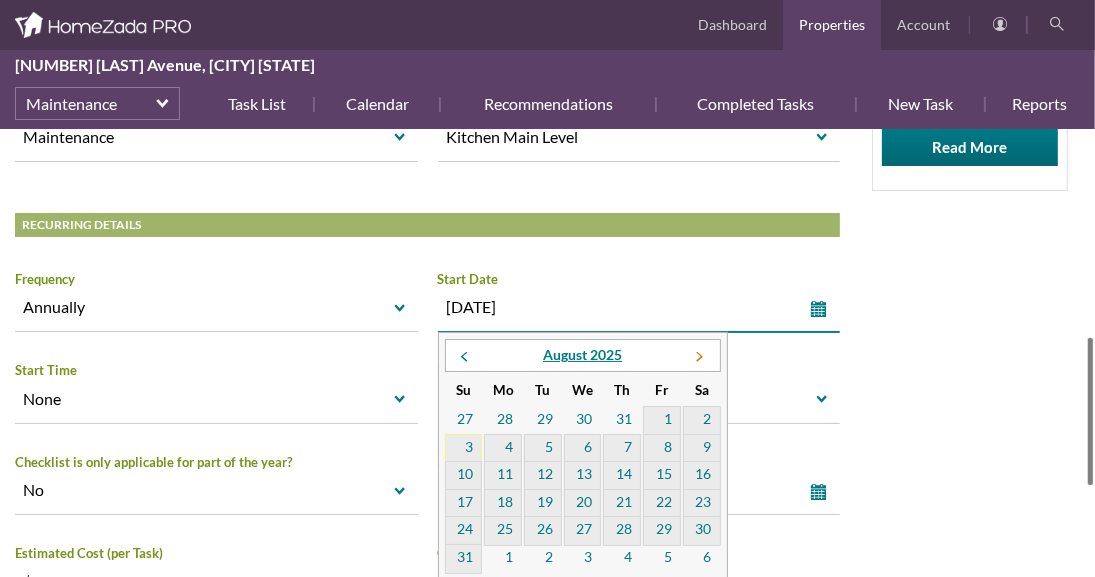 click at bounding box center (698, 358) 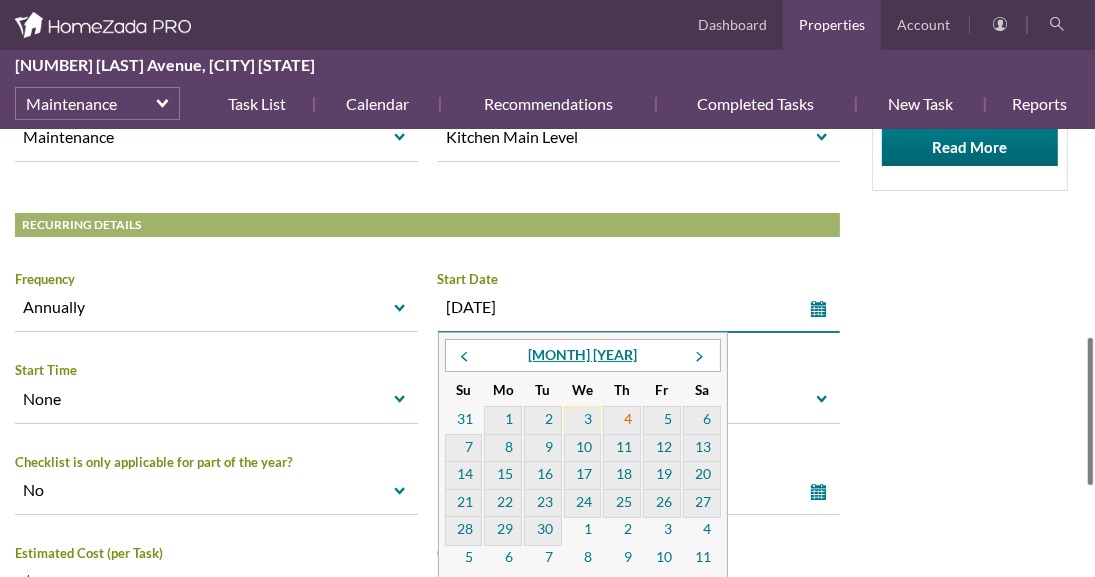 click on "4" at bounding box center (622, 421) 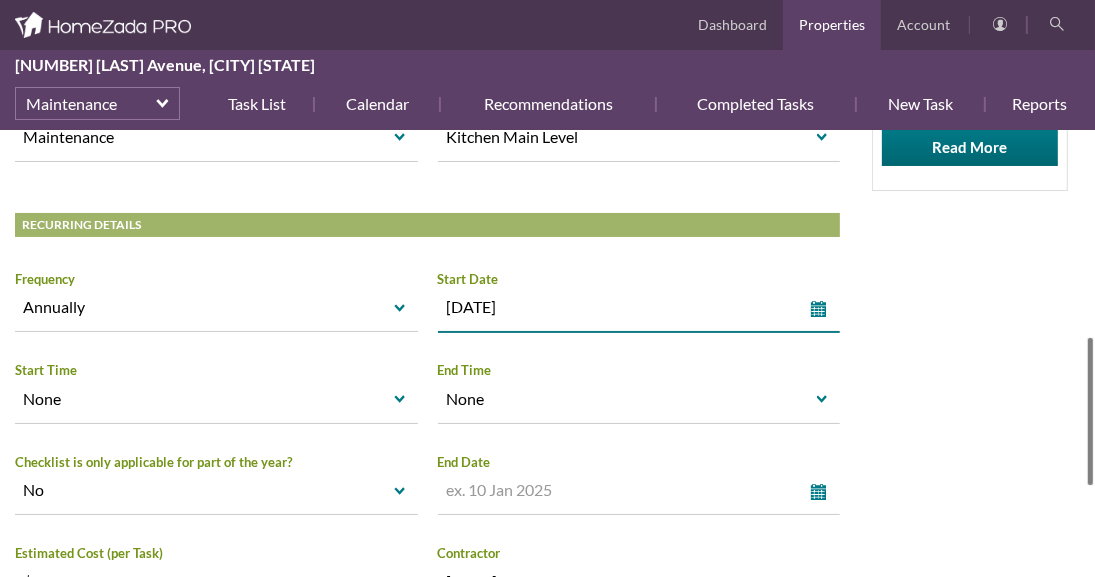 click on "Georgina Avenue
Maintenance
Recurring Tasks
Change out Air Purification Filter
HomeZada Tips
Use Zada AI to Assess and Advise on Repair and Fix It Tasks
Create new one time task. Upload then select the photo. Click on 'Zada AI Recognition'. Select your question. Watch how it troubleshoots the issue and provides advice on how to fix it.
Read More
Info
Photos
Docs
Print
Copy as New...
Change out Air Purification Filter
This is a  recurring schedule .
Edit any field and the future Tasks will be updated.
Future To Dos are automatically created one year future out.
Delete" at bounding box center [547, 156] 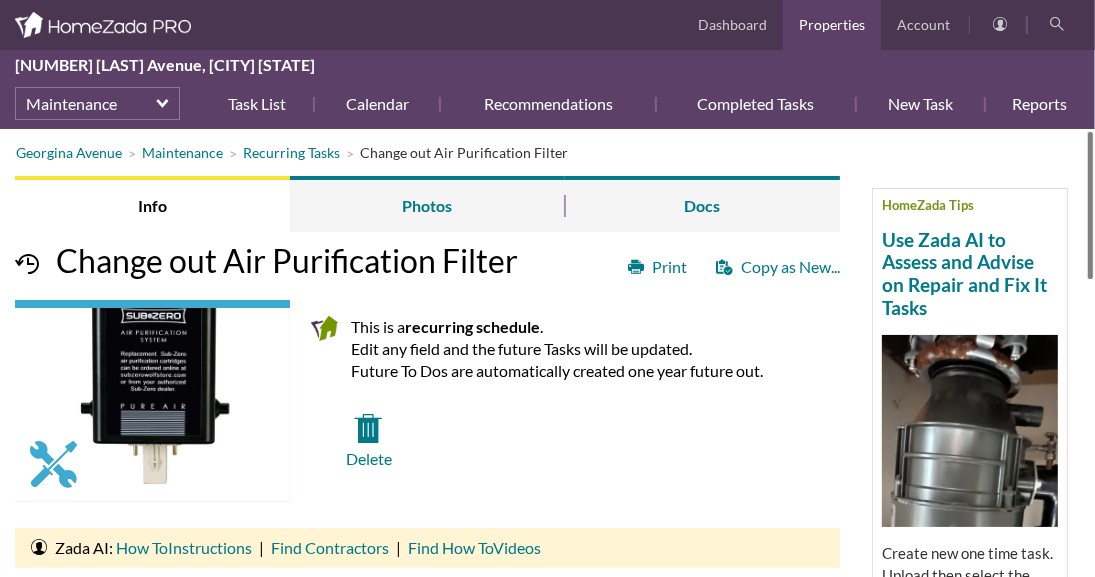 click on "Recurring Tasks
1230 Georgina..
Info
Photos
Docs
Dashboard Properties Account
1230 Georgina Avenue, Santa Monica California Maintenance
Task List
Calendar
Recommendations
Completed Tasks
New Task
Reports
More select
Dashboard
Property  Details
Inventory
Maintenance
Projects
Finances
For Sale
Dashboard" at bounding box center (547, 288) 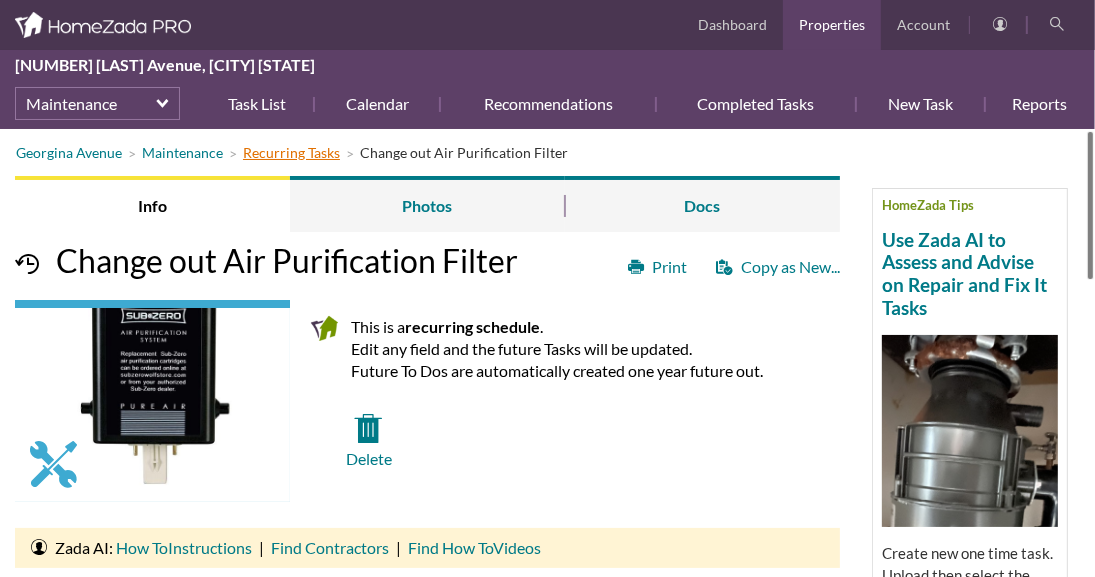 click on "Recurring Tasks" at bounding box center [291, 152] 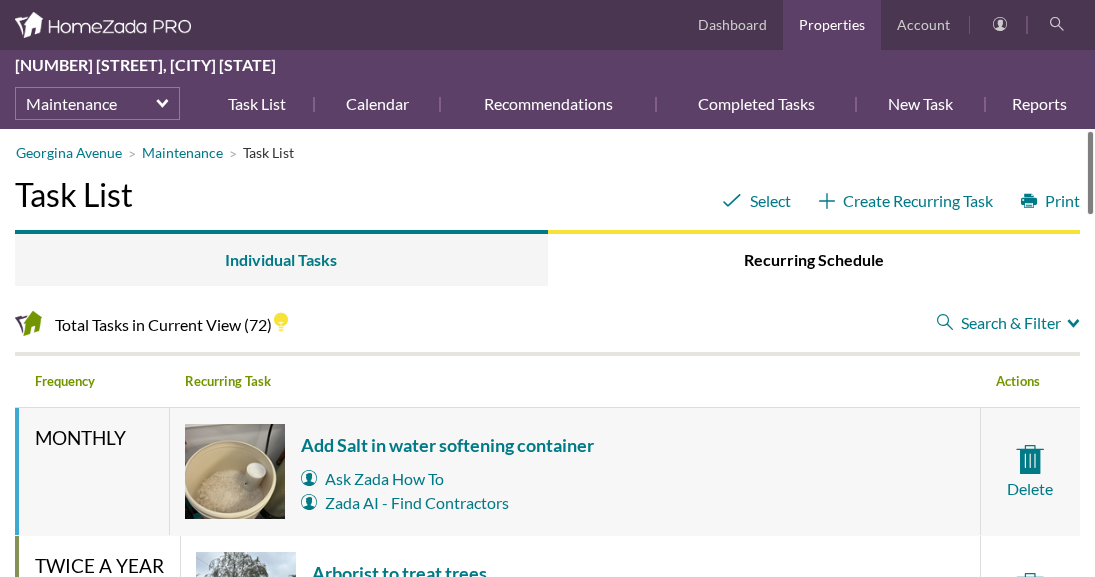 scroll, scrollTop: 0, scrollLeft: 0, axis: both 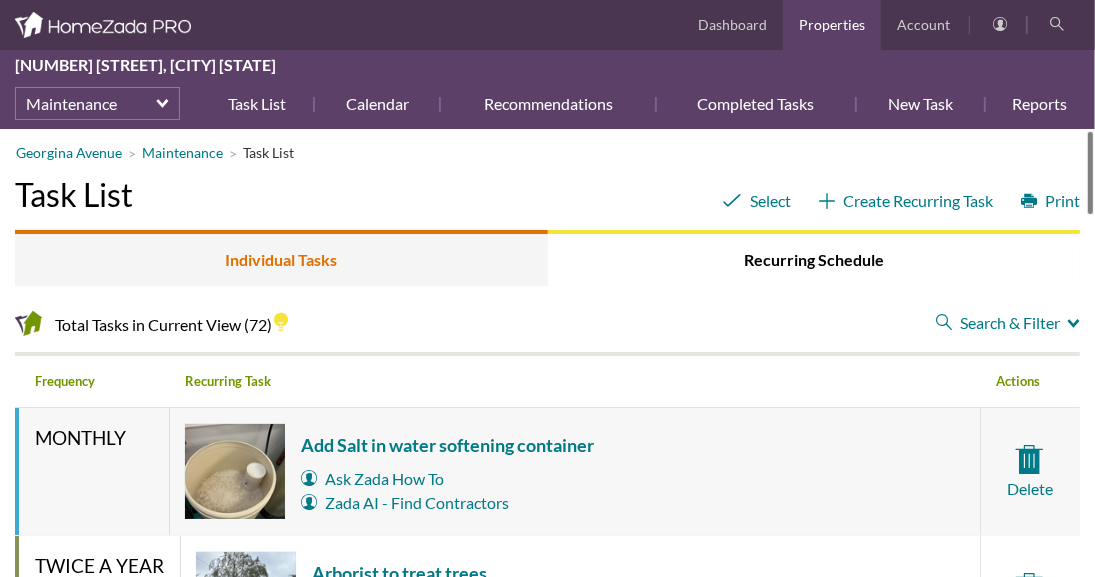 click on "Individual Tasks" at bounding box center [281, 258] 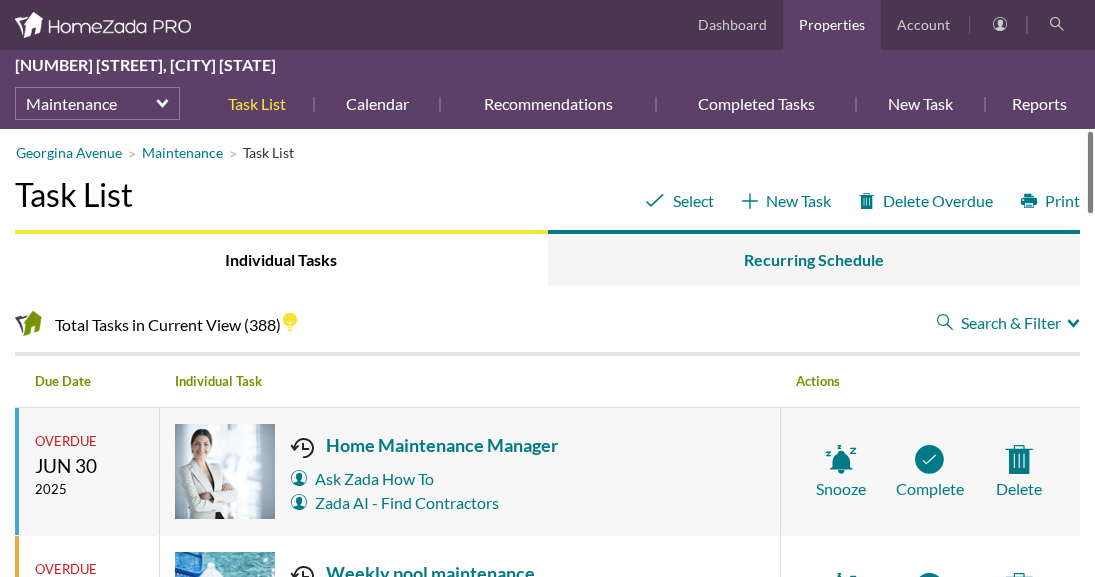 scroll, scrollTop: 0, scrollLeft: 0, axis: both 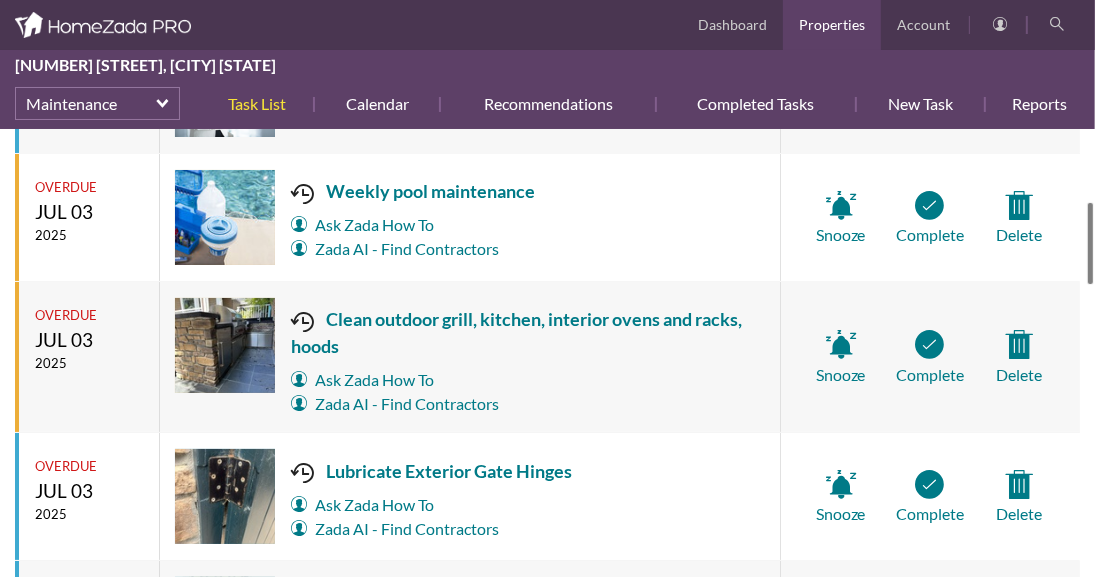 click at bounding box center [1090, 243] 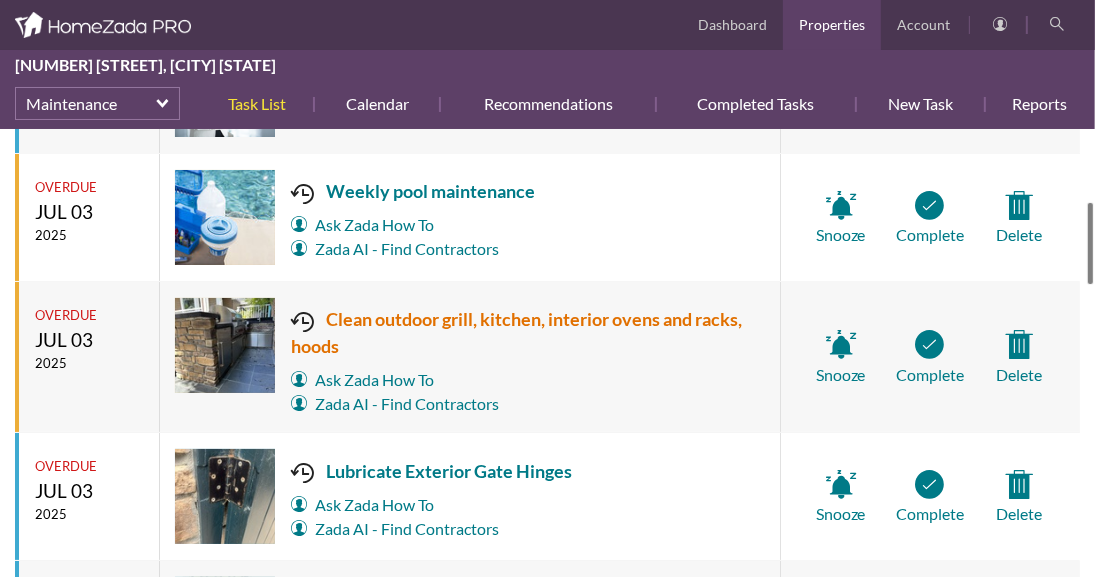 click on "Clean outdoor grill, kitchen, interior ovens and racks, hoods" at bounding box center [527, 333] 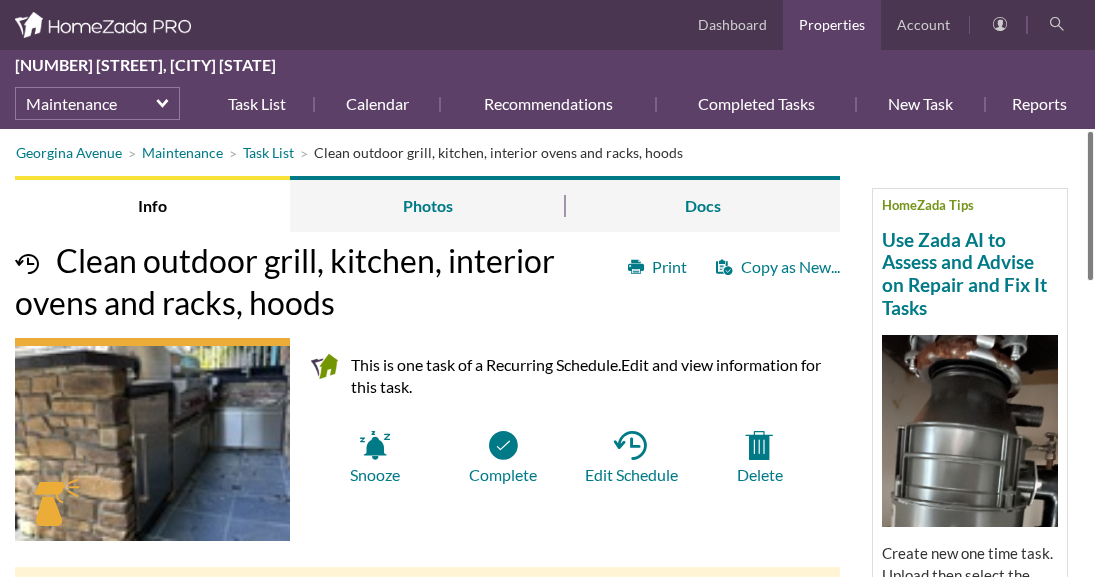 scroll, scrollTop: 0, scrollLeft: 0, axis: both 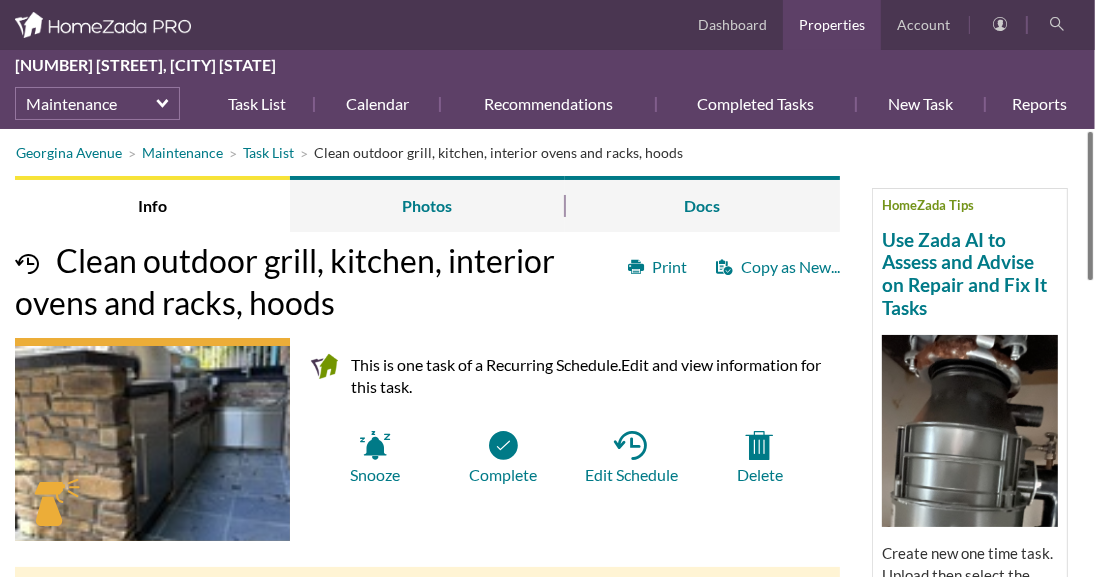 click on "[STREET]
Maintenance
Task List
Clean outdoor grill, kitchen, interior ovens and racks, hoods
HomeZada Tips
Use Zada AI to Assess and Advise on Repair and Fix It Tasks
Create new one time task. Upload then select the photo. Click on 'Zada AI Recognition'. Select your question. Watch how it troubleshoots the issue and provides advice on how to fix it.
Read More
Info
Photos
Docs
Print
Copy as New...
Clean outdoor grill, kitchen, interior ovens and racks, hoods
This is one task of a Recurring Schedule.  Edit and view information for this task.
Snooze
Complete" at bounding box center [547, 760] 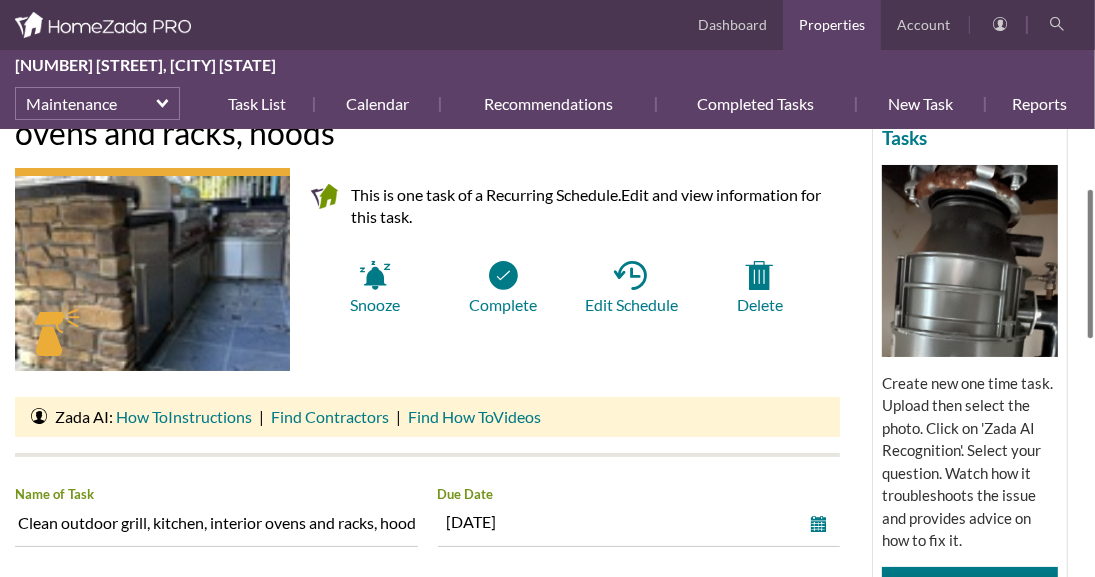 click at bounding box center (1090, 264) 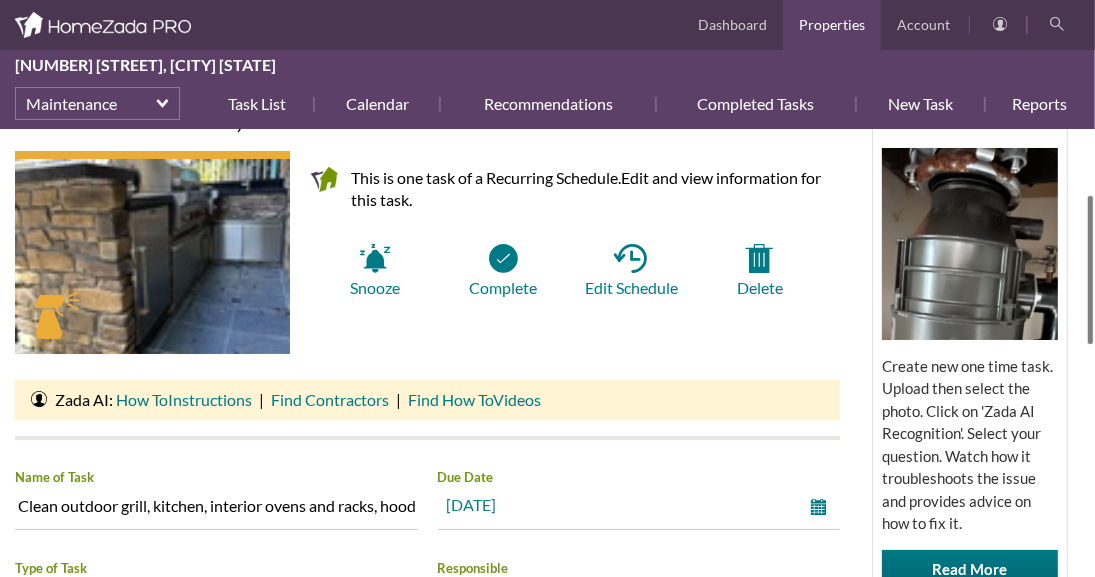 click on "select" at bounding box center [823, 507] 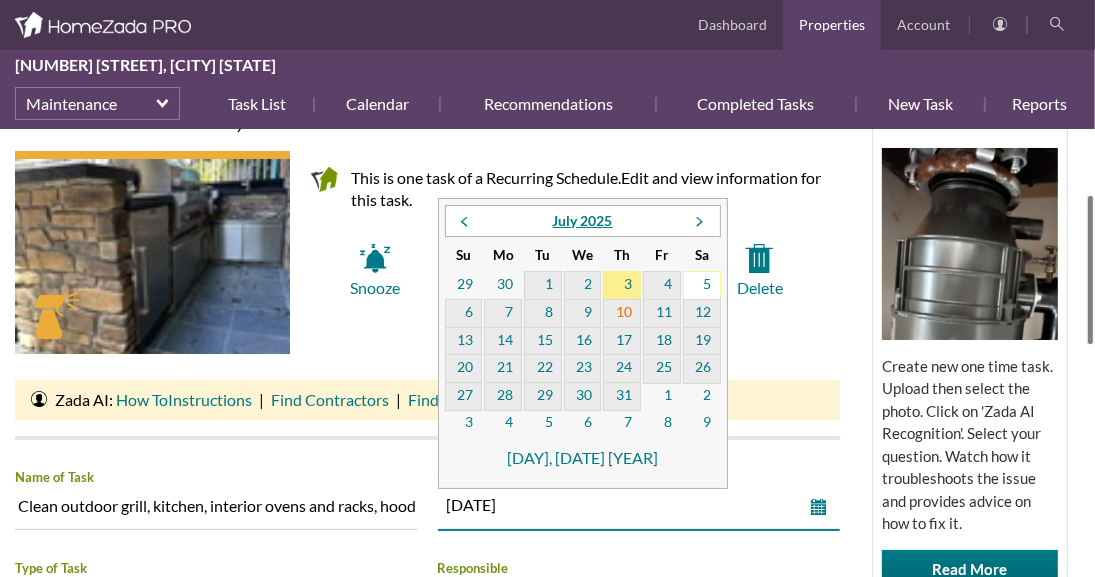 click on "10" at bounding box center [622, 314] 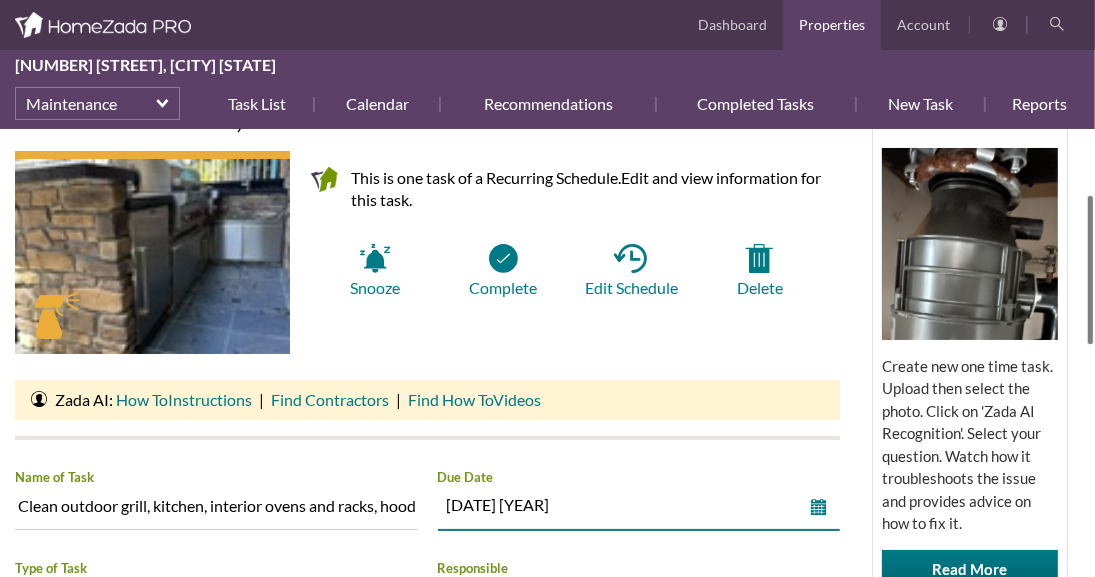 click on "This is one task of a Recurring Schedule.  Edit and view information for this task.
Snooze
Complete
Edit Schedule
Delete
Ask Zada
Delete" at bounding box center (427, 263) 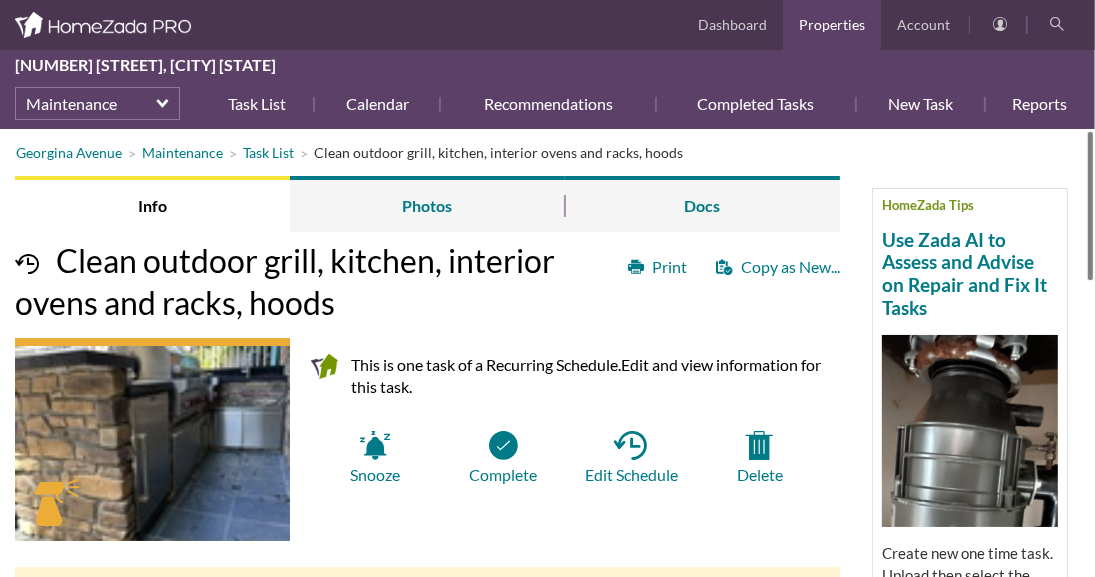 click on "Georgina Avenue
Maintenance
Task List
Clean outdoor grill, kitchen, interior ovens and racks, hoods
HomeZada Tips
Use Zada AI to Assess and Advise on Repair and Fix It Tasks
Create new one time task. Upload then select the photo. Click on 'Zada AI Recognition'. Select your question. Watch how it troubleshoots the issue and provides advice on how to fix it.
Read More
Info
Photos
Docs
Print
Copy as New...
Clean outdoor grill, kitchen, interior ovens and racks, hoods
This is one task of a Recurring Schedule.  Edit and view information for this task.
Snooze
Complete
Ask Zada" at bounding box center [547, 353] 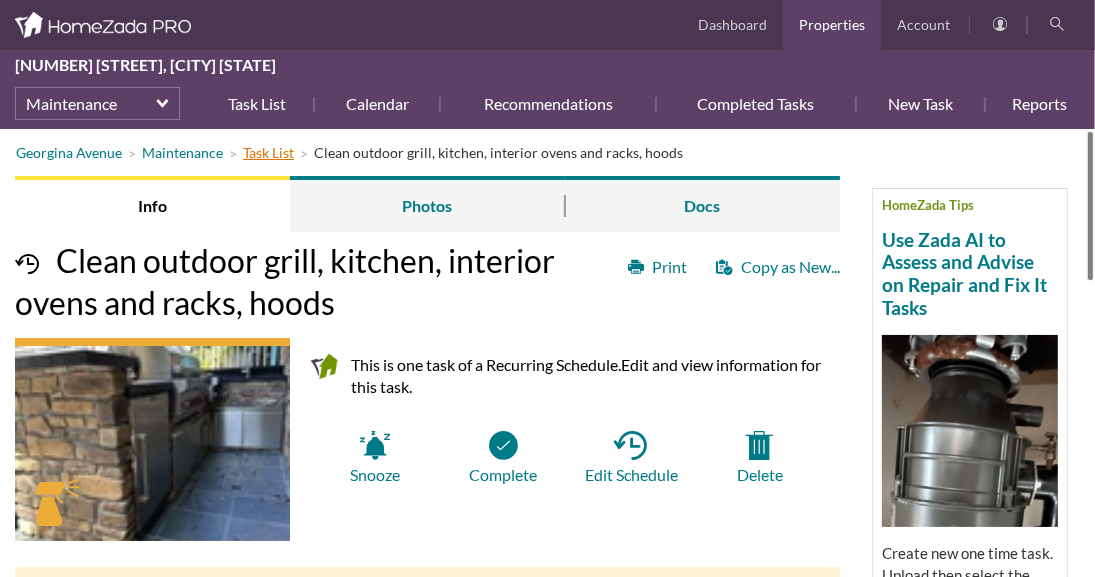 click on "Task List" at bounding box center (268, 152) 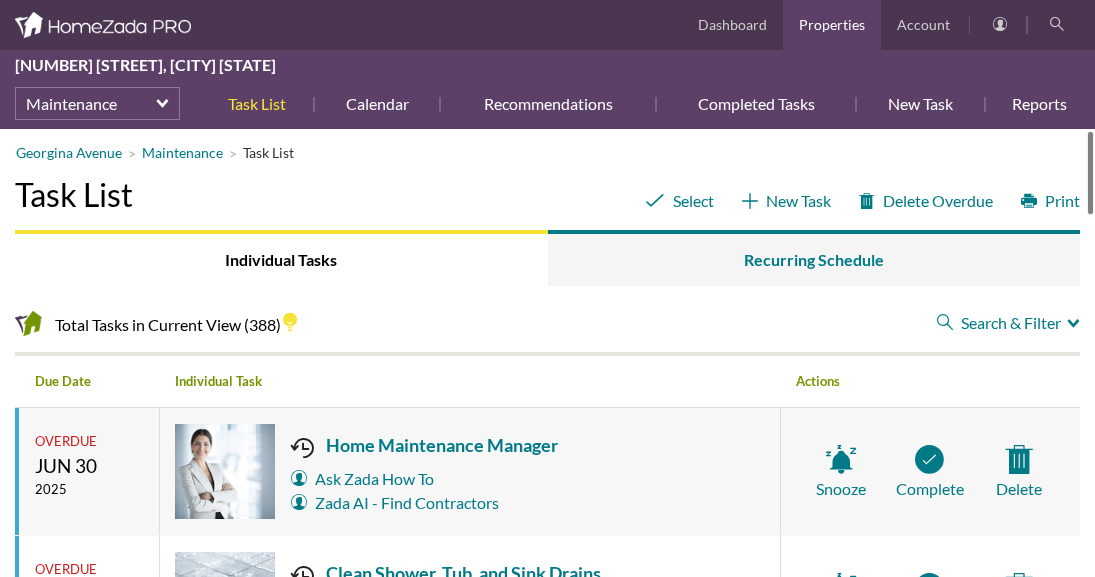 scroll, scrollTop: 0, scrollLeft: 0, axis: both 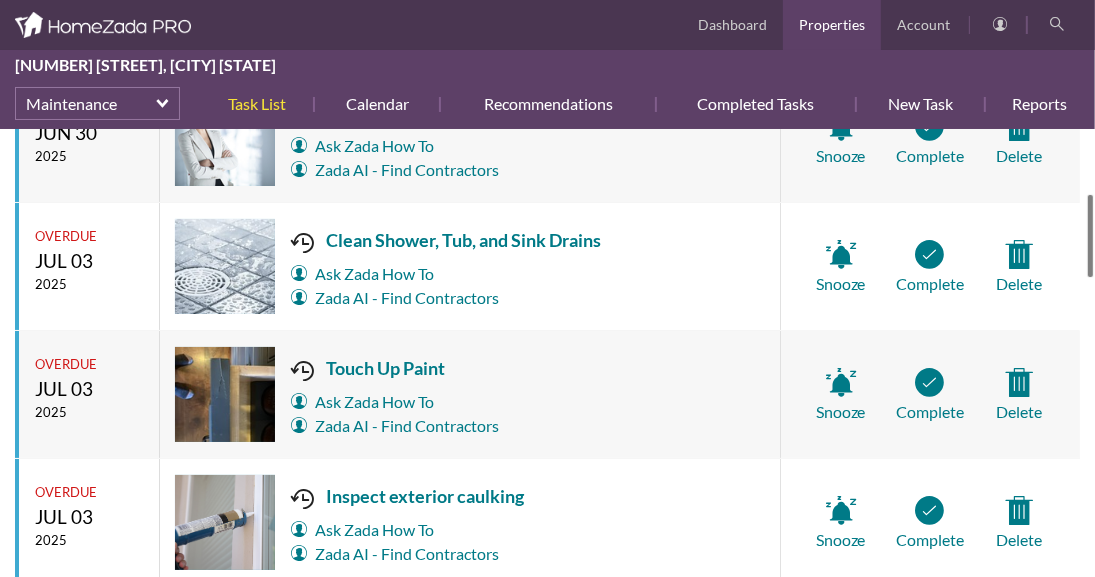 click on "Georgina Avenue
Maintenance
Task List
Select
New Task
Delete Overdue
Print
Task List
Individual Tasks
Recurring Schedule
Total Tasks in Current View (388)
Search & Filter
Close Filter
Search & Filter
Close Filter
Filter By When select Filter By When Overdue Today Next 7 Days Next 14 Days Next 30 Days Next 90 Days
Filter By Responsible select Filter By Responsible Advanced Homes Arborist - Mook’s Arbor Systems Bin Wash LA Bulletproof Tile and Stone Canoga Park HVAC Chandler Roofing Chimney Checkup Crystal Water Pool Serv Culligan Drakes furniture and rugs EHM Elevator Residential Elevator Gardener Gas Grill - Superclean BBQ Handyman Home Manager Housekeeper" at bounding box center (547, 353) 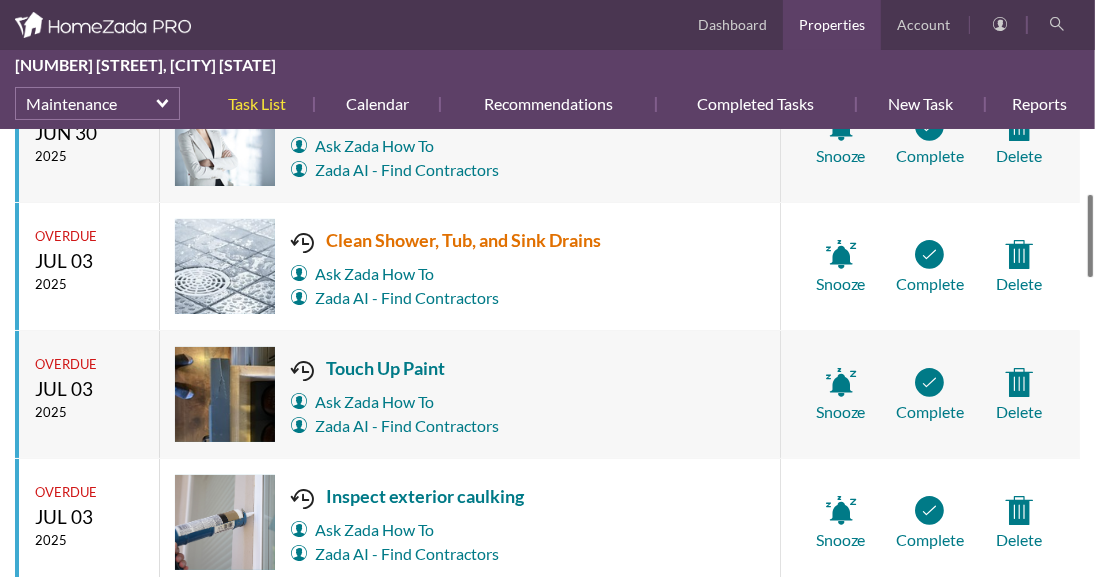 click on "Clean Shower, Tub, and Sink Drains" at bounding box center (446, 240) 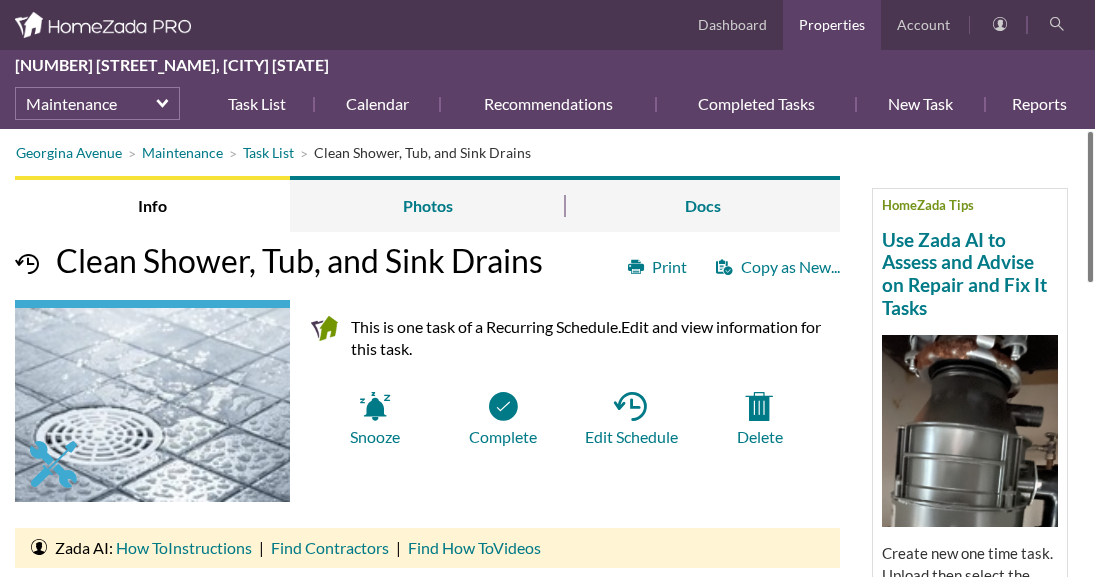 scroll, scrollTop: 0, scrollLeft: 0, axis: both 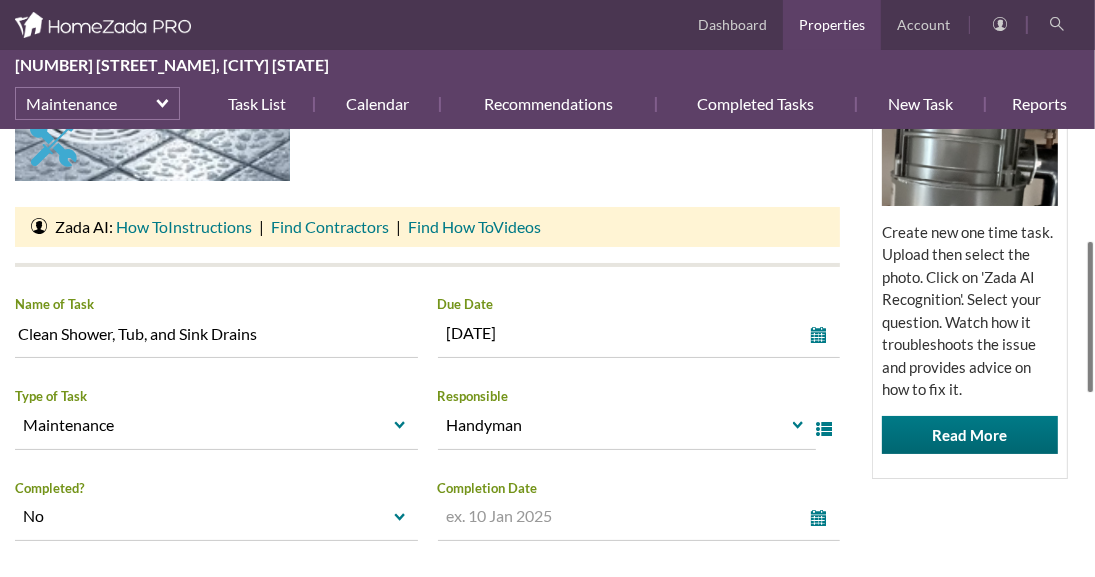 click at bounding box center [1090, 317] 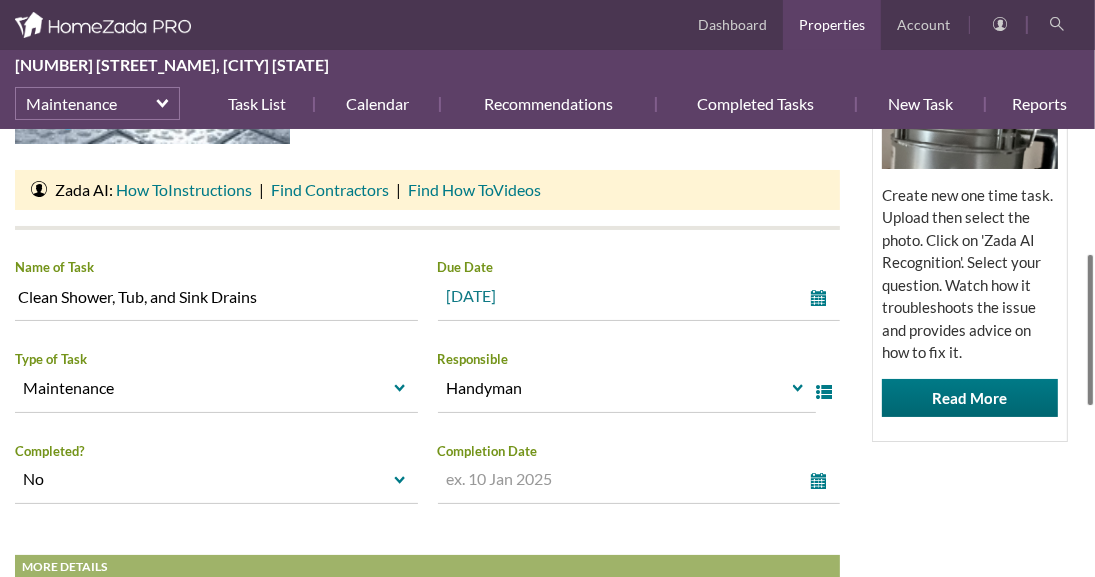click on "select" at bounding box center (823, 298) 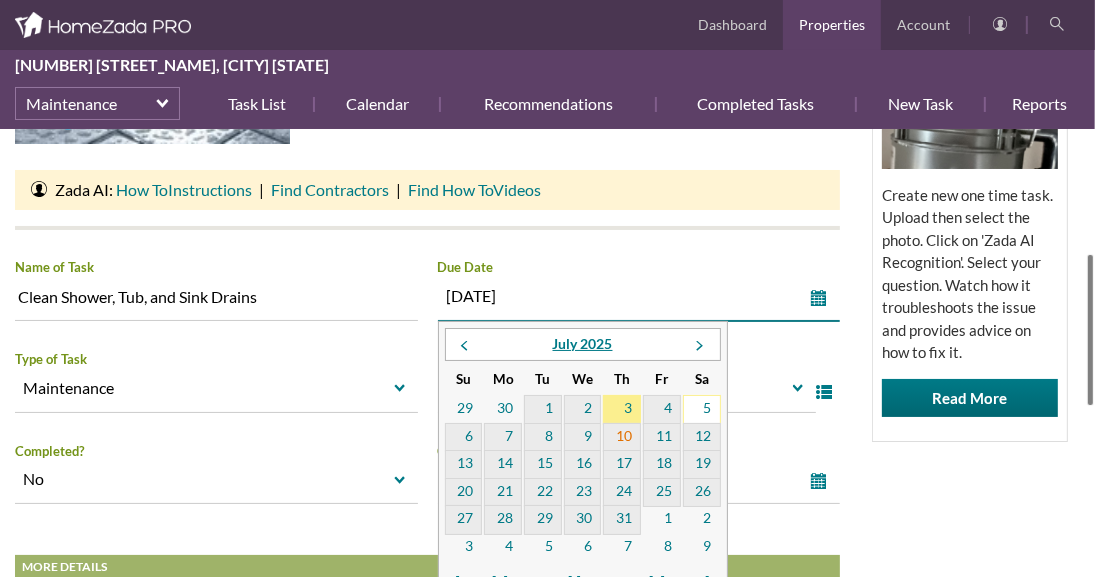 click on "10" at bounding box center (622, 438) 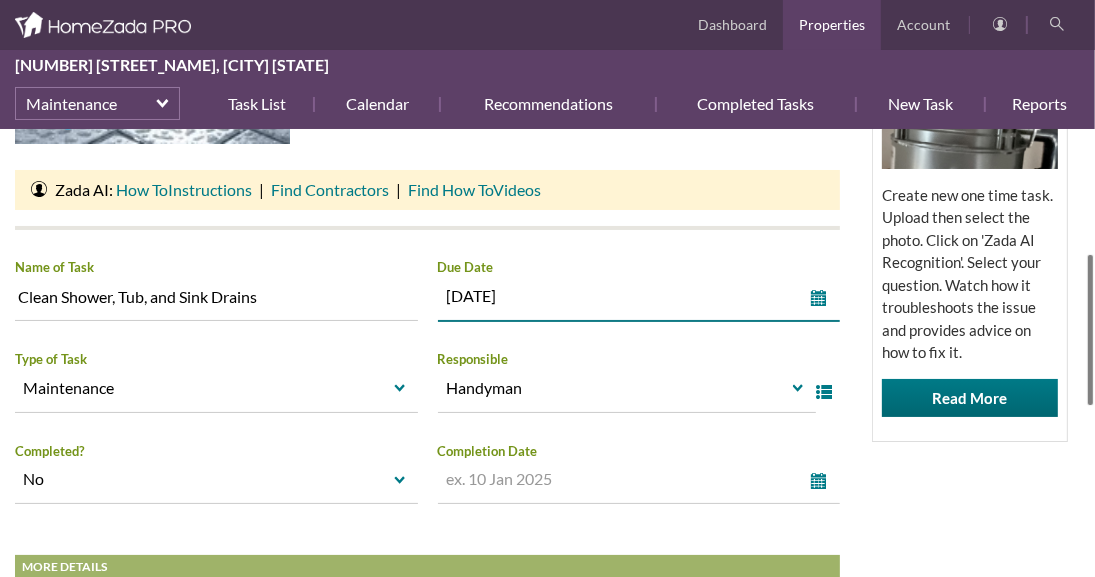 click on "HomeZada Tips
Use Zada AI to Assess and Advise on Repair and Fix It Tasks
Create new one time task. Upload then select the photo. Click on 'Zada AI Recognition'. Select your question. Watch how it troubleshoots the issue and provides advice on how to fix it.
Read More" at bounding box center [970, 211] 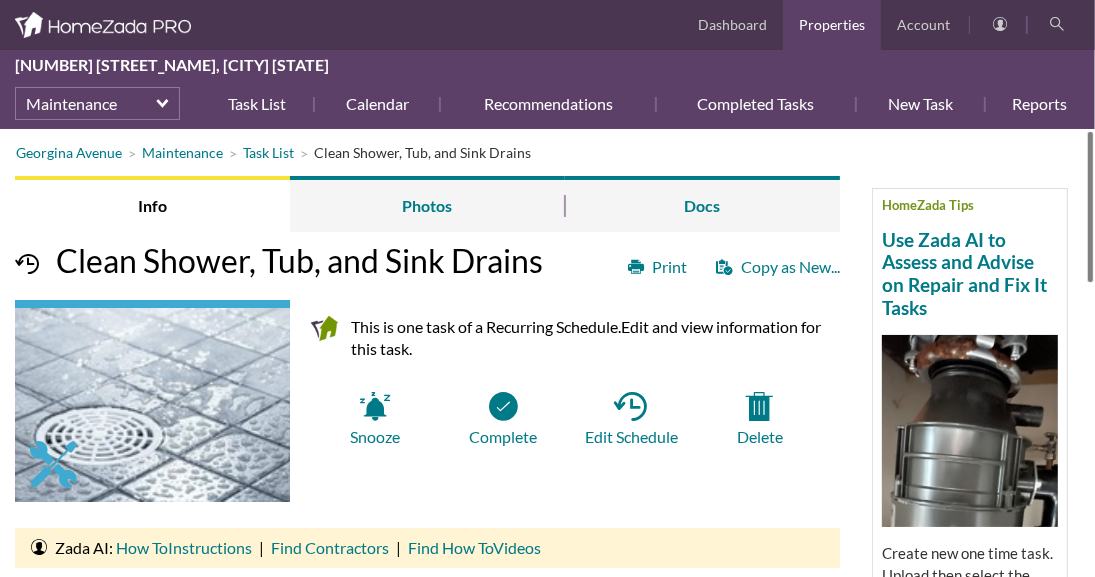click on "Task List
1230 Georgina..
Info
Photos
Docs
Dashboard Properties Account
1230 Georgina Avenue, Santa Monica California Maintenance
Task List
Calendar
Recommendations
Completed Tasks
New Task
Reports
More select
Dashboard
Property  Details
Inventory
Maintenance
Projects
Finances
For Sale
Dashboard" at bounding box center [547, 288] 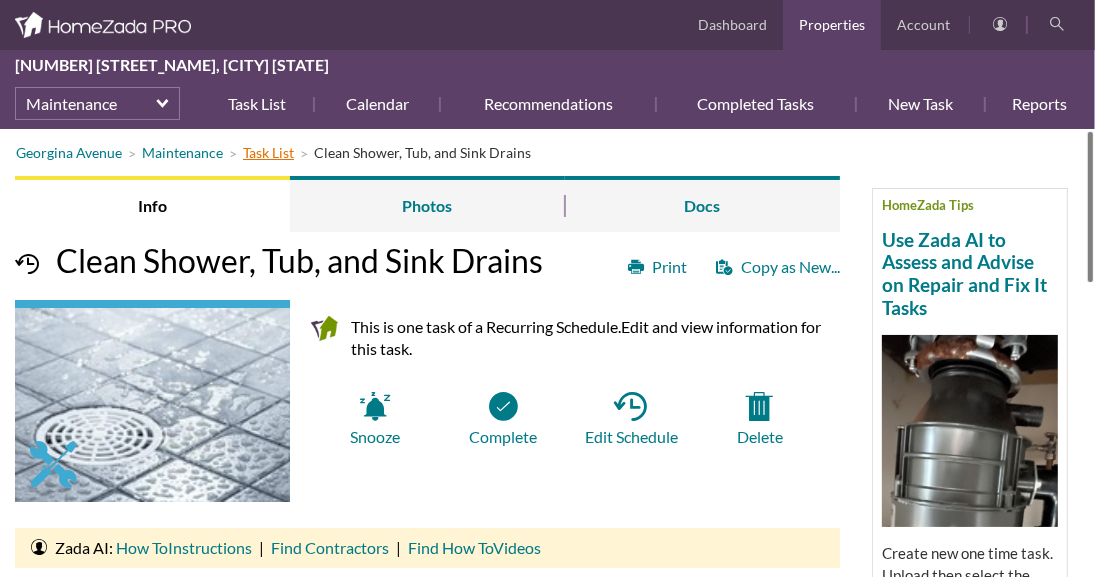 click on "Task List" at bounding box center [268, 152] 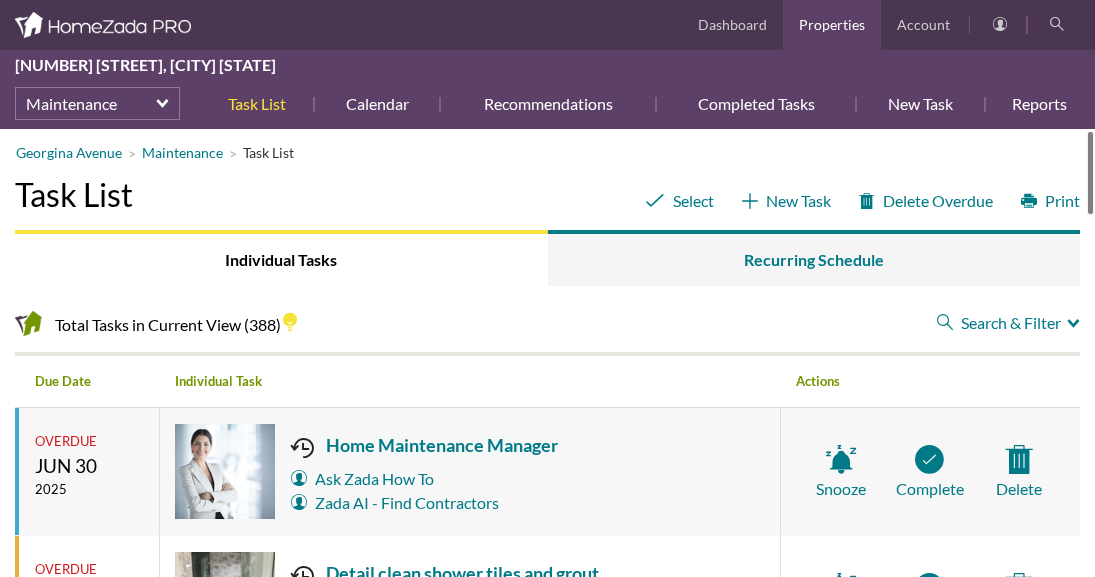 scroll, scrollTop: 0, scrollLeft: 0, axis: both 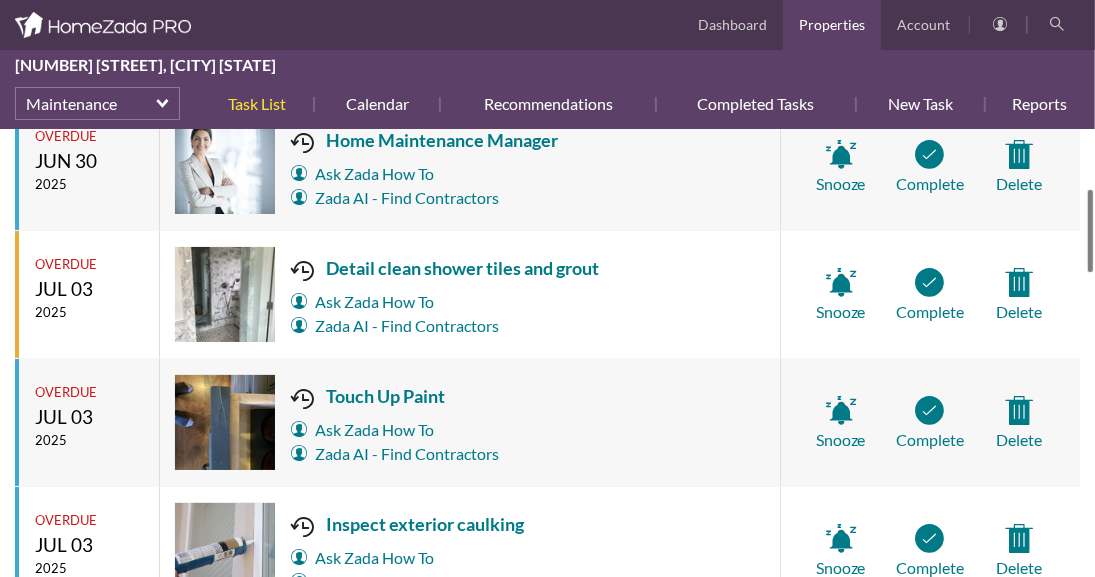 click at bounding box center (1090, 231) 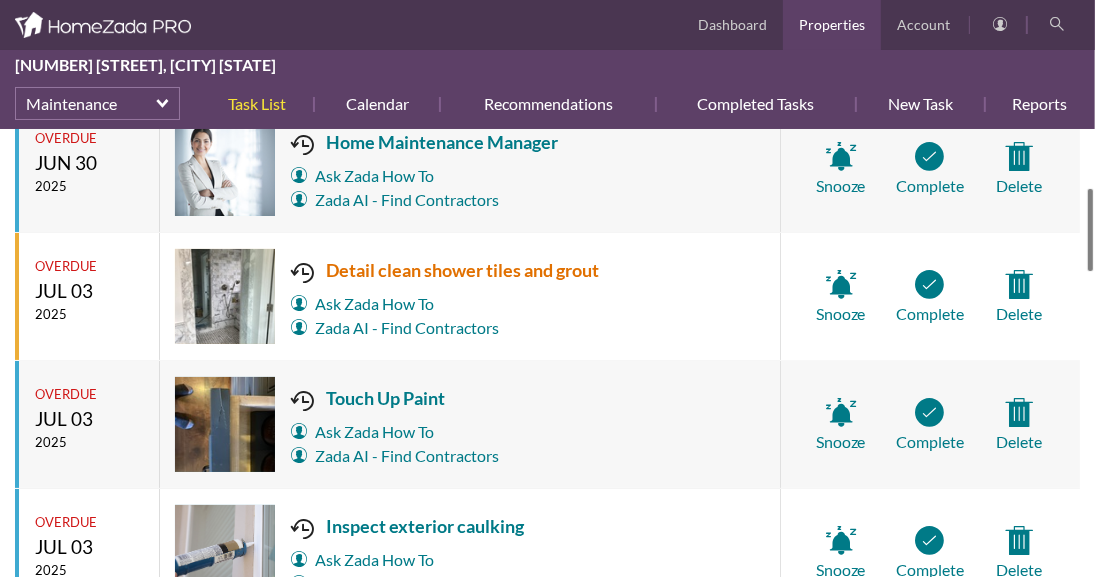 click on "Detail clean shower tiles and grout" at bounding box center (445, 270) 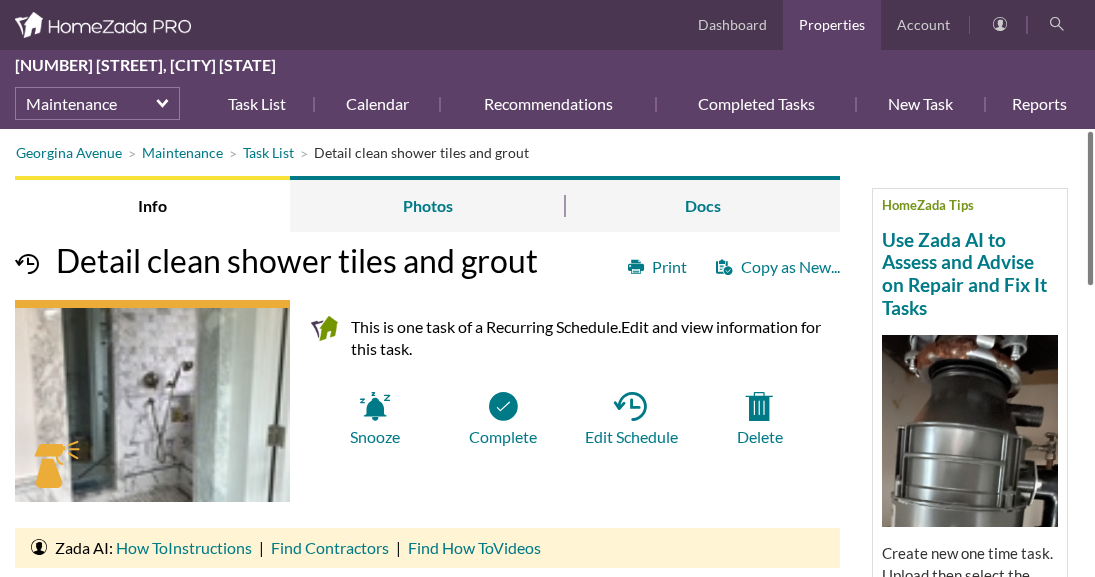 scroll, scrollTop: 0, scrollLeft: 0, axis: both 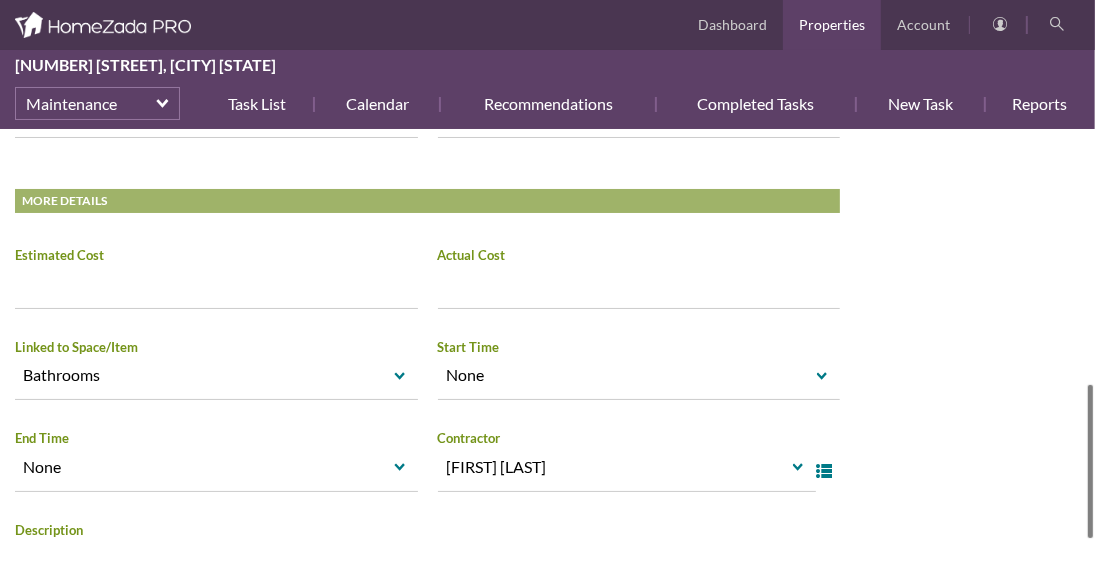 click at bounding box center [1090, 461] 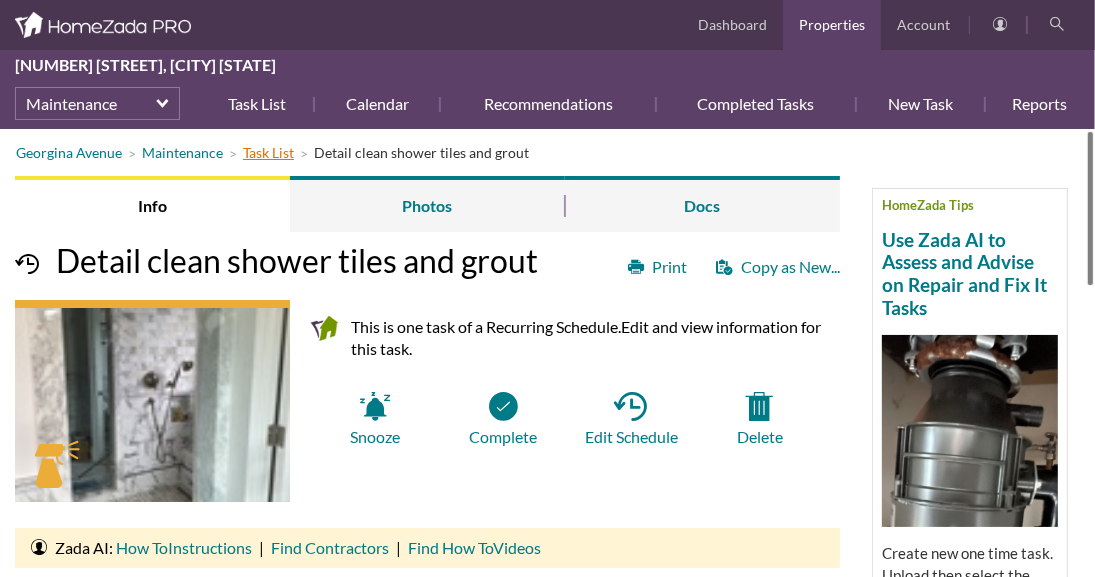 click on "Task List" at bounding box center [268, 152] 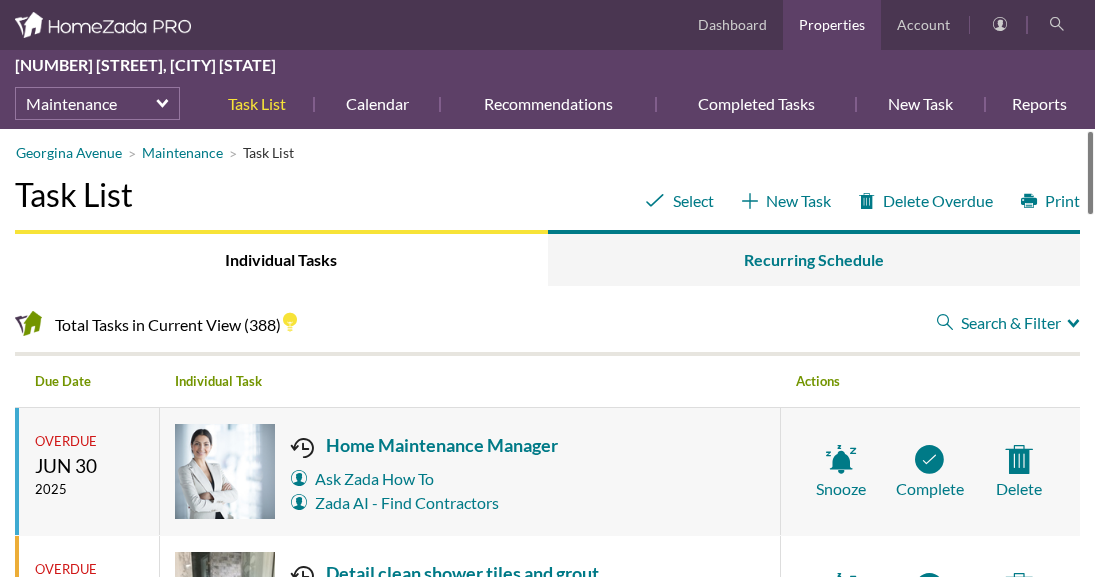 scroll, scrollTop: 0, scrollLeft: 0, axis: both 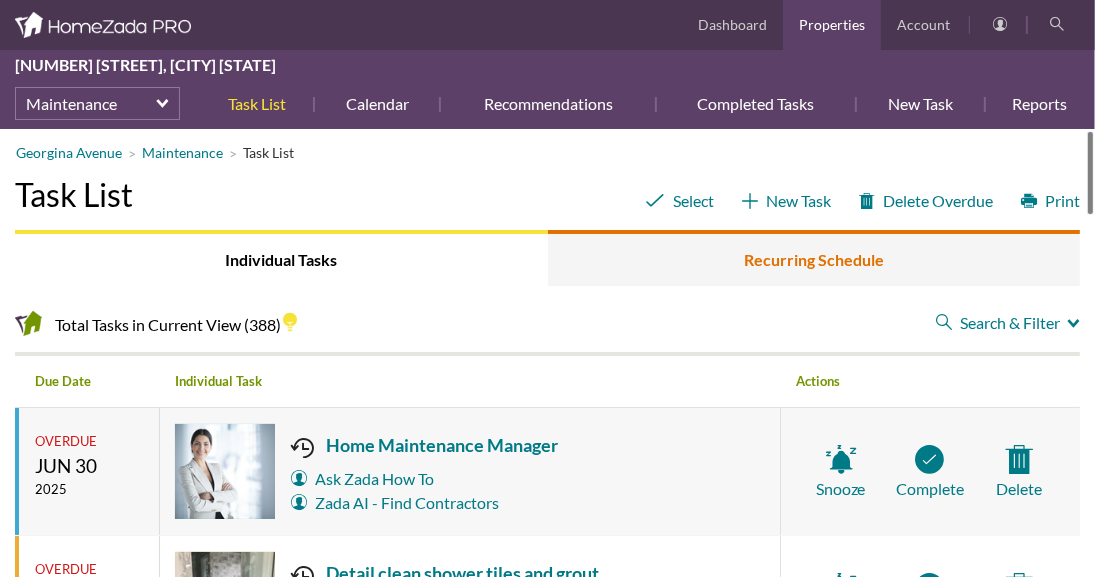 click on "Recurring Schedule" at bounding box center (814, 258) 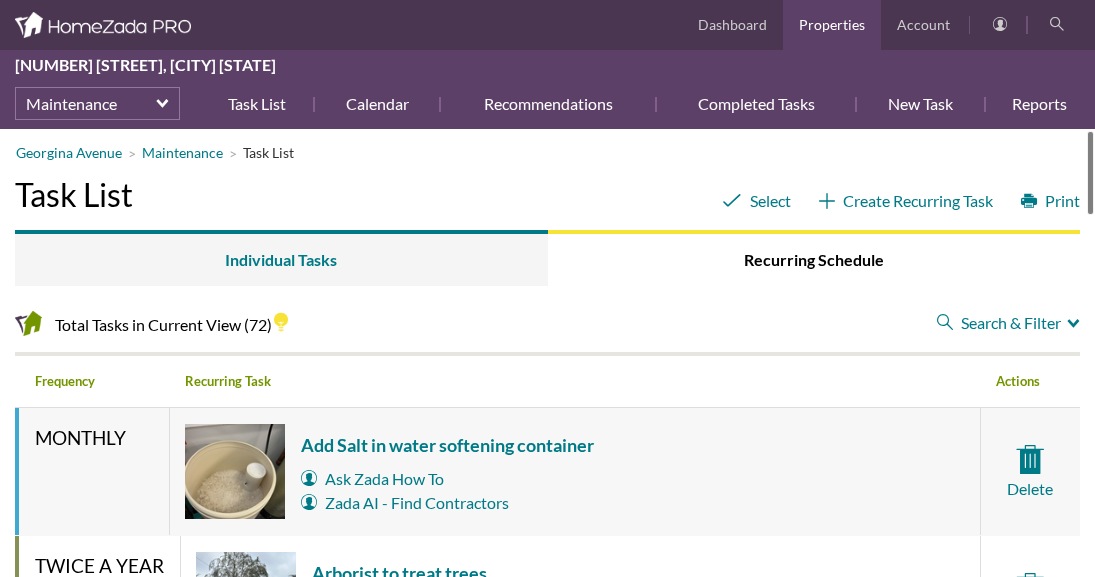 scroll, scrollTop: 0, scrollLeft: 0, axis: both 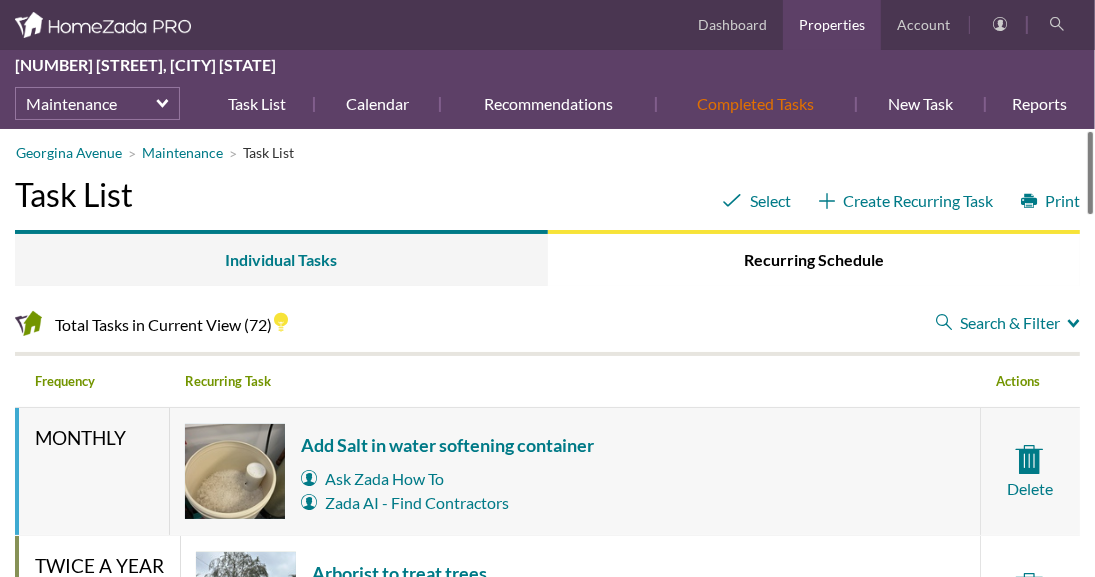 click on "Completed Tasks" at bounding box center [756, 104] 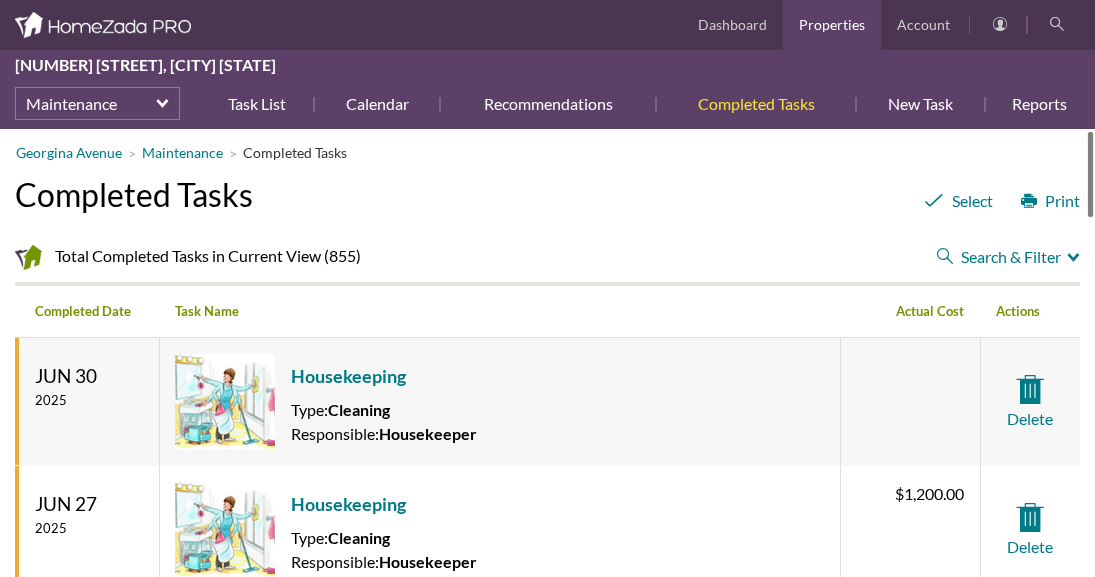 scroll, scrollTop: 0, scrollLeft: 0, axis: both 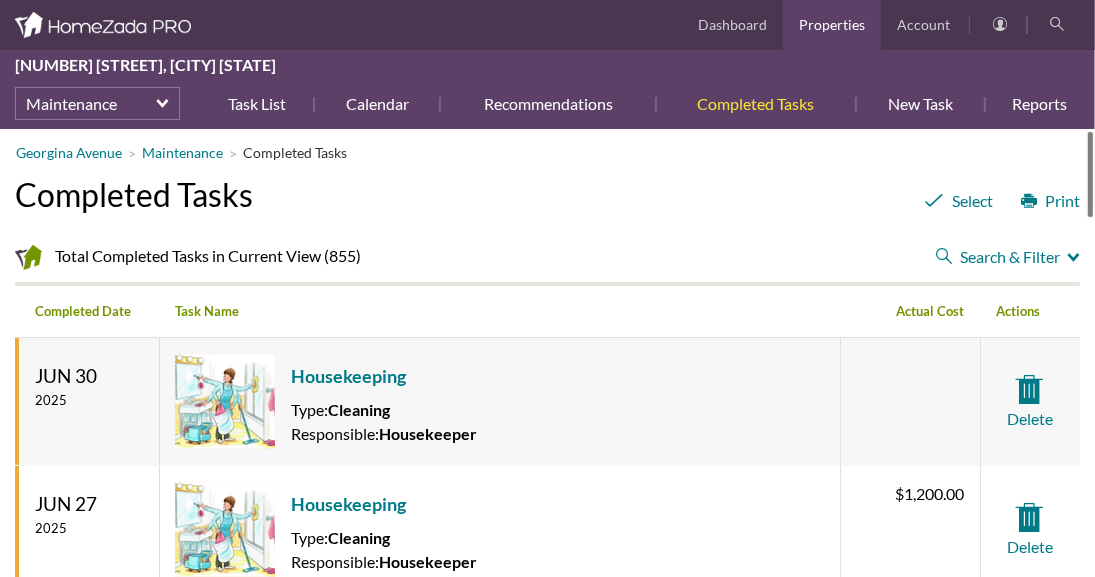 click on "Search & Filter" at bounding box center [1008, 257] 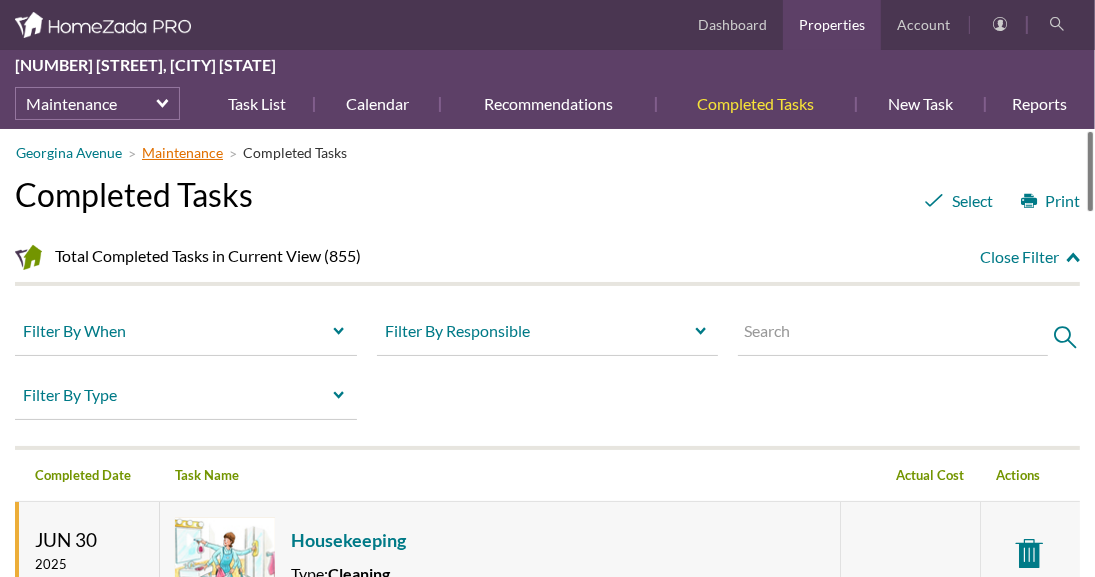 click on "Maintenance" at bounding box center (182, 152) 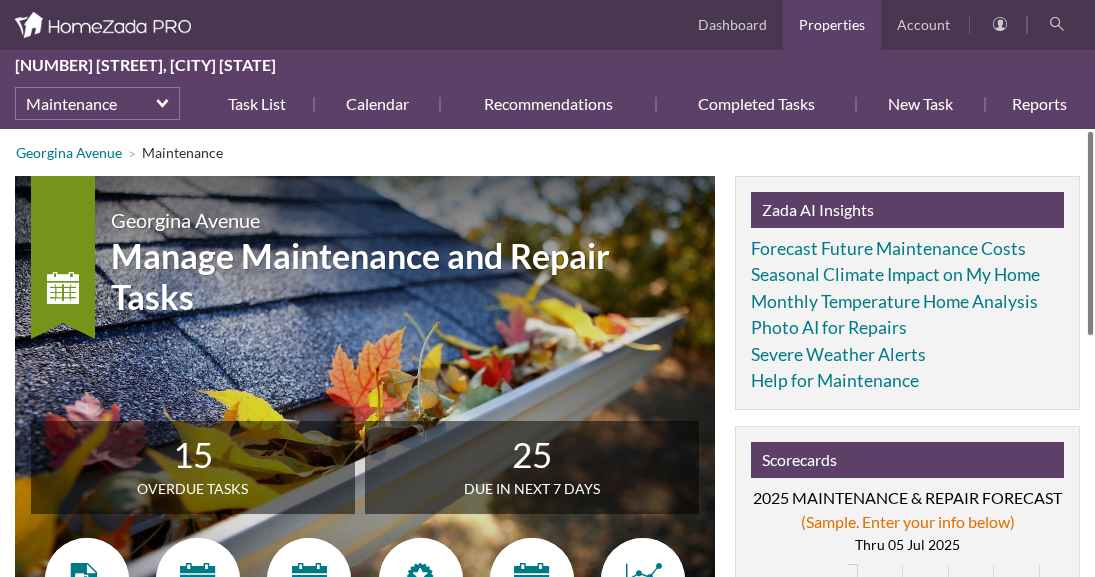 scroll, scrollTop: 0, scrollLeft: 0, axis: both 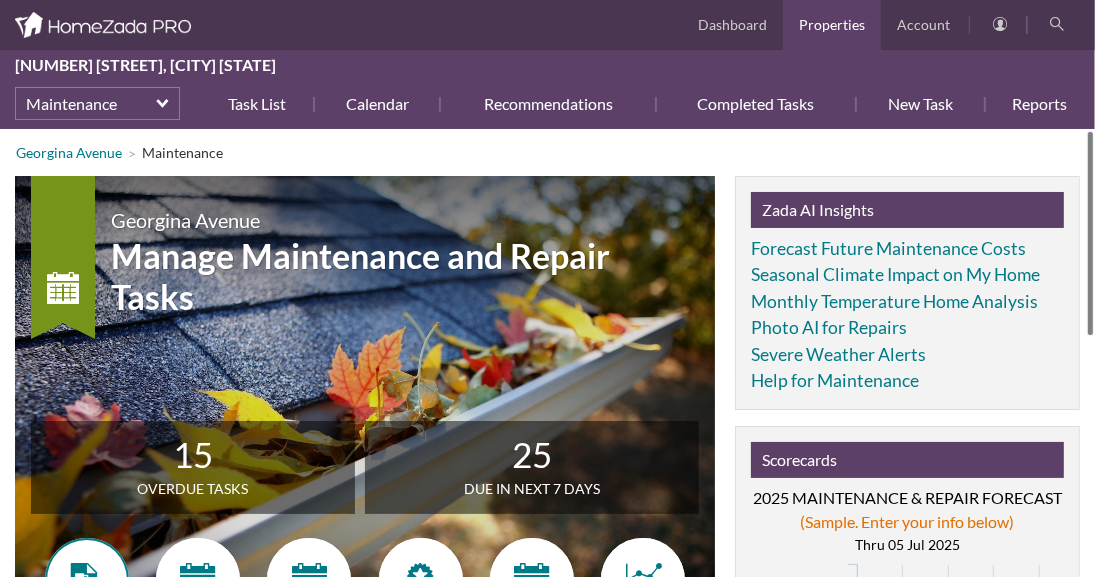 click at bounding box center (87, 580) 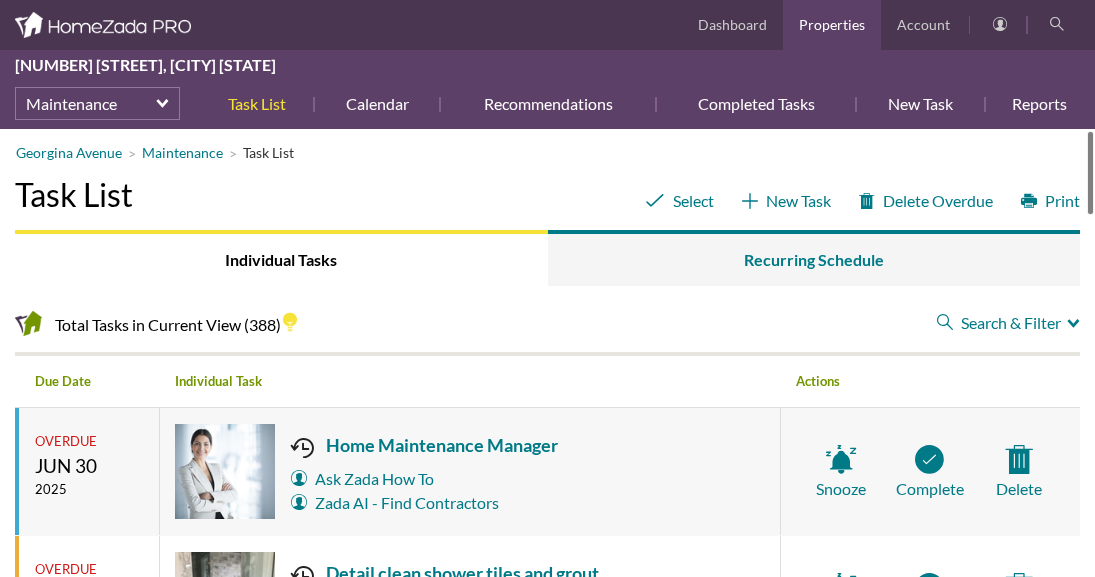 scroll, scrollTop: 0, scrollLeft: 0, axis: both 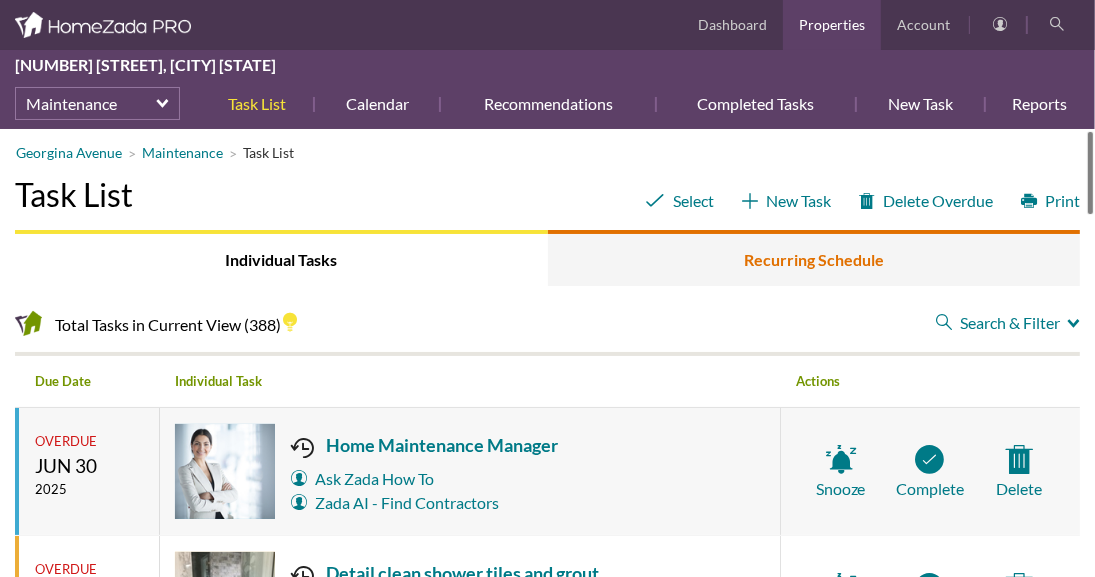 click on "Recurring Schedule" at bounding box center [814, 258] 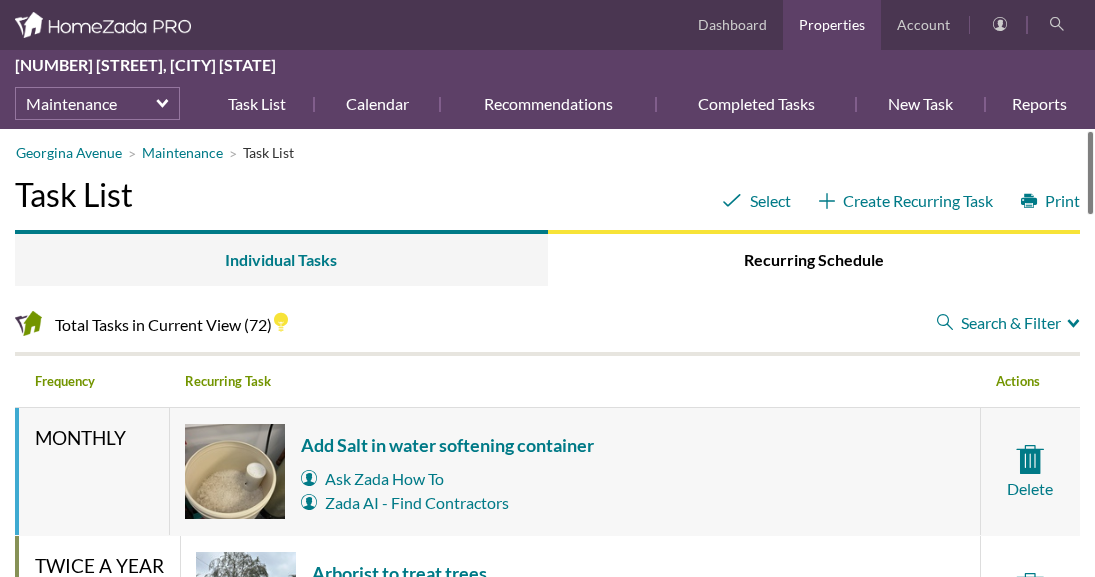 scroll, scrollTop: 0, scrollLeft: 0, axis: both 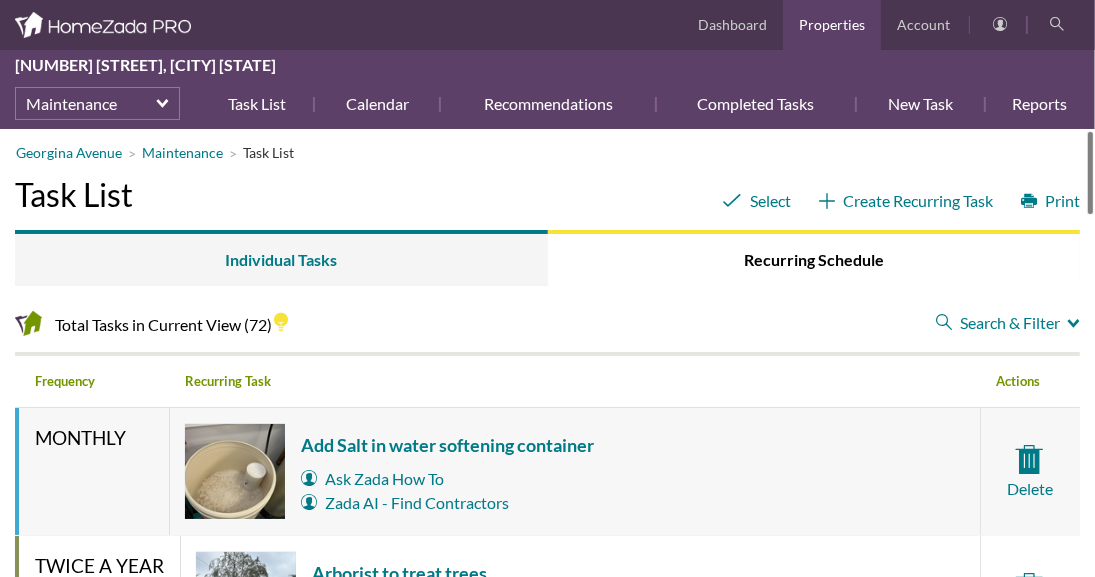click on "Search & Filter" at bounding box center (1008, 323) 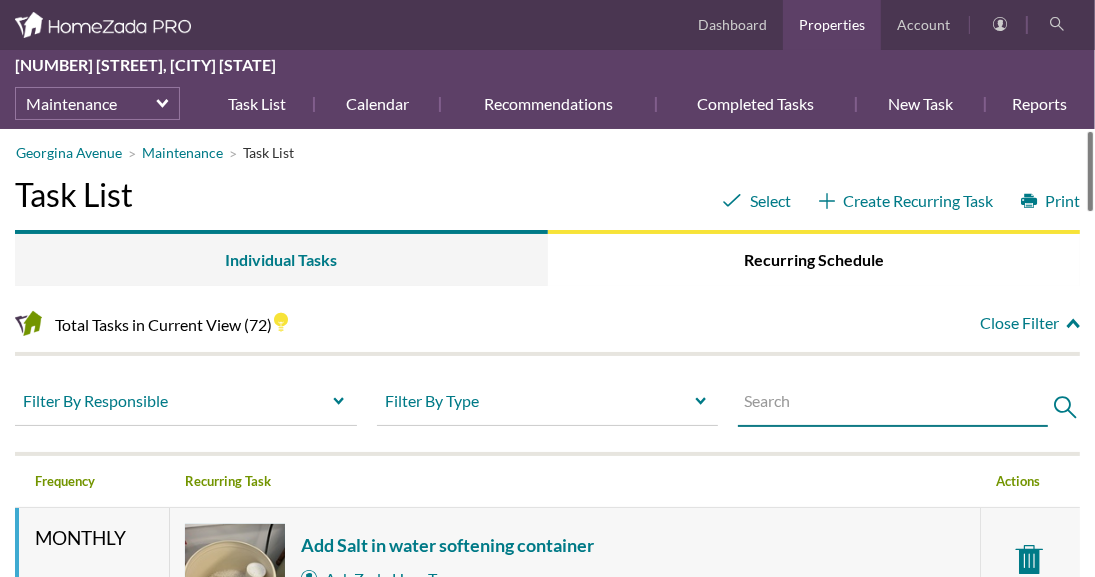 click at bounding box center [893, 405] 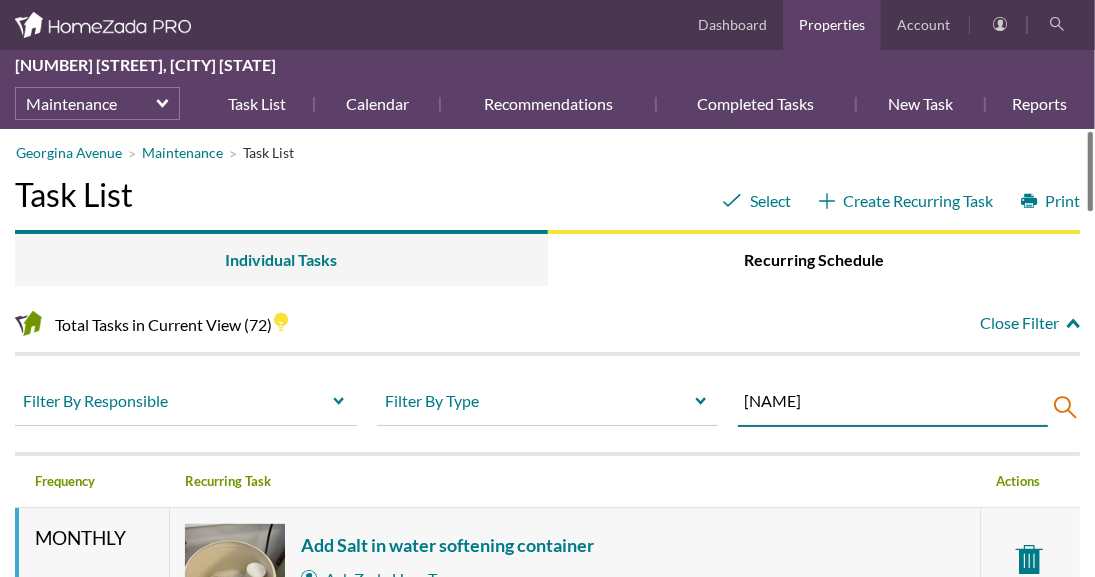 type on "grout" 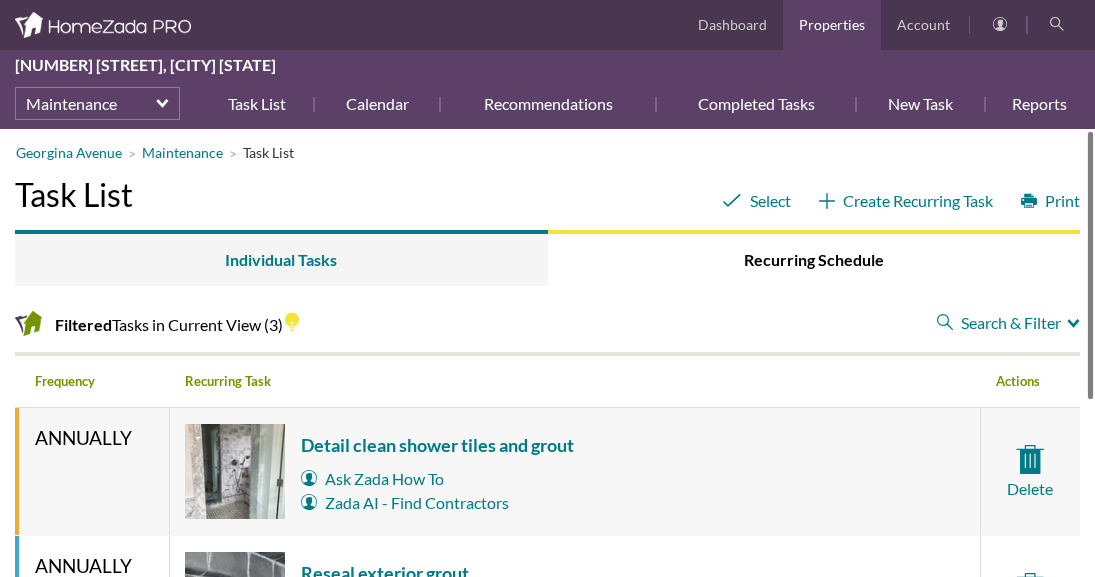 scroll, scrollTop: 0, scrollLeft: 0, axis: both 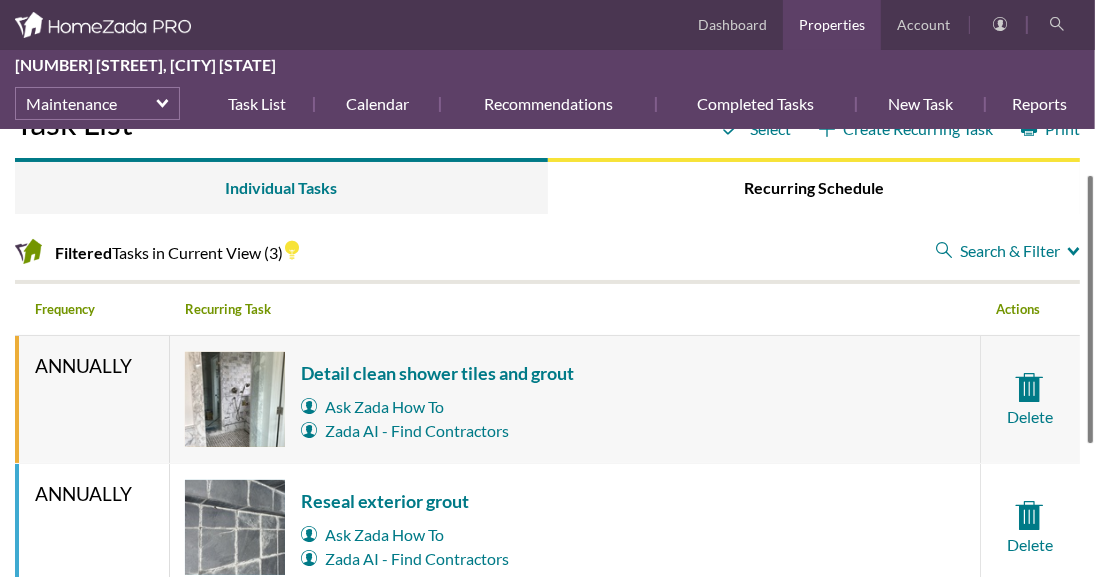click at bounding box center (1090, 309) 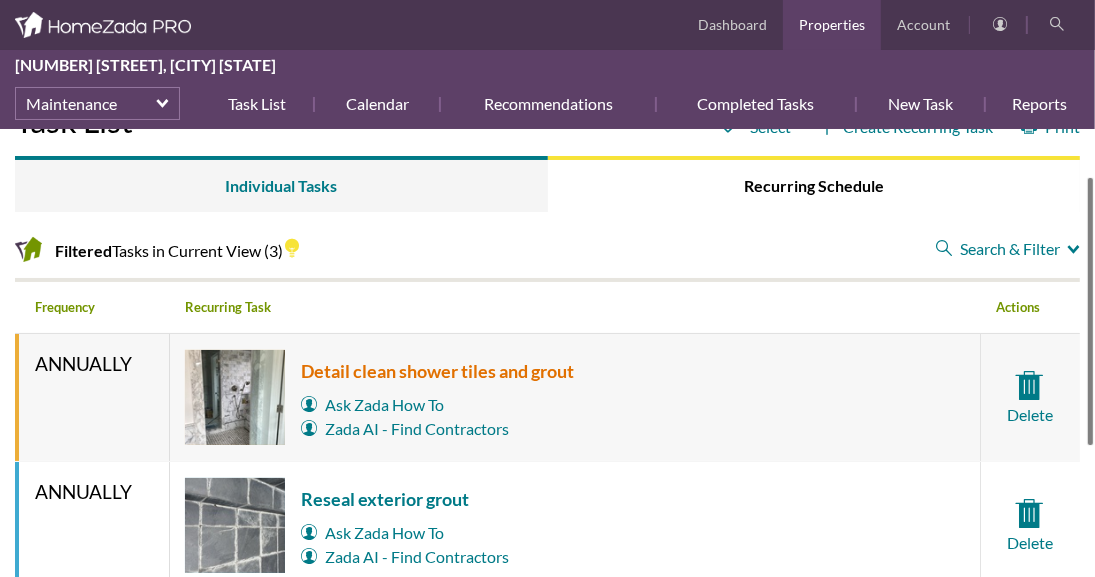 click on "Detail clean shower tiles and grout" at bounding box center (437, 371) 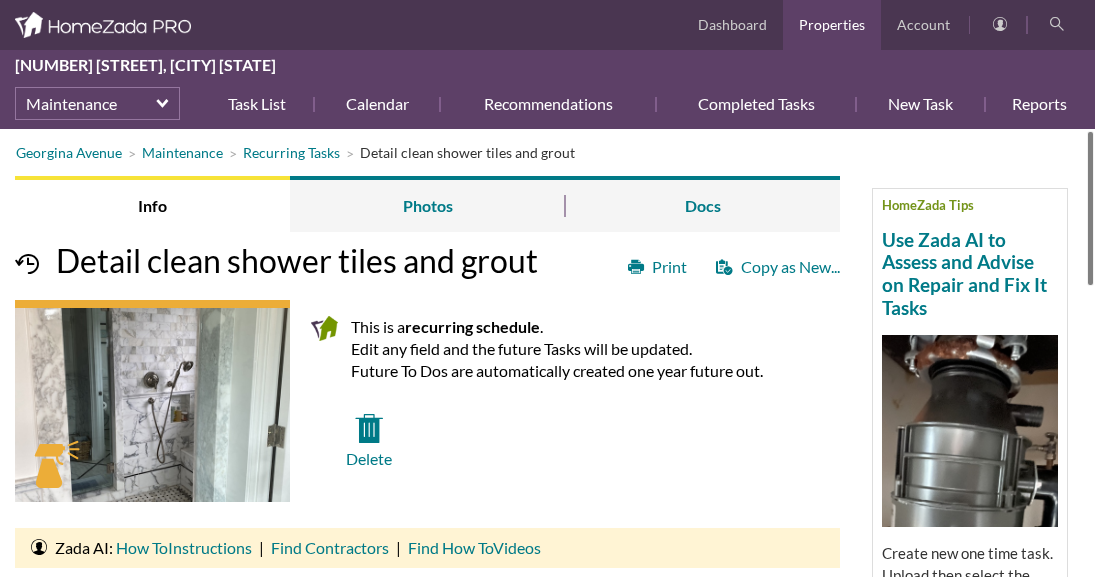 scroll, scrollTop: 0, scrollLeft: 0, axis: both 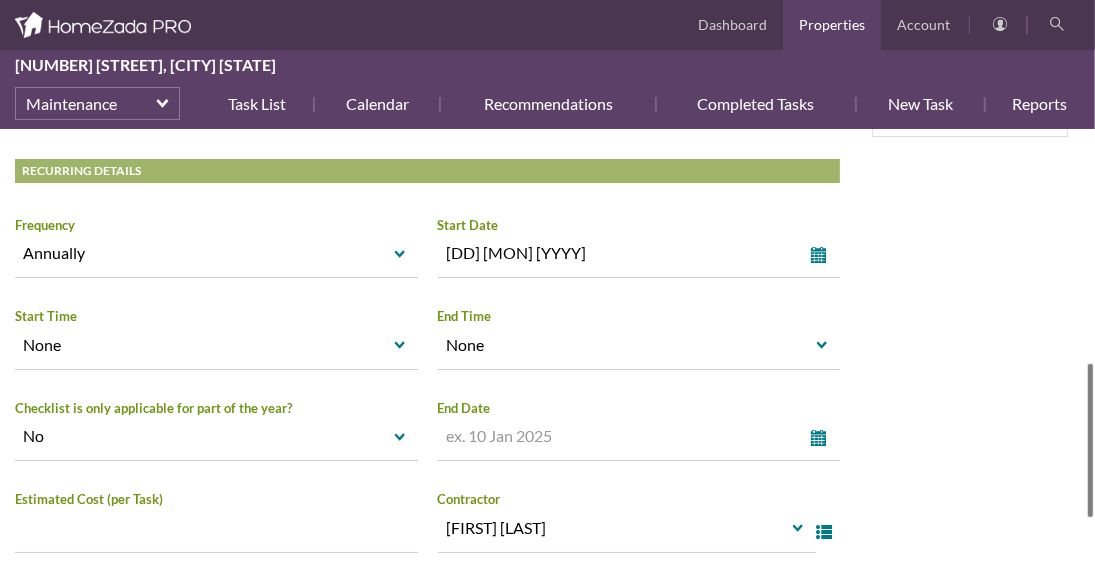 click at bounding box center (1090, 440) 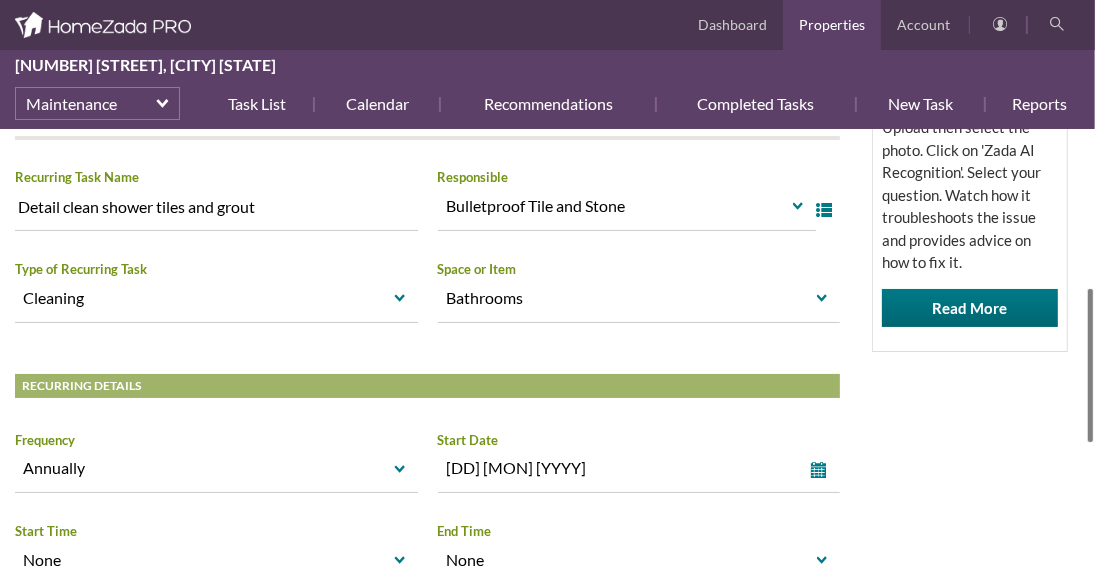 click on "Georgina Avenue
Maintenance
Recurring Tasks
Detail clean shower tiles and grout
HomeZada Tips
Use Zada AI to Assess and Advise on Repair and Fix It Tasks
Create new one time task. Upload then select the photo. Click on 'Zada AI Recognition'. Select your question. Watch how it troubleshoots the issue and provides advice on how to fix it.
Read More
Info
Photos
Docs
Print
Copy as New...
Detail clean shower tiles and grout
This is a  recurring schedule .
Edit any field and the future Tasks will be updated.
Future To Dos are automatically created one year future out." at bounding box center (547, 353) 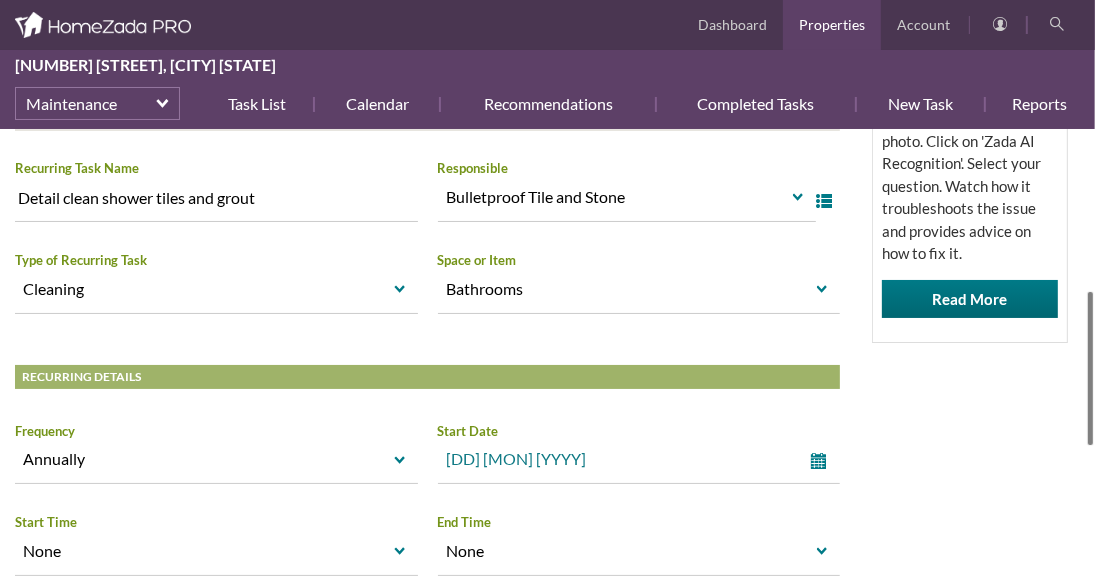 click on "select" at bounding box center [823, 461] 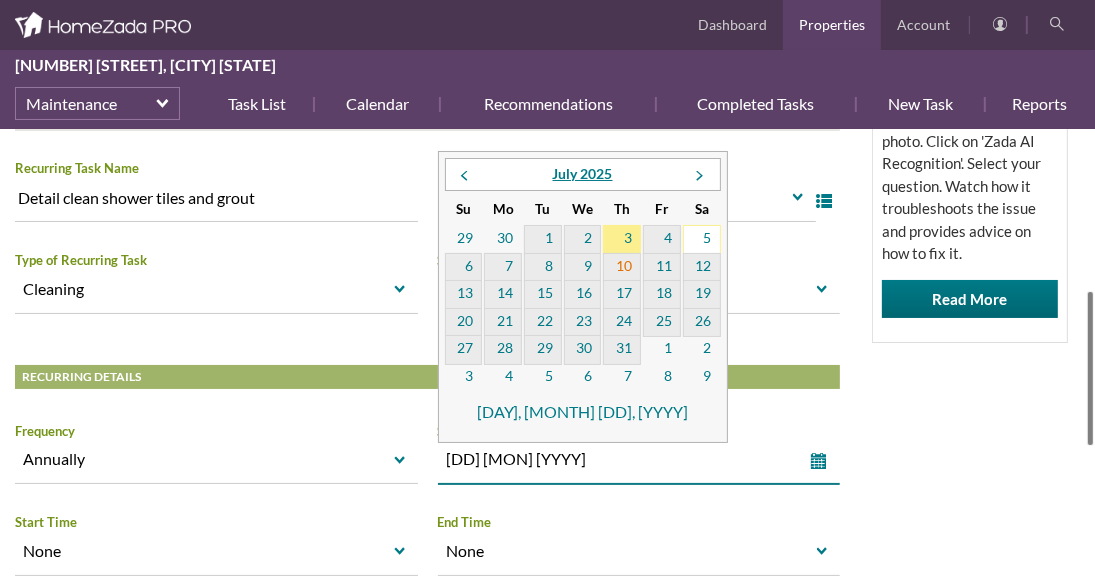 click on "10" at bounding box center [622, 268] 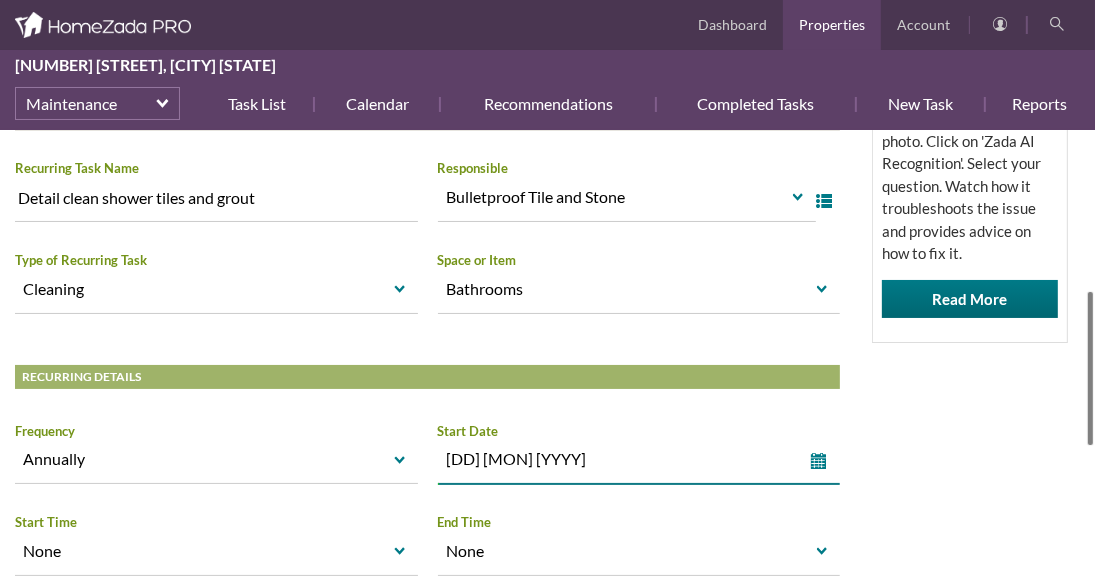 click on "HomeZada Tips
Use Zada AI to Assess and Advise on Repair and Fix It Tasks
Create new one time task. Upload then select the photo. Click on 'Zada AI Recognition'. Select your question. Watch how it troubleshoots the issue and provides advice on how to fix it.
Read More" at bounding box center [970, 112] 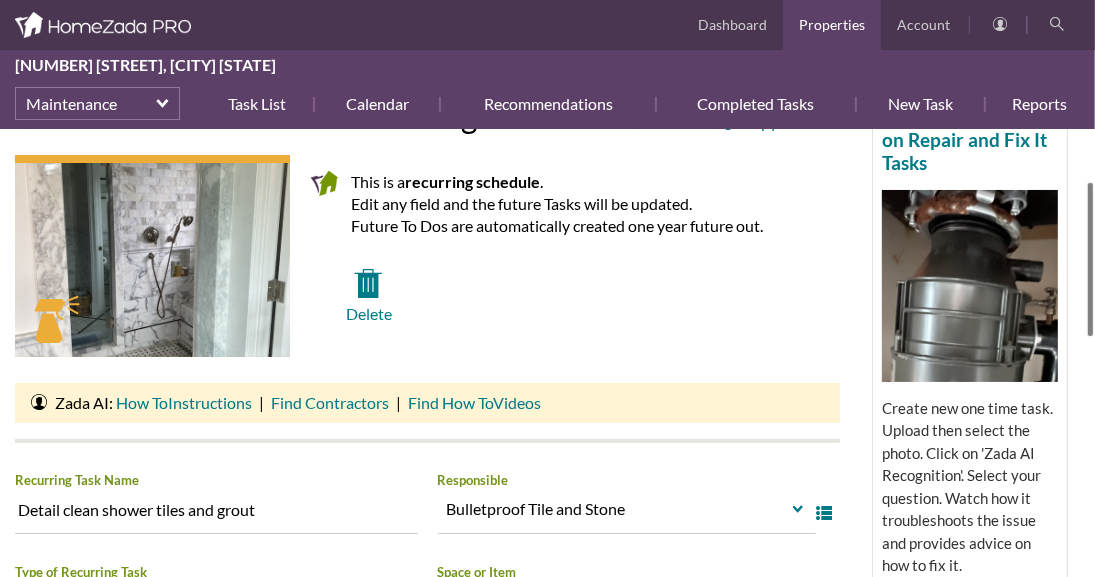 click on "Georgina Avenue
Maintenance
Recurring Tasks
Detail clean shower tiles and grout
HomeZada Tips
Use Zada AI to Assess and Advise on Repair and Fix It Tasks
Create new one time task. Upload then select the photo. Click on 'Zada AI Recognition'. Select your question. Watch how it troubleshoots the issue and provides advice on how to fix it.
Read More
Info
Photos
Docs
Print
Copy as New...
Detail clean shower tiles and grout
This is a  recurring schedule .
Edit any field and the future Tasks will be updated.
Future To Dos are automatically created one year future out." at bounding box center [547, 353] 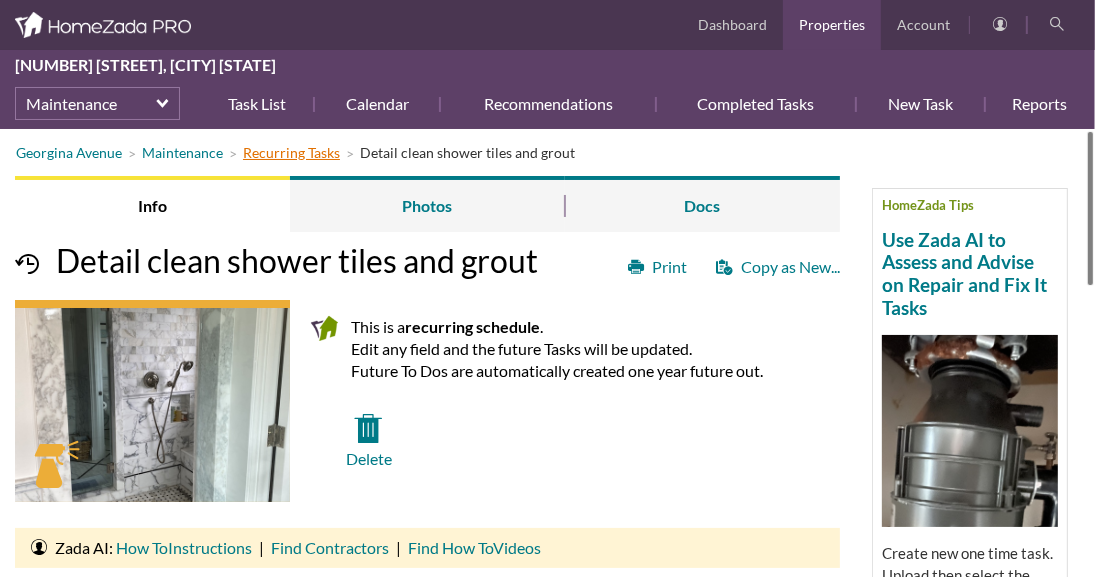 click on "Recurring Tasks" at bounding box center (291, 152) 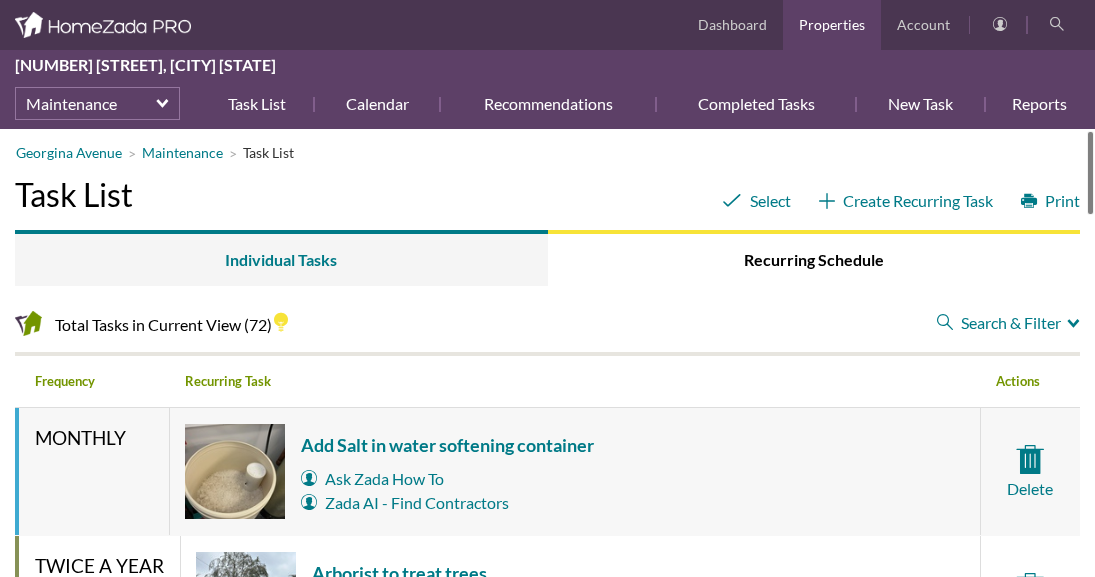 scroll, scrollTop: 0, scrollLeft: 0, axis: both 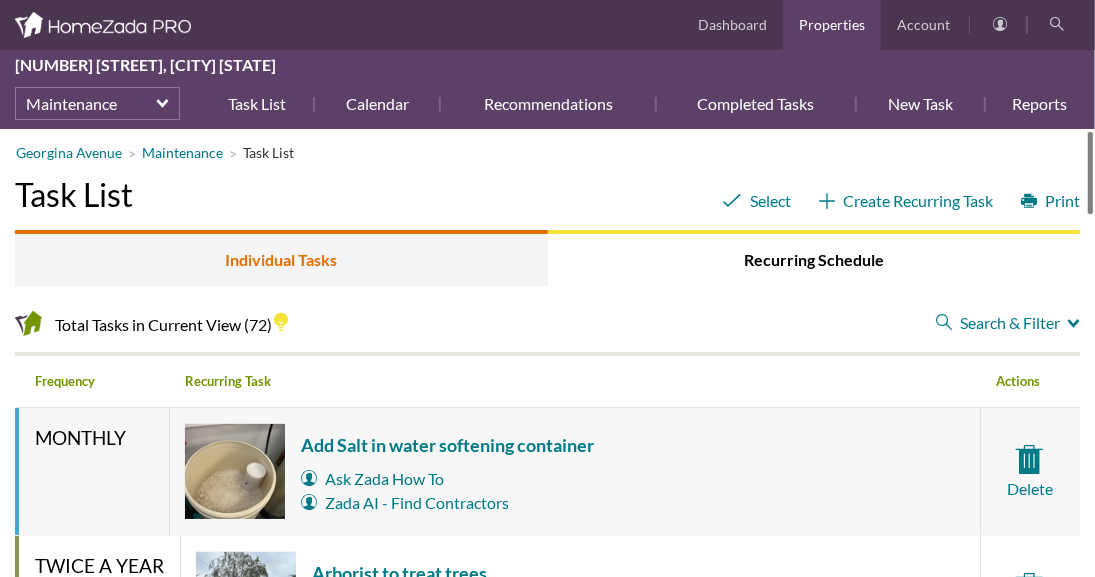 click on "Individual Tasks" at bounding box center [281, 258] 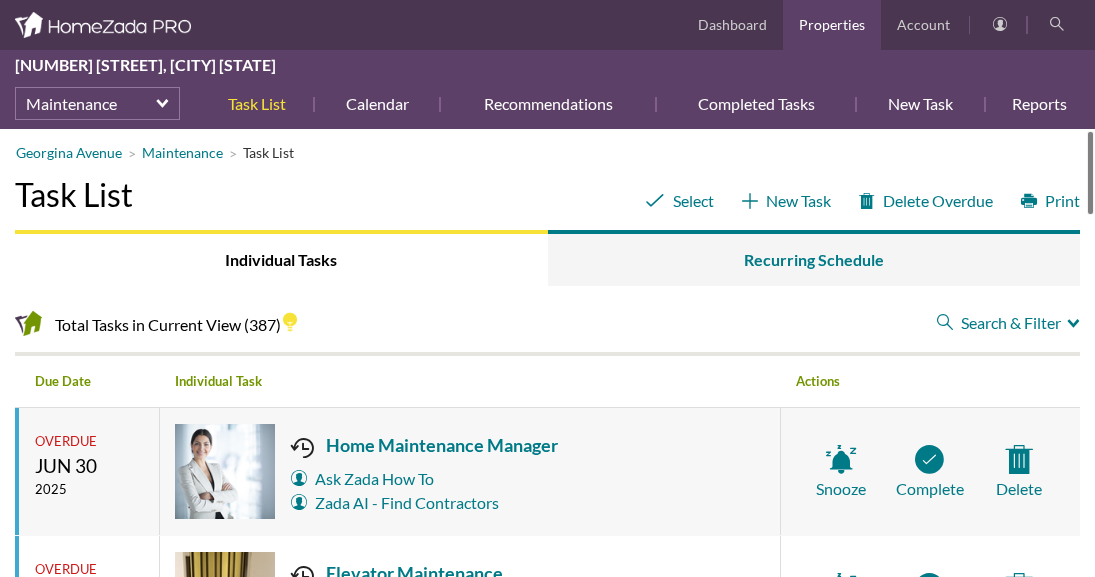 scroll, scrollTop: 0, scrollLeft: 0, axis: both 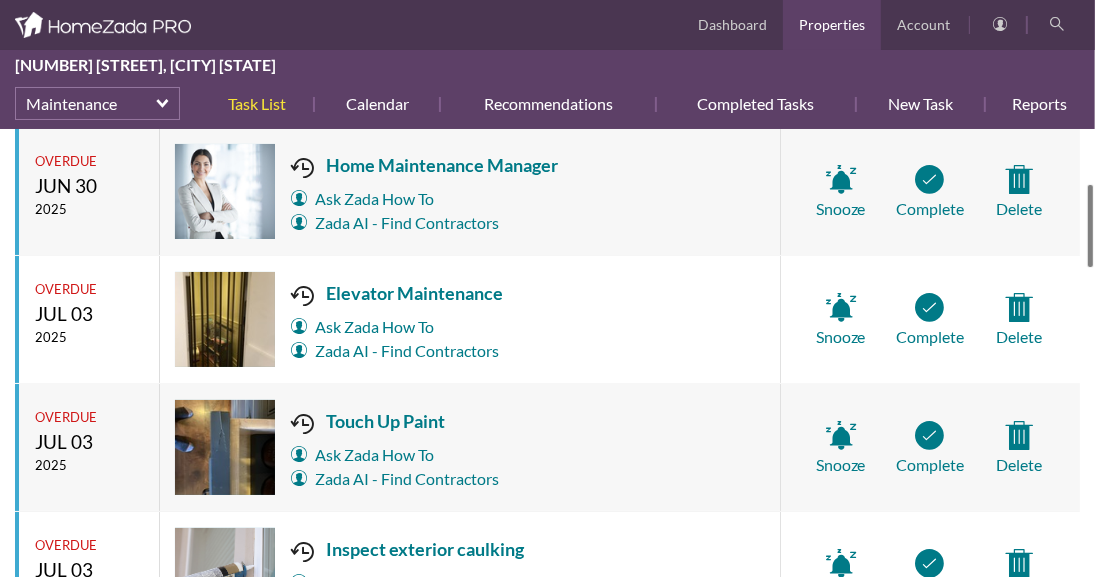 click at bounding box center [1090, 226] 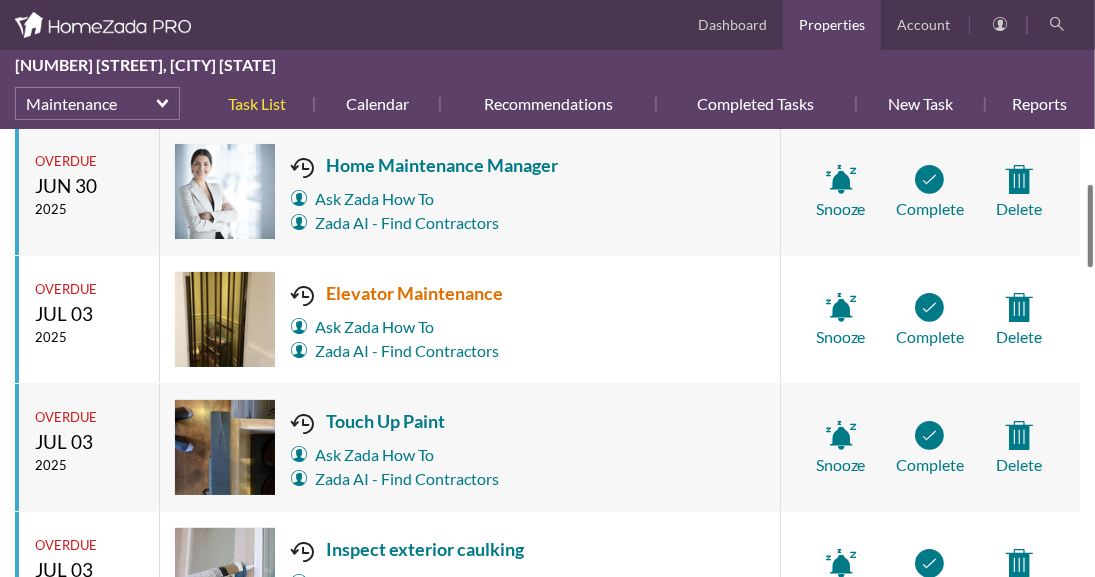click on "Elevator Maintenance" at bounding box center [397, 293] 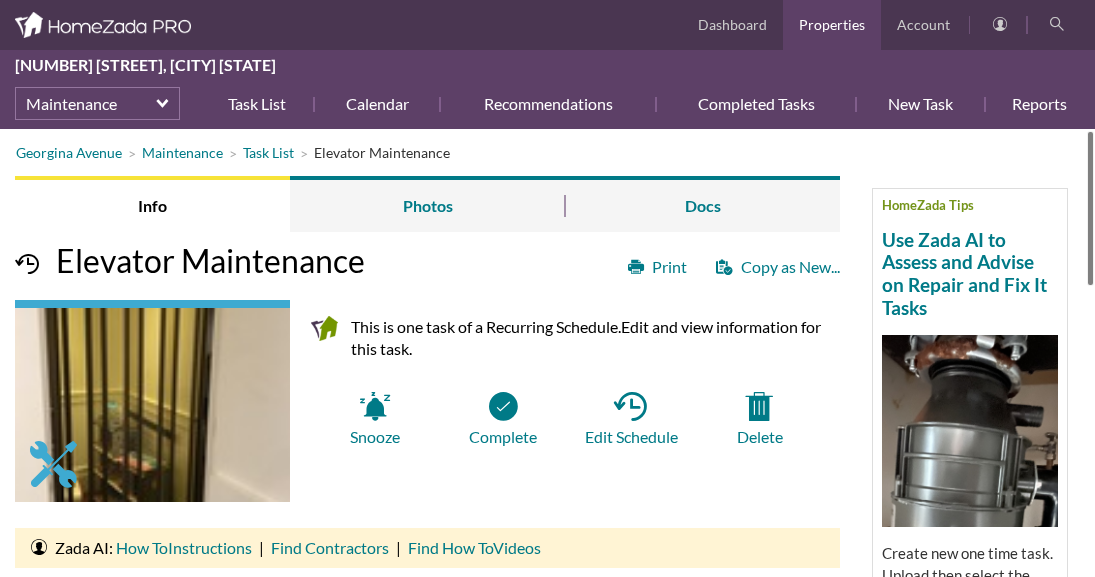 scroll, scrollTop: 0, scrollLeft: 0, axis: both 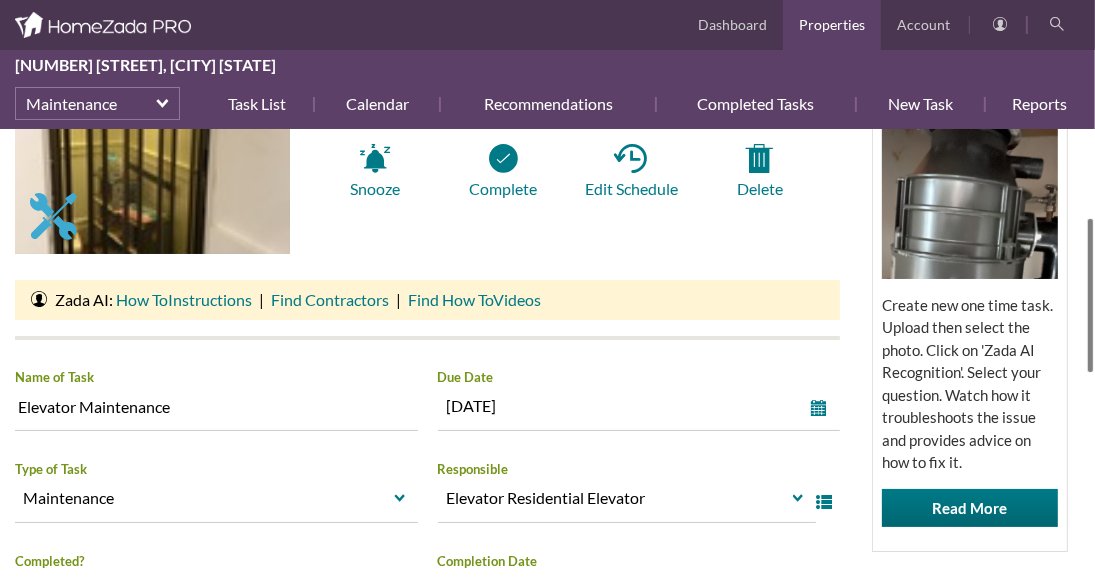 click at bounding box center (1090, 295) 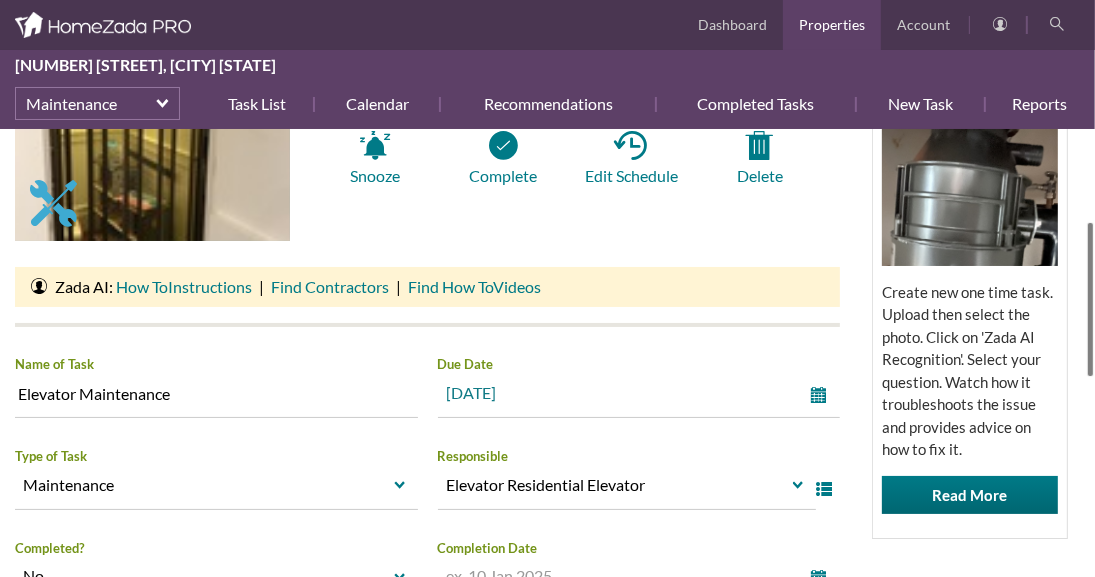 click on "select" at bounding box center [823, 395] 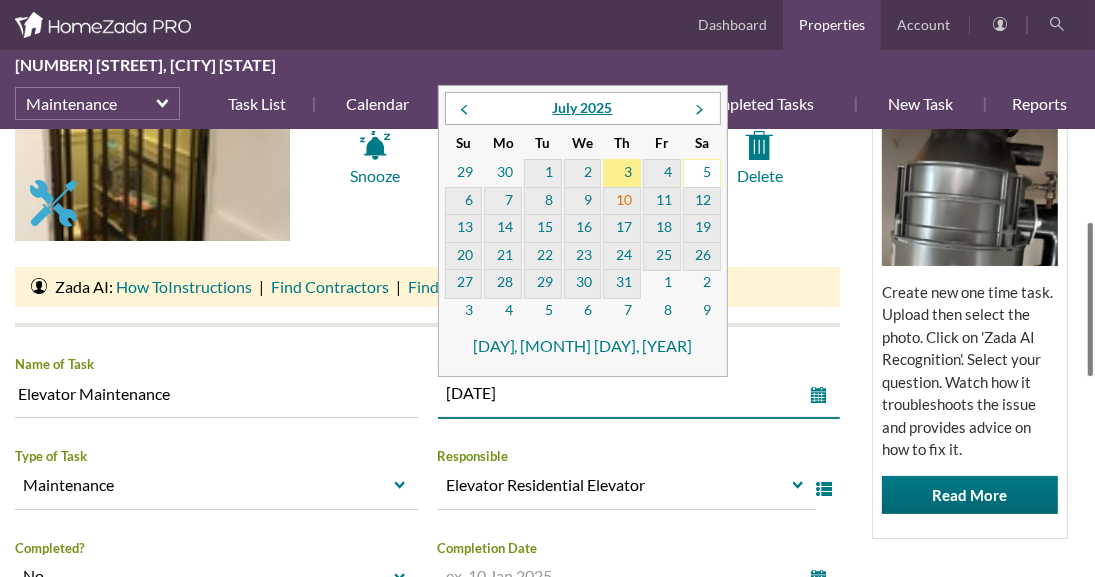 click on "10" at bounding box center [622, 202] 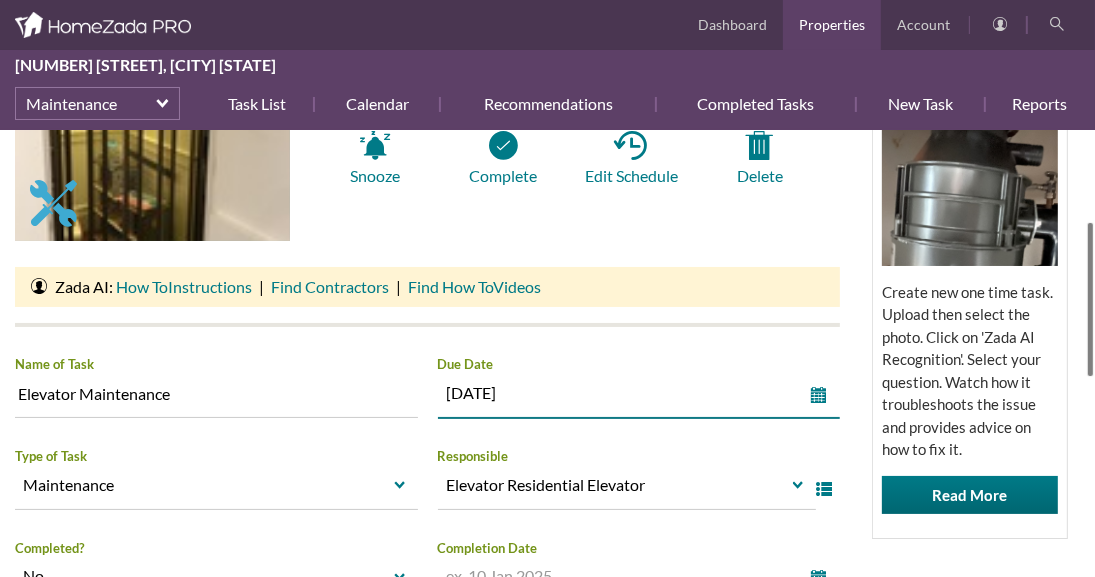 click on "HomeZada Tips
Use Zada AI to Assess and Advise on Repair and Fix It Tasks
Create new one time task. Upload then select the photo. Click on 'Zada AI Recognition'. Select your question. Watch how it troubleshoots the issue and provides advice on how to fix it.
Read More" at bounding box center [970, 308] 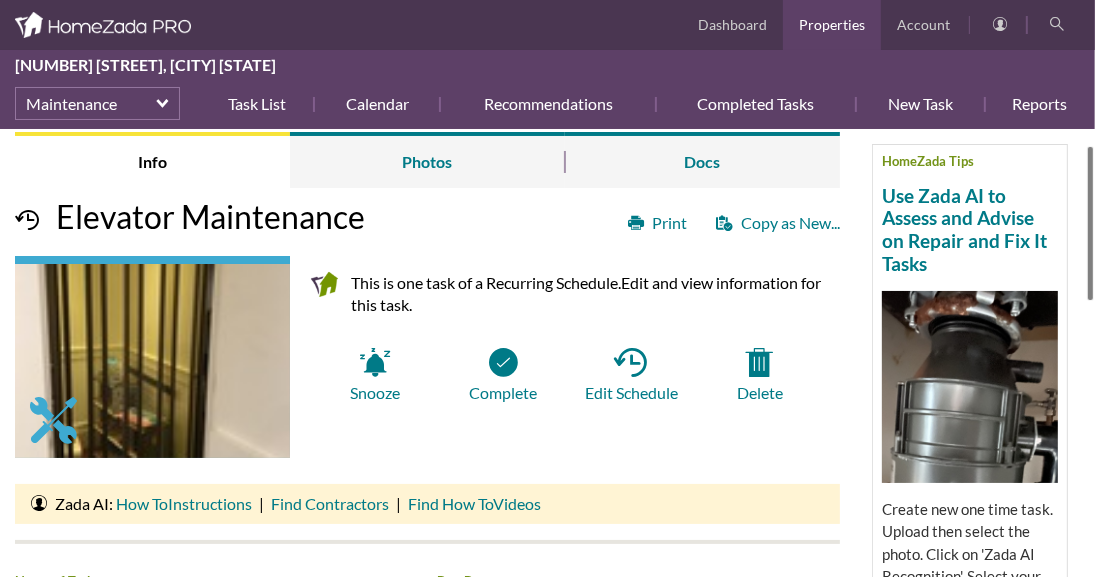 click on "Georgina Avenue
Maintenance
Task List
Elevator Maintenance
HomeZada Tips
Use Zada AI to Assess and Advise on Repair and Fix It Tasks
Create new one time task. Upload then select the photo. Click on 'Zada AI Recognition'. Select your question. Watch how it troubleshoots the issue and provides advice on how to fix it.
Read More
Info
Photos
Docs
Print
Copy as New...
Elevator Maintenance
This is one task of a Recurring Schedule.  Edit and view information for this task.
Snooze
Complete
Edit Schedule" at bounding box center (547, 353) 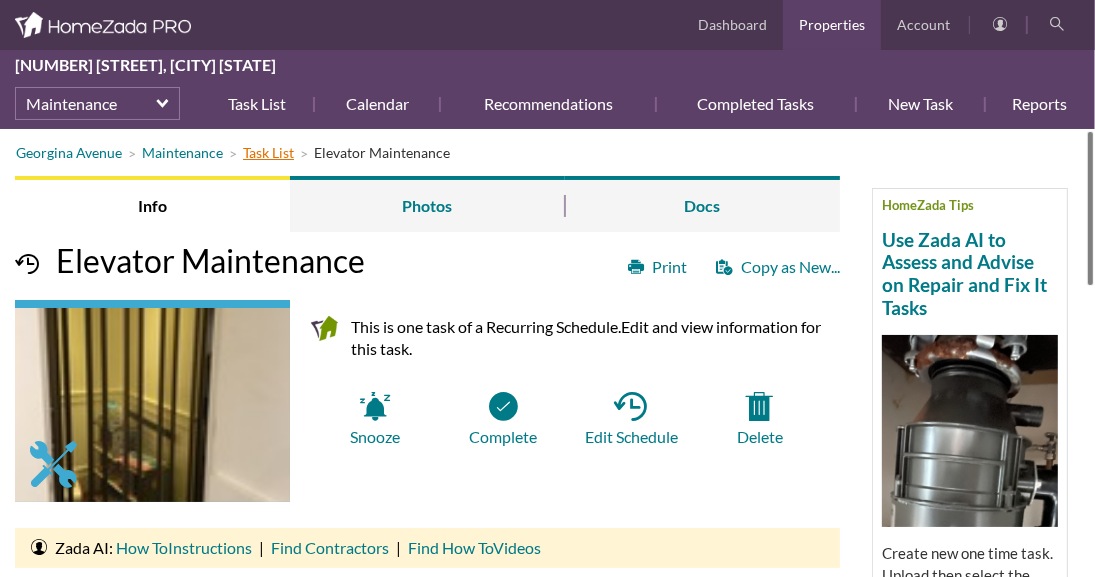 click on "Task List" at bounding box center [268, 152] 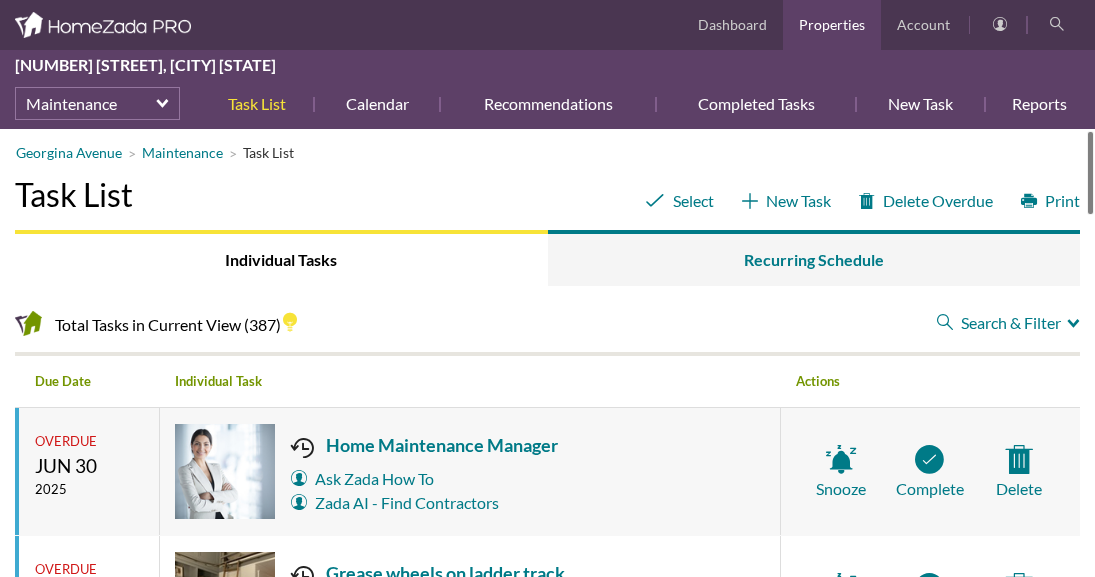 scroll, scrollTop: 0, scrollLeft: 0, axis: both 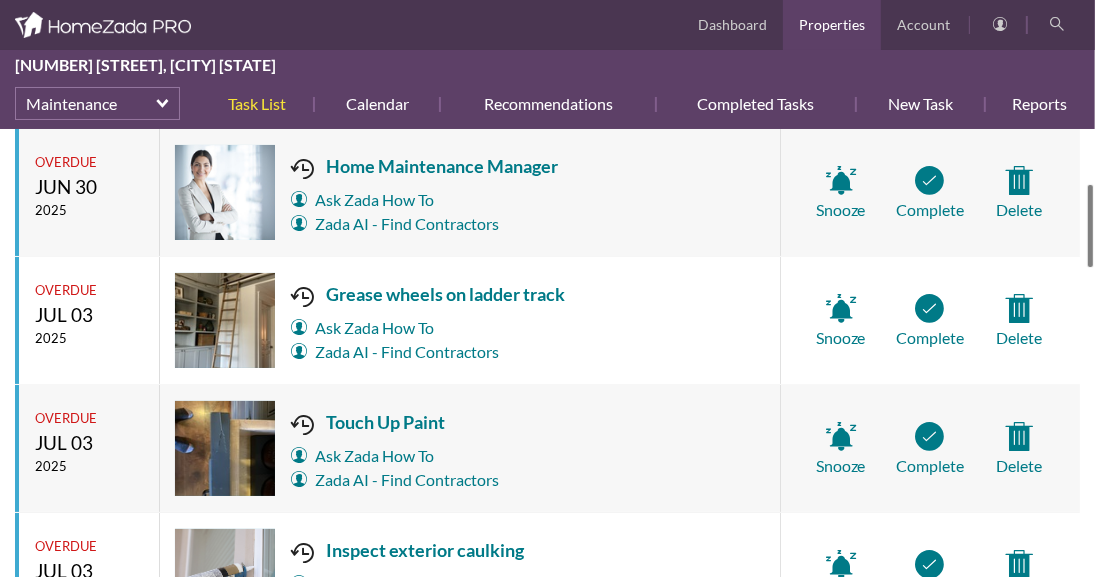 click at bounding box center (1090, 226) 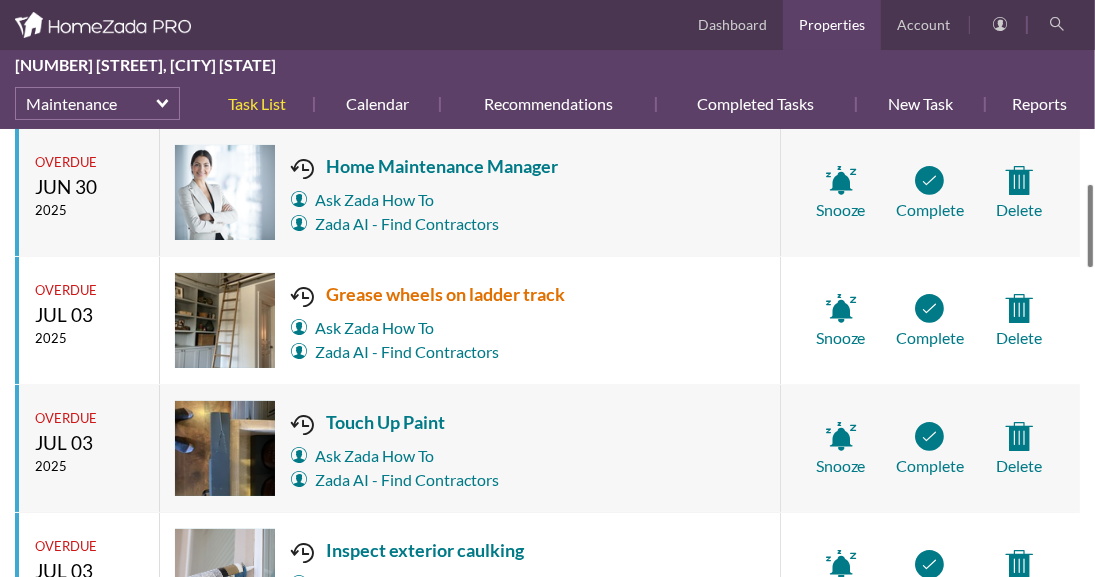 click on "Grease wheels on ladder track" at bounding box center [428, 294] 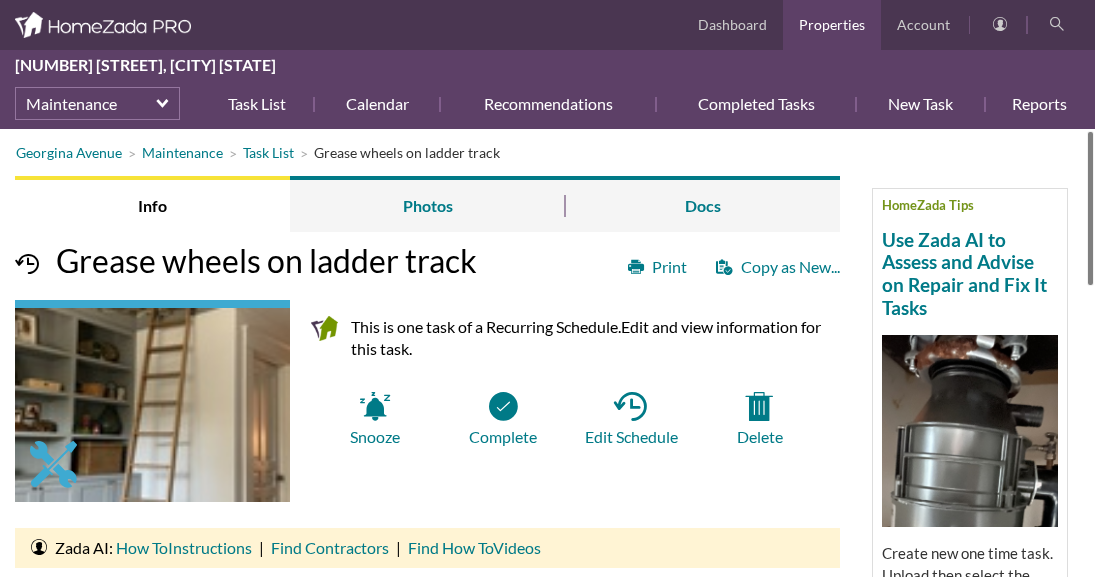 scroll, scrollTop: 0, scrollLeft: 0, axis: both 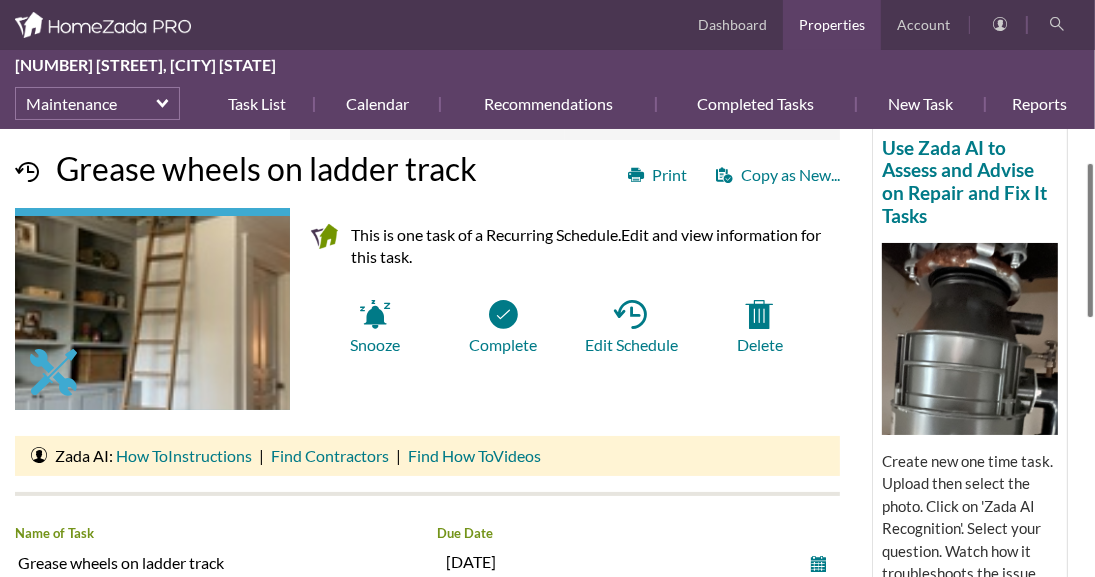 click on "Georgina Avenue
Maintenance
Task List
Grease wheels on ladder track
HomeZada Tips
Use Zada AI to Assess and Advise on Repair and Fix It Tasks
Create new one time task. Upload then select the photo. Click on 'Zada AI Recognition'. Select your question. Watch how it troubleshoots the issue and provides advice on how to fix it.
Read More
Info
Photos
Docs
Print
Copy as New...
Grease wheels on ladder track
This is one task of a Recurring Schedule.  Edit and view information for this task.
Snooze
Complete
Edit Schedule" at bounding box center [547, 353] 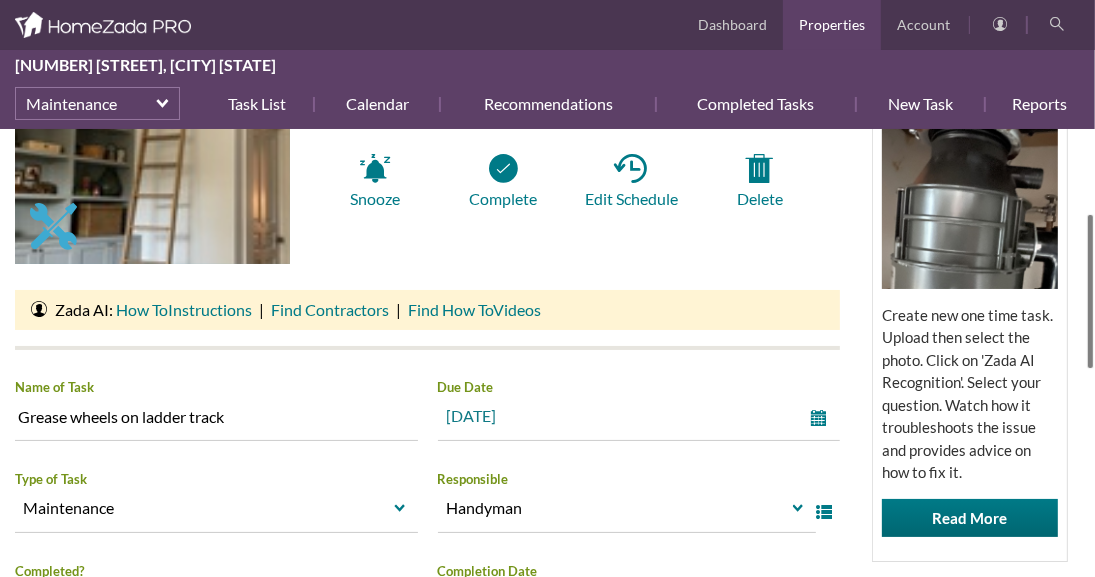 click on "select" at bounding box center (823, 418) 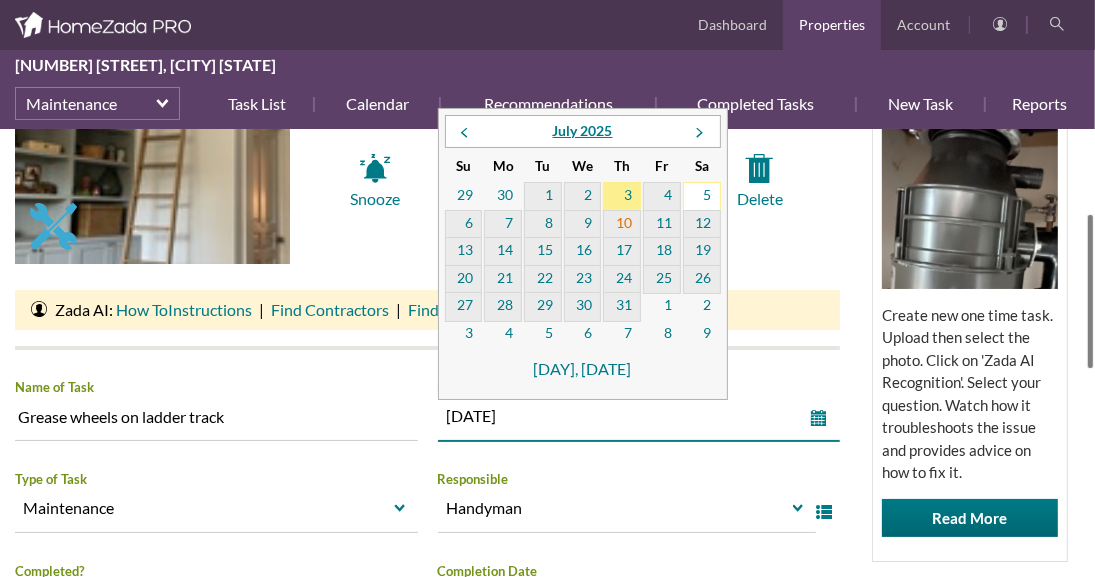 click on "10" at bounding box center [622, 225] 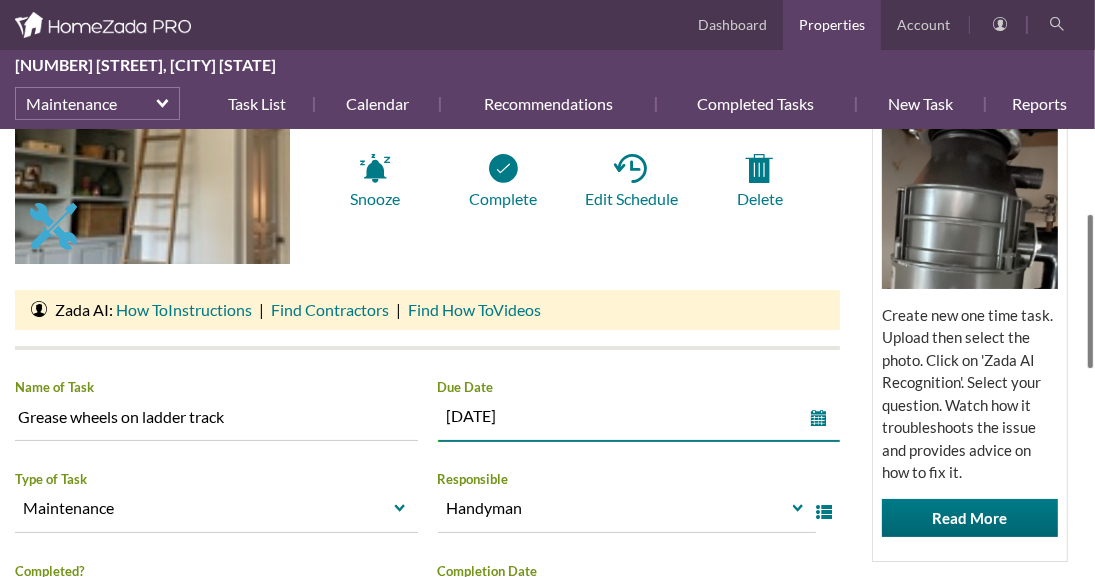drag, startPoint x: 1082, startPoint y: 413, endPoint x: 1092, endPoint y: 357, distance: 56.88585 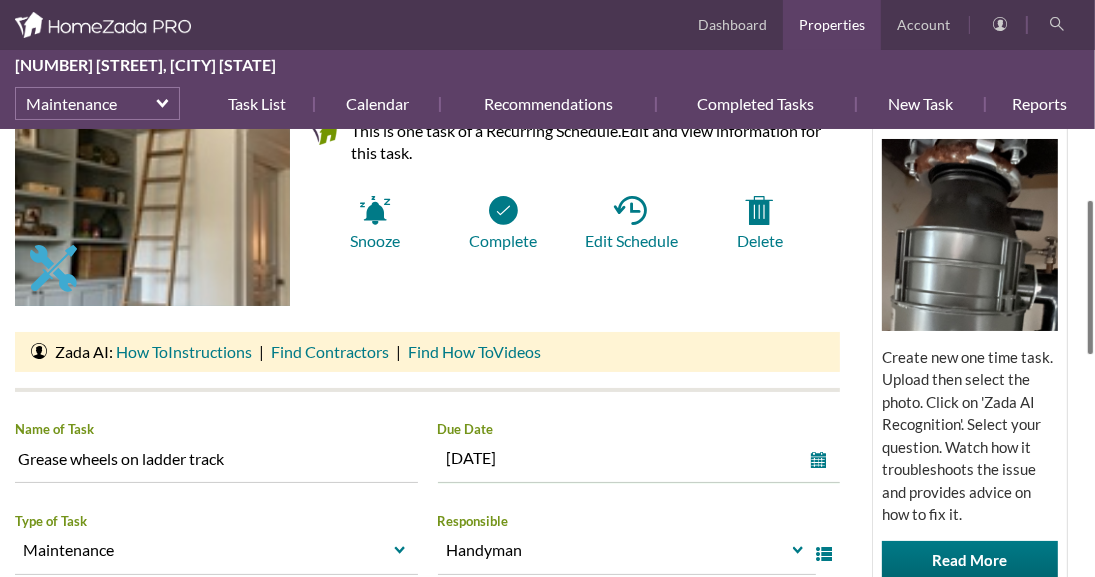 click on "Georgina Avenue
Maintenance
Task List
Grease wheels on ladder track
HomeZada Tips
Use Zada AI to Assess and Advise on Repair and Fix It Tasks
Create new one time task. Upload then select the photo. Click on 'Zada AI Recognition'. Select your question. Watch how it troubleshoots the issue and provides advice on how to fix it.
Read More
Info
Photos
Docs
Print
Copy as New...
Grease wheels on ladder track
This is one task of a Recurring Schedule.  Edit and view information for this task.
Snooze
Complete
Edit Schedule" at bounding box center (547, 353) 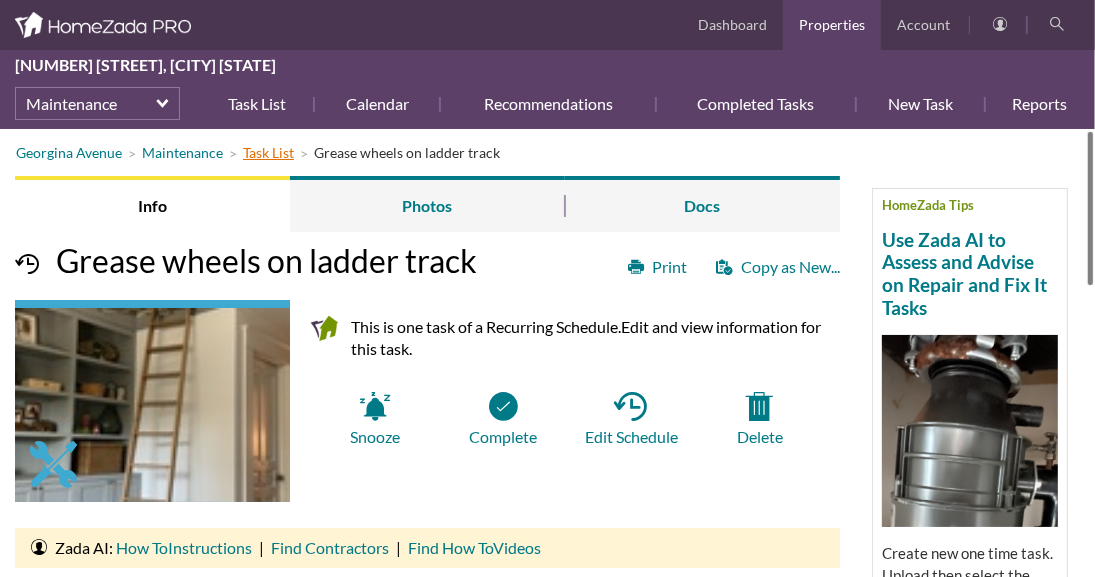 click on "Task List" at bounding box center (268, 152) 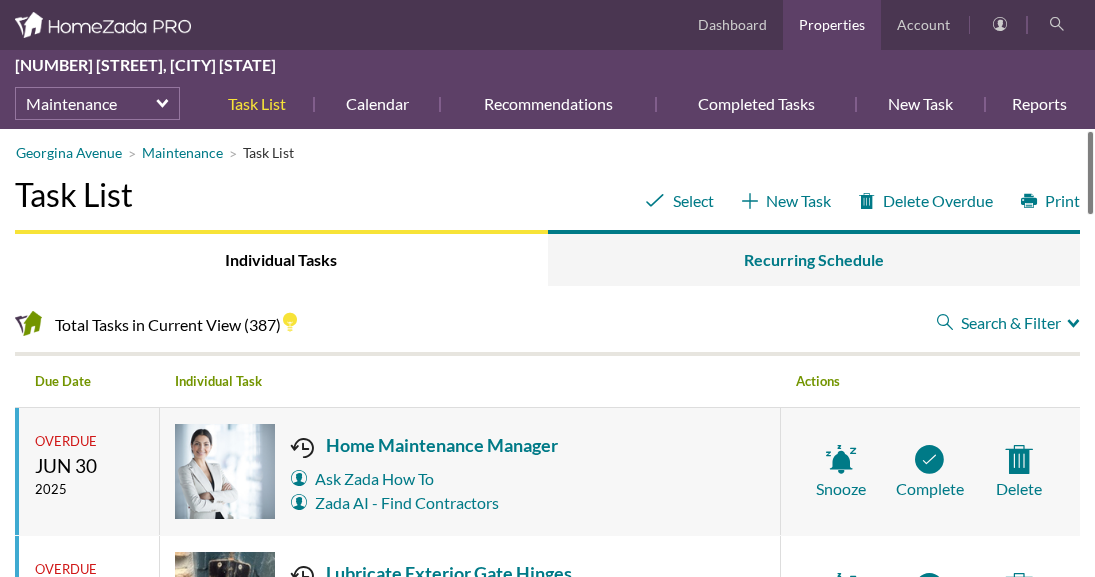 scroll, scrollTop: 0, scrollLeft: 0, axis: both 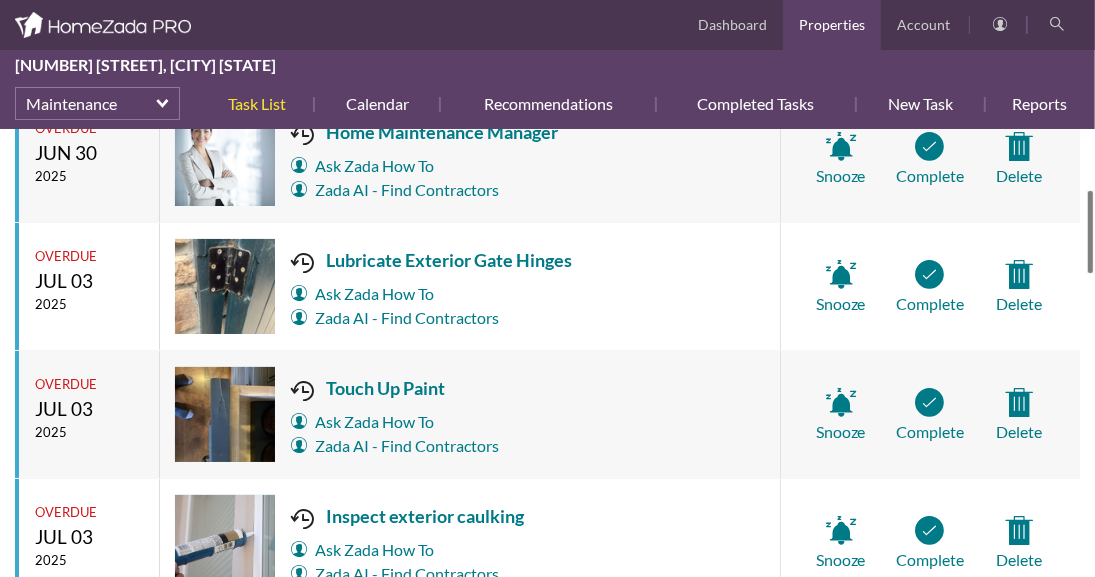 click at bounding box center [1090, 232] 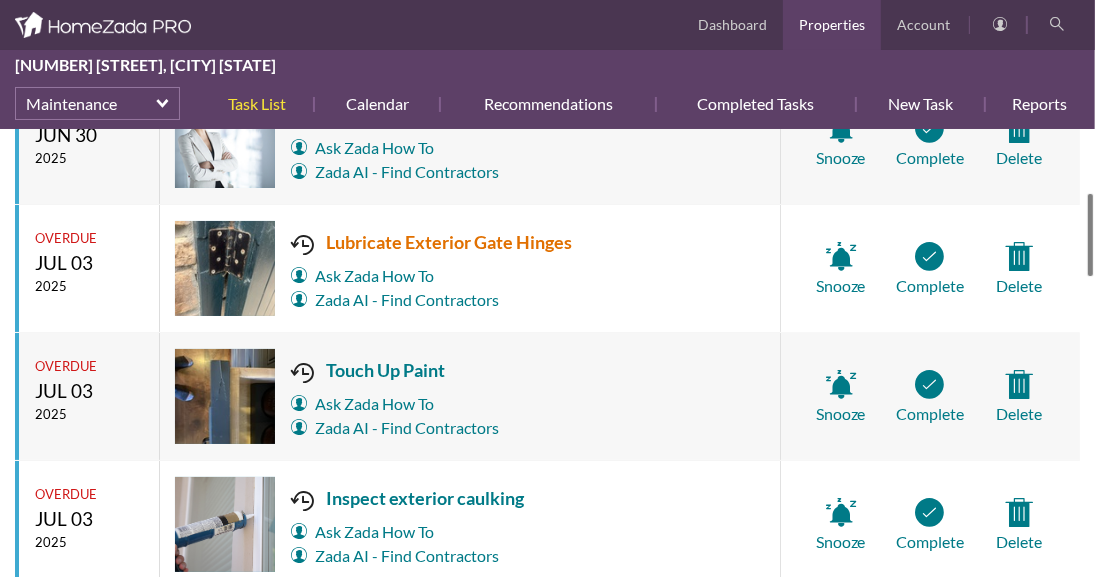 click on "Lubricate Exterior Gate Hinges" at bounding box center (431, 242) 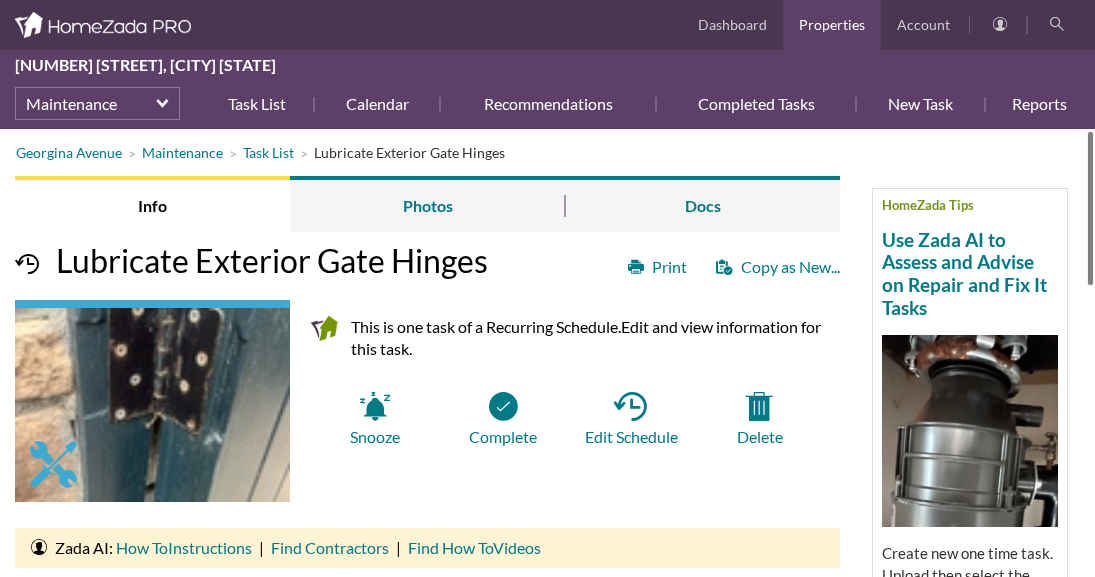 scroll, scrollTop: 0, scrollLeft: 0, axis: both 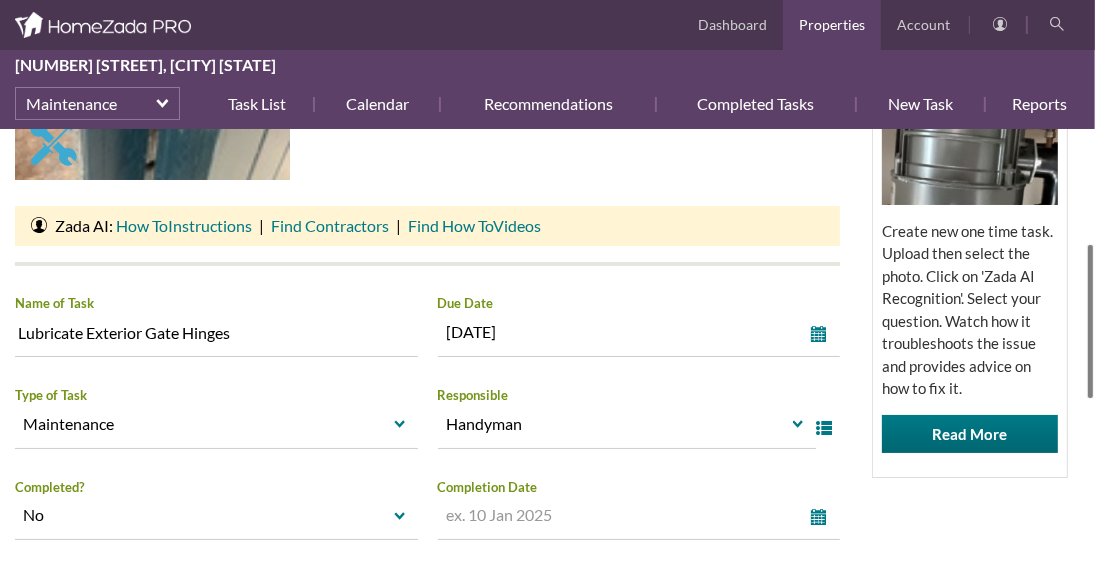 click at bounding box center (1090, 321) 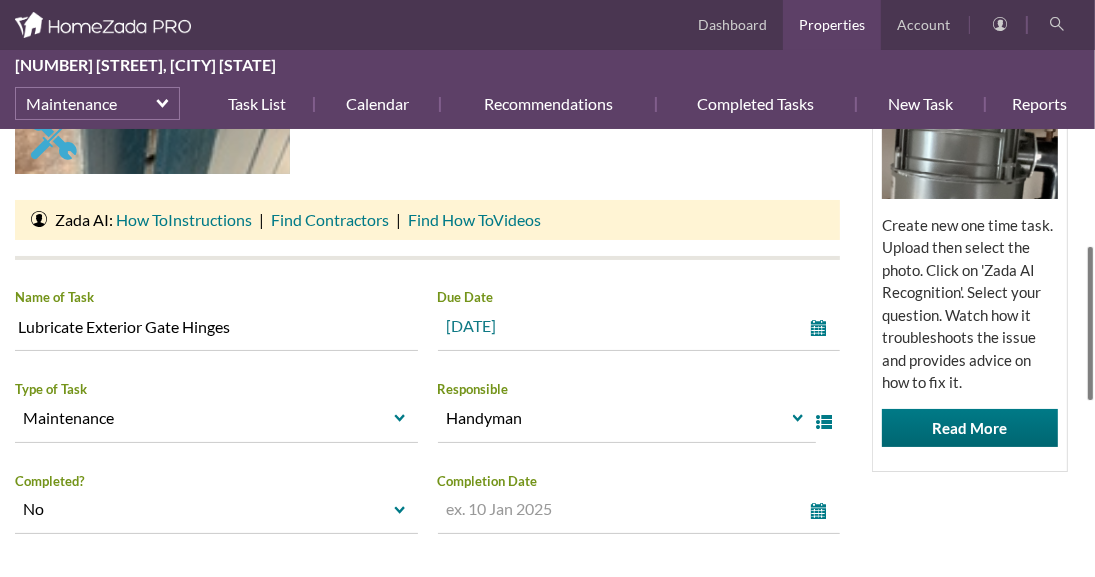 click on "select" at bounding box center (823, 328) 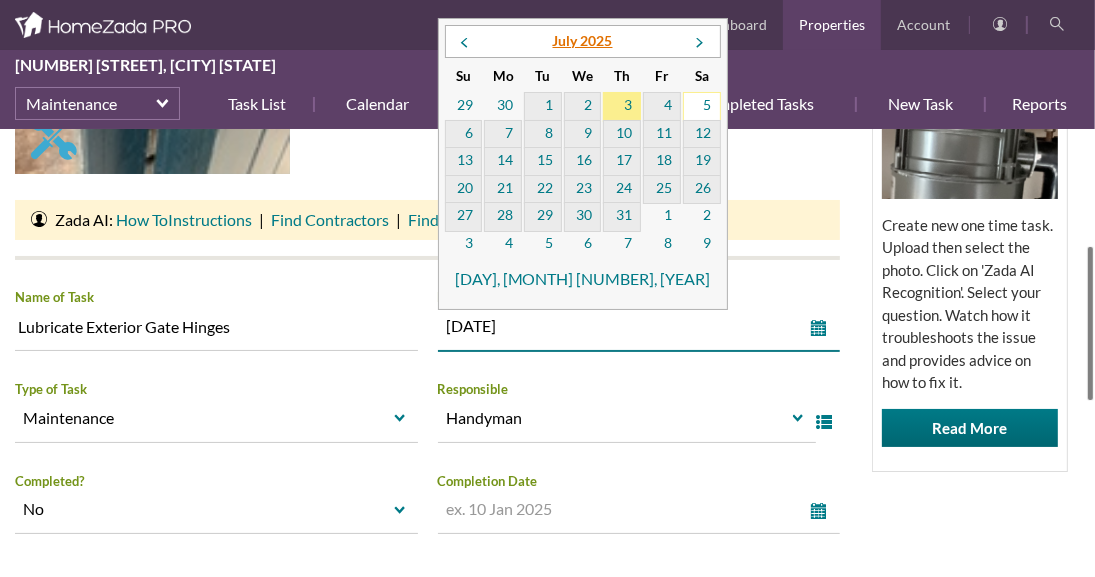 drag, startPoint x: 623, startPoint y: 135, endPoint x: 630, endPoint y: 148, distance: 14.764823 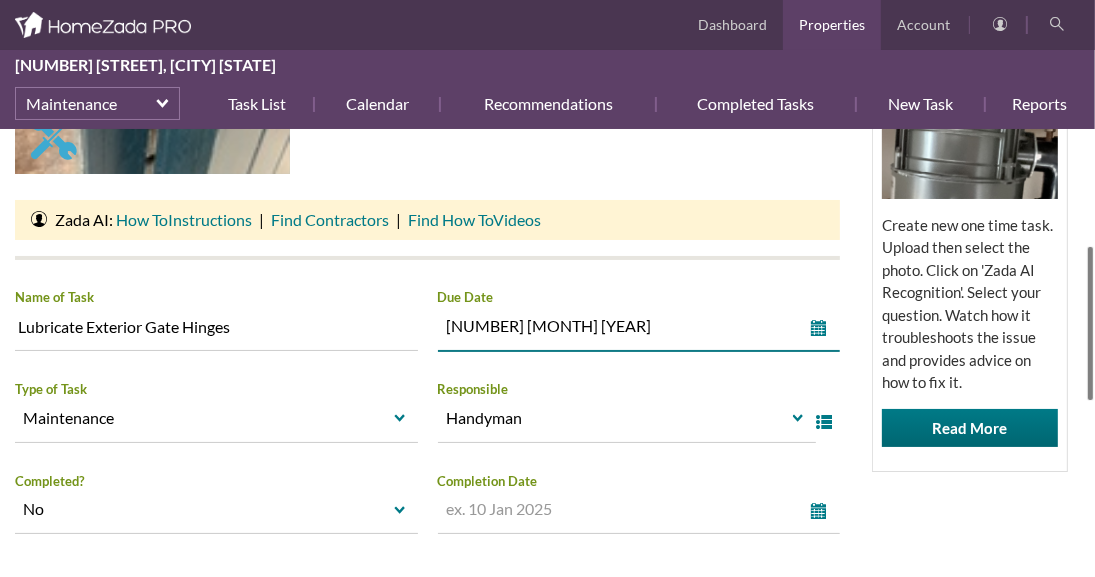 drag, startPoint x: 928, startPoint y: 533, endPoint x: 978, endPoint y: 489, distance: 66.6033 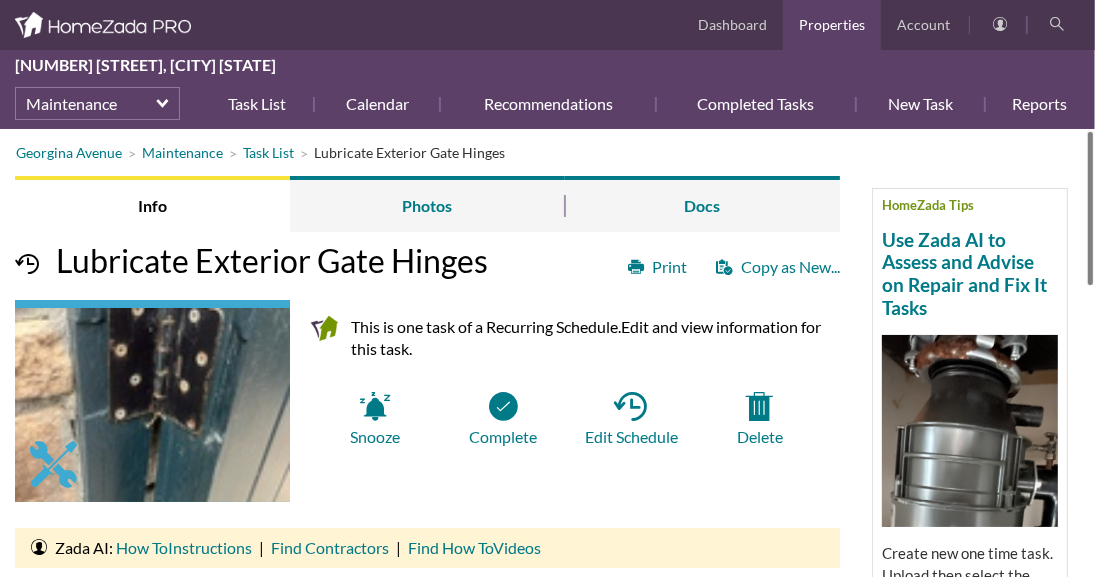click on "Georgina Avenue
Maintenance
Task List
Lubricate Exterior Gate Hinges
HomeZada Tips
Use Zada AI to Assess and Advise on Repair and Fix It Tasks
Create new one time task. Upload then select the photo. Click on 'Zada AI Recognition'. Select your question. Watch how it troubleshoots the issue and provides advice on how to fix it.
Read More
Info
Photos
Docs
Print
Copy as New...
Lubricate Exterior Gate Hinges
This is one task of a Recurring Schedule.  Edit and view information for this task.
Snooze
Complete
Edit Schedule
Ask Zada" at bounding box center [547, 353] 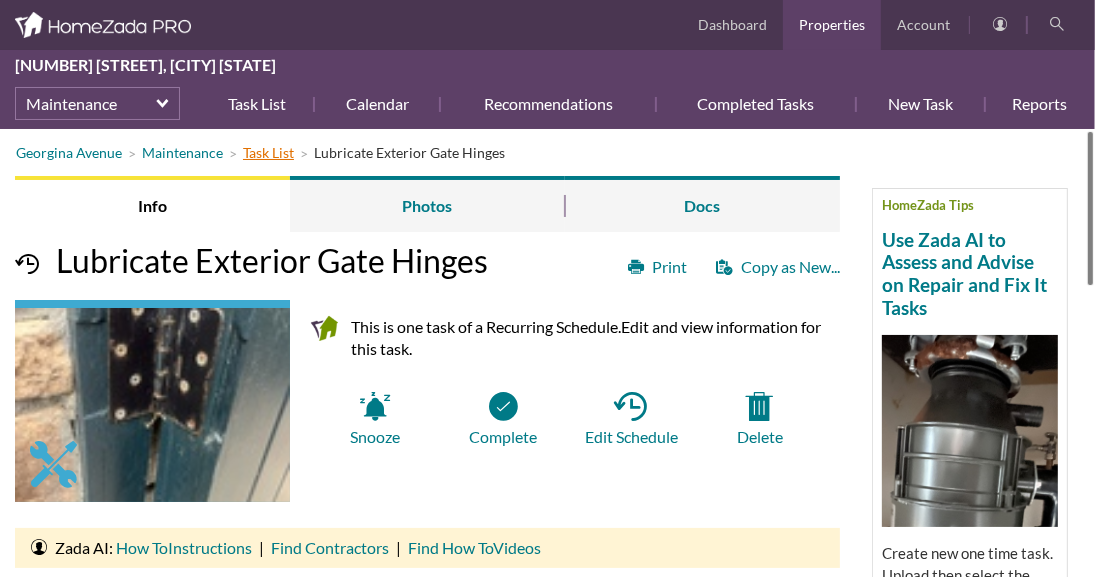 click on "Task List" at bounding box center (268, 152) 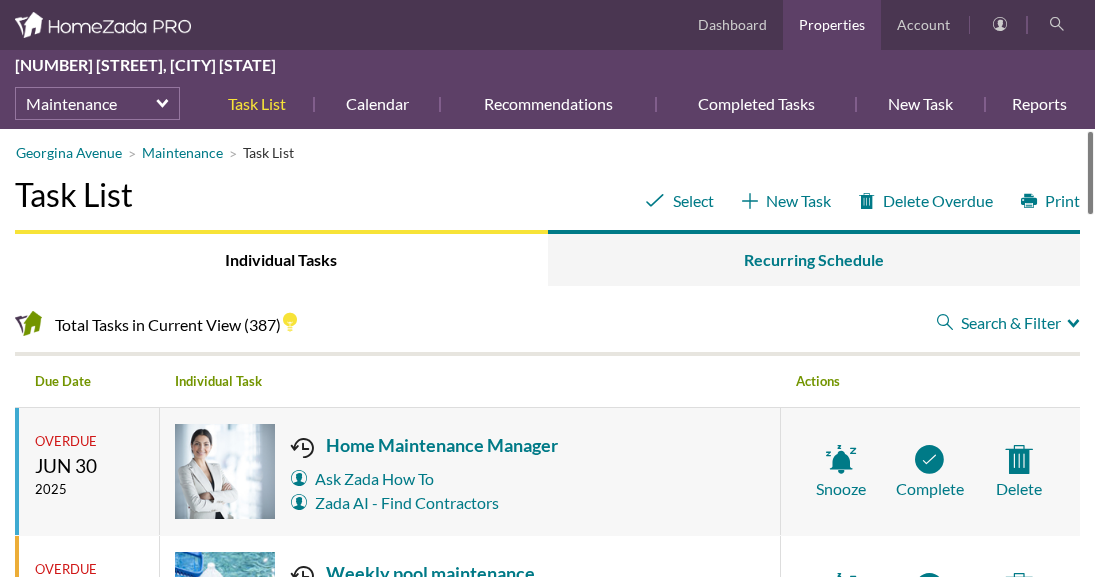 scroll, scrollTop: 0, scrollLeft: 0, axis: both 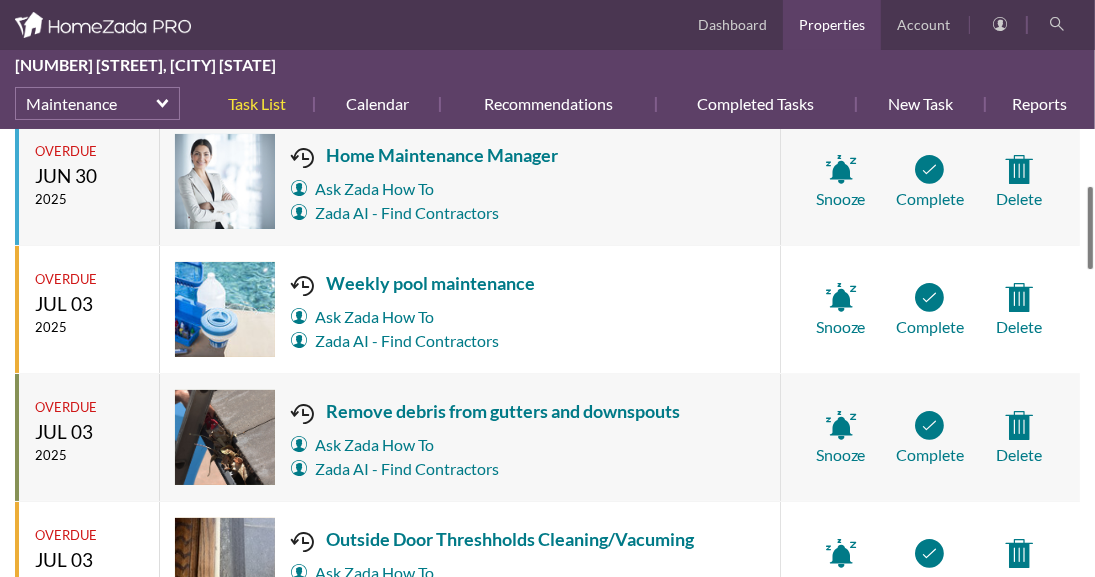 click at bounding box center [1090, 228] 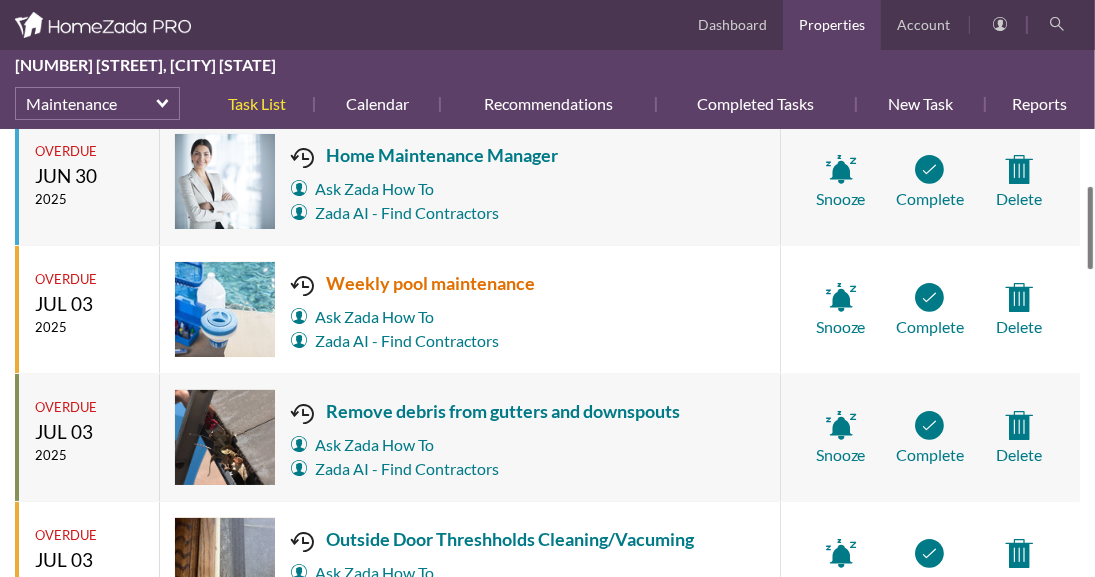 click on "Weekly pool maintenance" at bounding box center (413, 283) 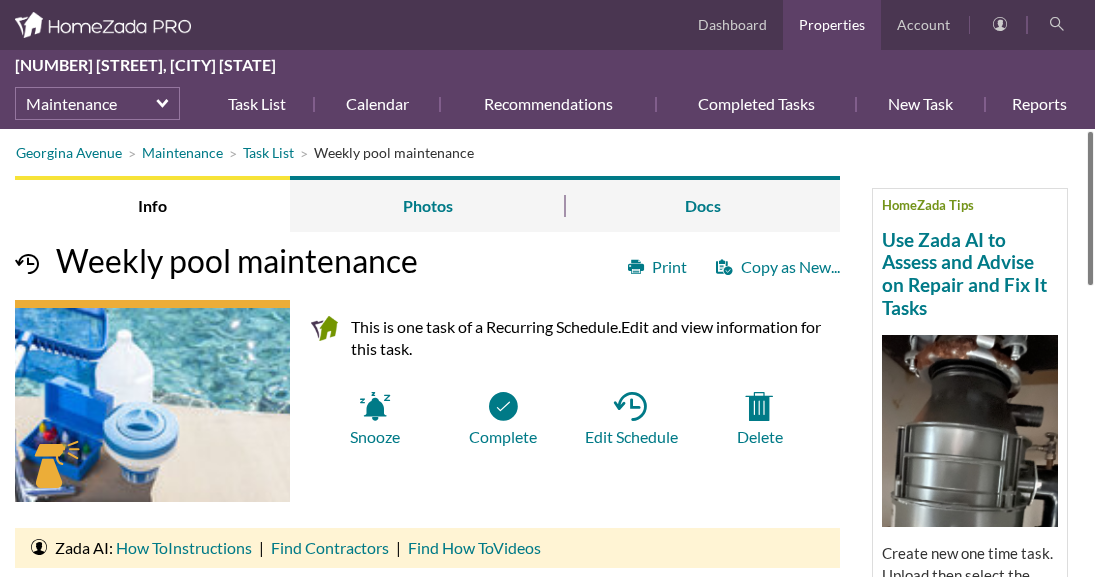 scroll, scrollTop: 0, scrollLeft: 0, axis: both 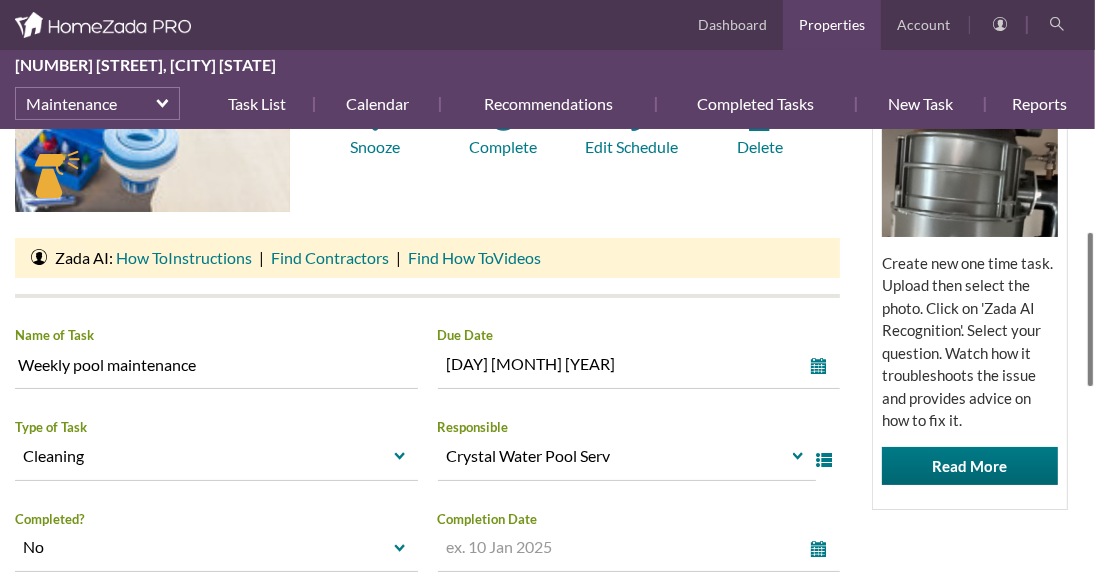 click at bounding box center [1090, 309] 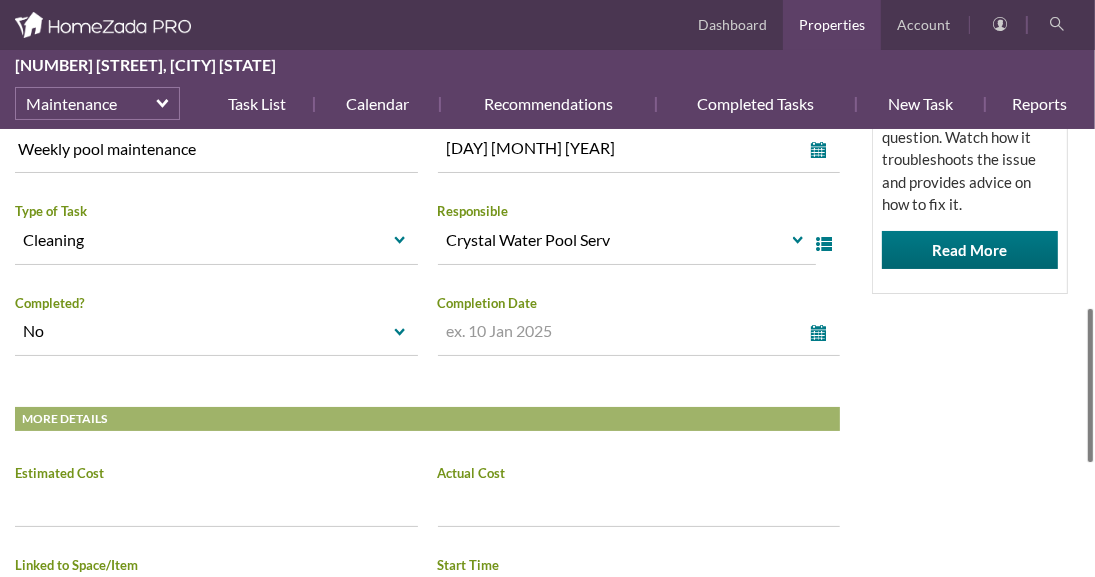 click on "[NUMBER] [STREET]
Maintenance
Task List
Weekly pool maintenance
HomeZada Tips
Use Zada AI to Assess and Advise on Repair and Fix It Tasks
Create new one time task. Upload then select the photo. Click on 'Zada AI Recognition'. Select your question. Watch how it troubleshoots the issue and provides advice on how to fix it.
Read More
Info
Photos
Docs
Print
Copy as New...
Weekly pool maintenance
This is one task of a Recurring Schedule.  Edit and view information for this task.
Snooze
Complete
Edit Schedule
Delete" at bounding box center (547, 353) 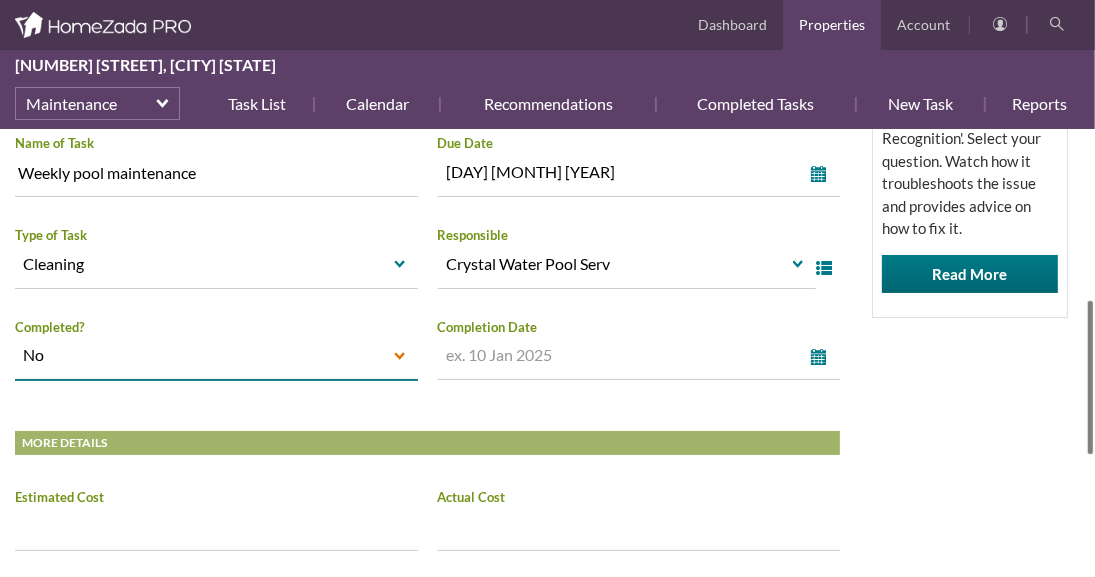 click on "select" at bounding box center (400, 357) 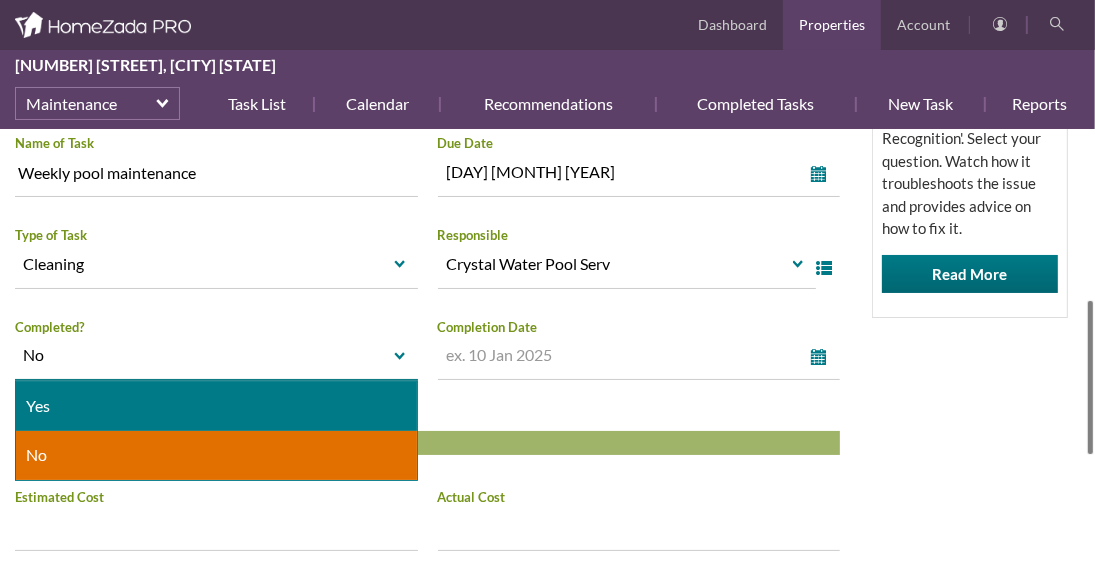 click on "Yes" at bounding box center [216, 406] 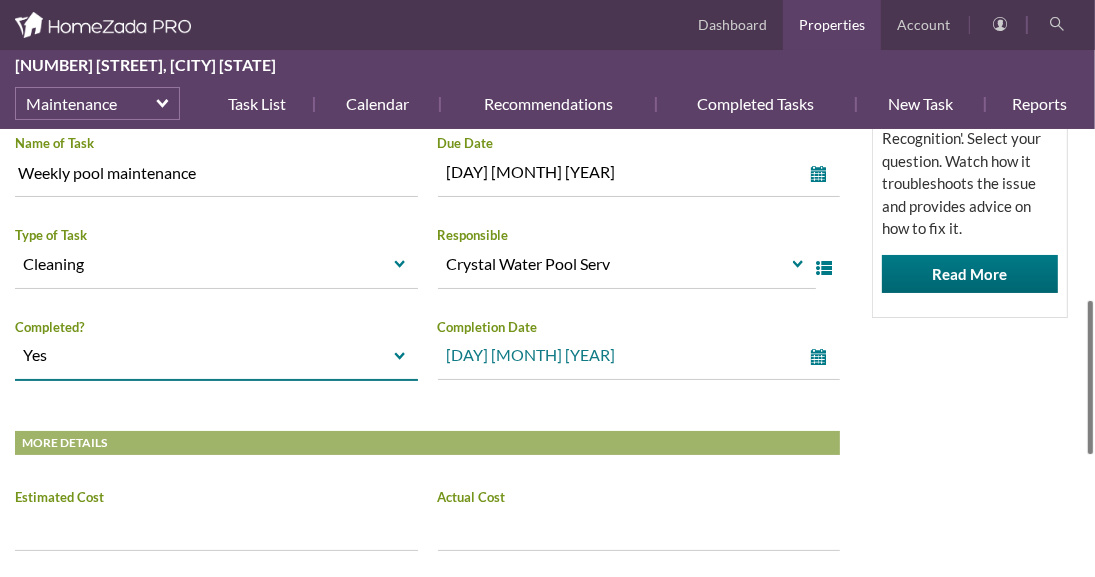 click on "select" at bounding box center [823, 357] 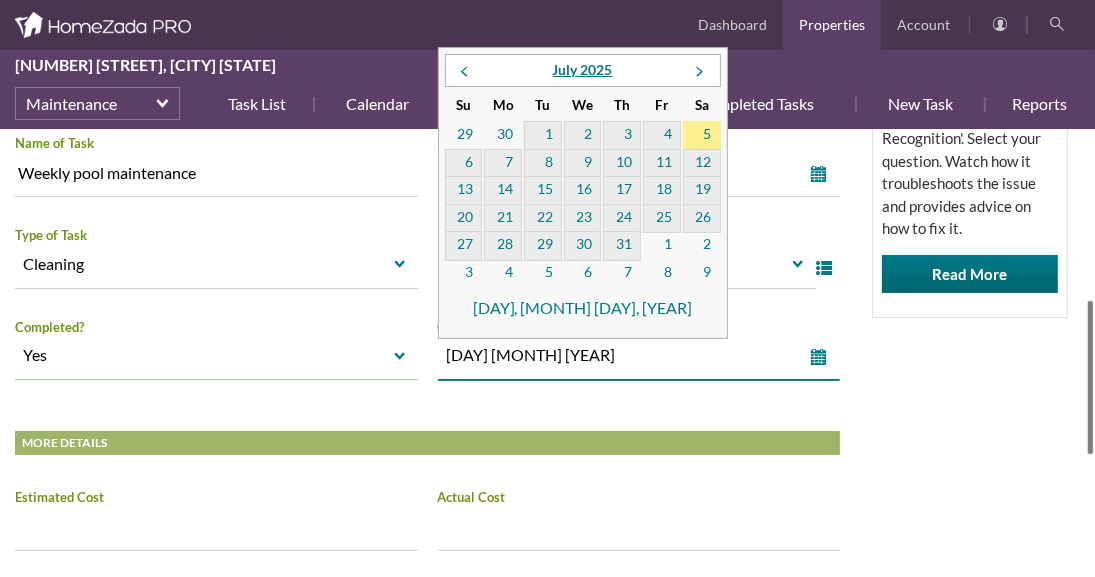 click on "3" at bounding box center (622, 136) 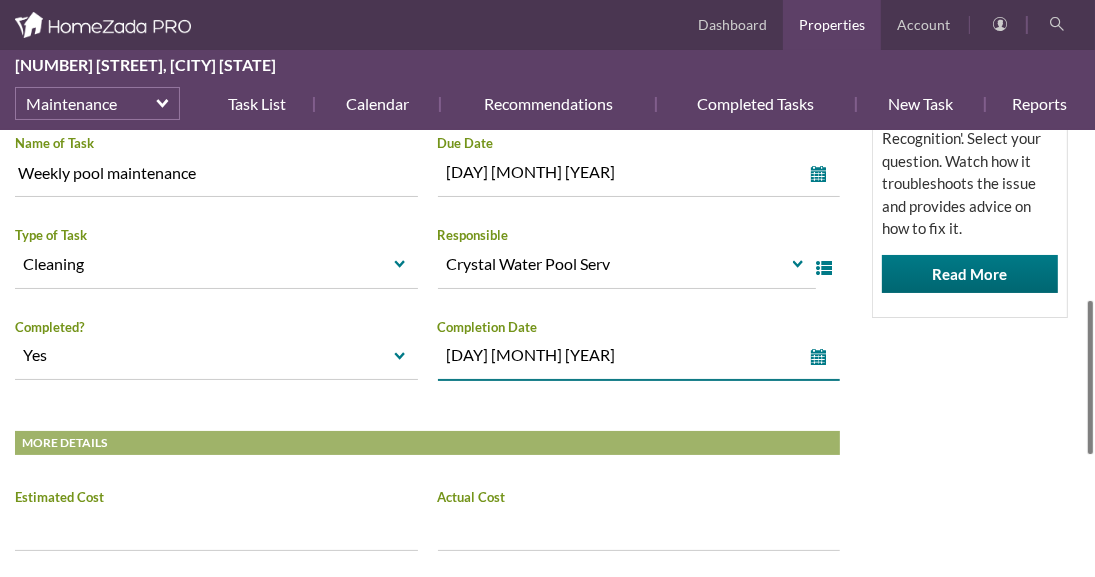 click on "HomeZada Tips
Use Zada AI to Assess and Advise on Repair and Fix It Tasks
Create new one time task. Upload then select the photo. Click on 'Zada AI Recognition'. Select your question. Watch how it troubleshoots the issue and provides advice on how to fix it.
Read More" at bounding box center [970, 87] 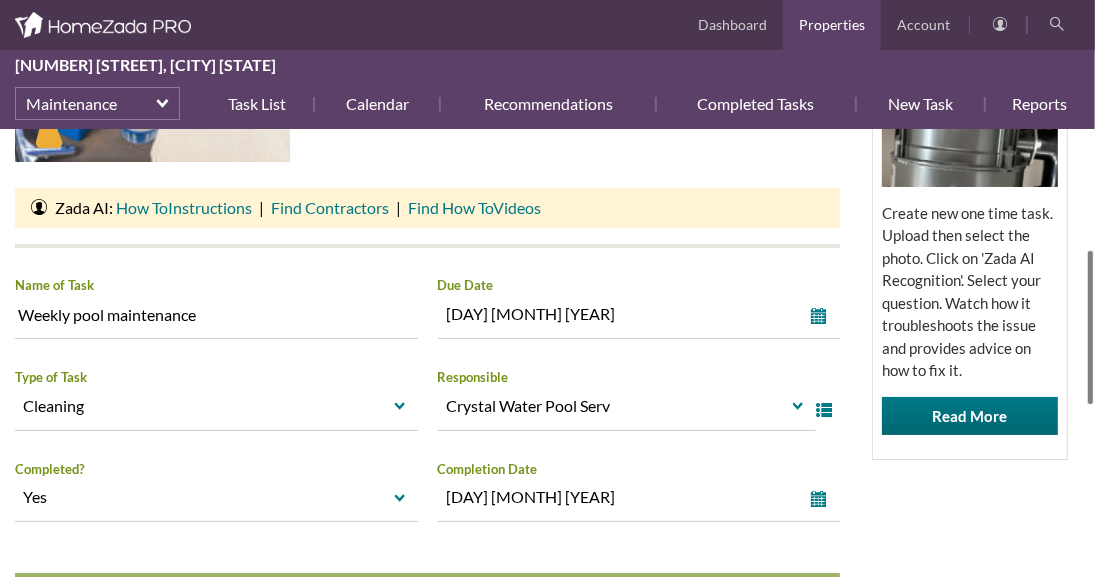 click on "Georgina Avenue
Maintenance
Task List
Weekly pool maintenance
HomeZada Tips
Use Zada AI to Assess and Advise on Repair and Fix It Tasks
Create new one time task. Upload then select the photo. Click on 'Zada AI Recognition'. Select your question. Watch how it troubleshoots the issue and provides advice on how to fix it.
Read More
Info
Photos
Docs
Print
Copy as New...
Weekly pool maintenance
This is one task of a Recurring Schedule.  Edit and view information for this task.
Snooze
Complete
Edit Schedule
Delete" at bounding box center (547, 353) 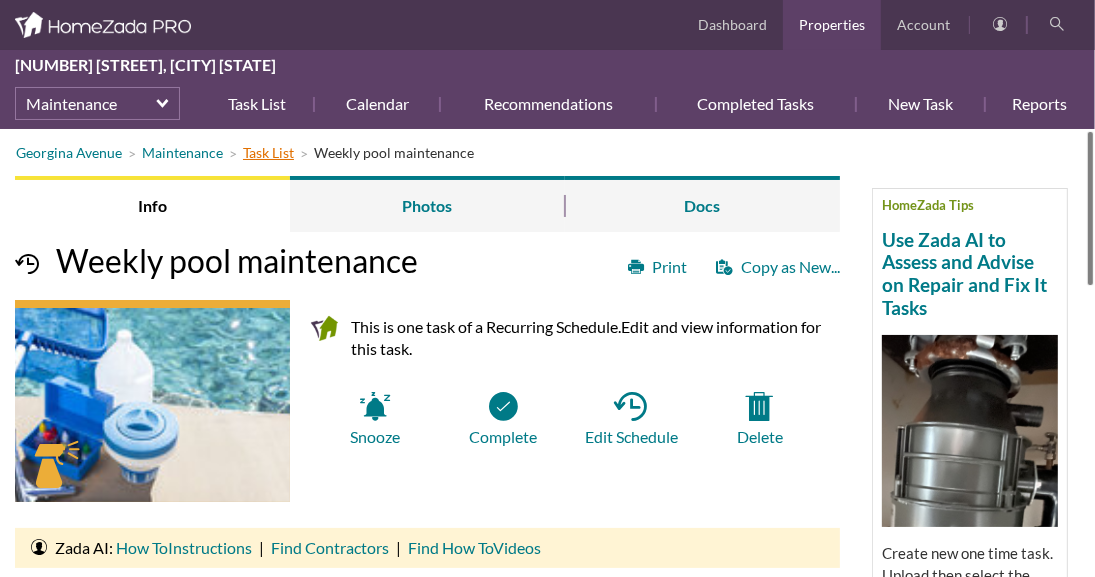 click on "Task List" at bounding box center [268, 152] 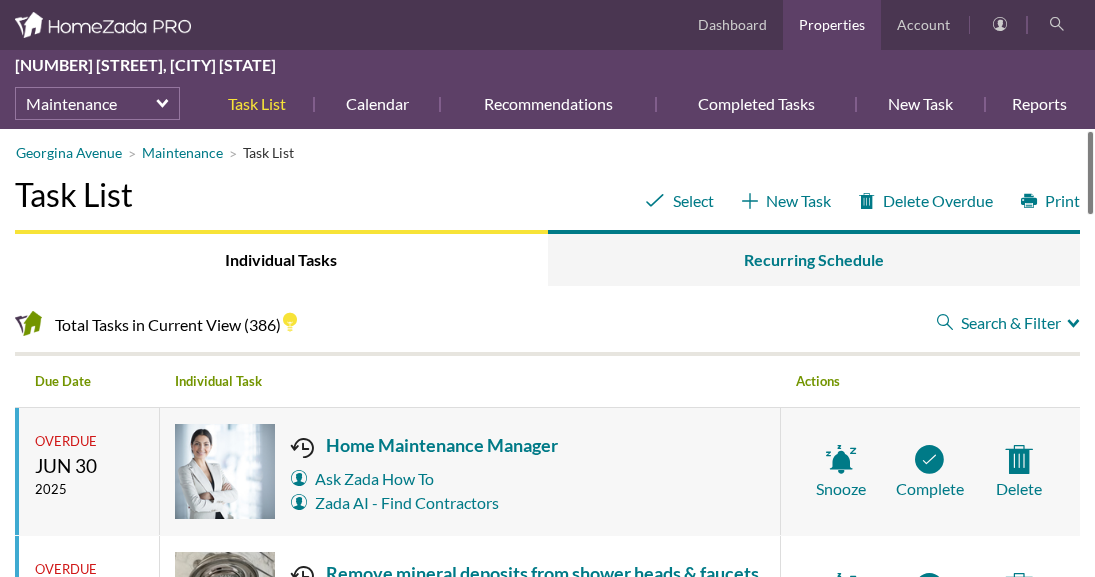 scroll, scrollTop: 0, scrollLeft: 0, axis: both 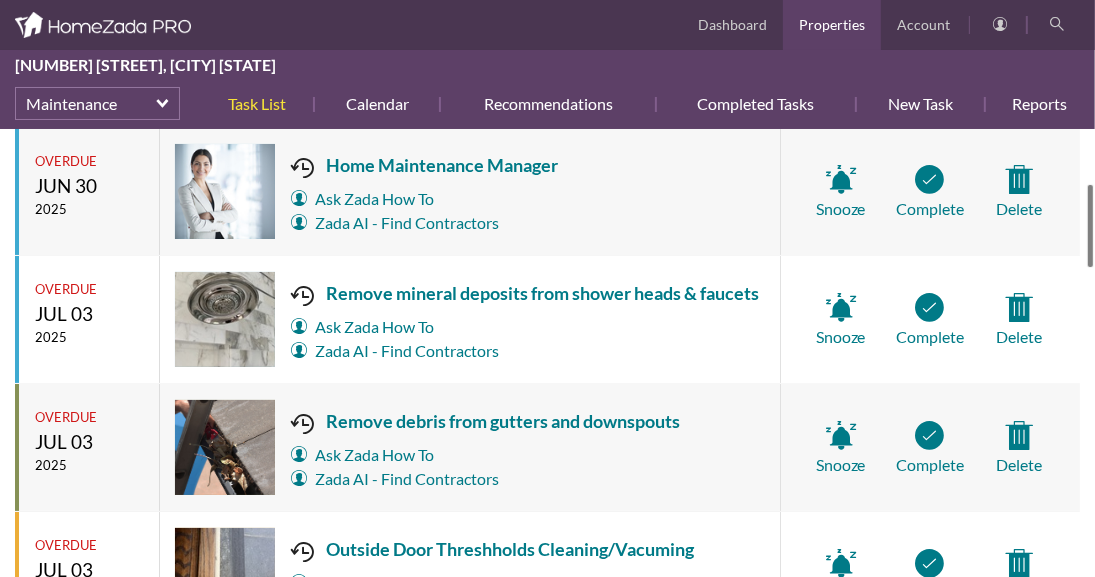 click at bounding box center (1090, 226) 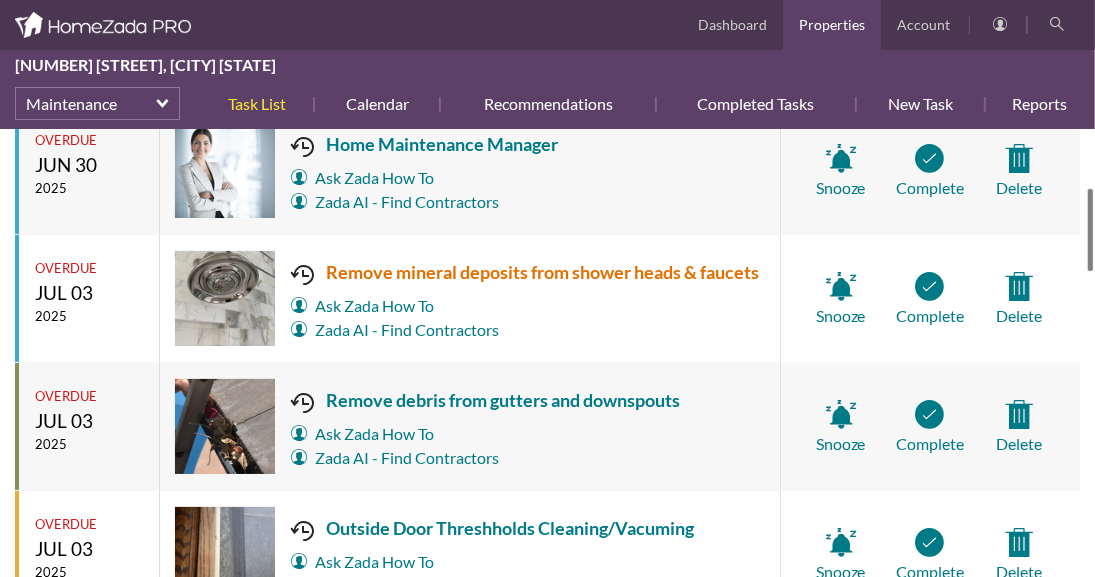 click on "Remove mineral deposits from shower heads & faucets" at bounding box center [525, 272] 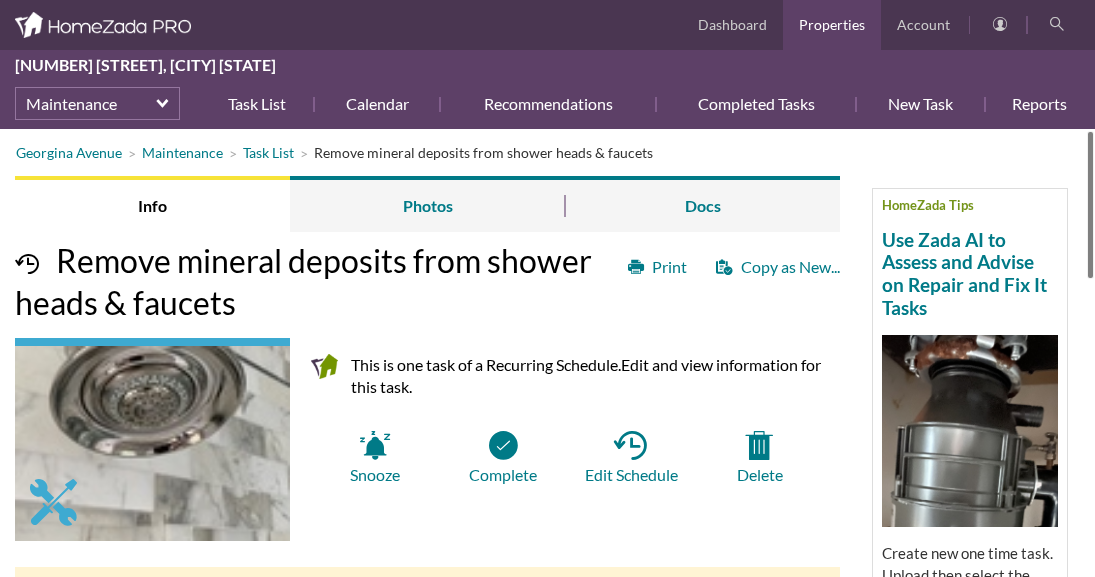 scroll, scrollTop: 0, scrollLeft: 0, axis: both 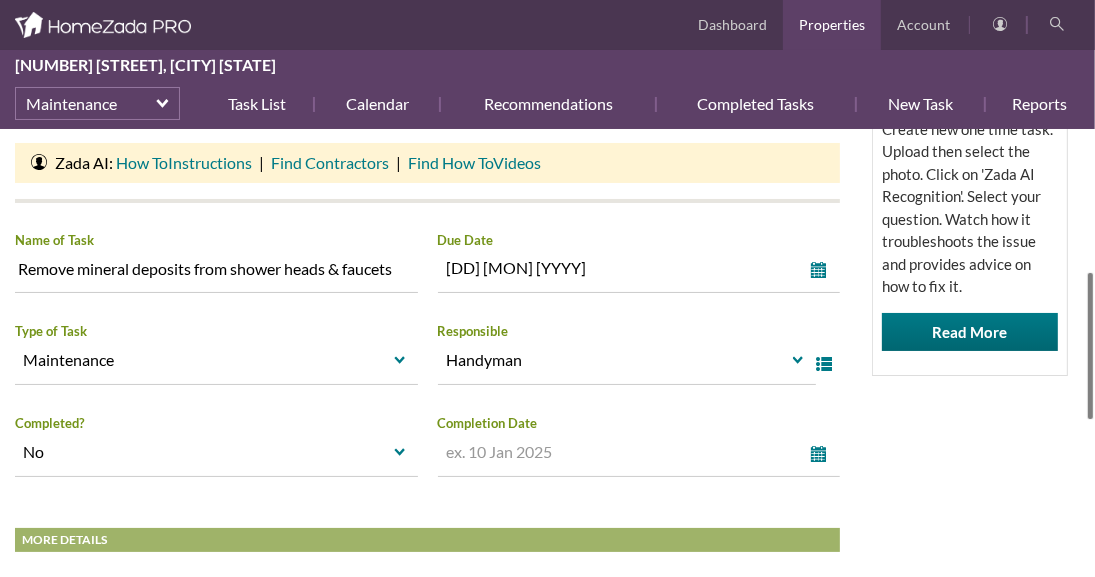 click at bounding box center [1090, 346] 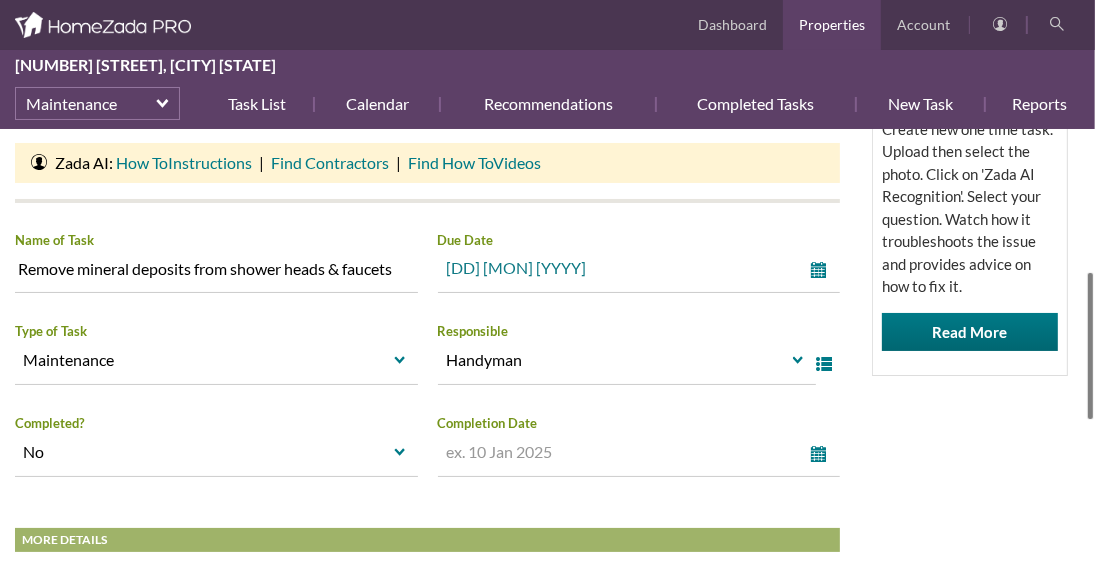 click on "select" at bounding box center [823, 270] 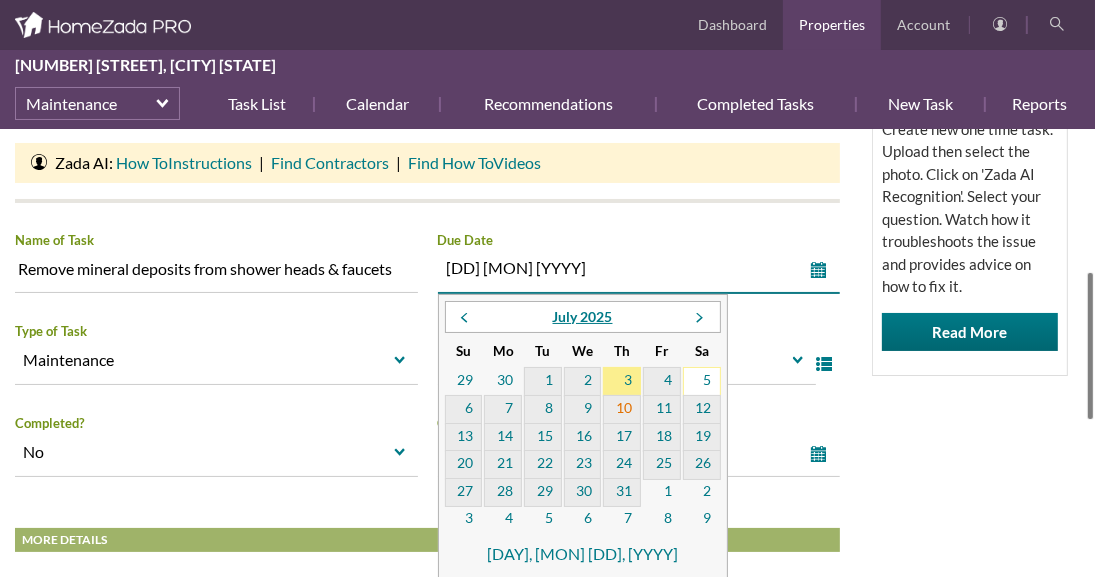 click on "10" at bounding box center (622, 410) 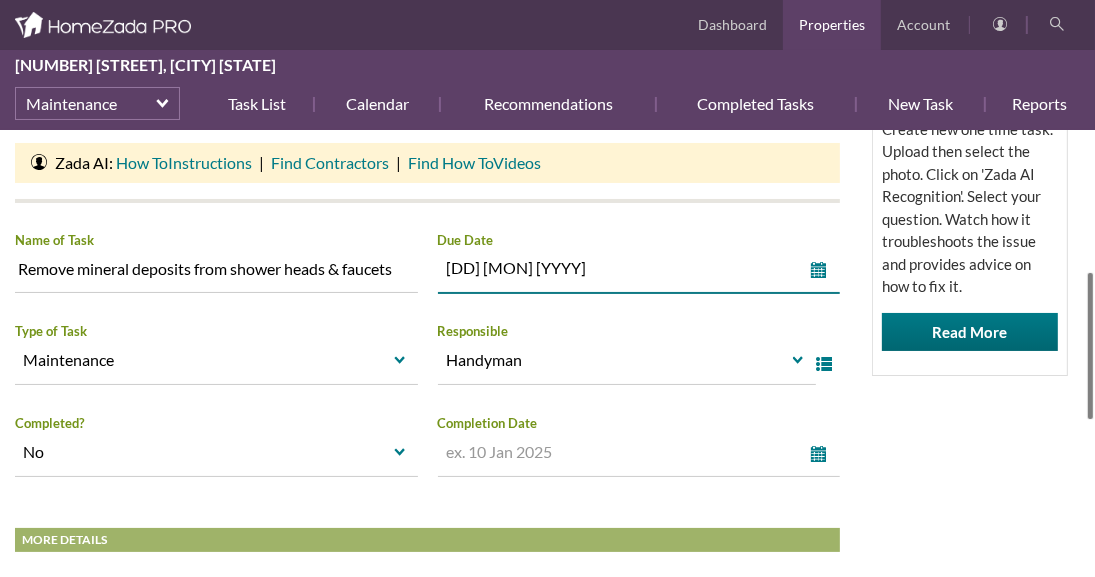 click on "HomeZada Tips
Use Zada AI to Assess and Advise on Repair and Fix It Tasks
Create new one time task. Upload then select the photo. Click on 'Zada AI Recognition'. Select your question. Watch how it troubleshoots the issue and provides advice on how to fix it.
Read More" at bounding box center [970, 145] 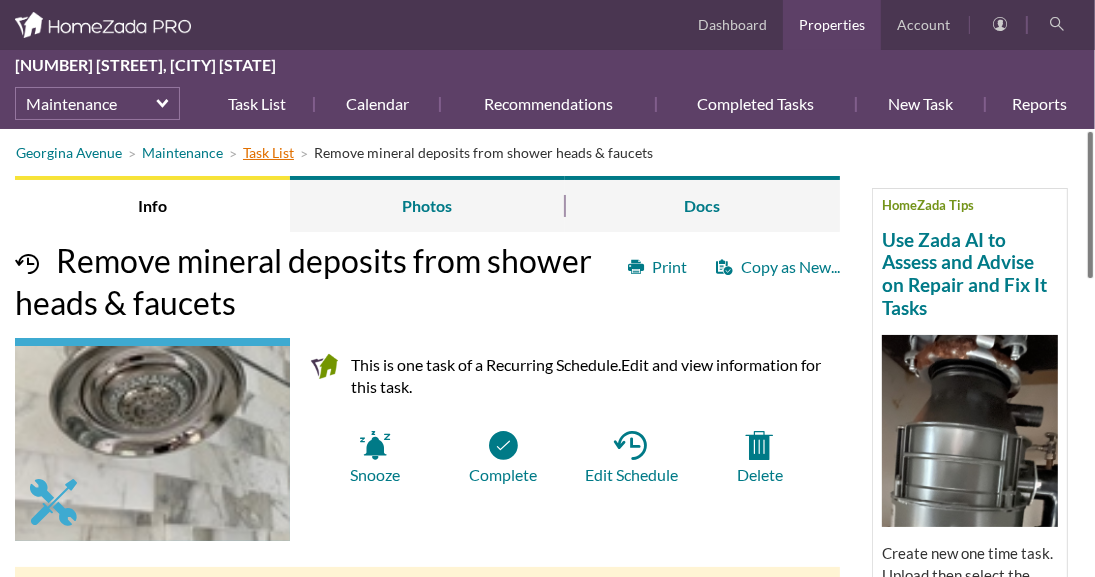 click on "Task List" at bounding box center [268, 152] 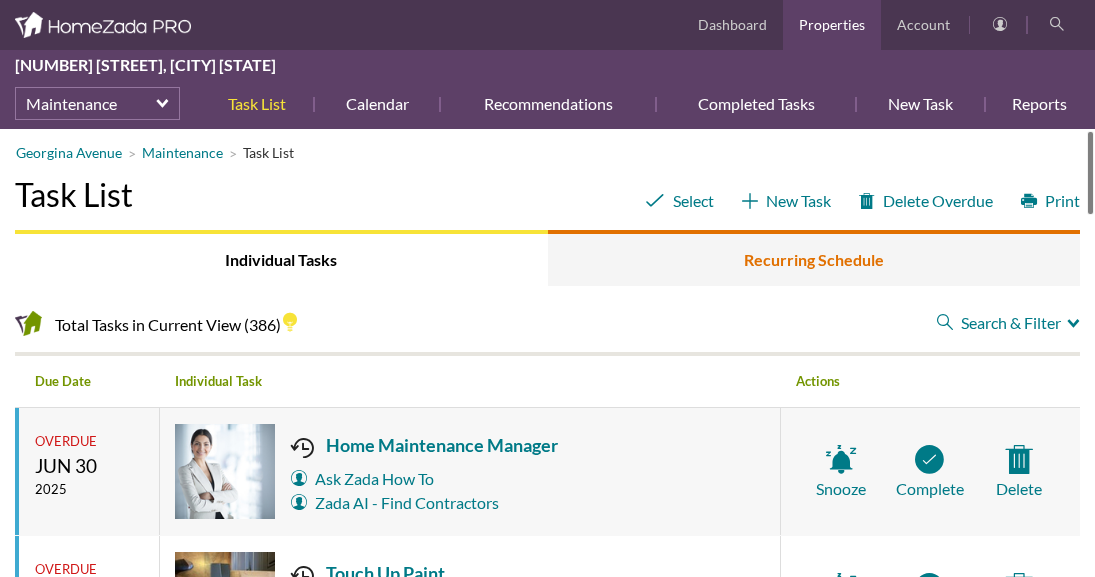 scroll, scrollTop: 0, scrollLeft: 0, axis: both 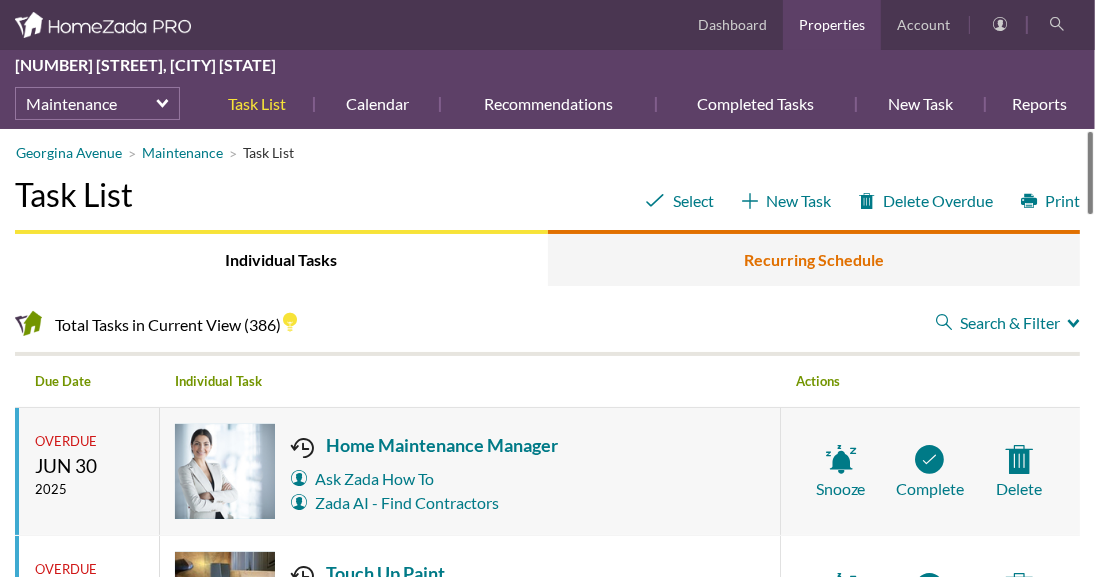 click on "Recurring Schedule" at bounding box center [814, 258] 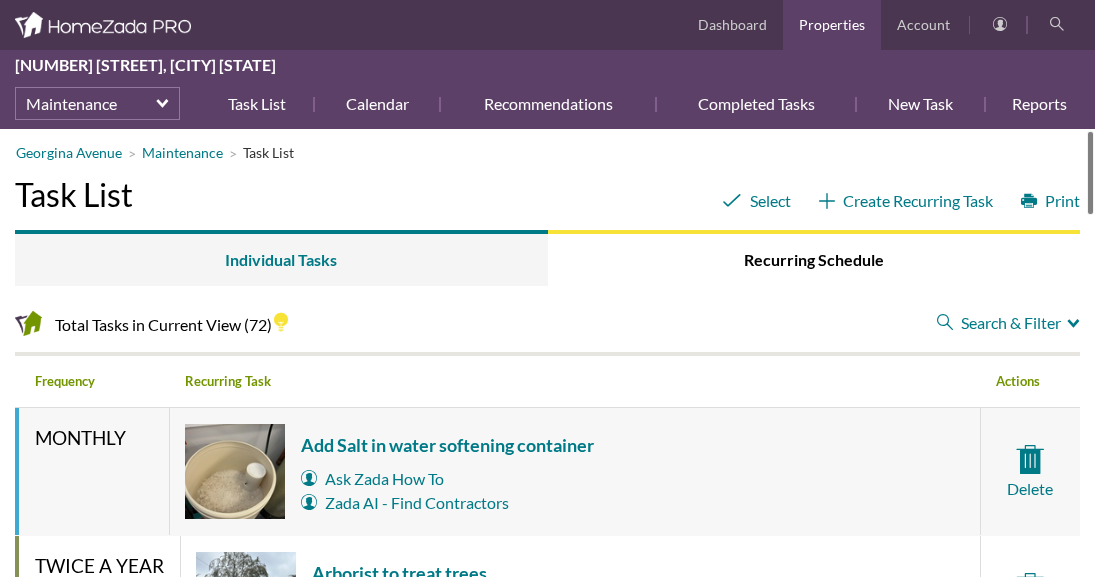 scroll, scrollTop: 0, scrollLeft: 0, axis: both 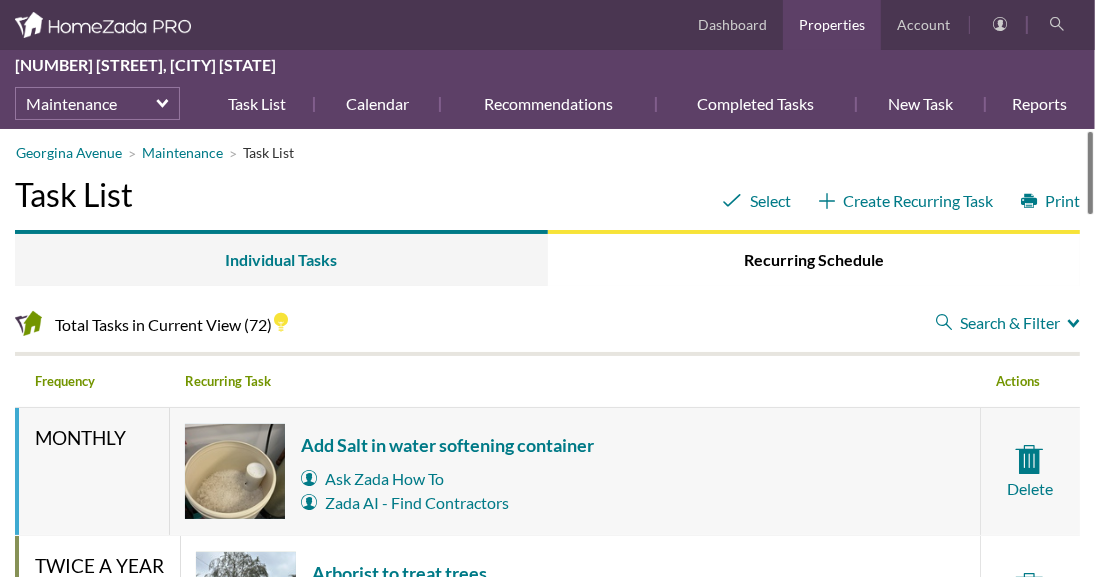 click on "Search & Filter" at bounding box center [1008, 323] 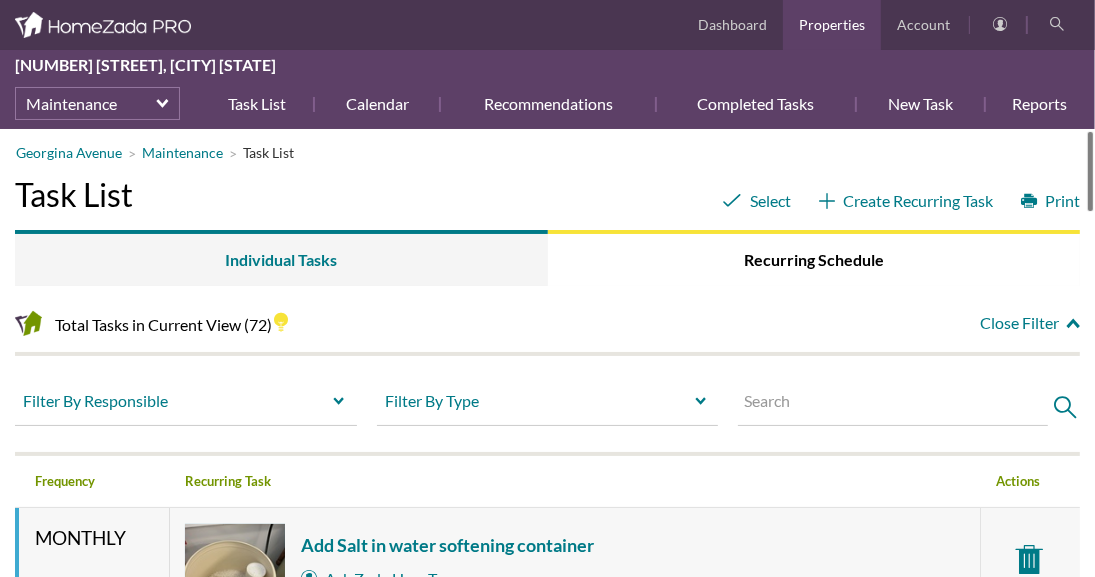 click at bounding box center [893, 405] 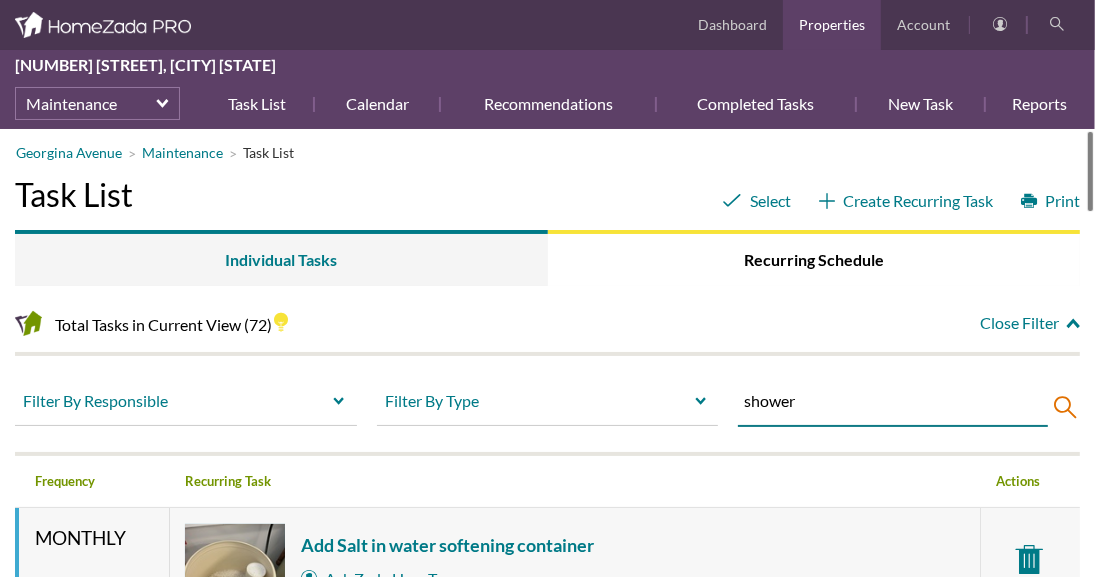 type on "shower" 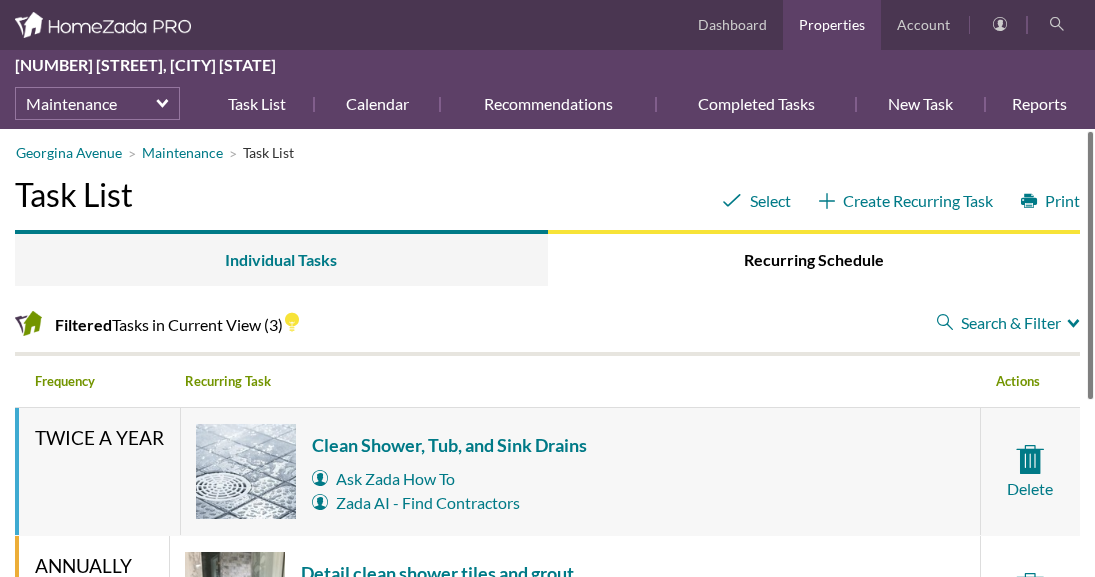 scroll, scrollTop: 0, scrollLeft: 0, axis: both 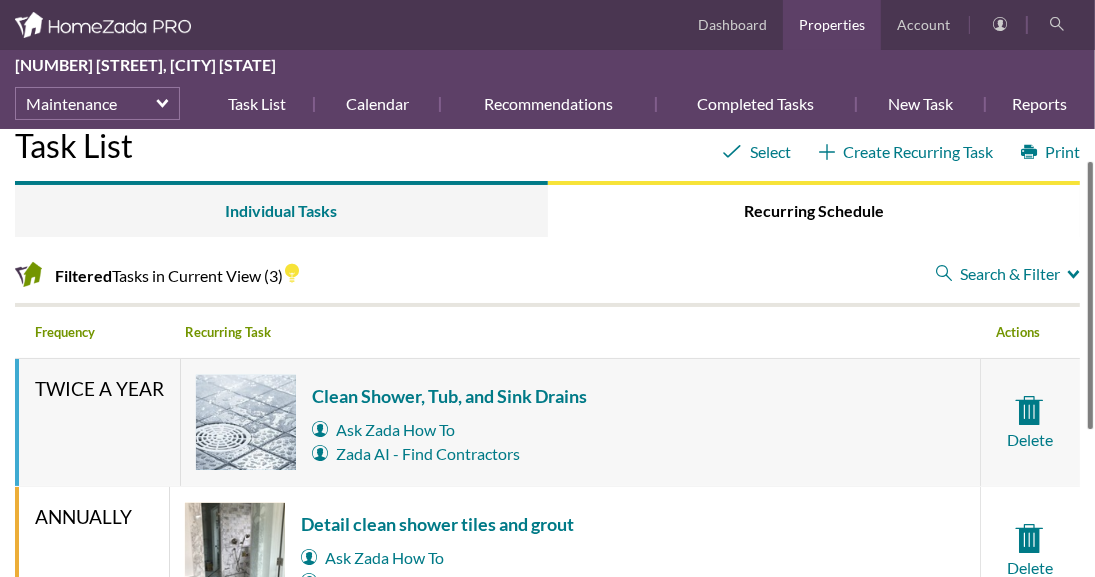 click at bounding box center (1090, 295) 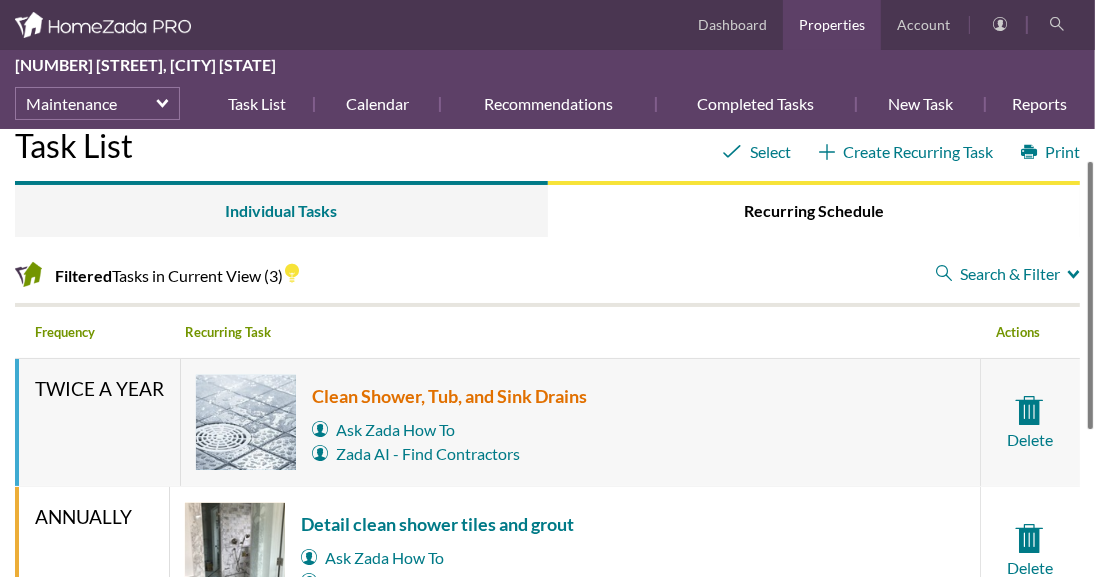 click on "Clean Shower, Tub, and Sink Drains" at bounding box center (449, 396) 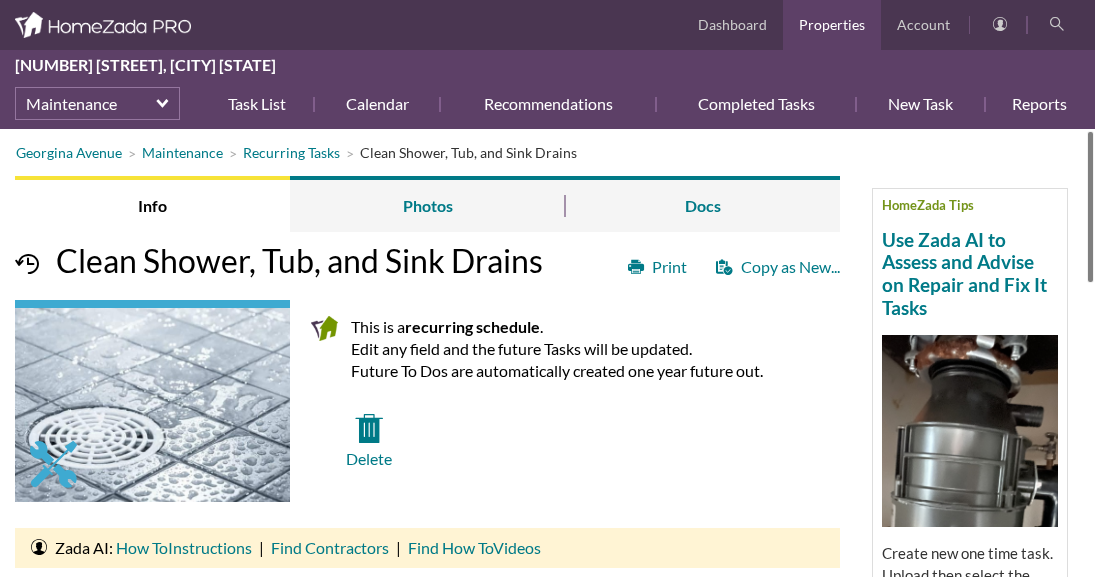 scroll, scrollTop: 0, scrollLeft: 0, axis: both 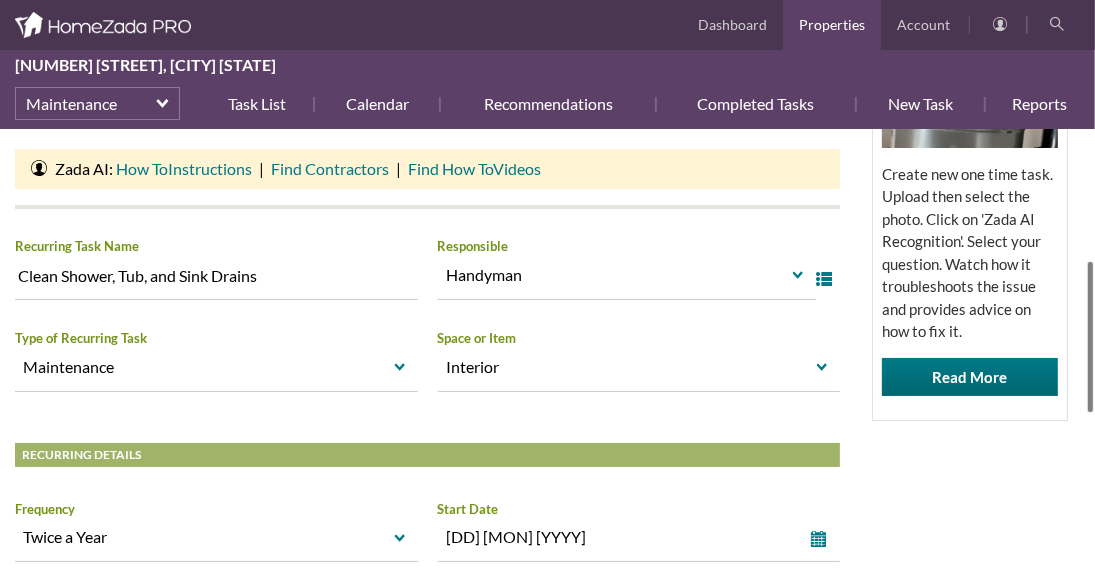 click on "Recurring Tasks
1230 Georgina..
Info
Photos
Docs
Dashboard Properties Account
1230 Georgina Avenue, Santa Monica California Maintenance
Task List
Calendar
Recommendations
Completed Tasks
New Task
Reports
More select
Dashboard
Property  Details
Inventory
Maintenance
Projects
Finances
For Sale
Dashboard" at bounding box center [547, 288] 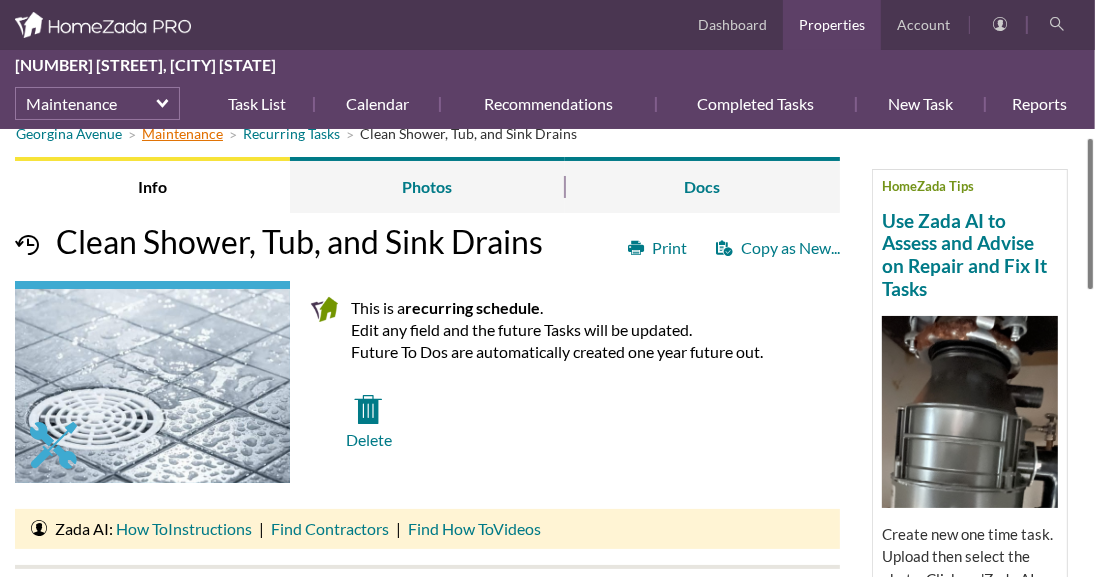 click on "Georgina Avenue
Maintenance
Recurring Tasks
Clean Shower, Tub, and Sink Drains
HomeZada Tips
Use Zada AI to Assess and Advise on Repair and Fix It Tasks
Create new one time task. Upload then select the photo. Click on 'Zada AI Recognition'. Select your question. Watch how it troubleshoots the issue and provides advice on how to fix it.
Read More
Info
Photos
Docs
Print
Copy as New...
Clean Shower, Tub, and Sink Drains
This is a  recurring schedule .
Edit any field and the future Tasks will be updated.
Future To Dos are automatically created one year future out.
Delete" at bounding box center (547, 734) 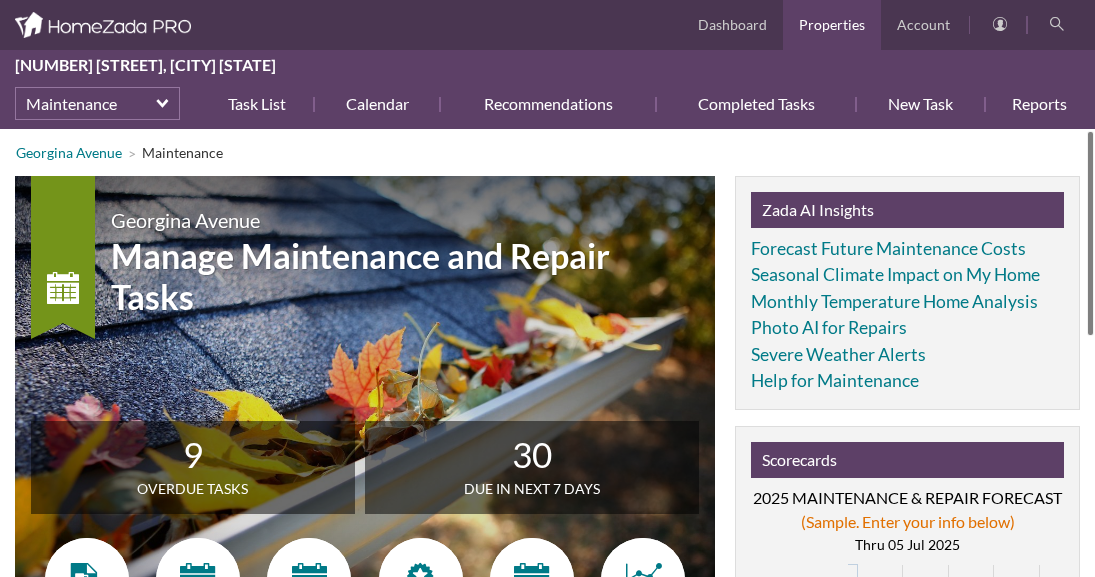 scroll, scrollTop: 0, scrollLeft: 0, axis: both 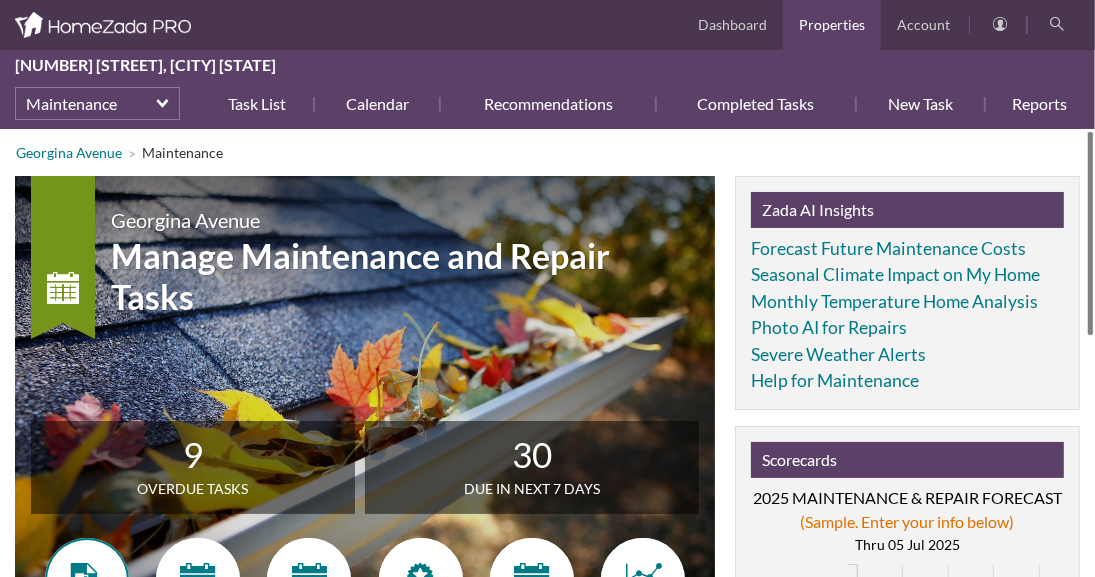 click at bounding box center (87, 580) 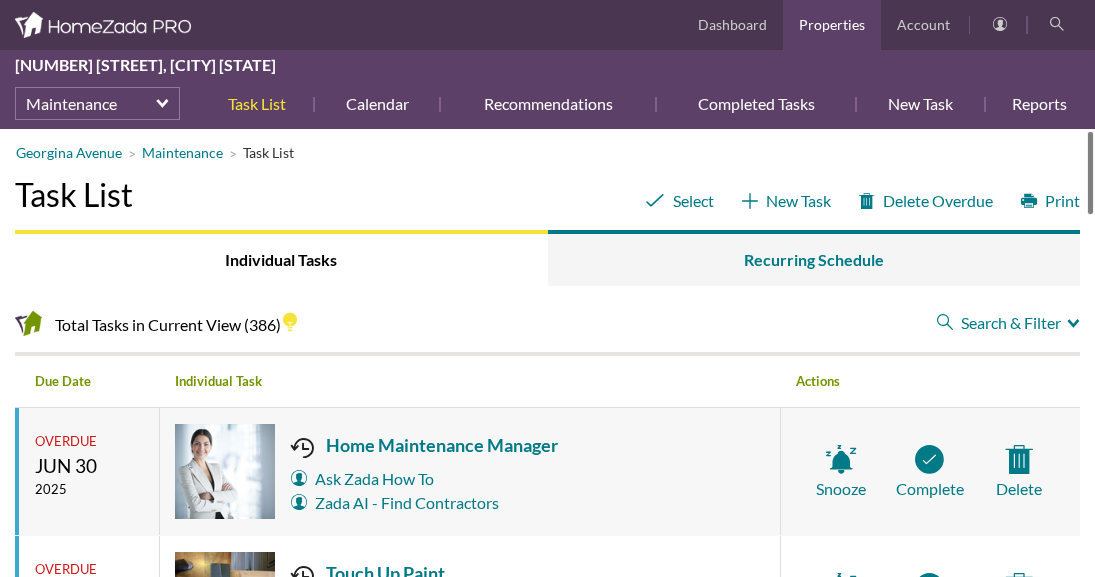 scroll, scrollTop: 0, scrollLeft: 0, axis: both 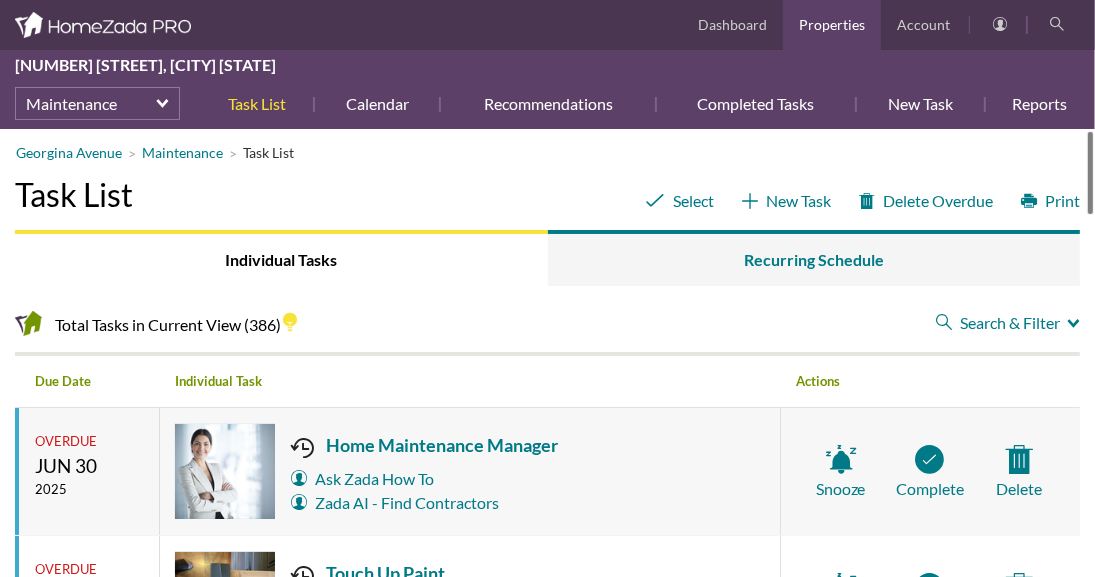 click on "Georgina Avenue
Maintenance
Task List
Select
New Task
Delete Overdue
Print
Task List
Individual Tasks
Recurring Schedule
Total Tasks in Current View (386)
Search & Filter
Close Filter
Search & Filter
Close Filter
Filter By When select Filter By When Overdue Today Next 7 Days Next 14 Days Next 30 Days Next 90 Days
Filter By Responsible select Filter By Responsible Advanced Homes Arborist - Mook’s Arbor Systems Bin Wash LA Bulletproof Tile and Stone Canoga Park HVAC Chandler Roofing Chimney Checkup Crystal Water Pool Serv Culligan Drakes furniture and rugs EHM Elevator Residential Elevator Gardener Gas Grill - Superclean BBQ Handyman Home Manager Housekeeper" at bounding box center (547, 353) 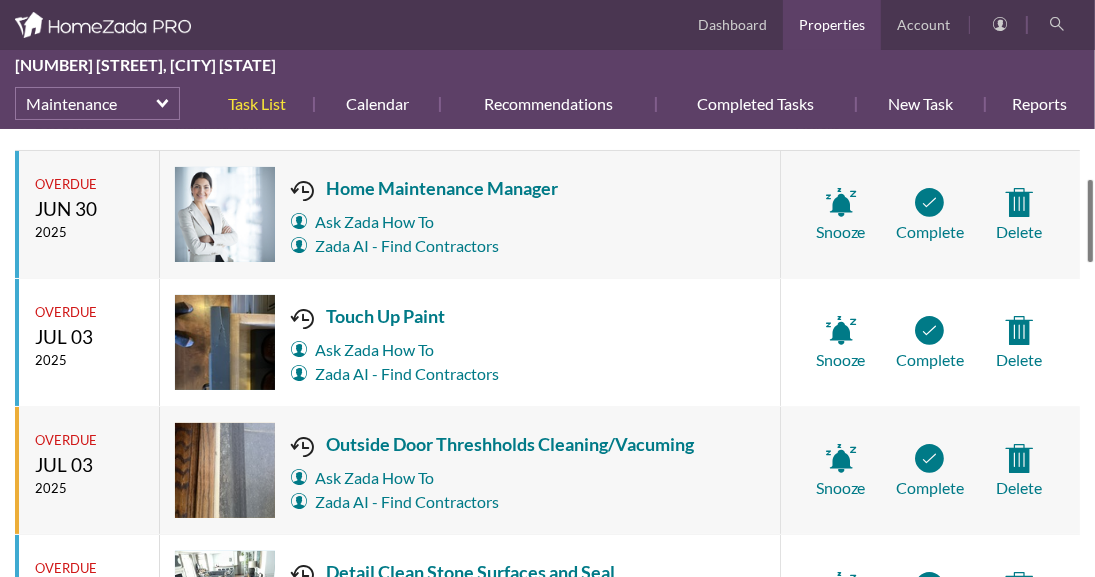 click at bounding box center [1090, 221] 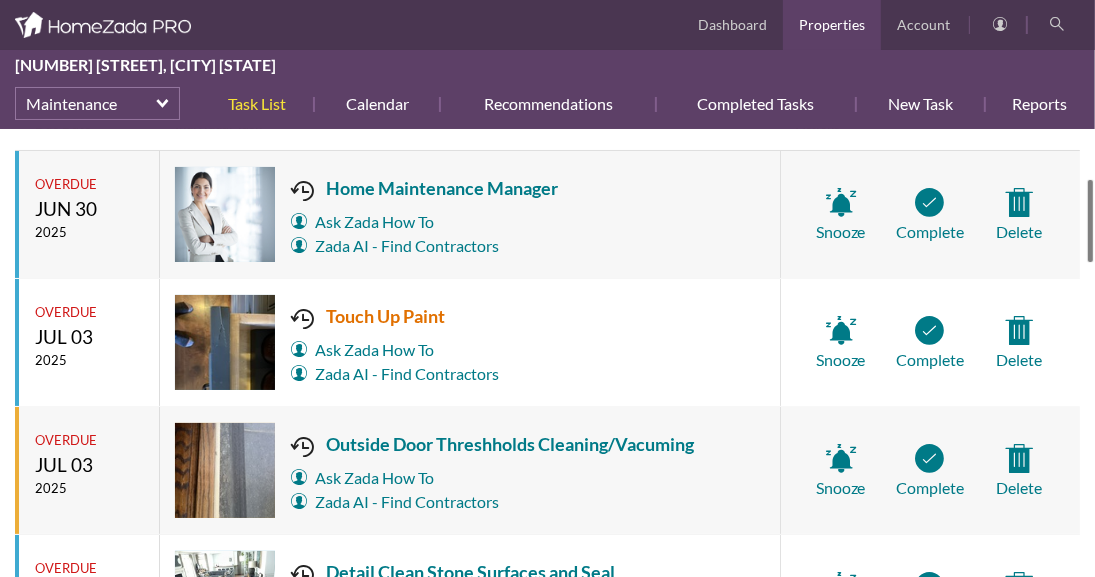 click on "Touch Up Paint" at bounding box center (395, 316) 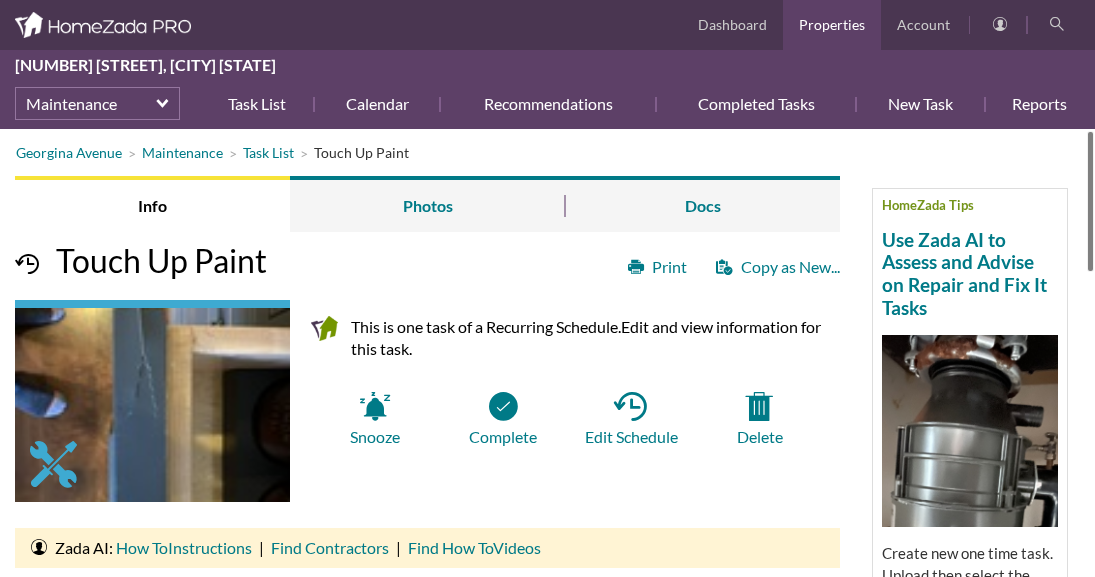 scroll, scrollTop: 0, scrollLeft: 0, axis: both 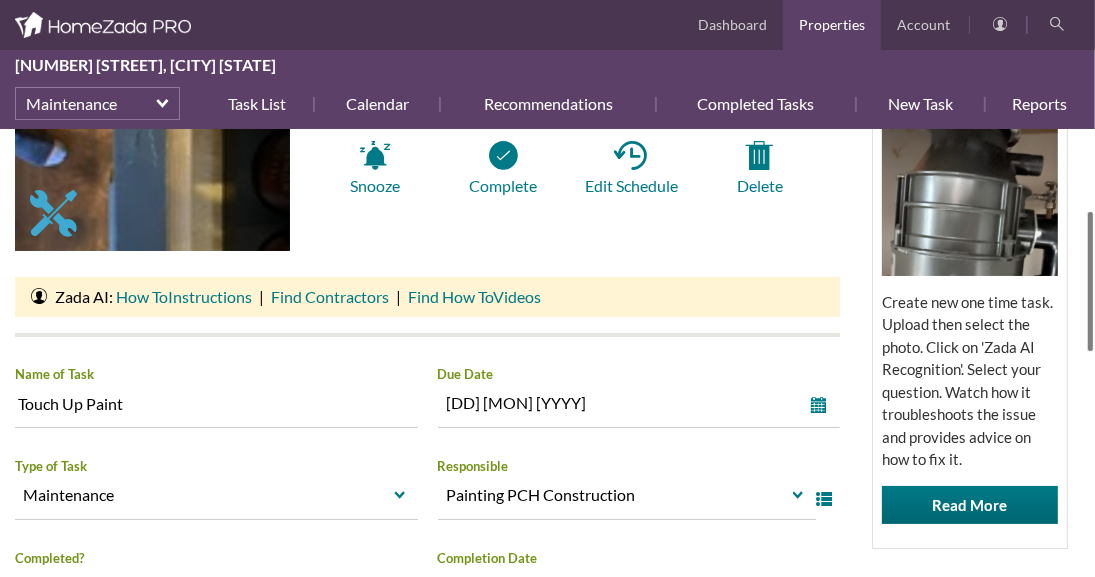click at bounding box center [1090, 281] 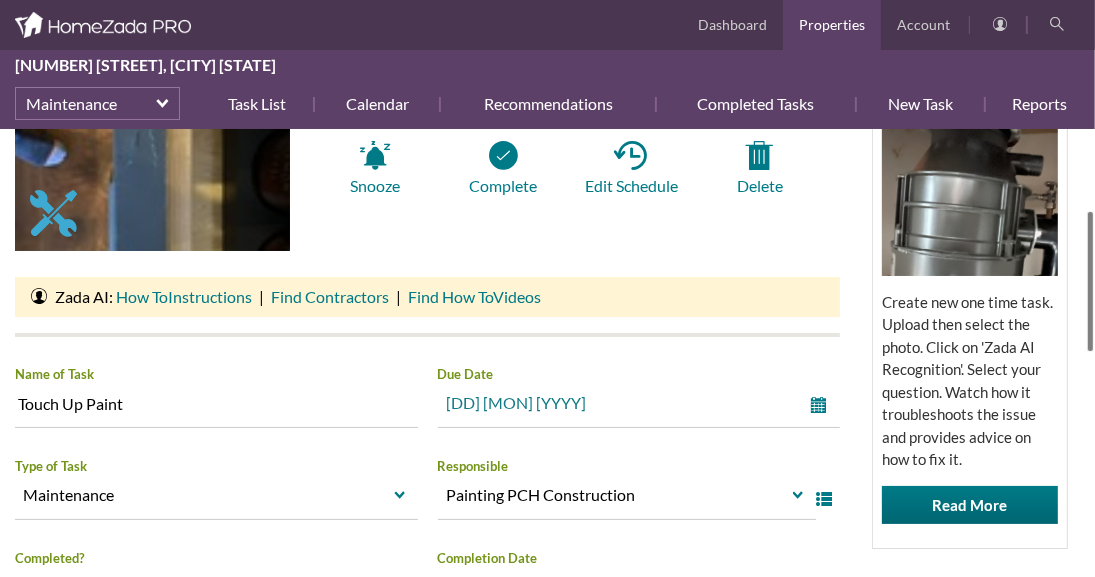 click on "select" at bounding box center [823, 405] 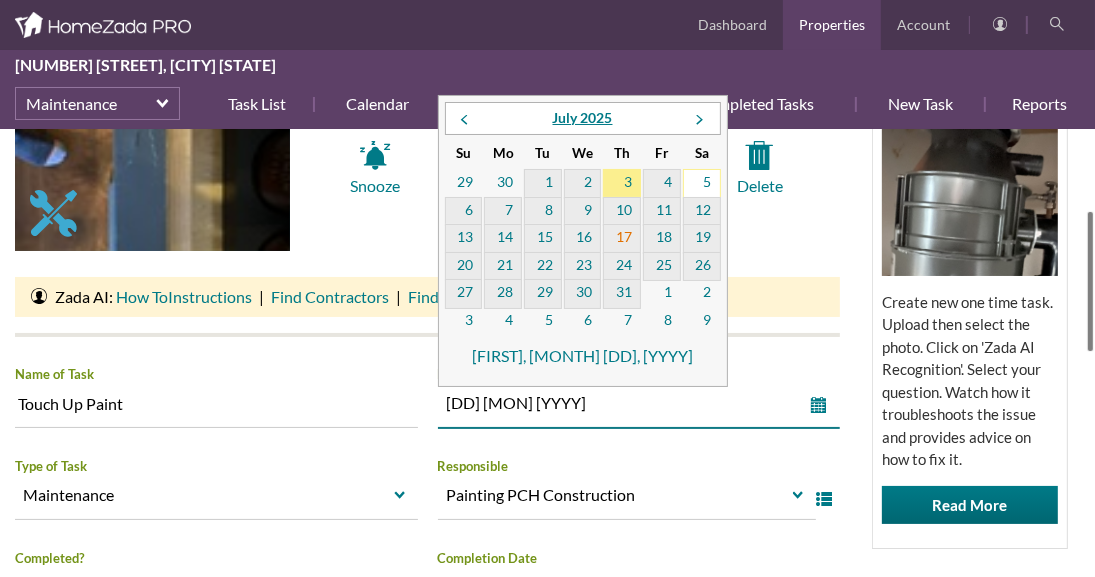 click on "17" at bounding box center [622, 239] 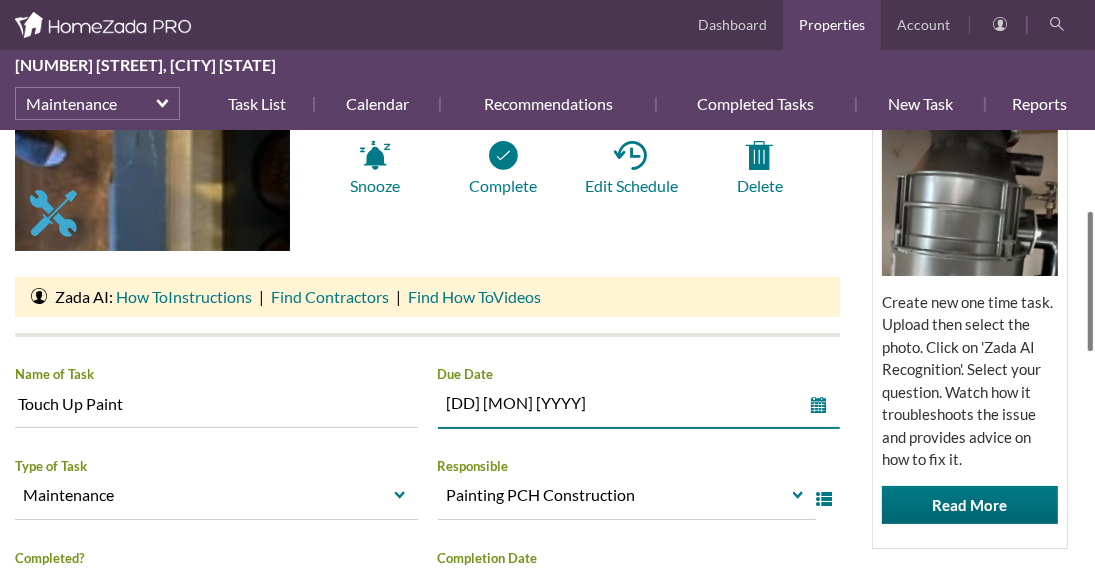 drag, startPoint x: 795, startPoint y: 213, endPoint x: 861, endPoint y: 238, distance: 70.5762 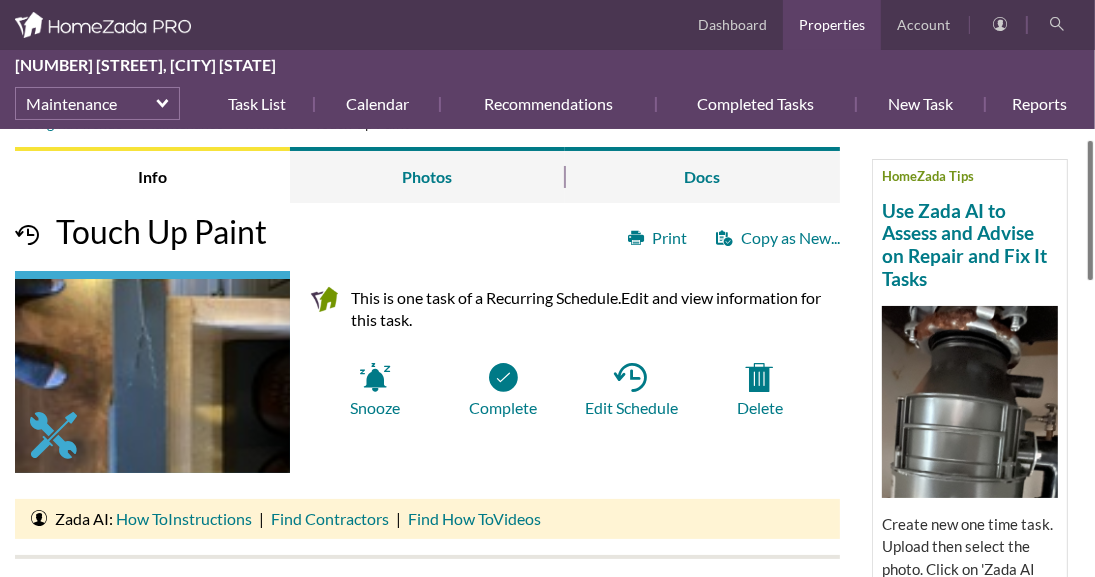 click on "Task List
1230 Georgina..
Info
Photos
Docs
Dashboard Properties Account
1230 Georgina Avenue, Santa Monica California Maintenance
Task List
Calendar
Recommendations
Completed Tasks
New Task
Reports
More select
Dashboard
Property  Details
Inventory
Maintenance
Projects
Finances
For Sale
Dashboard" at bounding box center (547, 288) 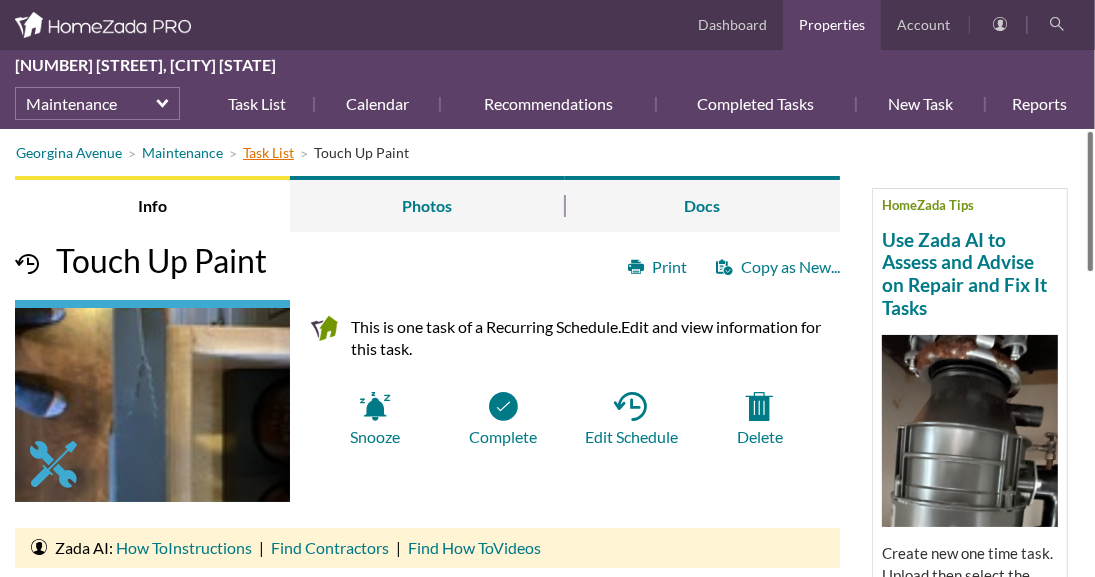 click on "Task List" at bounding box center [268, 152] 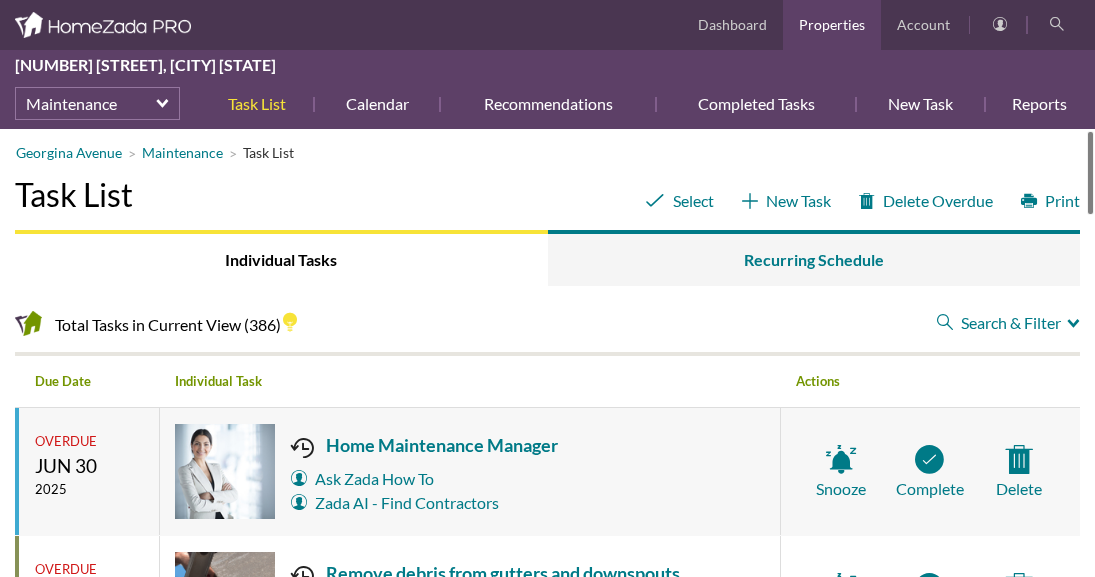scroll, scrollTop: 0, scrollLeft: 0, axis: both 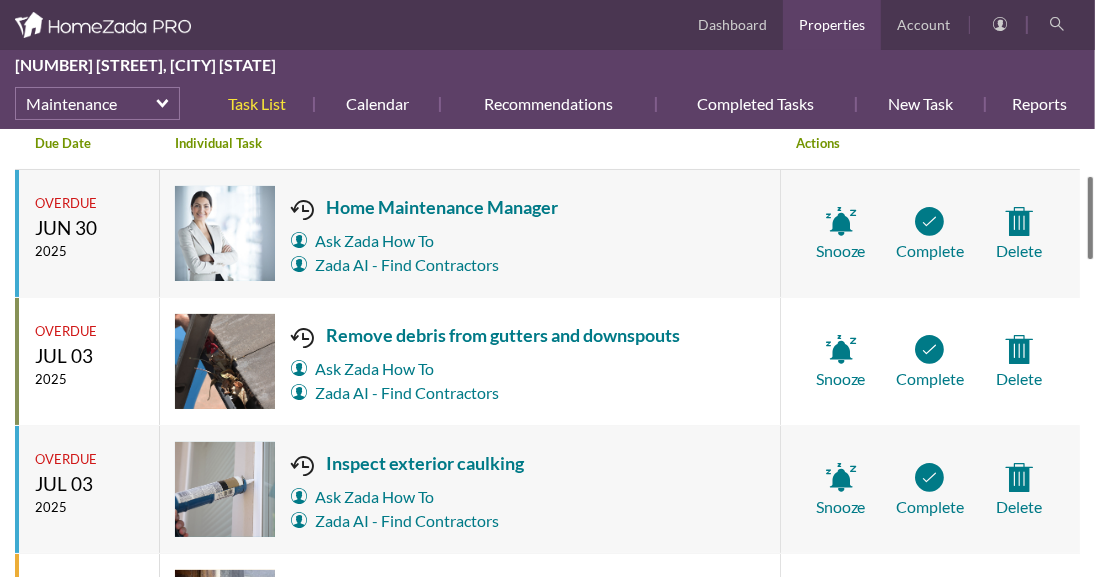 click at bounding box center [1090, 218] 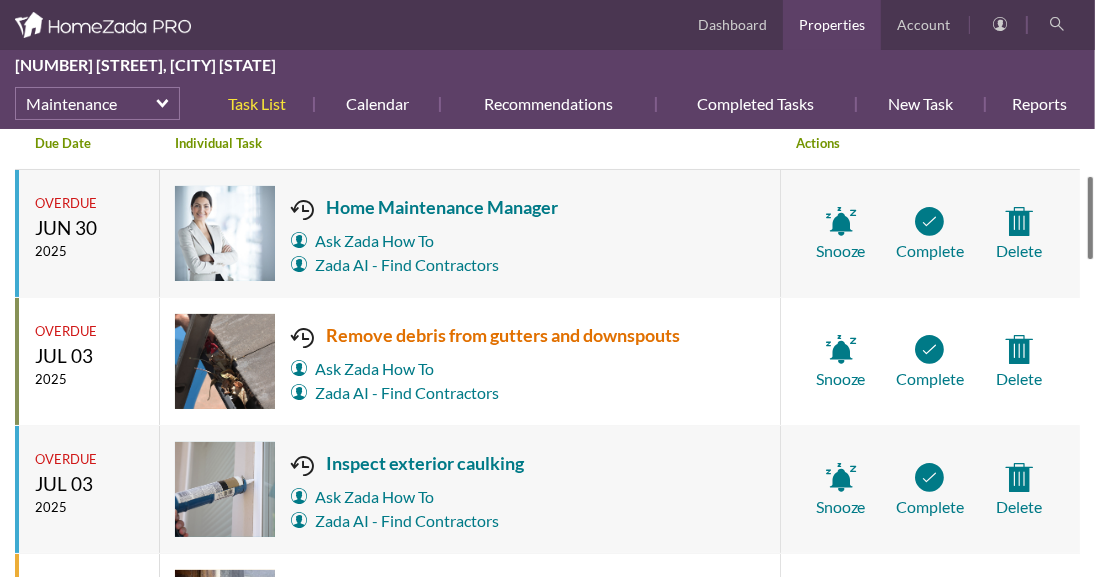 click on "Remove debris from gutters and downspouts" at bounding box center (485, 335) 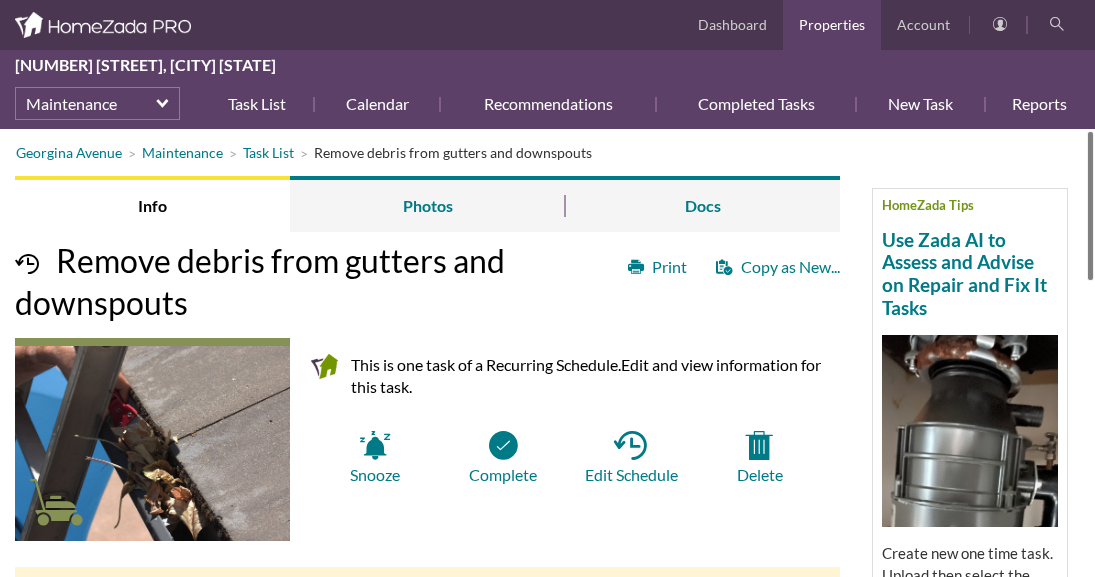 scroll, scrollTop: 0, scrollLeft: 0, axis: both 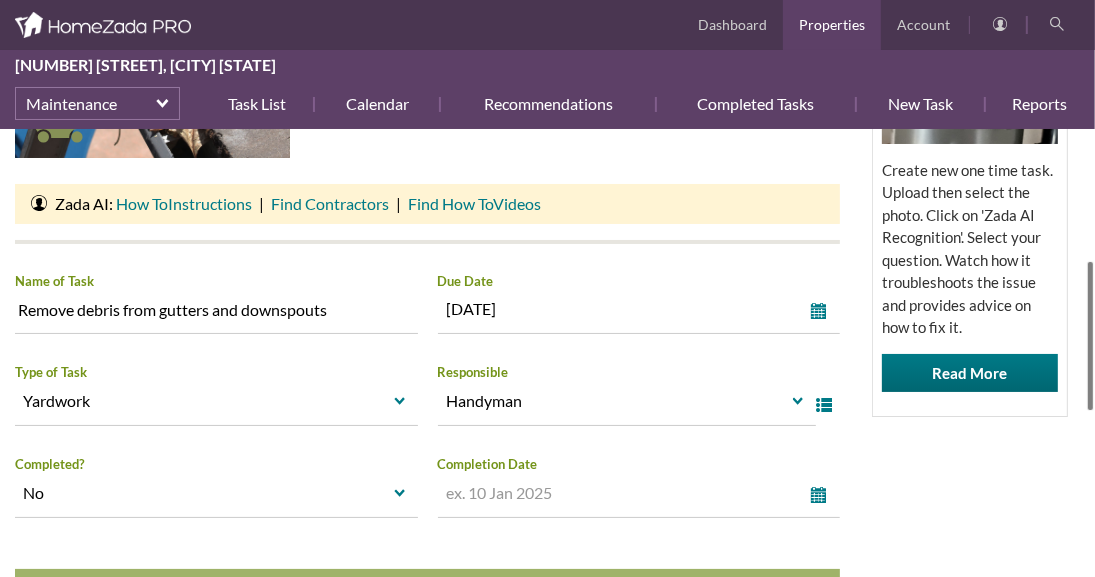 click at bounding box center [1090, 336] 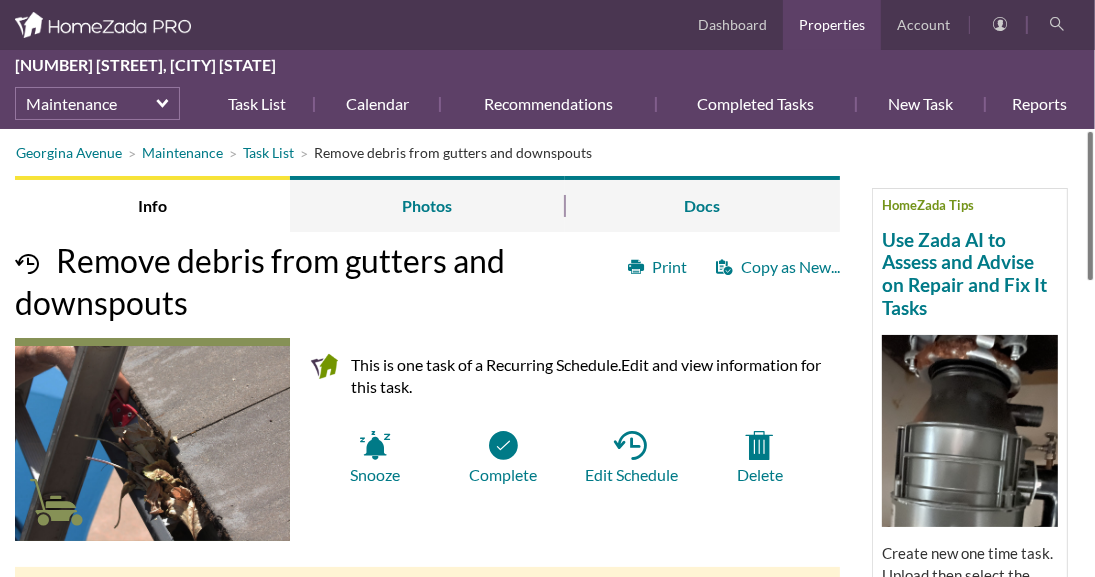 click on "[STREET]
Maintenance
Task List
Remove debris from gutters and downspouts
HomeZada Tips
Use Zada AI to Assess and Advise on Repair and Fix It Tasks
Create new one time task. Upload then select the photo. Click on 'Zada AI Recognition'. Select your question. Watch how it troubleshoots the issue and provides advice on how to fix it.
Read More
Info
Photos
Docs
Print
Copy as New...
Remove debris from gutters and downspouts
This is one task of a Recurring Schedule.  Edit and view information for this task.
Snooze
Complete" at bounding box center (547, 353) 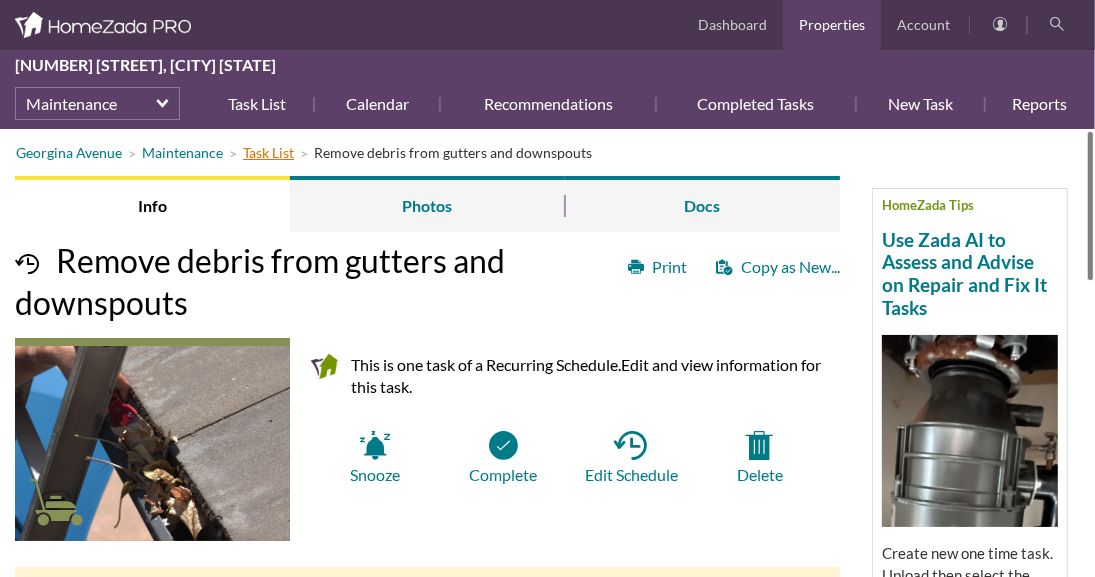 click on "Task List" at bounding box center [268, 152] 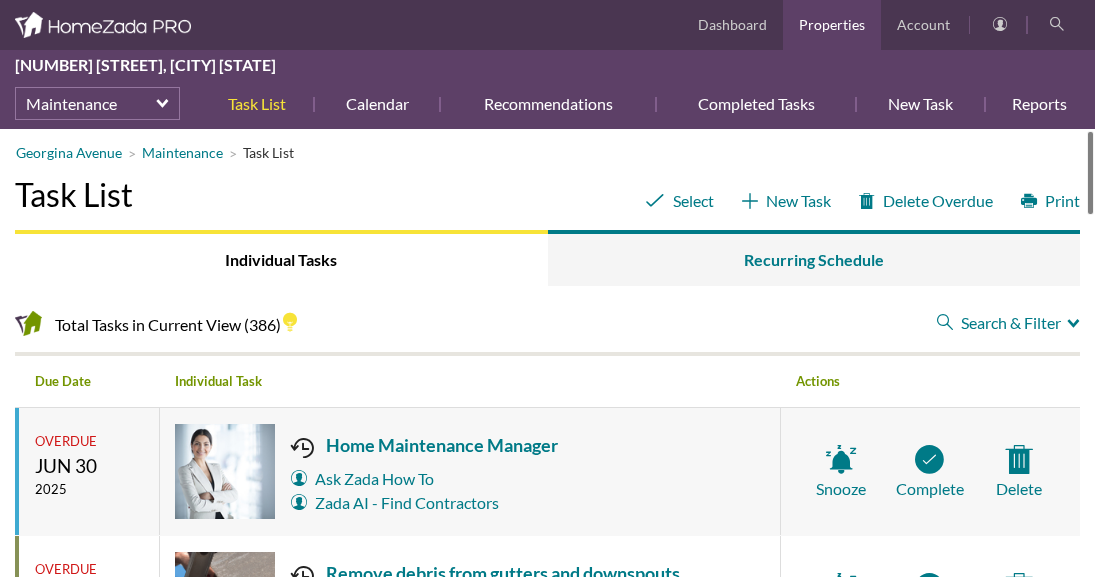 scroll, scrollTop: 0, scrollLeft: 0, axis: both 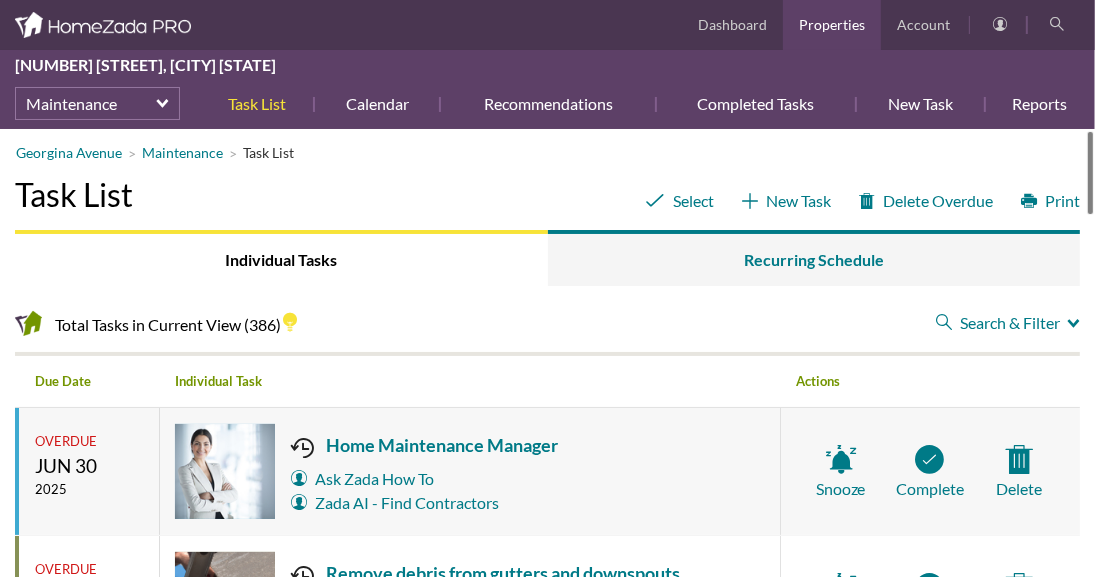 click on "Search & Filter" at bounding box center [1008, 323] 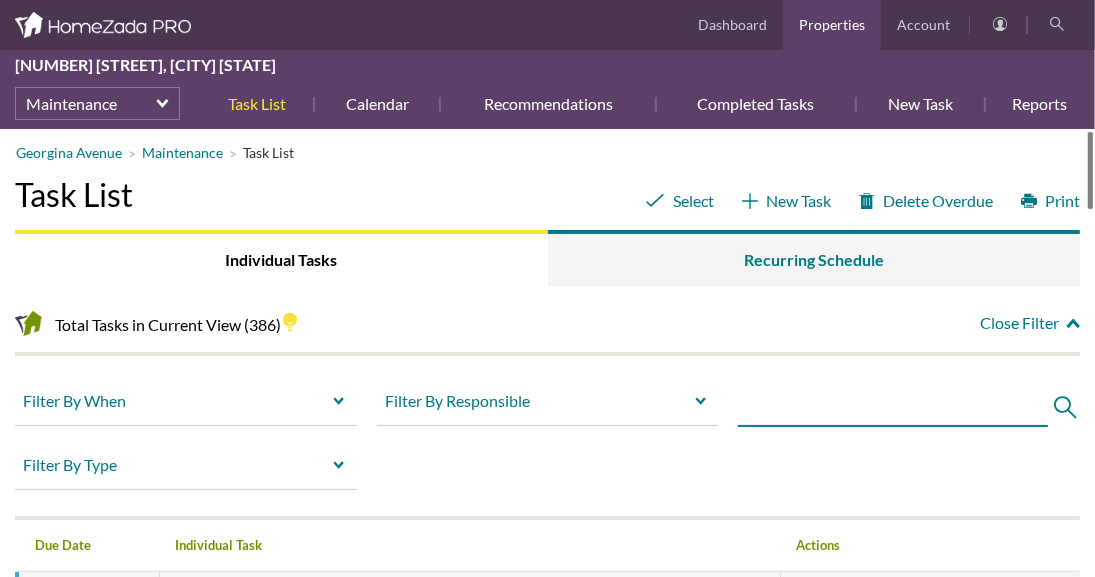 click at bounding box center [893, 405] 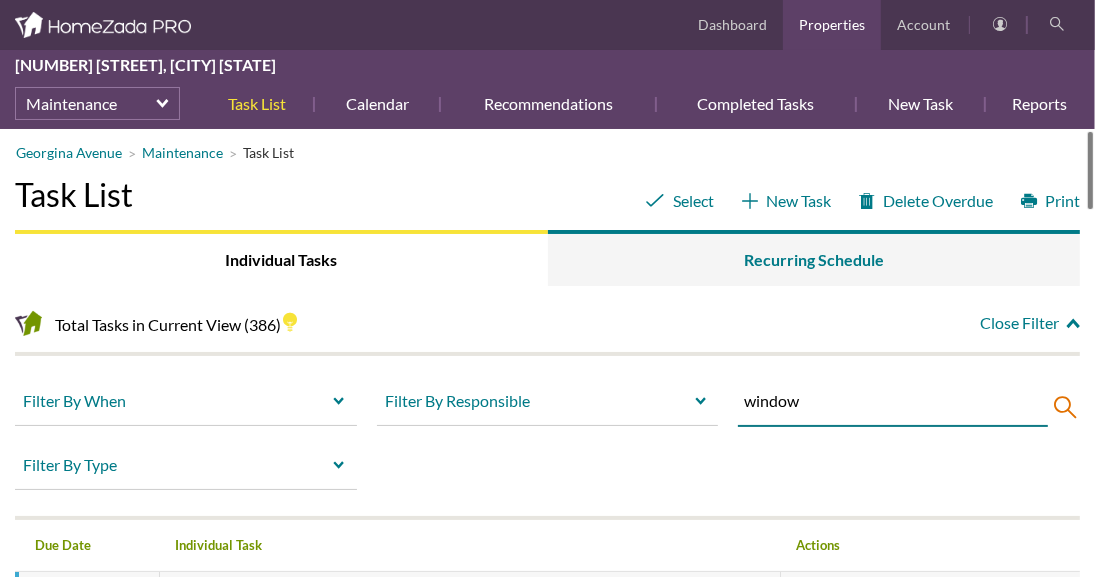 type on "window" 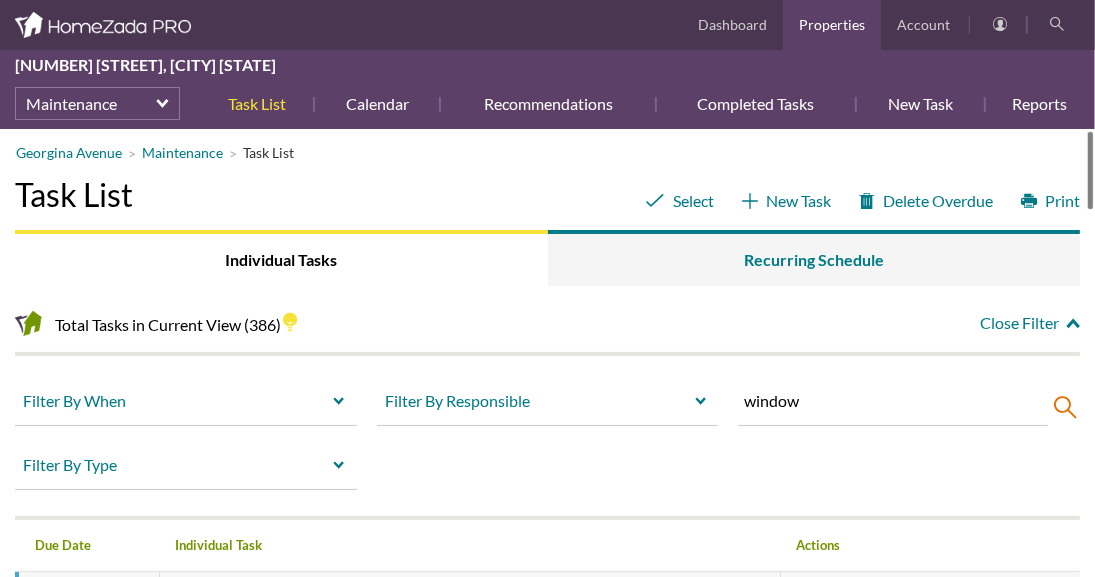 click at bounding box center [1059, 408] 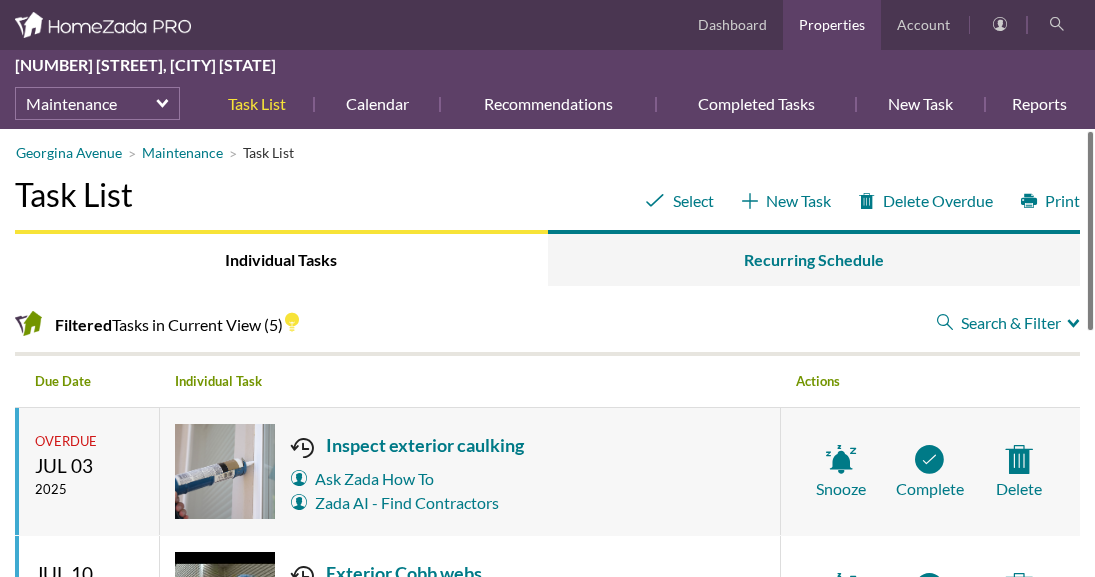 scroll, scrollTop: 0, scrollLeft: 0, axis: both 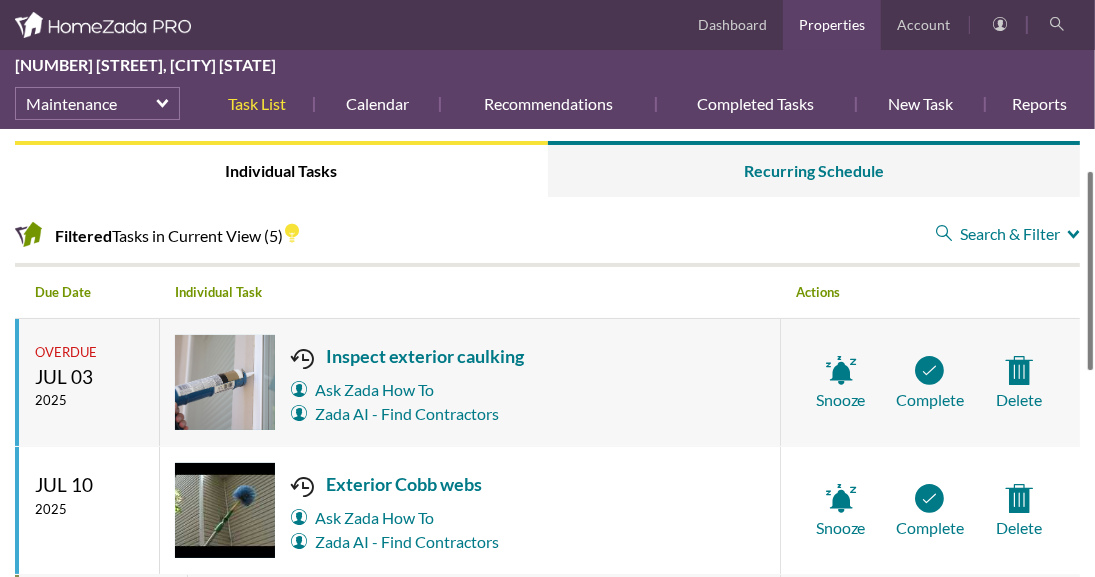 click at bounding box center [1090, 271] 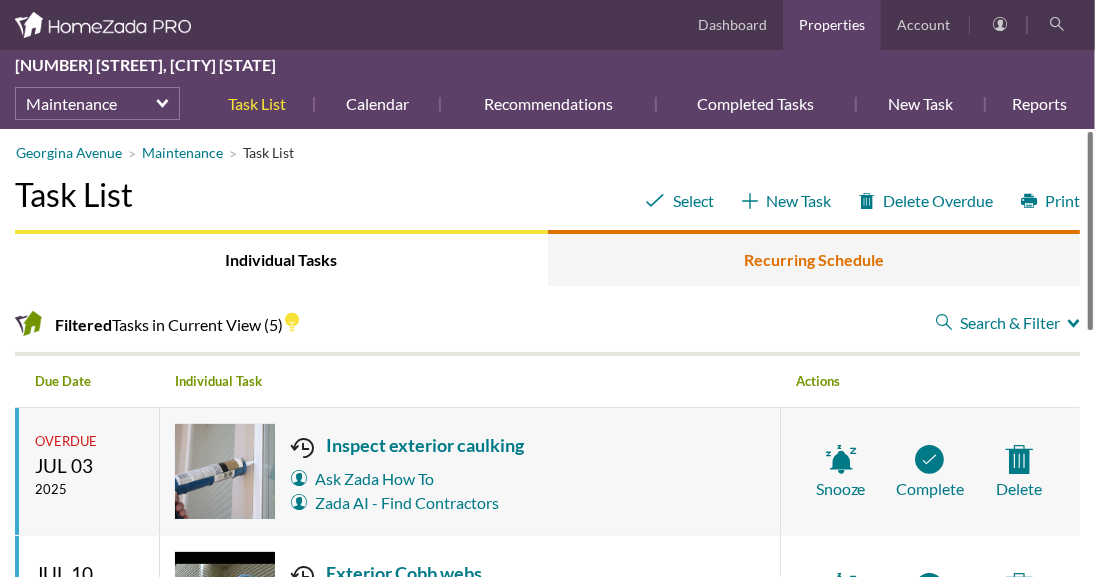click on "Recurring Schedule" at bounding box center [814, 258] 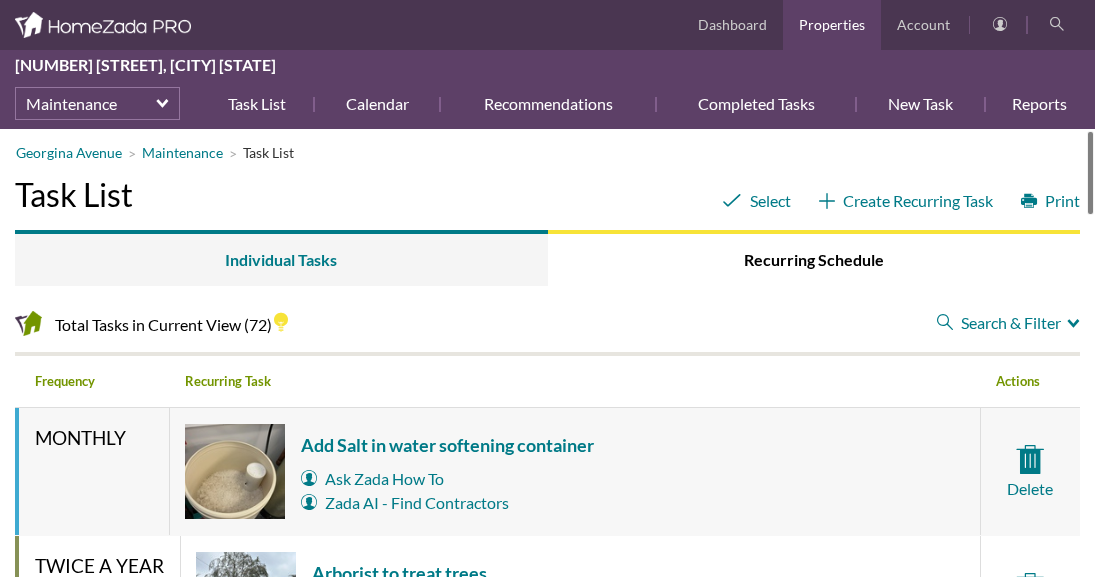 scroll, scrollTop: 0, scrollLeft: 0, axis: both 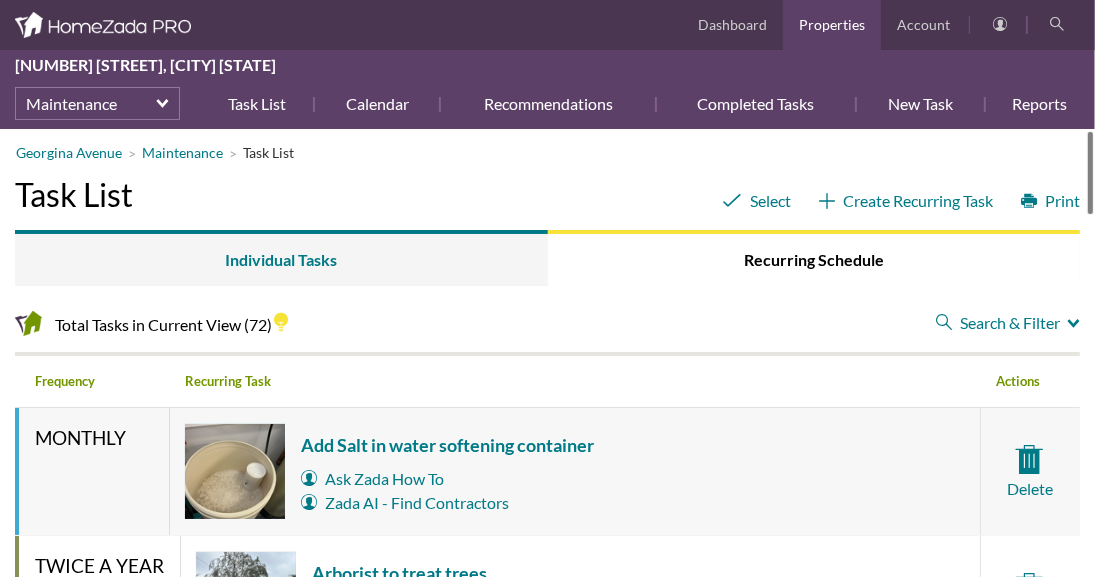 click on "Search & Filter" at bounding box center [1008, 323] 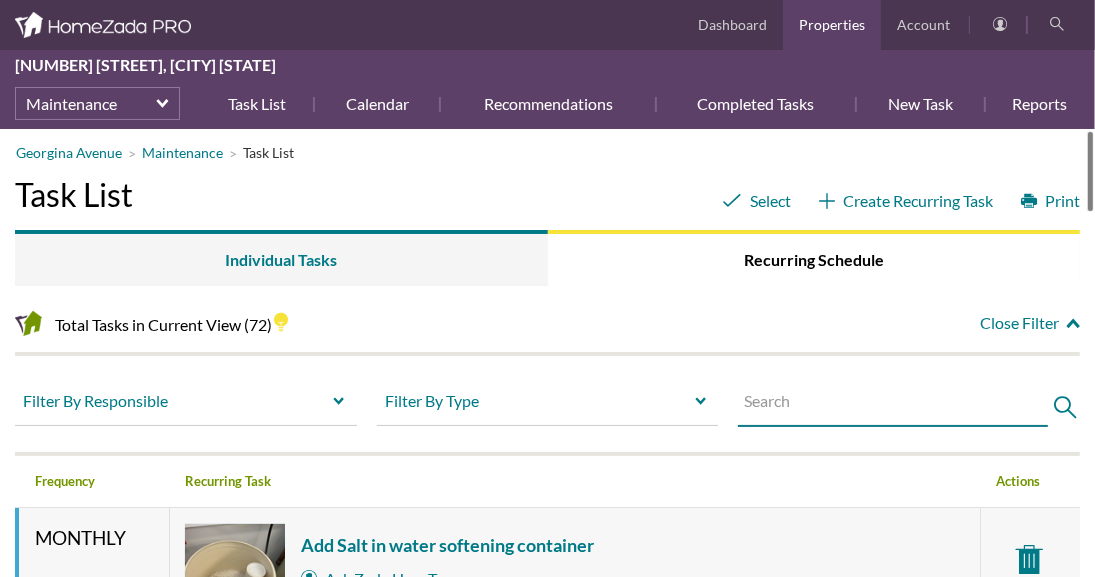 click at bounding box center [893, 405] 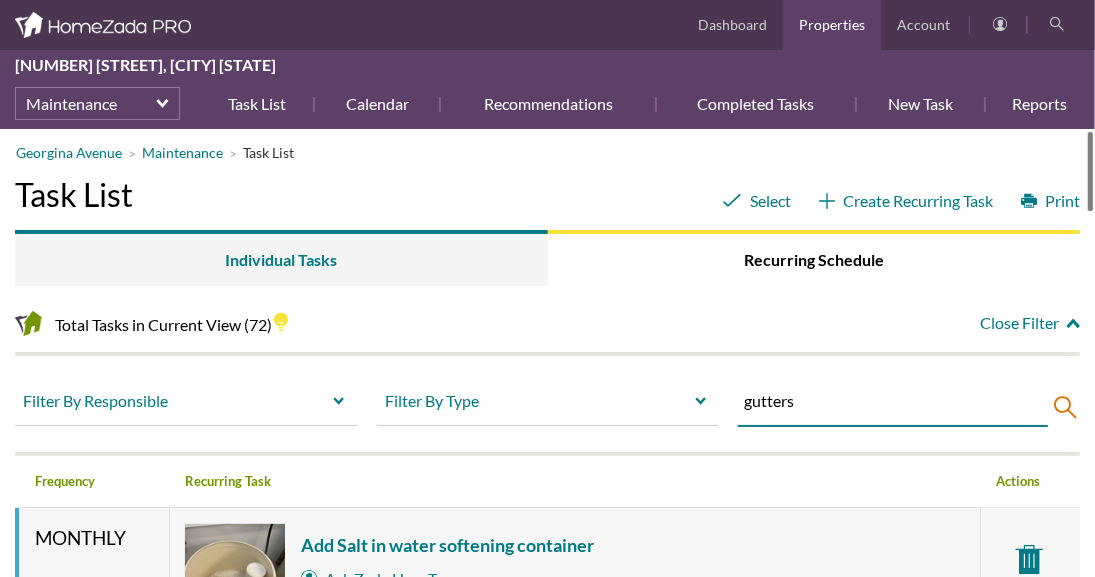type on "gutters" 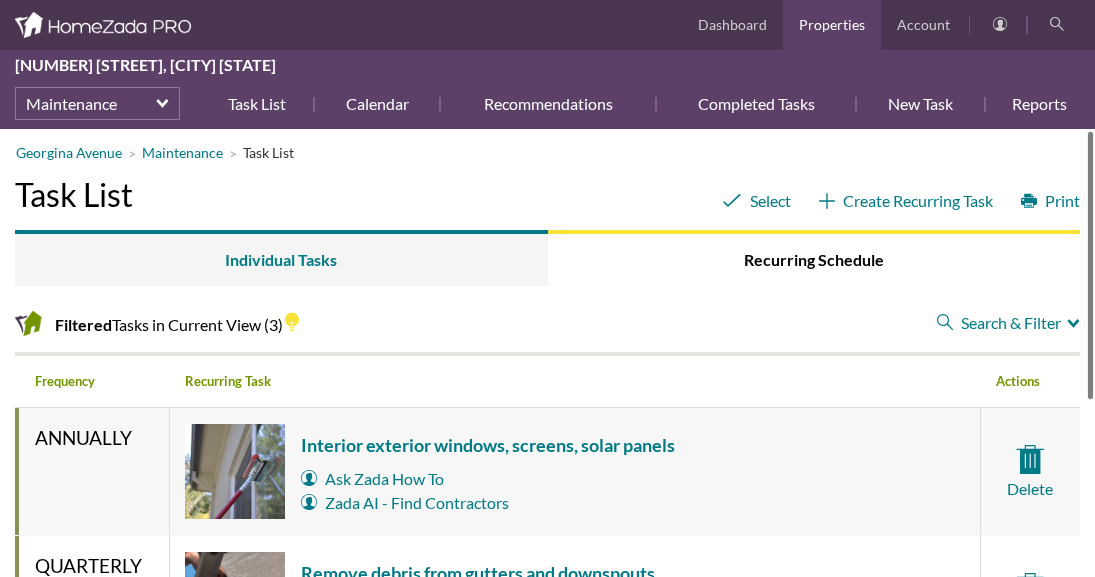 scroll, scrollTop: 0, scrollLeft: 0, axis: both 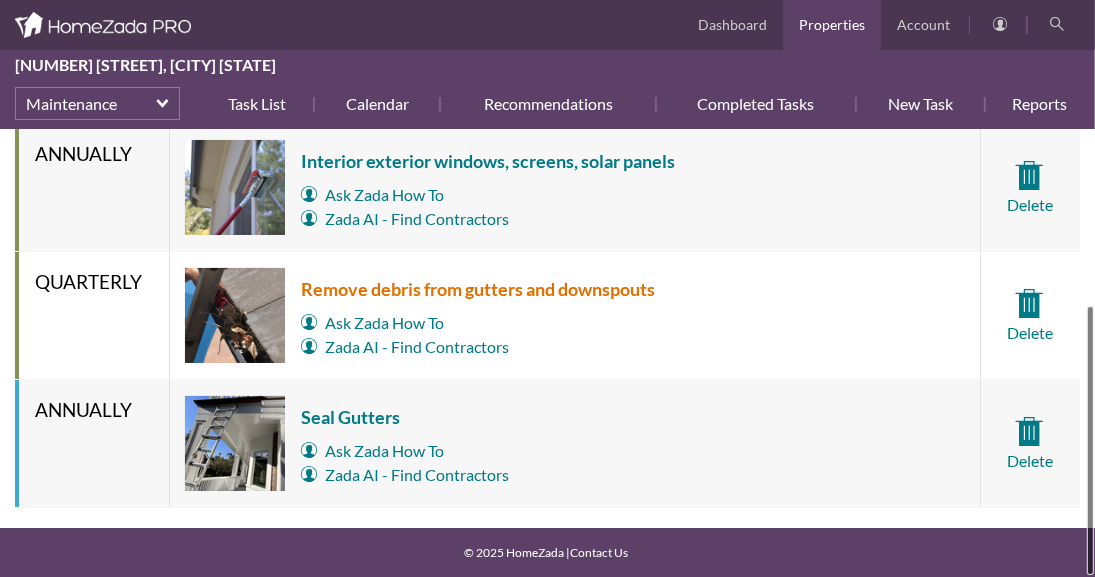 click on "Remove debris from gutters and downspouts" at bounding box center (478, 289) 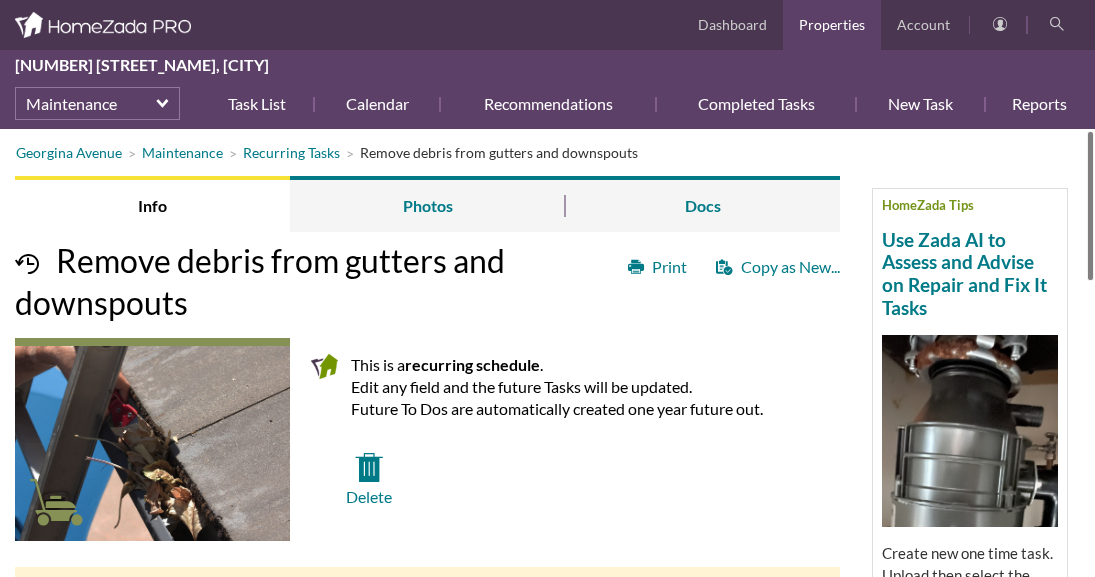 scroll, scrollTop: 0, scrollLeft: 0, axis: both 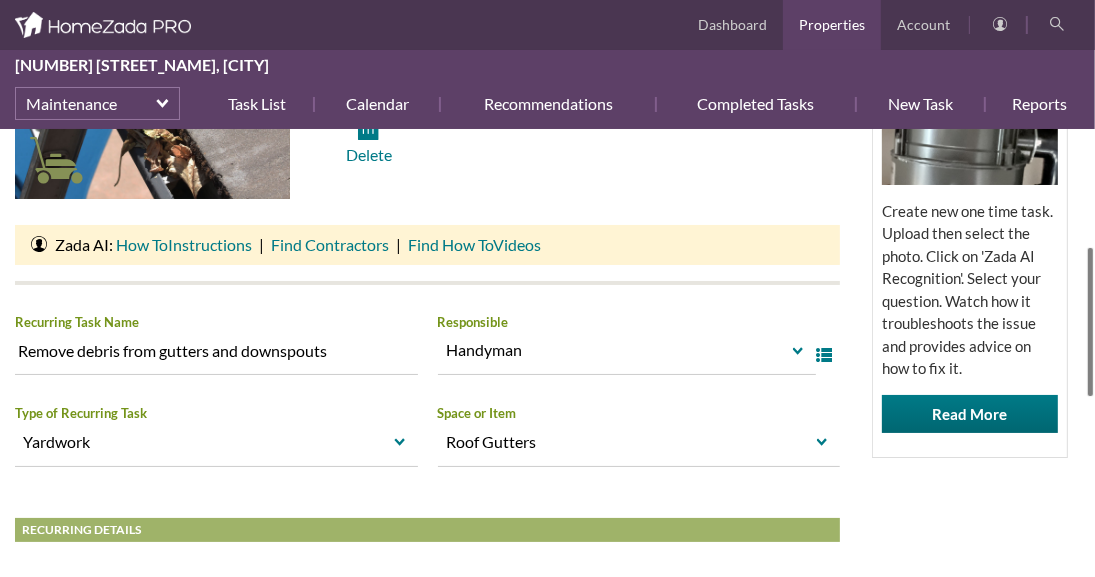 click at bounding box center [1090, 322] 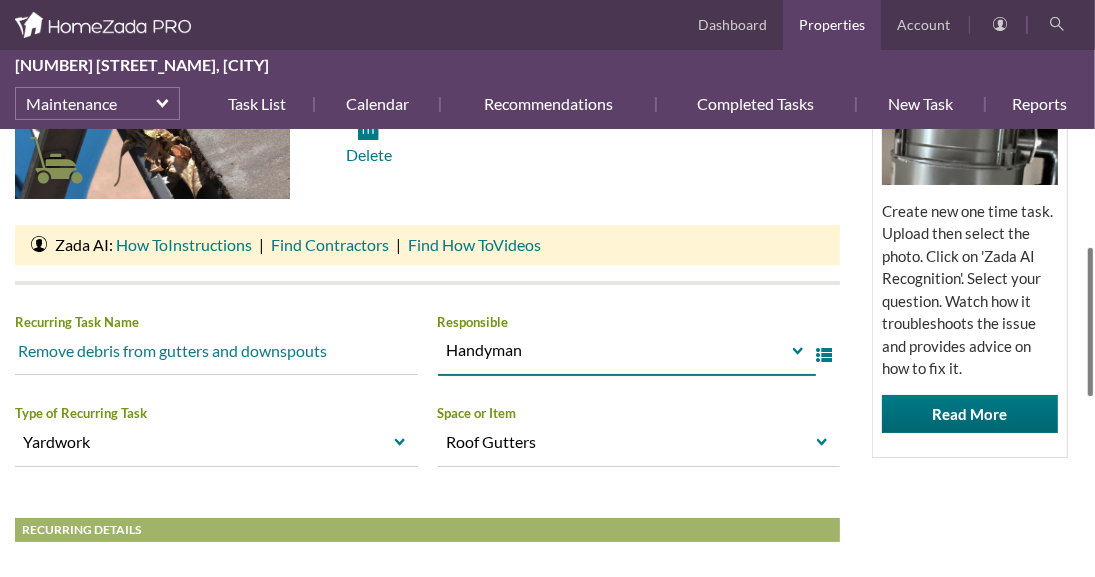 drag, startPoint x: 539, startPoint y: 353, endPoint x: 400, endPoint y: 335, distance: 140.16063 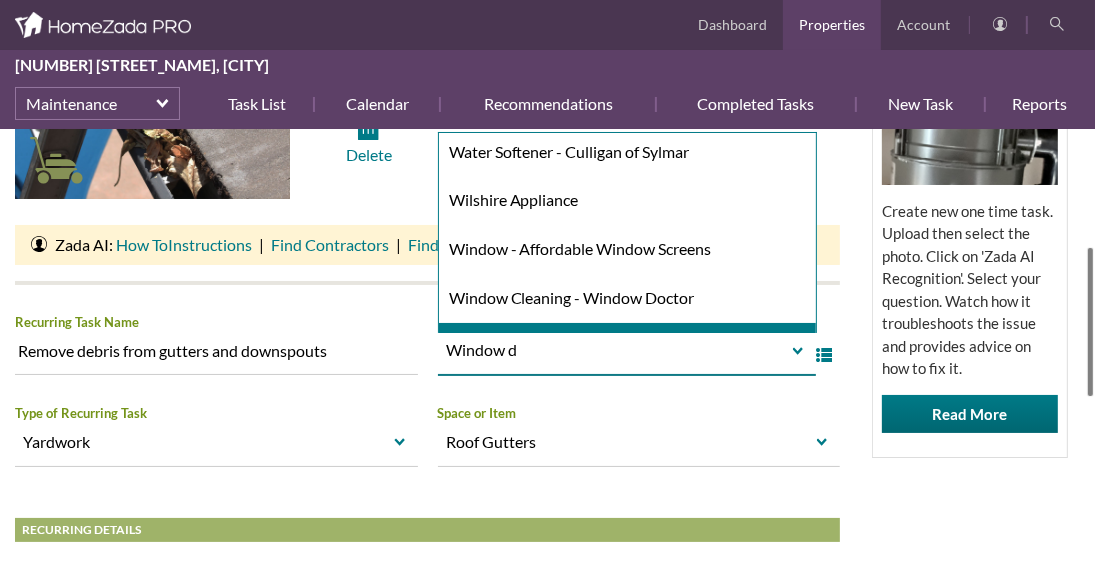 scroll, scrollTop: 6064, scrollLeft: 0, axis: vertical 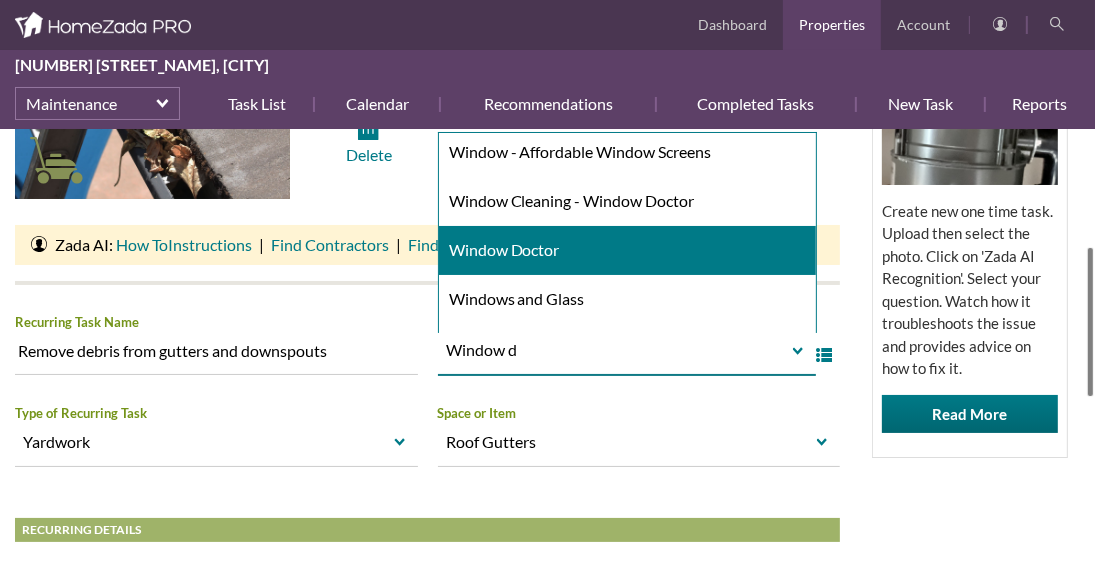 click on "Window Doctor" at bounding box center (627, 250) 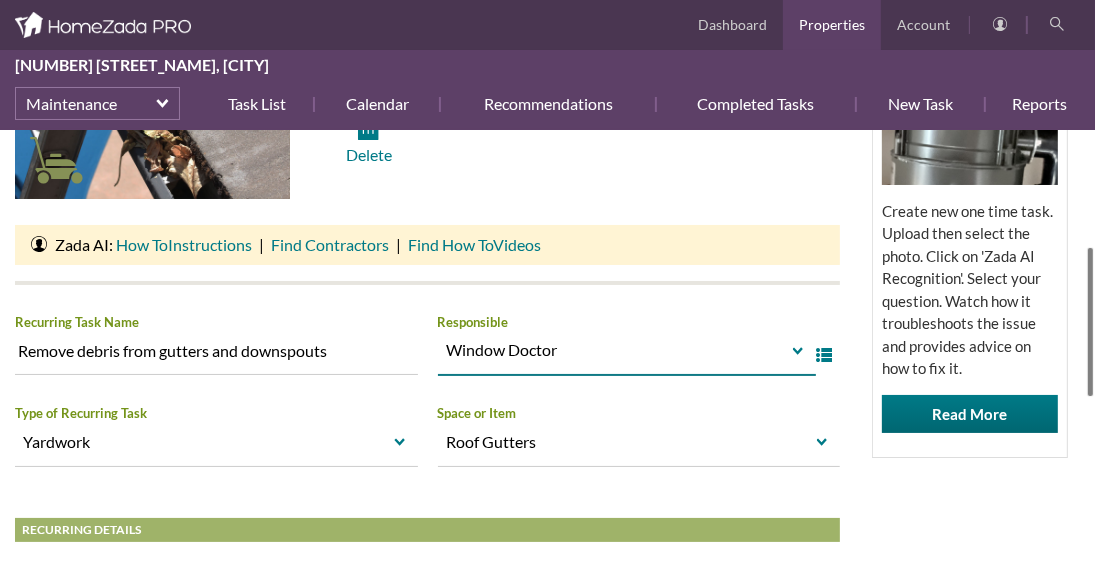 type on "Window Doctor" 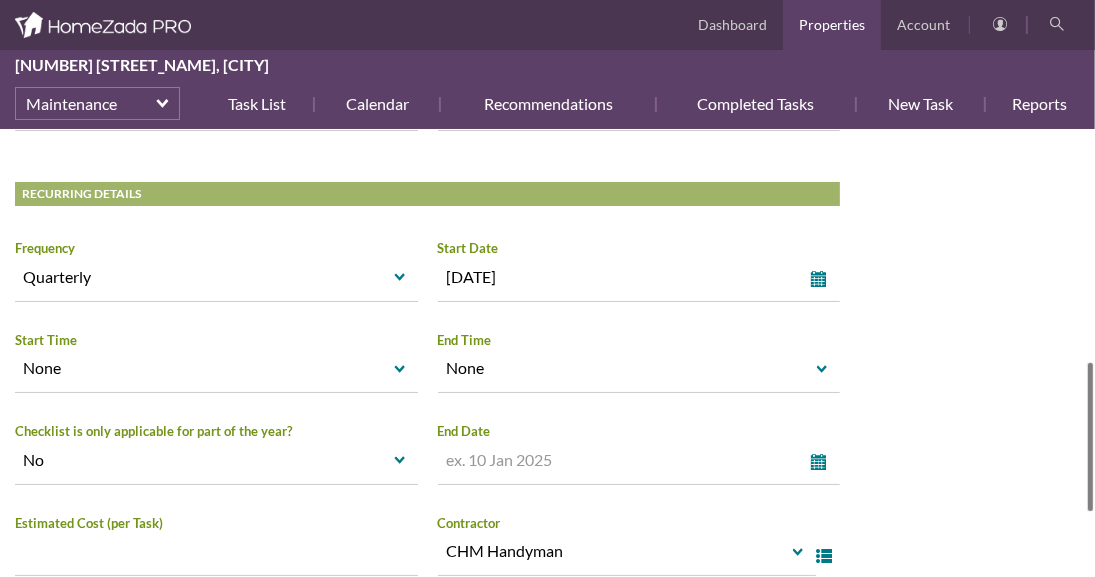 click at bounding box center [1090, 437] 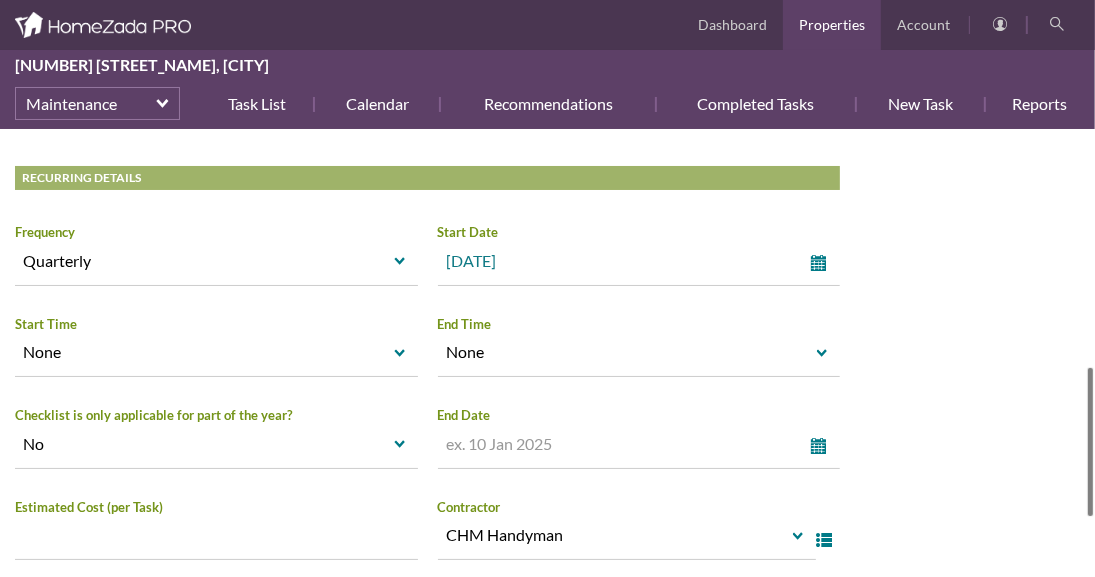 click on "select" at bounding box center (823, 263) 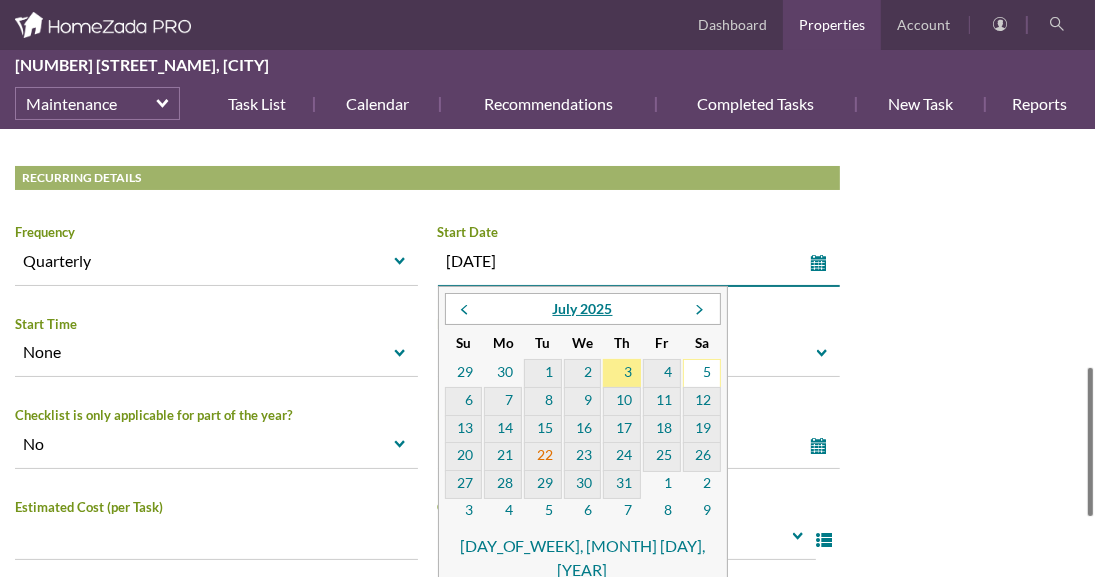 click on "22" at bounding box center (543, 457) 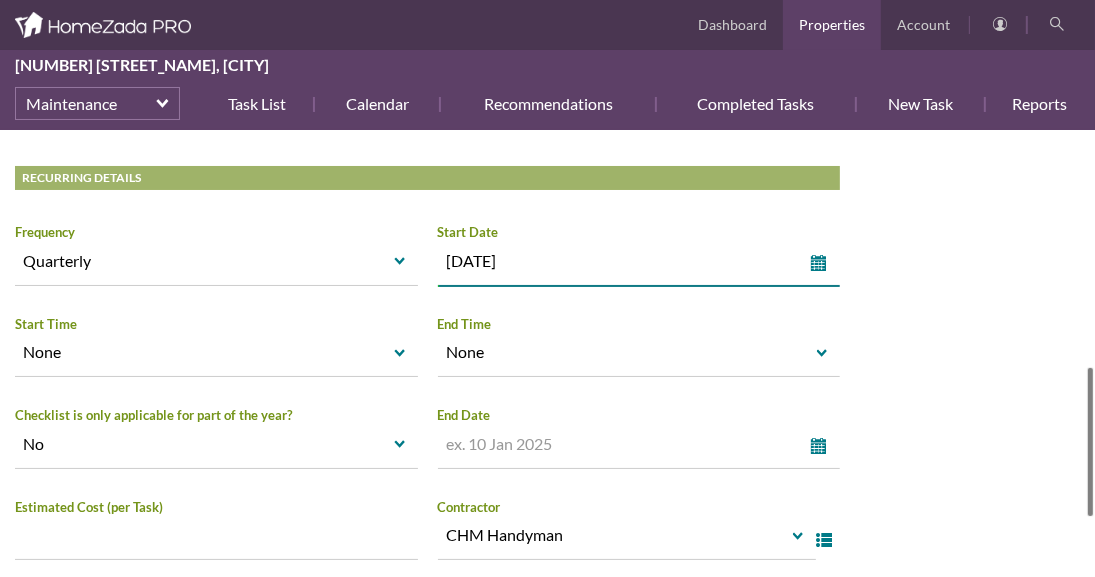 click on "Georgina Avenue
Maintenance
Recurring Tasks
Remove debris from gutters and downspouts
HomeZada Tips
Use Zada AI to Assess and Advise on Repair and Fix It Tasks
Create new one time task. Upload then select the photo. Click on 'Zada AI Recognition'. Select your question. Watch how it troubleshoots the issue and provides advice on how to fix it.
Read More
Info
Photos
Docs
Print
Copy as New...
Remove debris from gutters and downspouts
This is a  recurring schedule .
Edit any field and the future Tasks will be updated.
Future To Dos are automatically created one year future out.
Delete |" at bounding box center [547, 66] 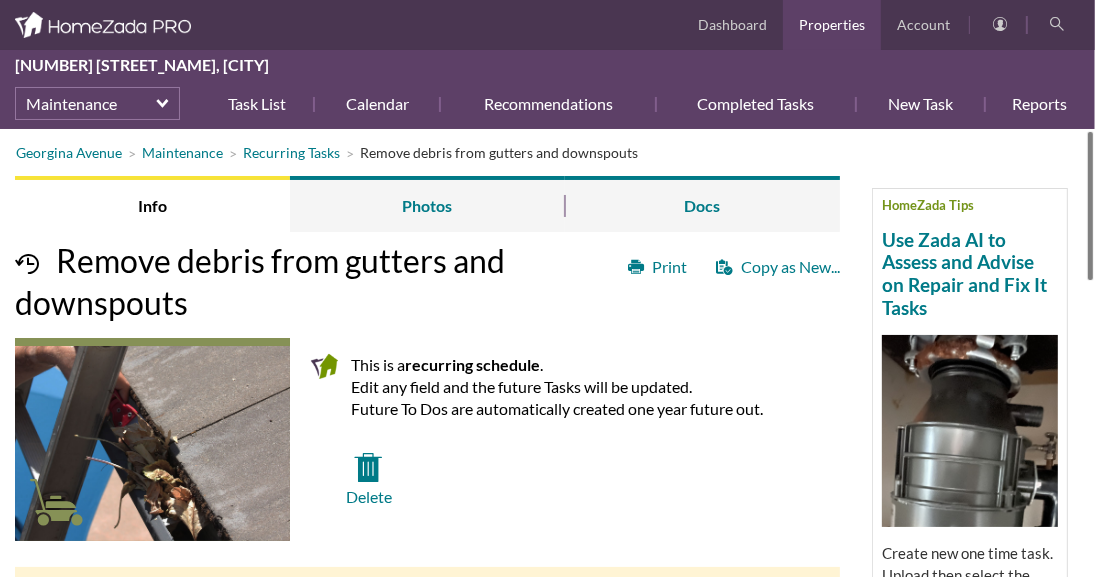 click on "Recurring Tasks
1230 Georgina..
Info
Photos
Docs
Dashboard Properties Account
1230 Georgina Avenue, Santa Monica California Maintenance
Task List
Calendar
Recommendations
Completed Tasks
New Task
Reports
More select
Dashboard
Property  Details
Inventory
Maintenance
Projects
Finances
For Sale
Dashboard" at bounding box center (547, 288) 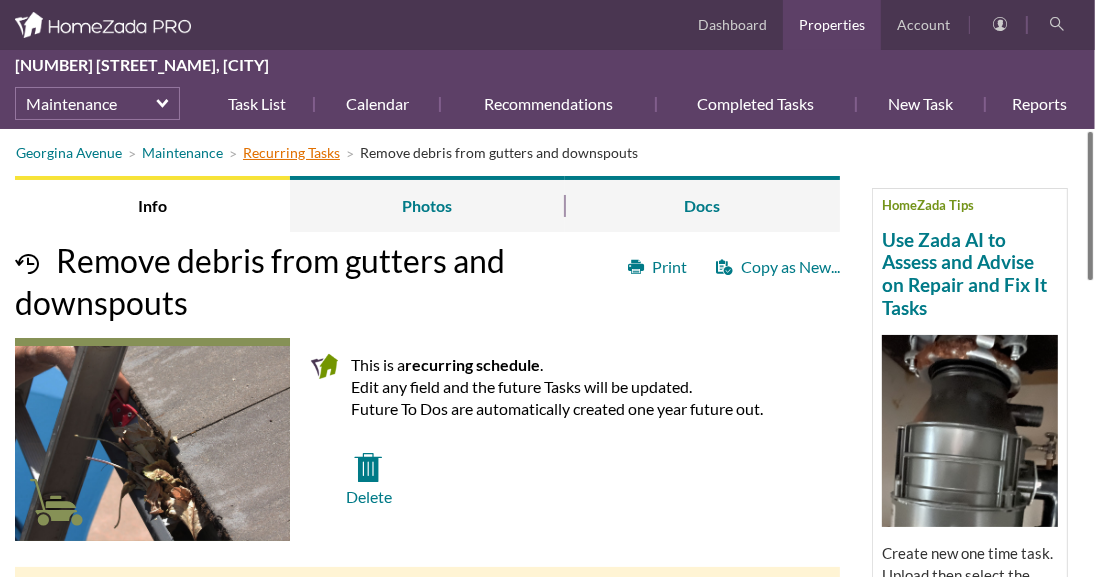 click on "Recurring Tasks" at bounding box center (291, 152) 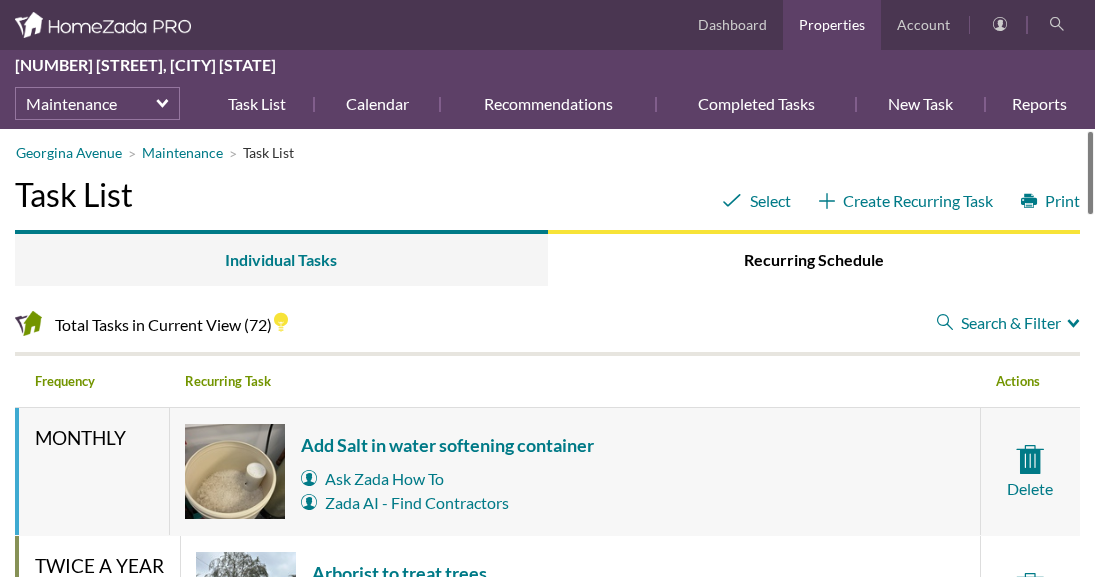 scroll, scrollTop: 0, scrollLeft: 0, axis: both 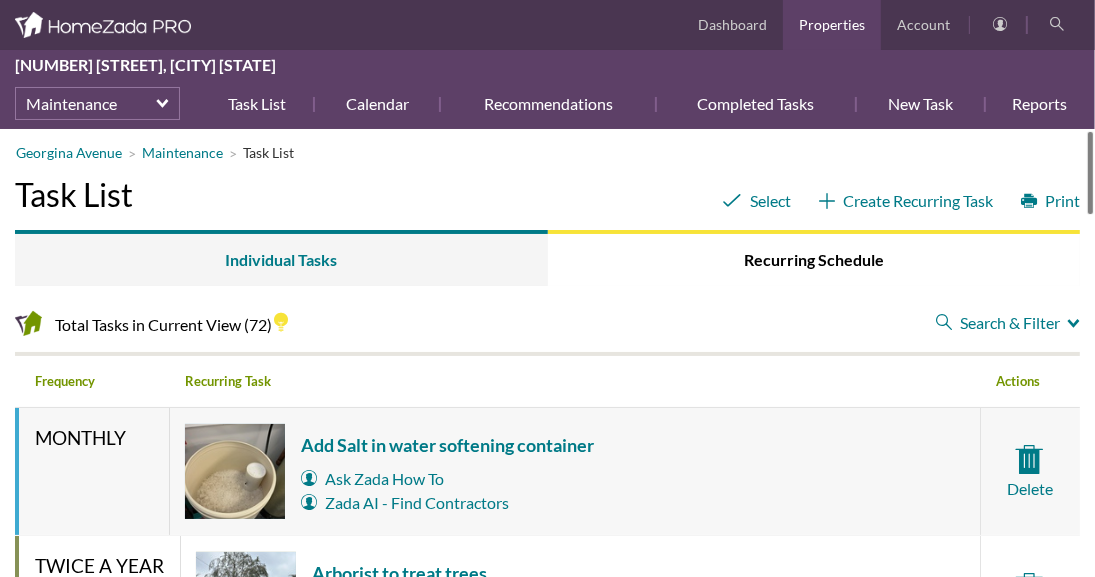 click on "Maintenance
[NUMBER] [STREET]
Individual Tasks
Recurring Schedule
Dashboard Properties Account
[NUMBER] [STREET], [CITY] [STATE] Maintenance
Task List
Calendar
Recommendations
Completed Tasks
New Task
Reports
More select
Dashboard
Property  Details
Inventory
Maintenance
Projects
Finances
For Sale
Dashboard" at bounding box center [547, 288] 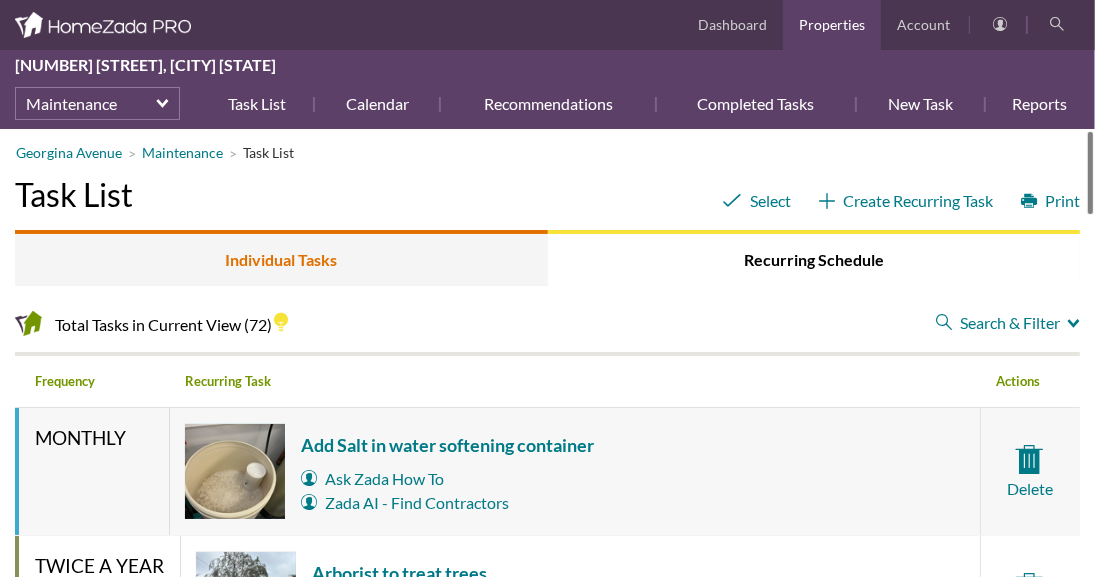 click on "Individual Tasks" at bounding box center (281, 258) 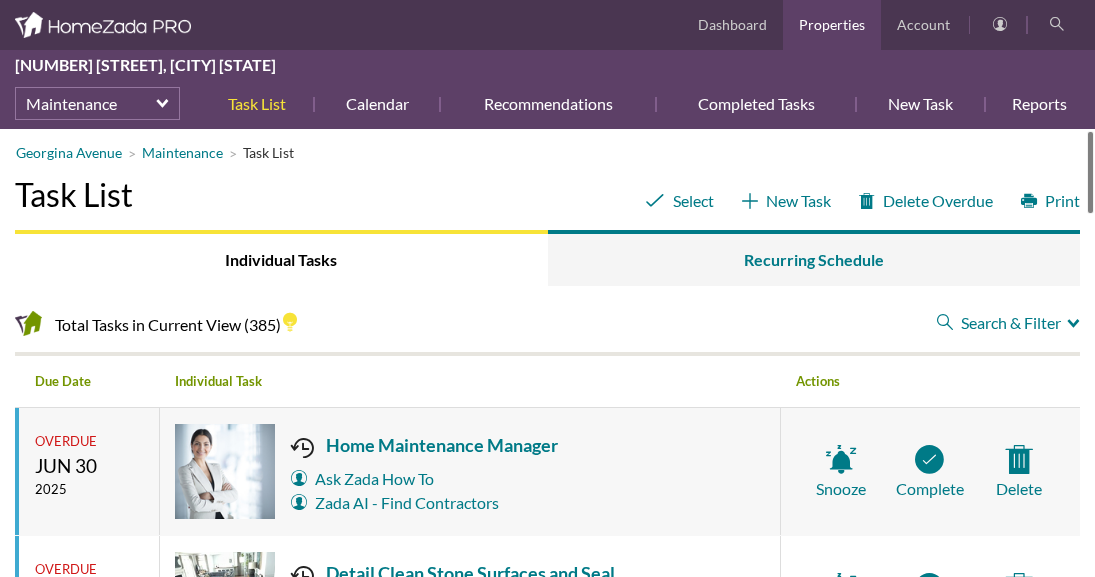 scroll, scrollTop: 0, scrollLeft: 0, axis: both 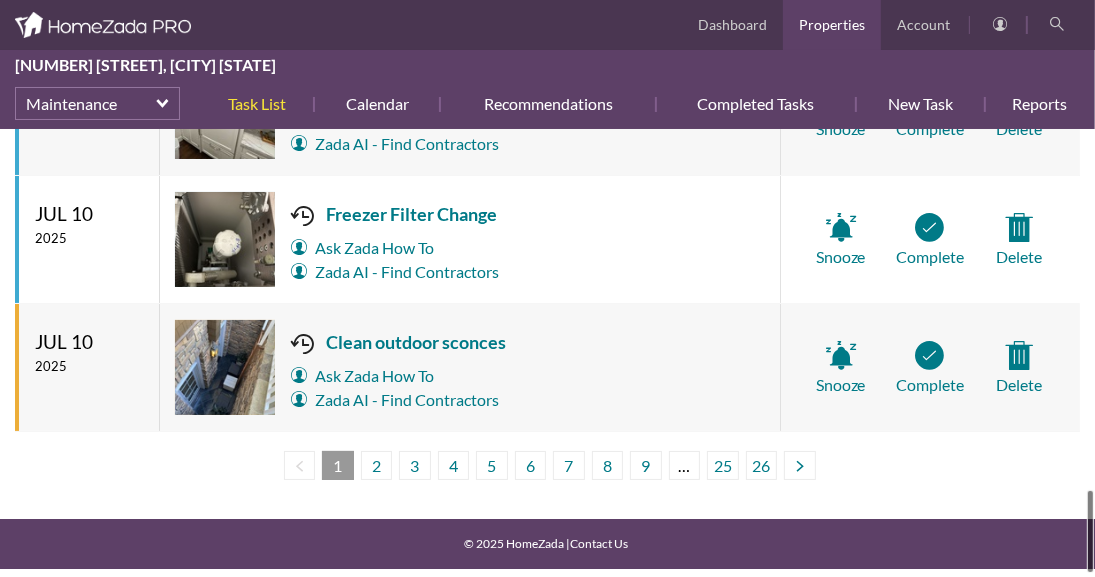 click on "[STREET]
Maintenance
Task List
Select
New Task
Delete Overdue
Print
Task List
Individual Tasks
Recurring Schedule
Total Tasks in Current View (385)
Search & Filter
Close Filter
Search & Filter
Close Filter
Filter By When select Filter By When Overdue Today Next 7 Days Next 14 Days Next 30 Days Next 90 Days
Filter By Responsible select Filter By Responsible Advanced Homes Arborist - Mook’s Arbor Systems Bin Wash LA Bulletproof Tile and Stone Canoga Park HVAC Chandler Roofing Chimney Checkup Crystal Water Pool Serv Culligan Drakes furniture and rugs EHM Elevator Residential Elevator Gardener Gas Grill - Superclean BBQ Handyman Home Manager Housekeeper" at bounding box center [547, 353] 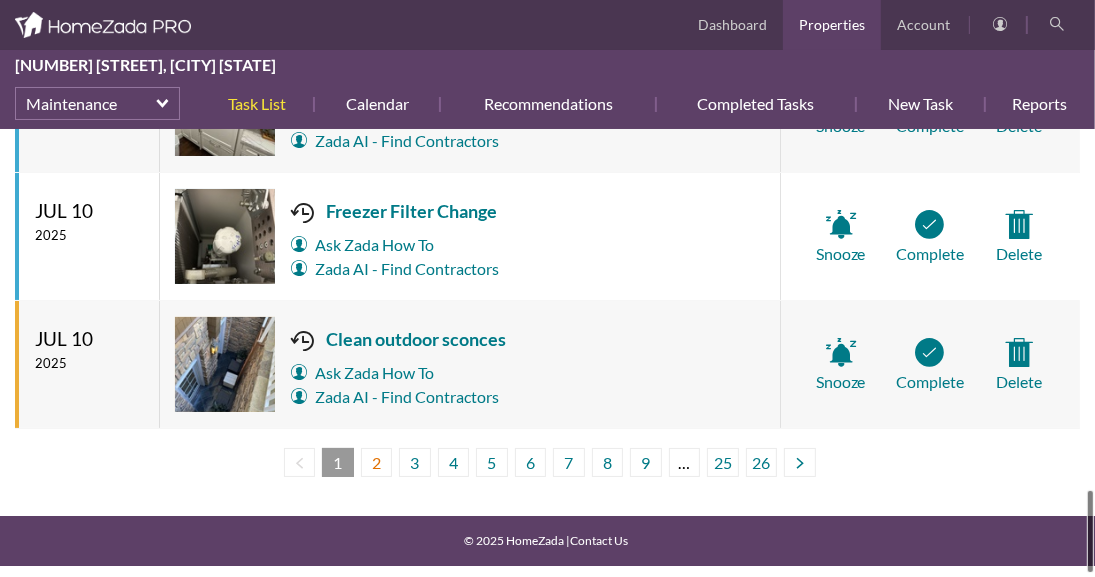 click on "2" at bounding box center [377, 462] 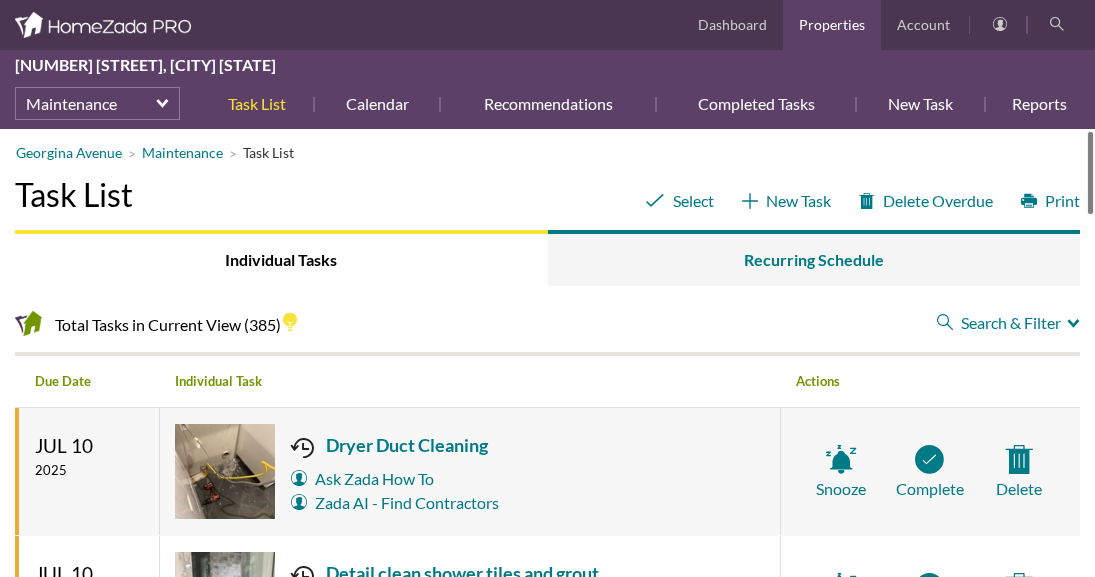 scroll, scrollTop: 0, scrollLeft: 0, axis: both 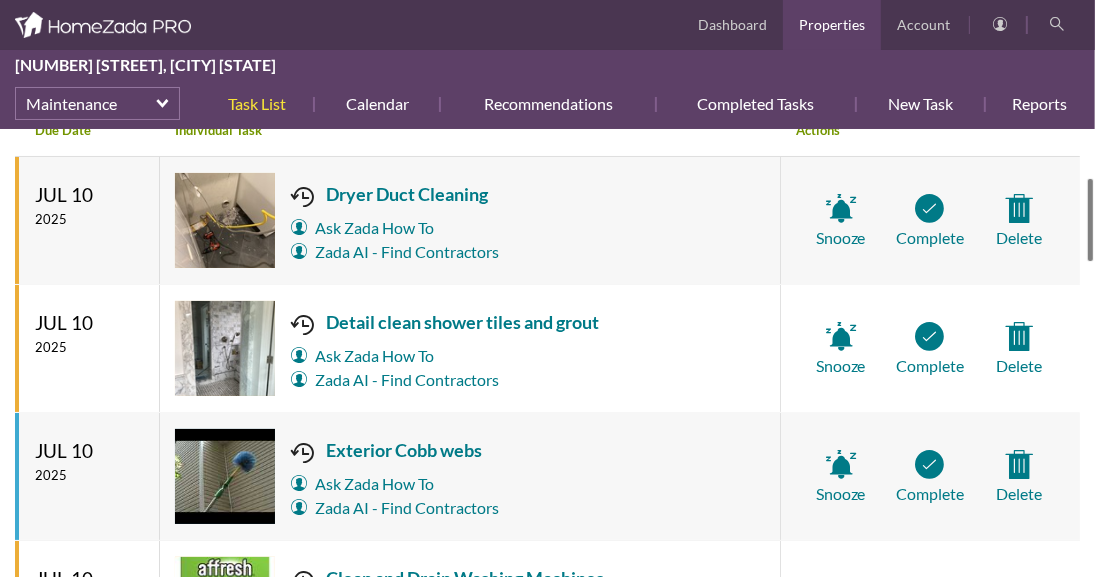 click at bounding box center [1090, 220] 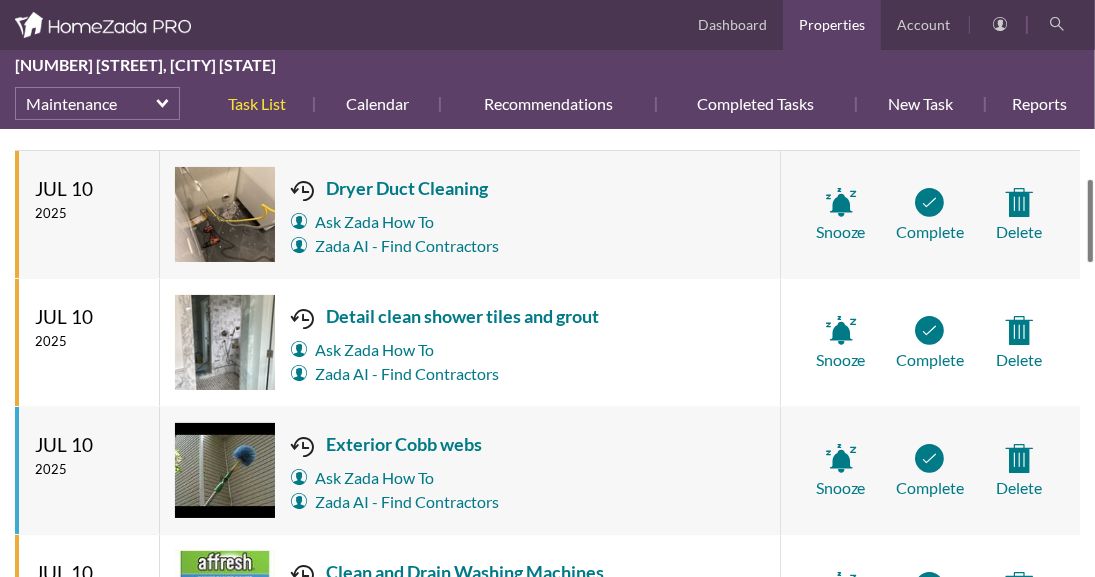 click at bounding box center [1090, 221] 